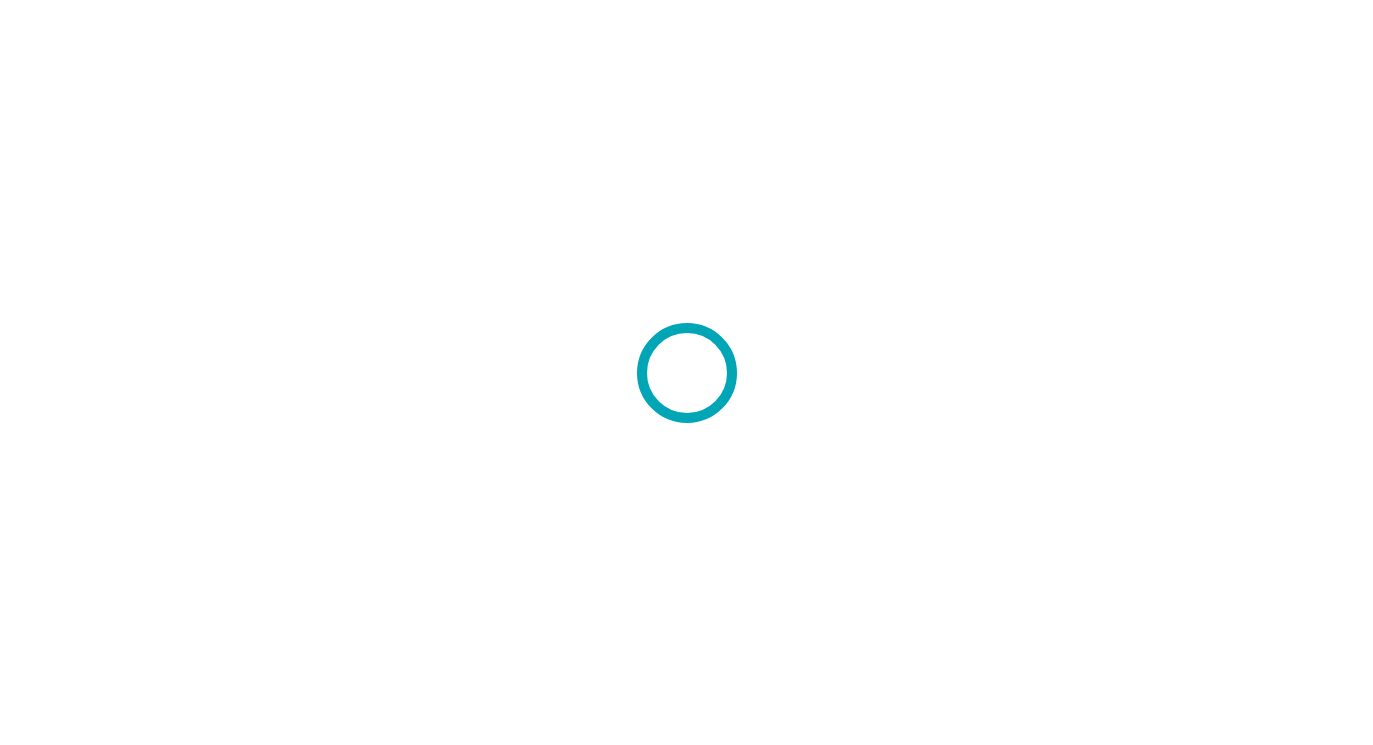 scroll, scrollTop: 0, scrollLeft: 0, axis: both 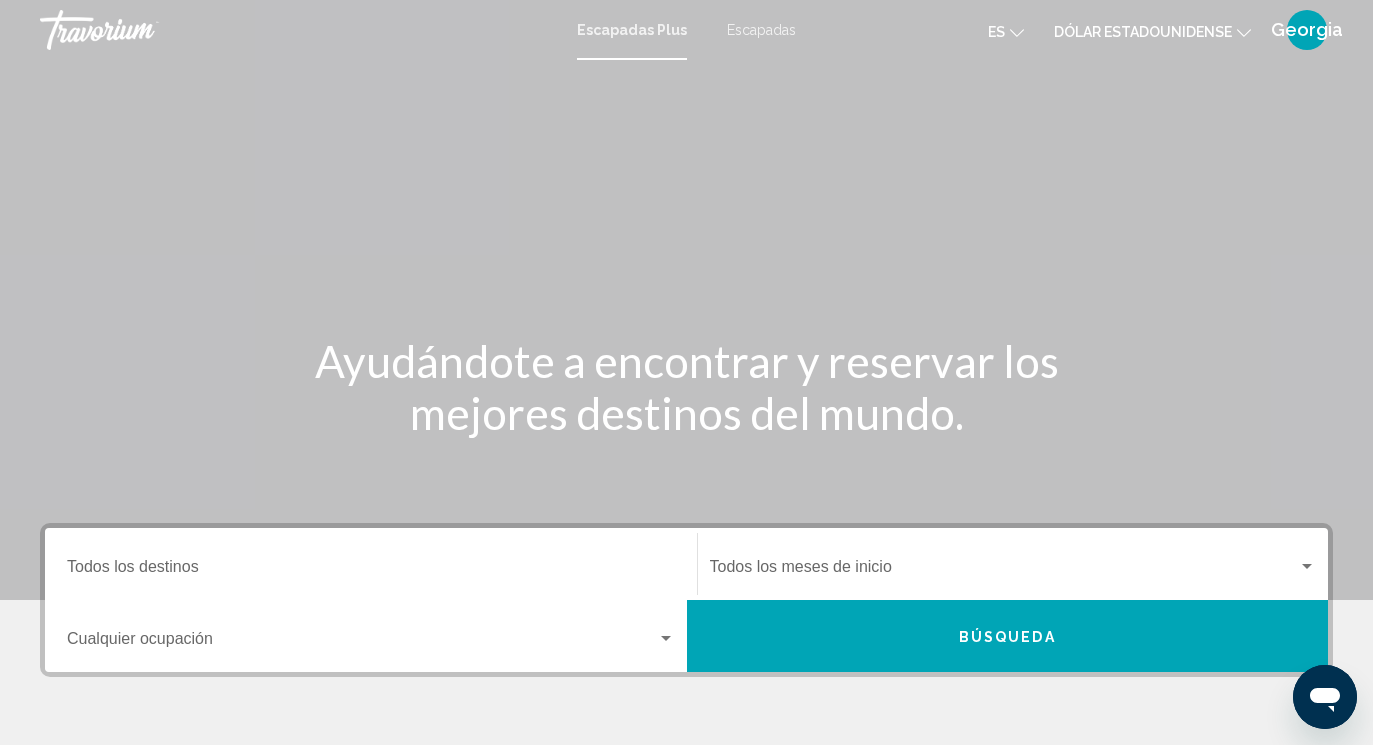 click on "Escapadas" at bounding box center [761, 30] 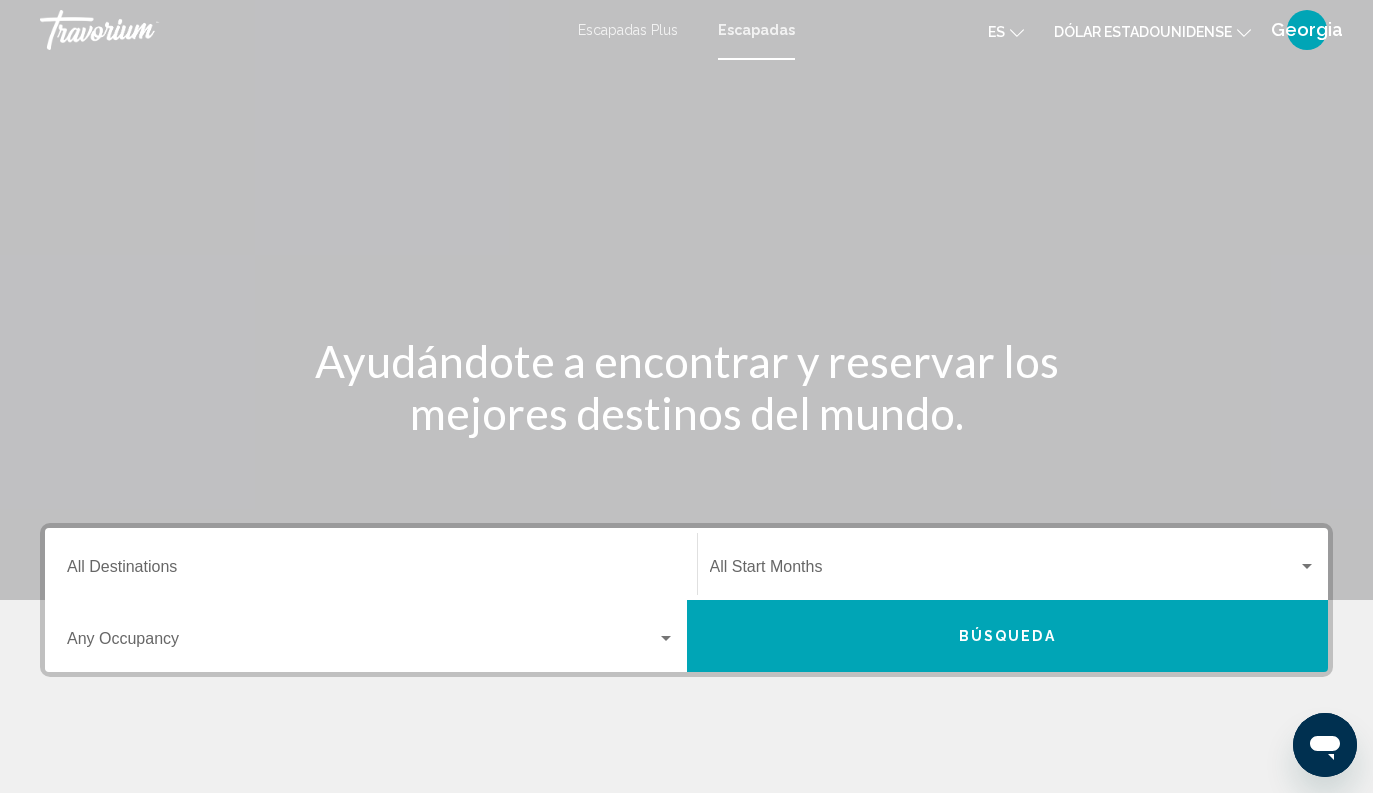 click on "Destination All Destinations" at bounding box center (371, 571) 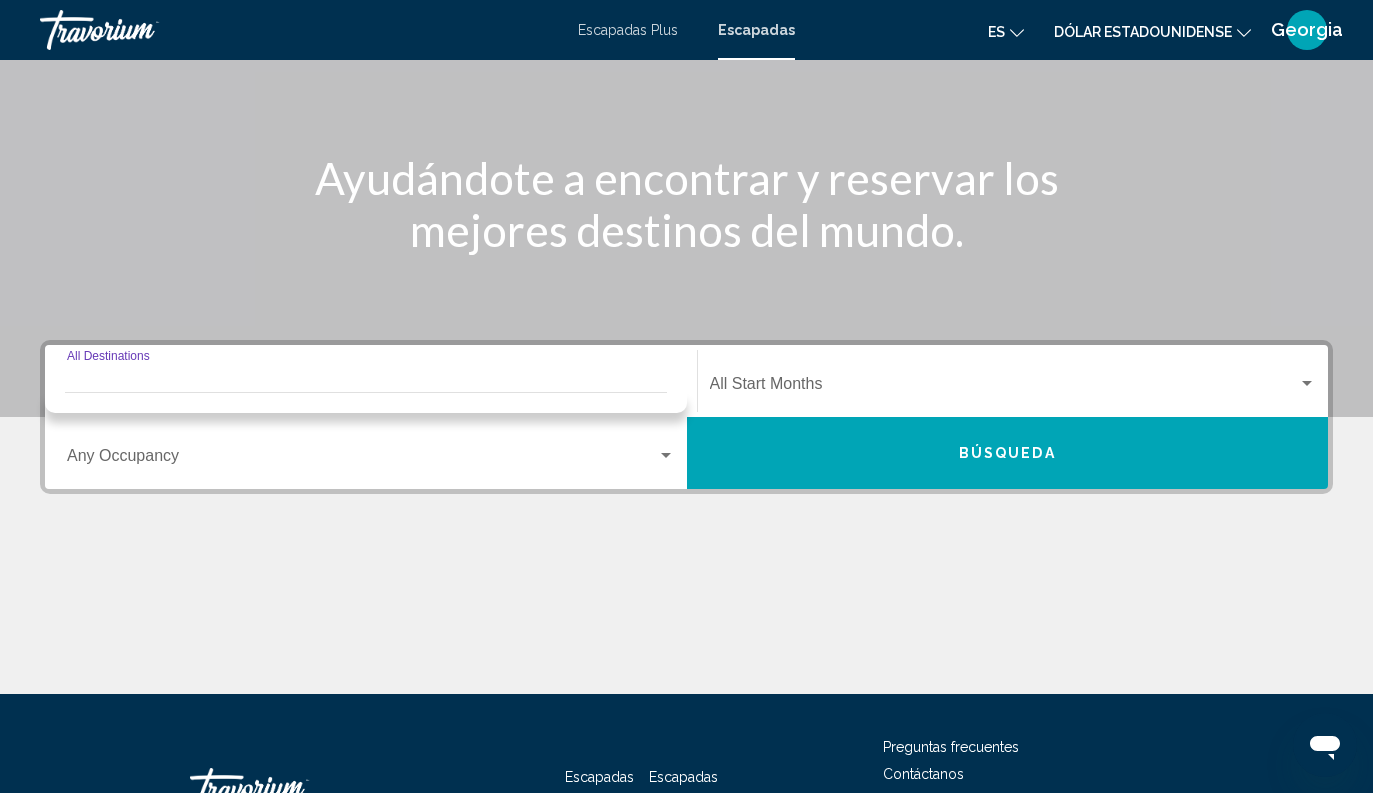 scroll, scrollTop: 182, scrollLeft: 0, axis: vertical 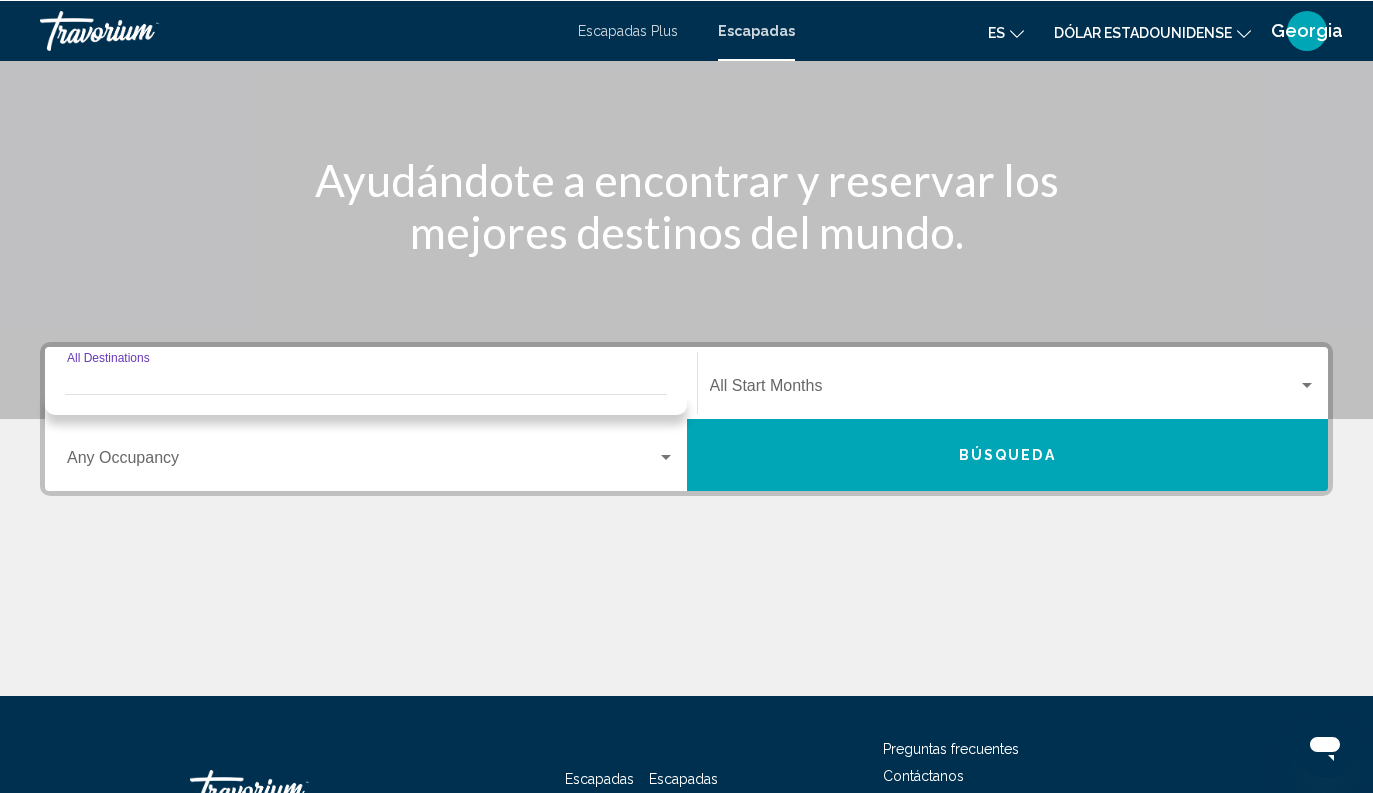 click on "Destination All Destinations" at bounding box center (371, 382) 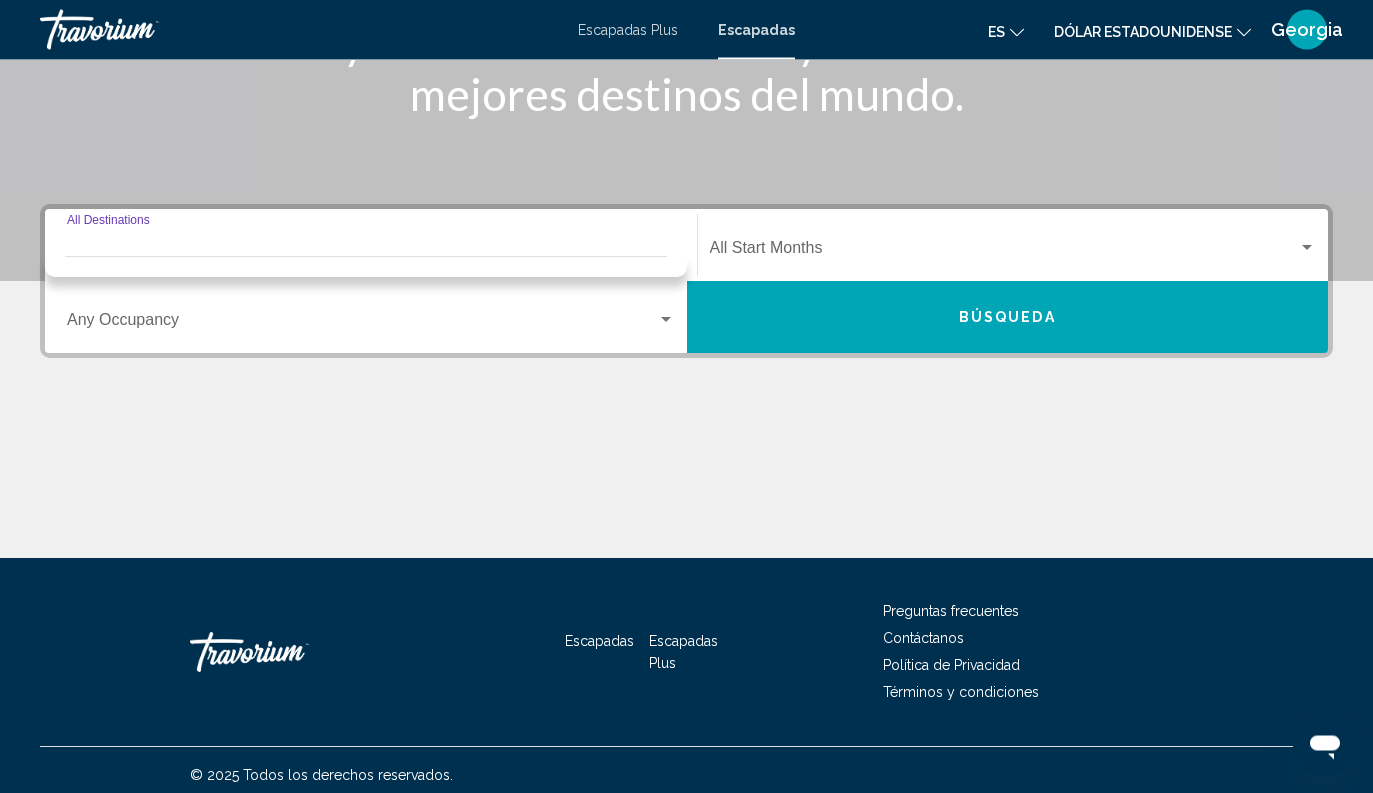scroll, scrollTop: 329, scrollLeft: 0, axis: vertical 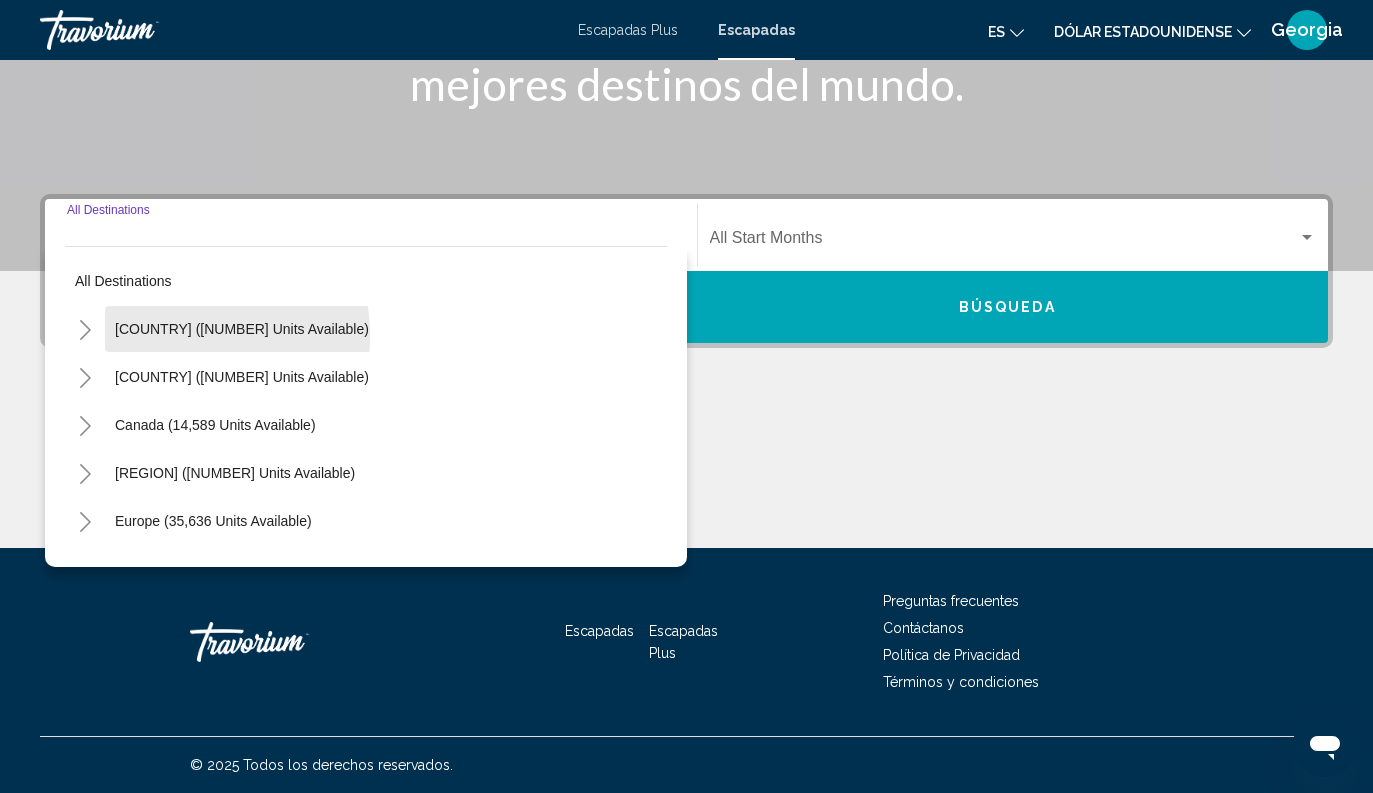 click on "United States (652,685 units available)" at bounding box center [242, 377] 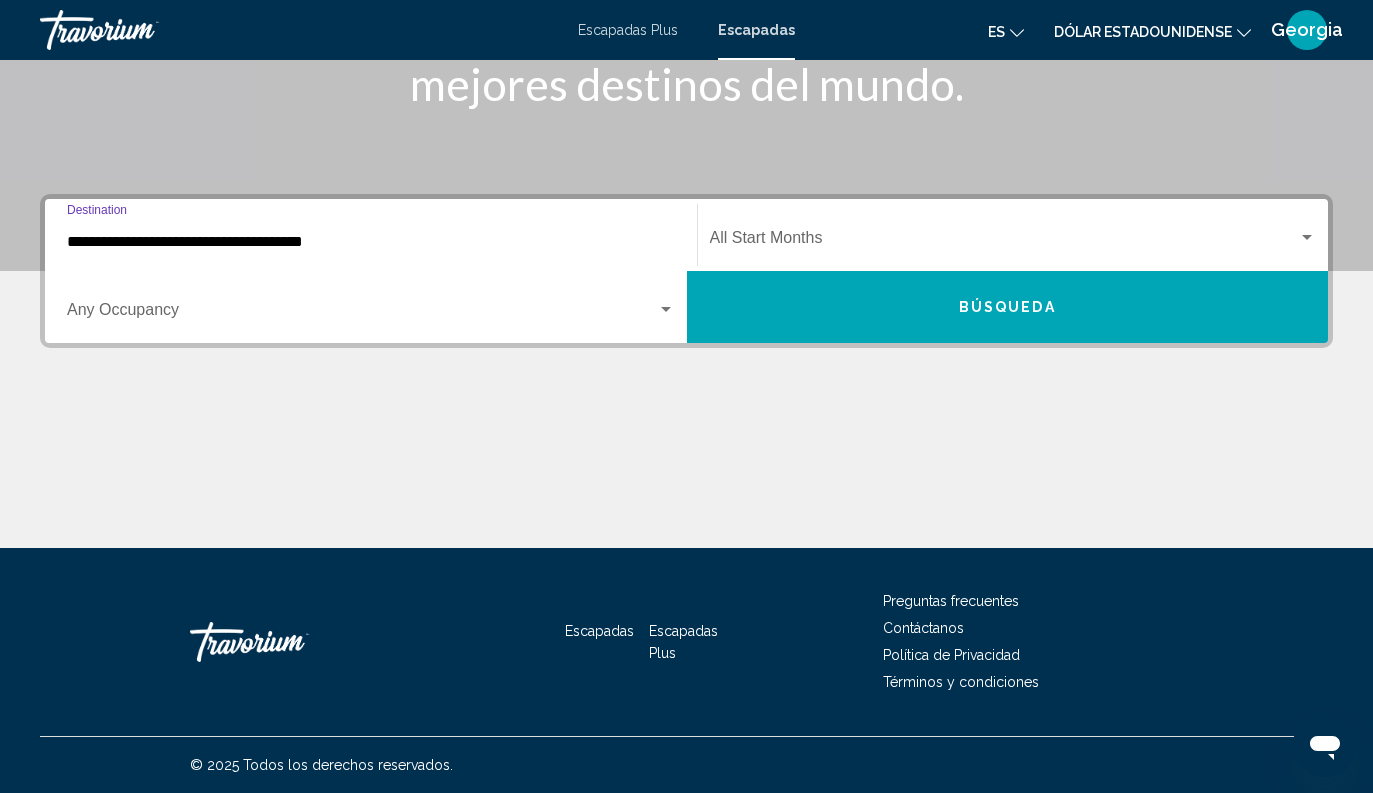 click on "Búsqueda" at bounding box center (1008, 307) 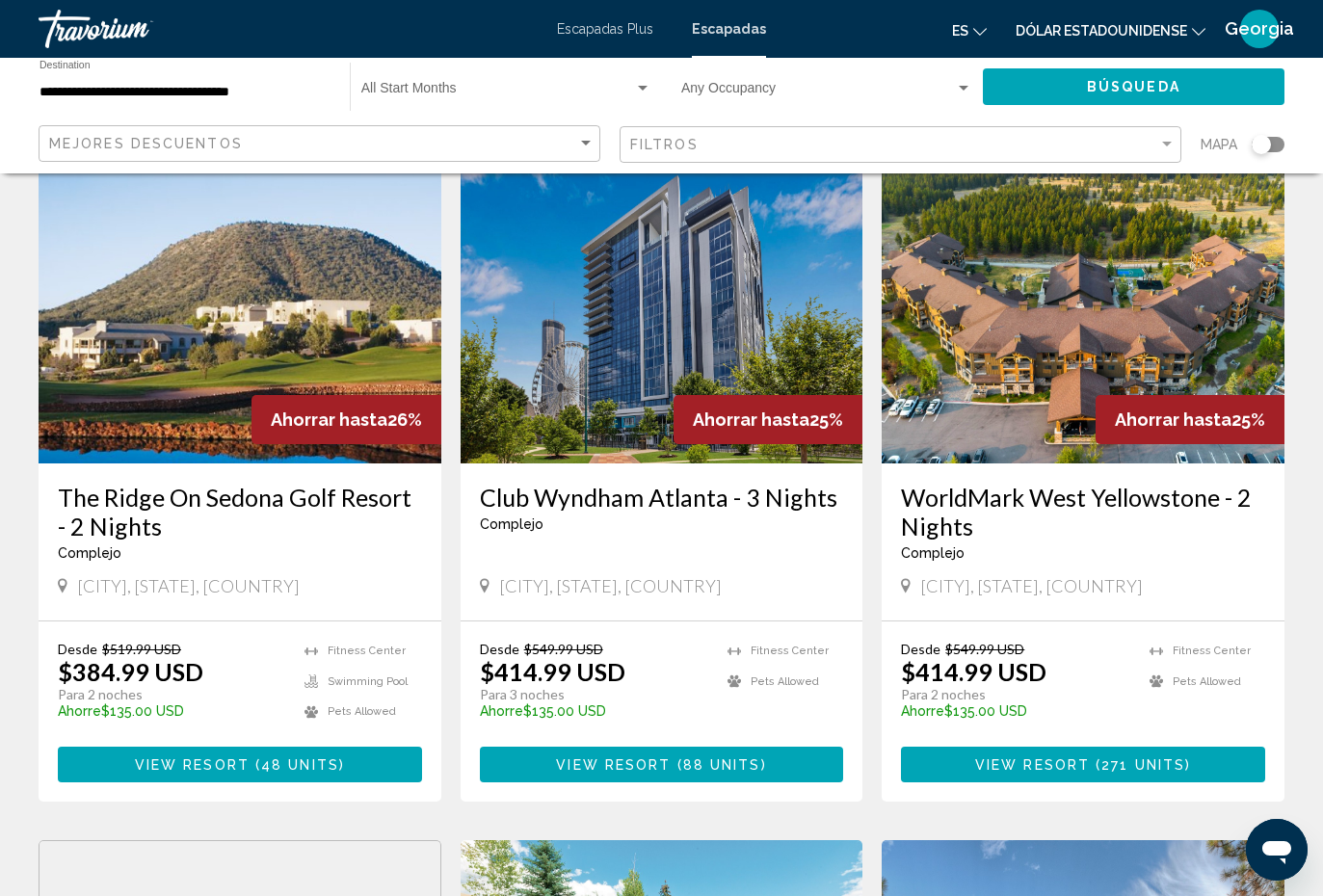 scroll, scrollTop: 1478, scrollLeft: 0, axis: vertical 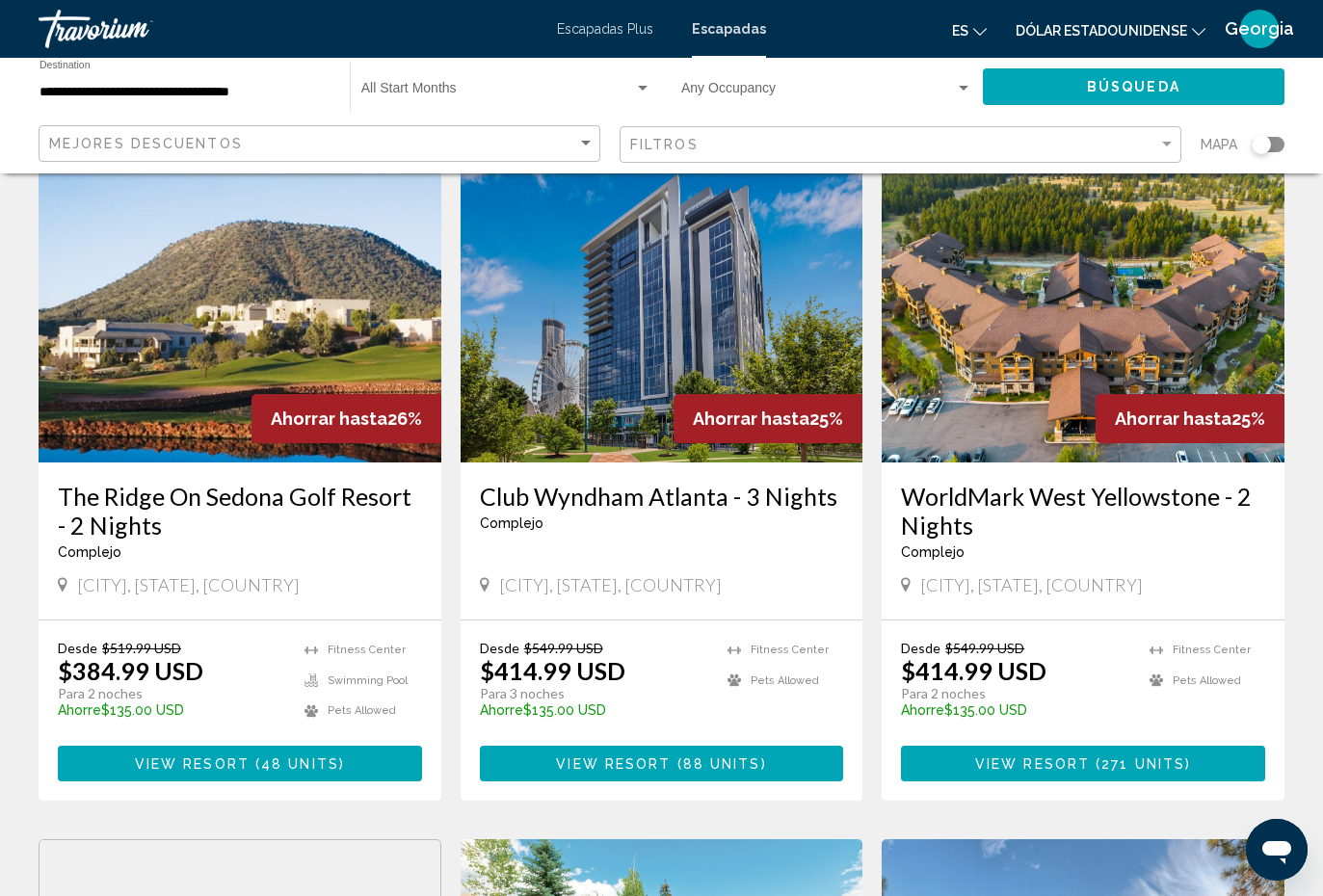 click on "View Resort    ( 88 units )" at bounding box center [662, 763] 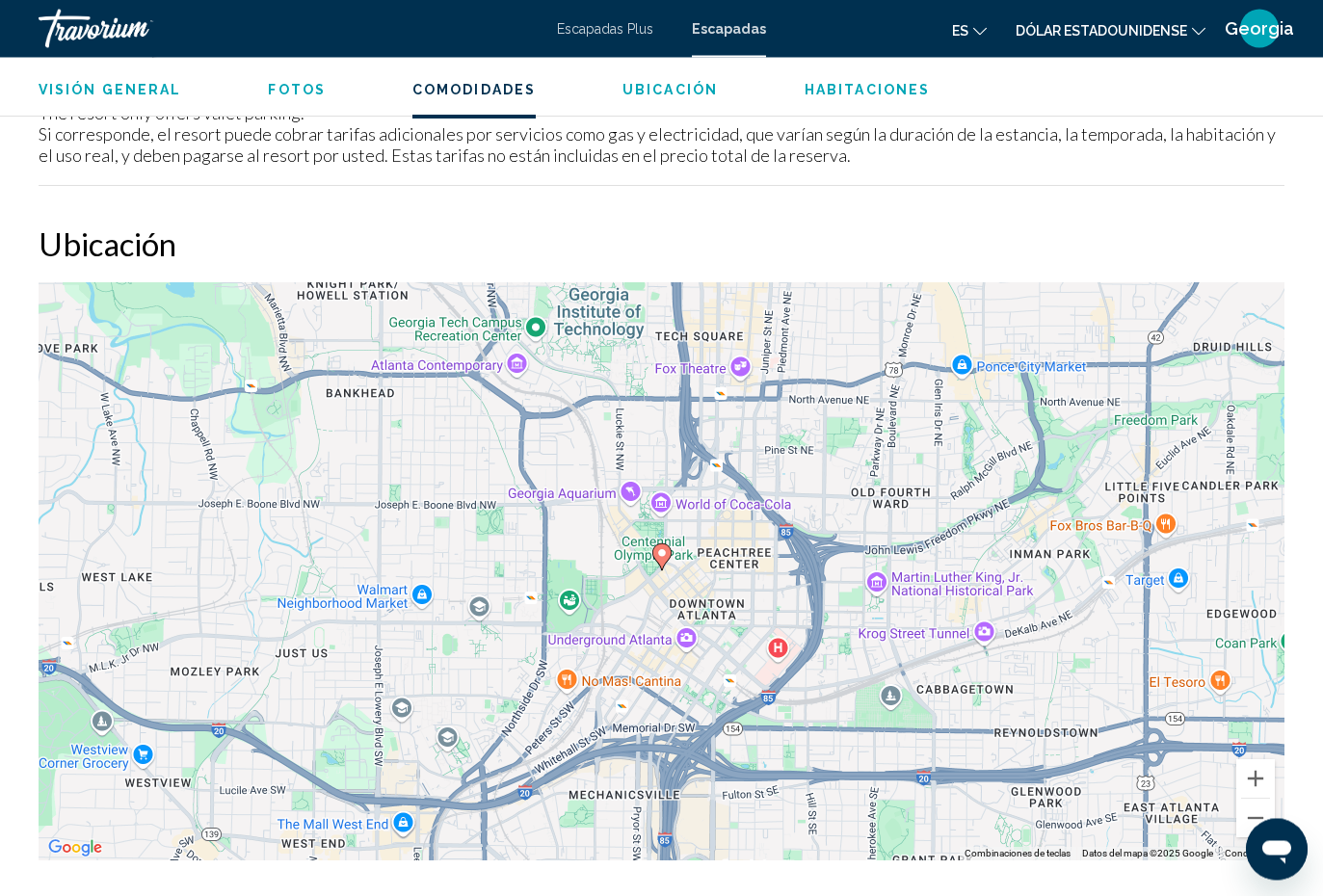 scroll, scrollTop: 2905, scrollLeft: 0, axis: vertical 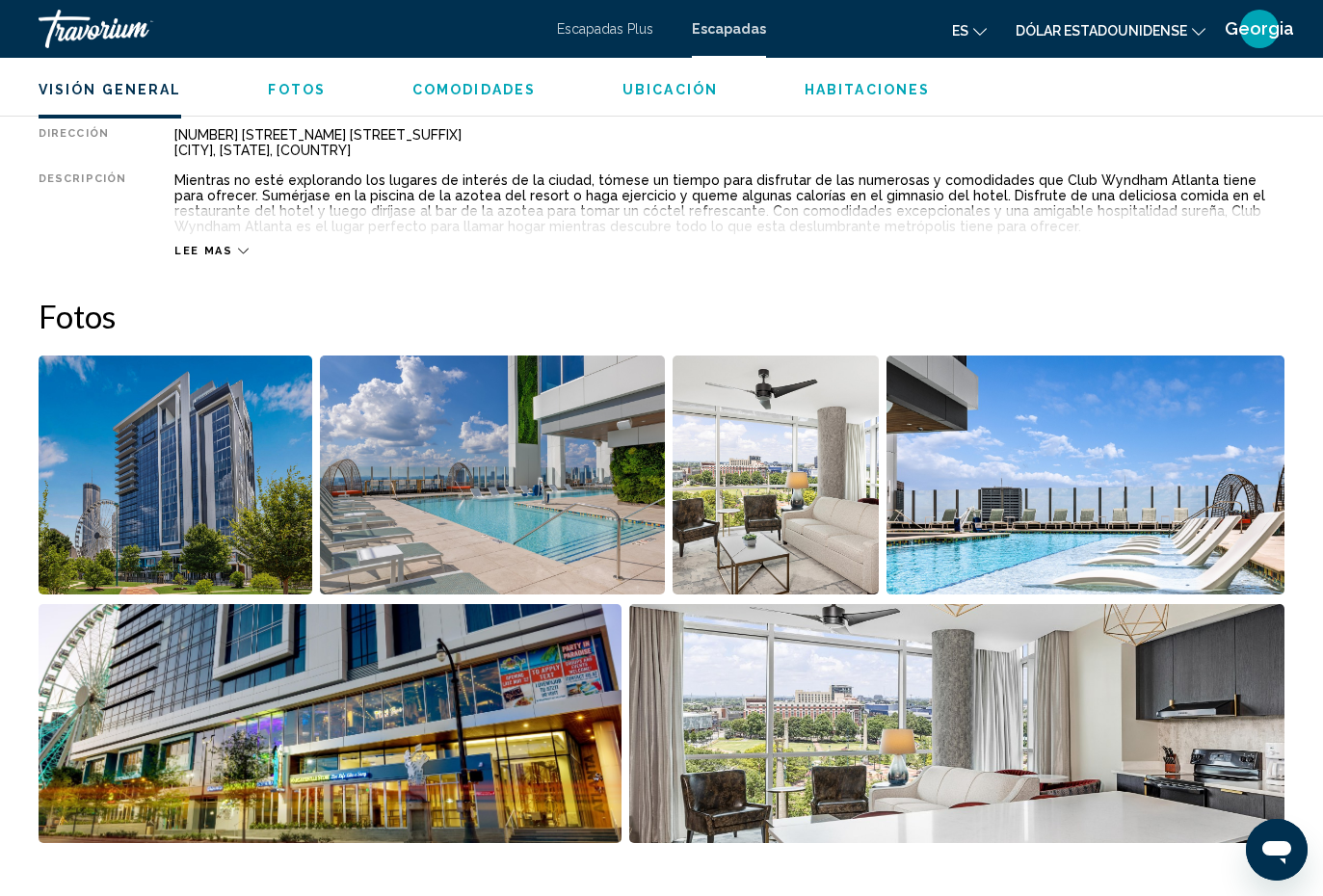 click at bounding box center [175, 475] 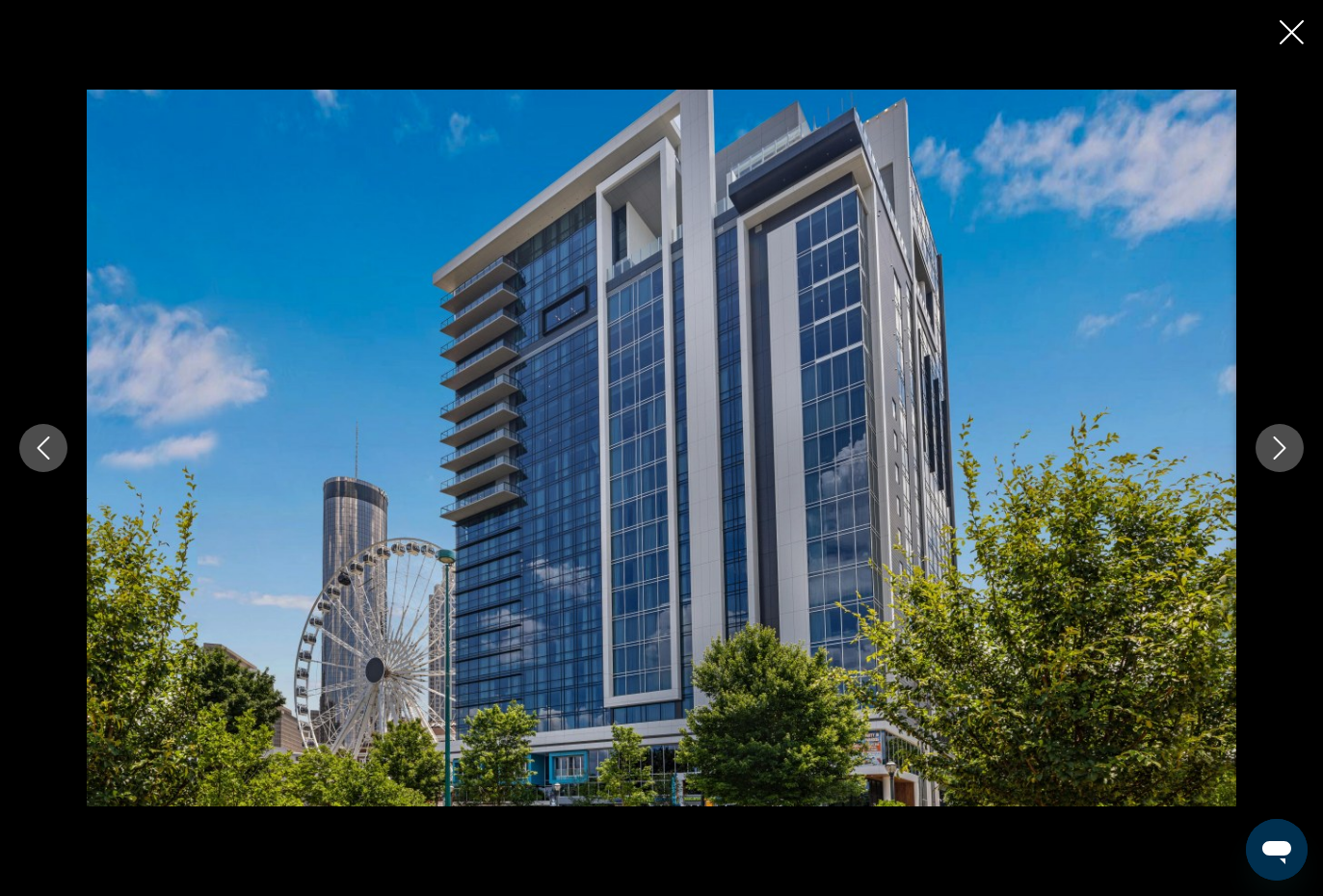 click 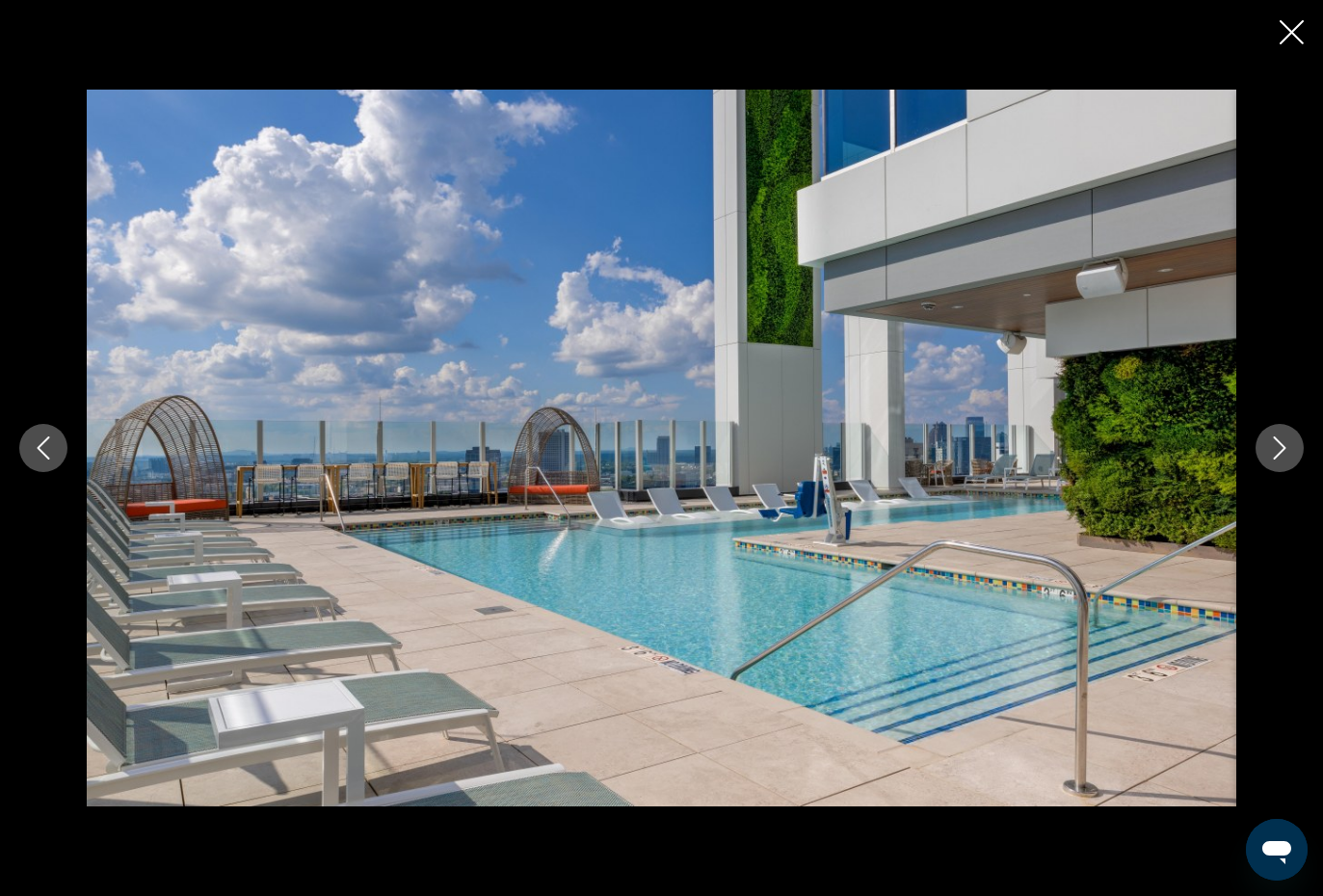 click at bounding box center (1280, 448) 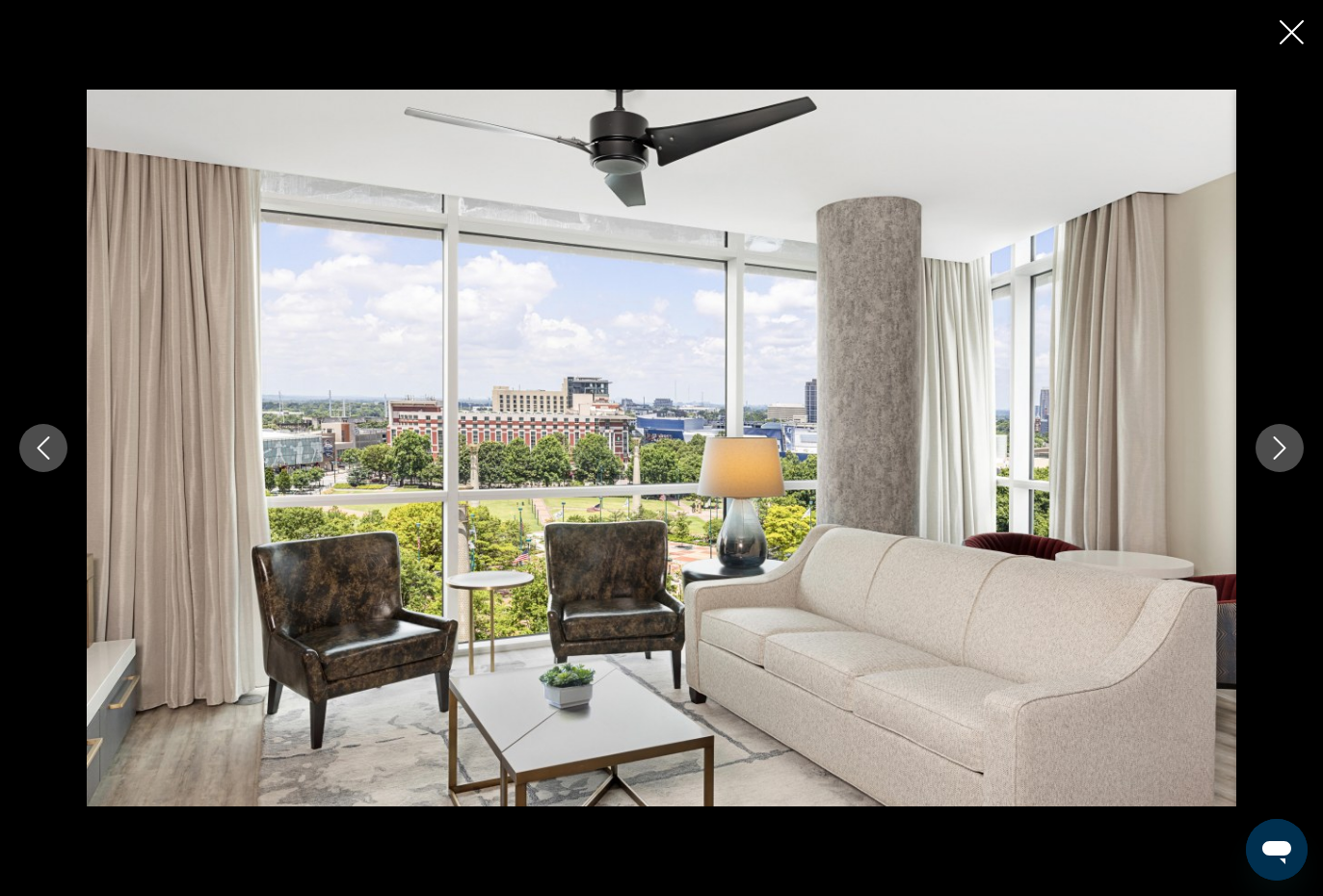 click at bounding box center (1280, 448) 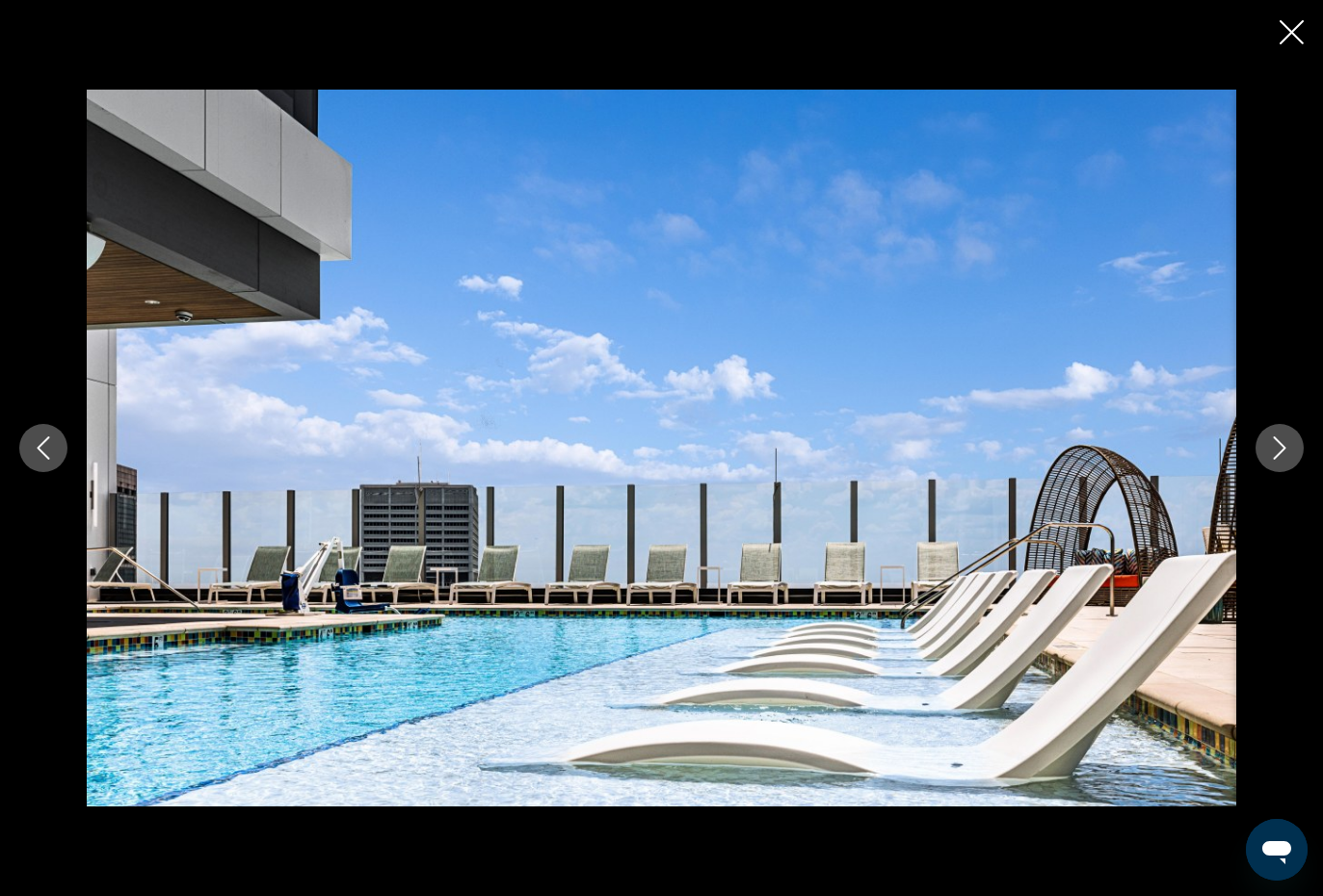 click 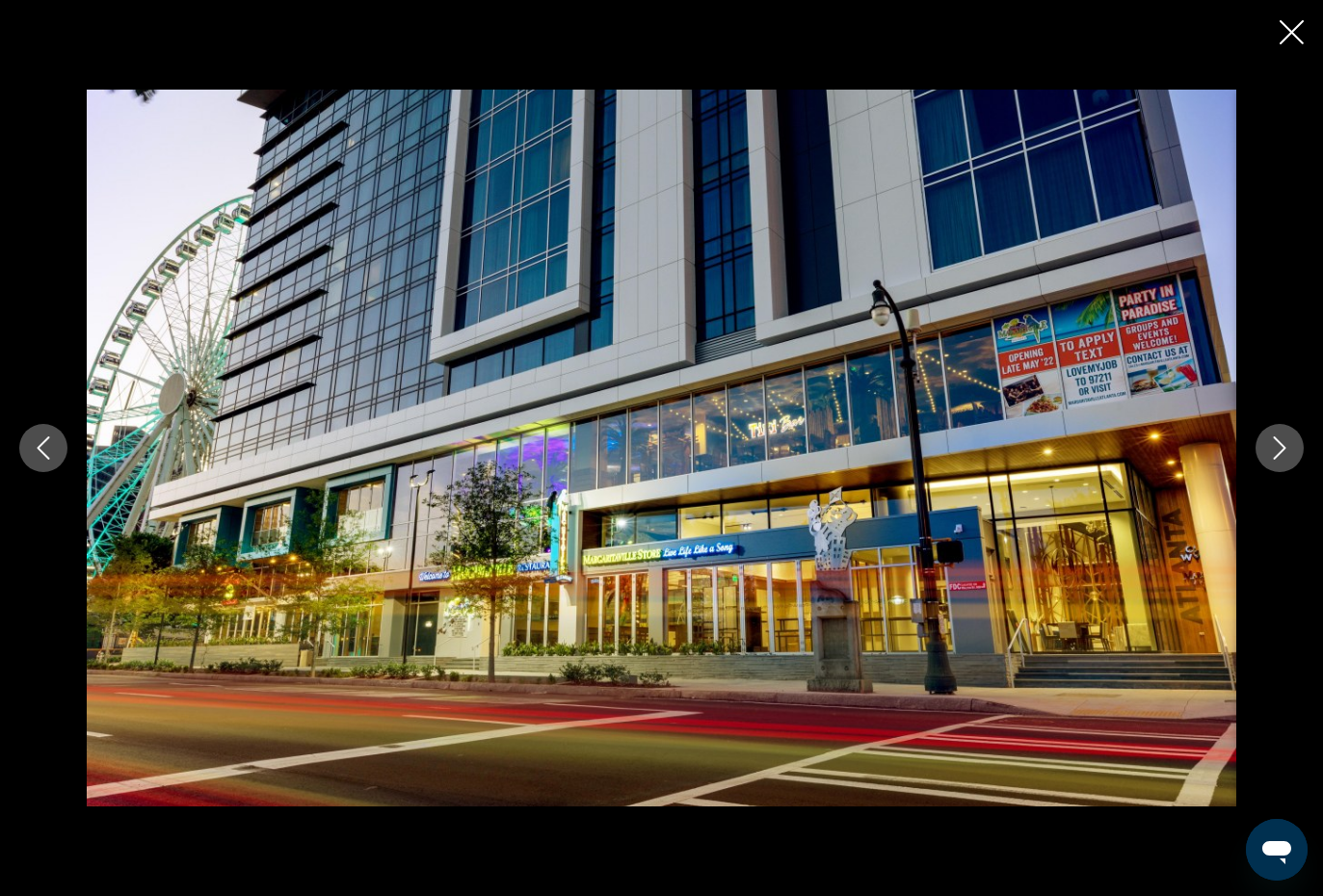click at bounding box center [1280, 448] 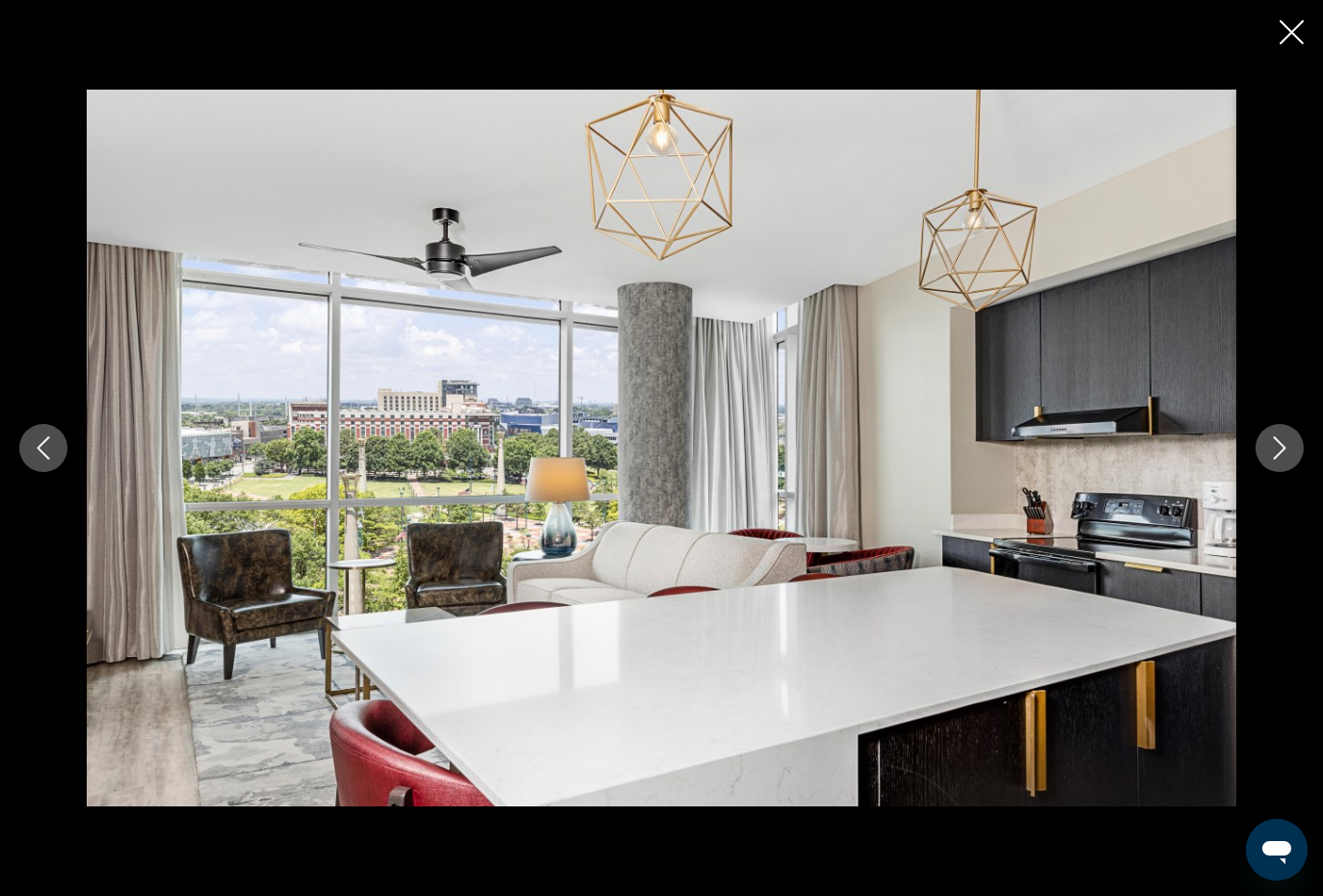 click at bounding box center (1280, 448) 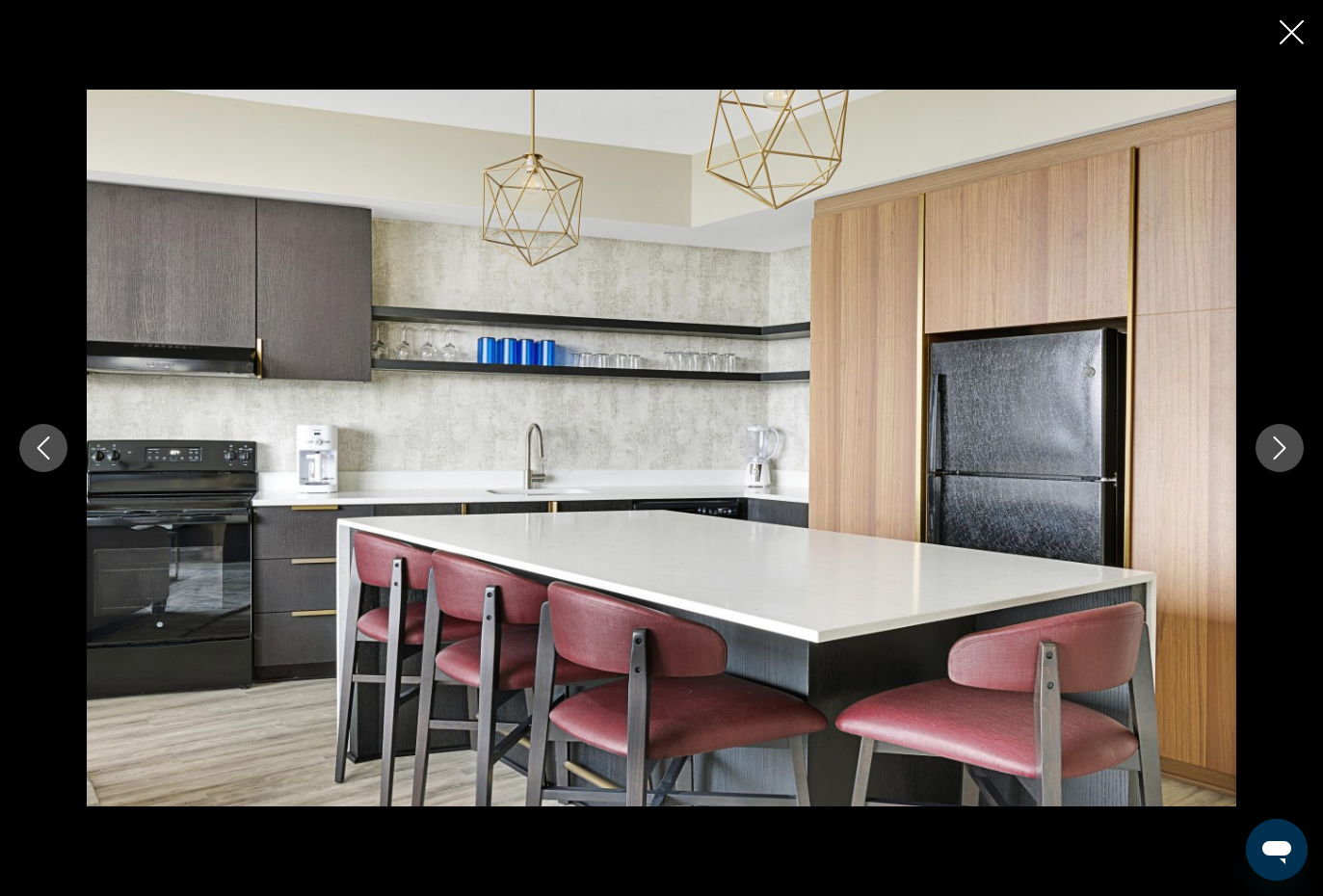 click at bounding box center [661, 448] 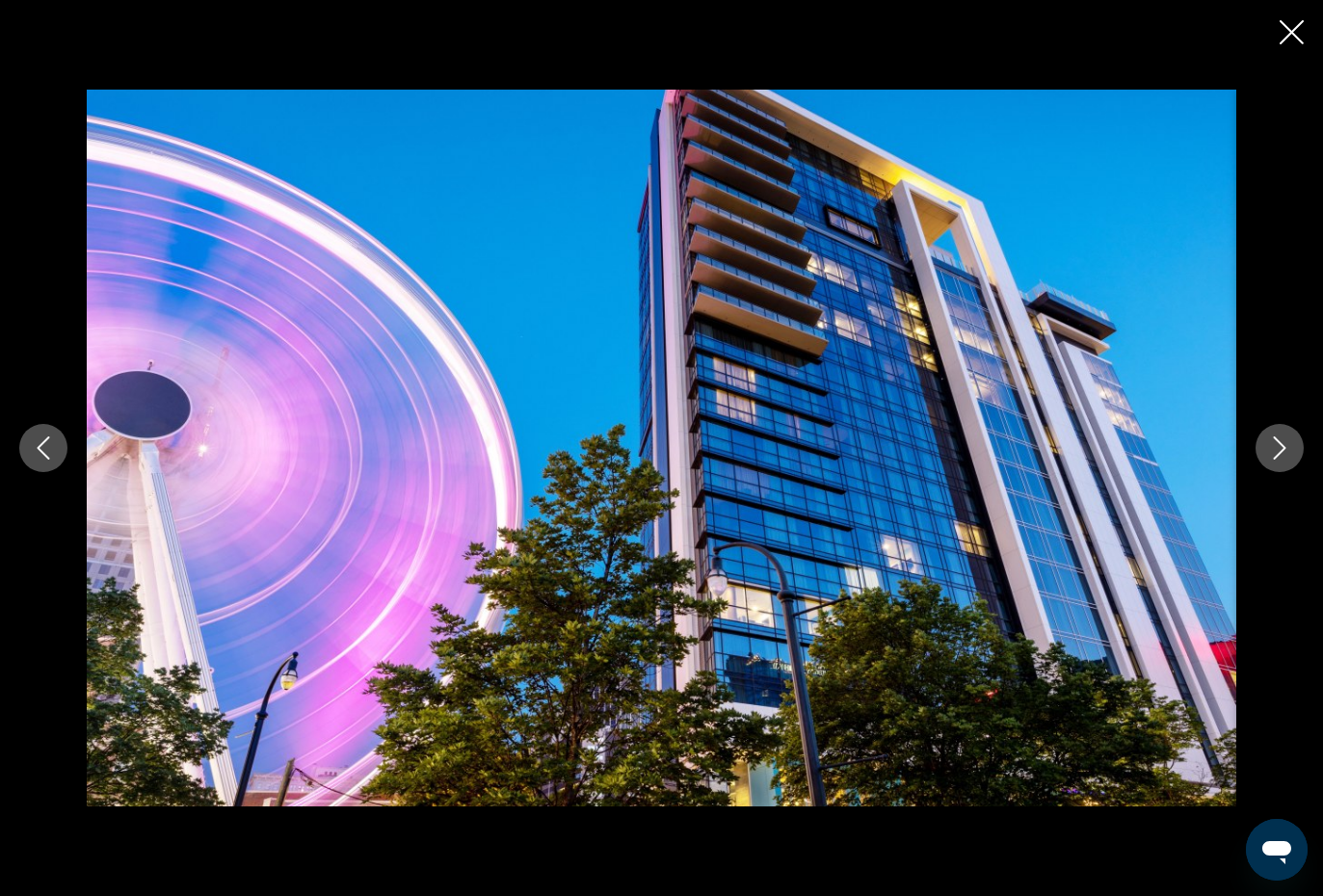 click at bounding box center [1280, 448] 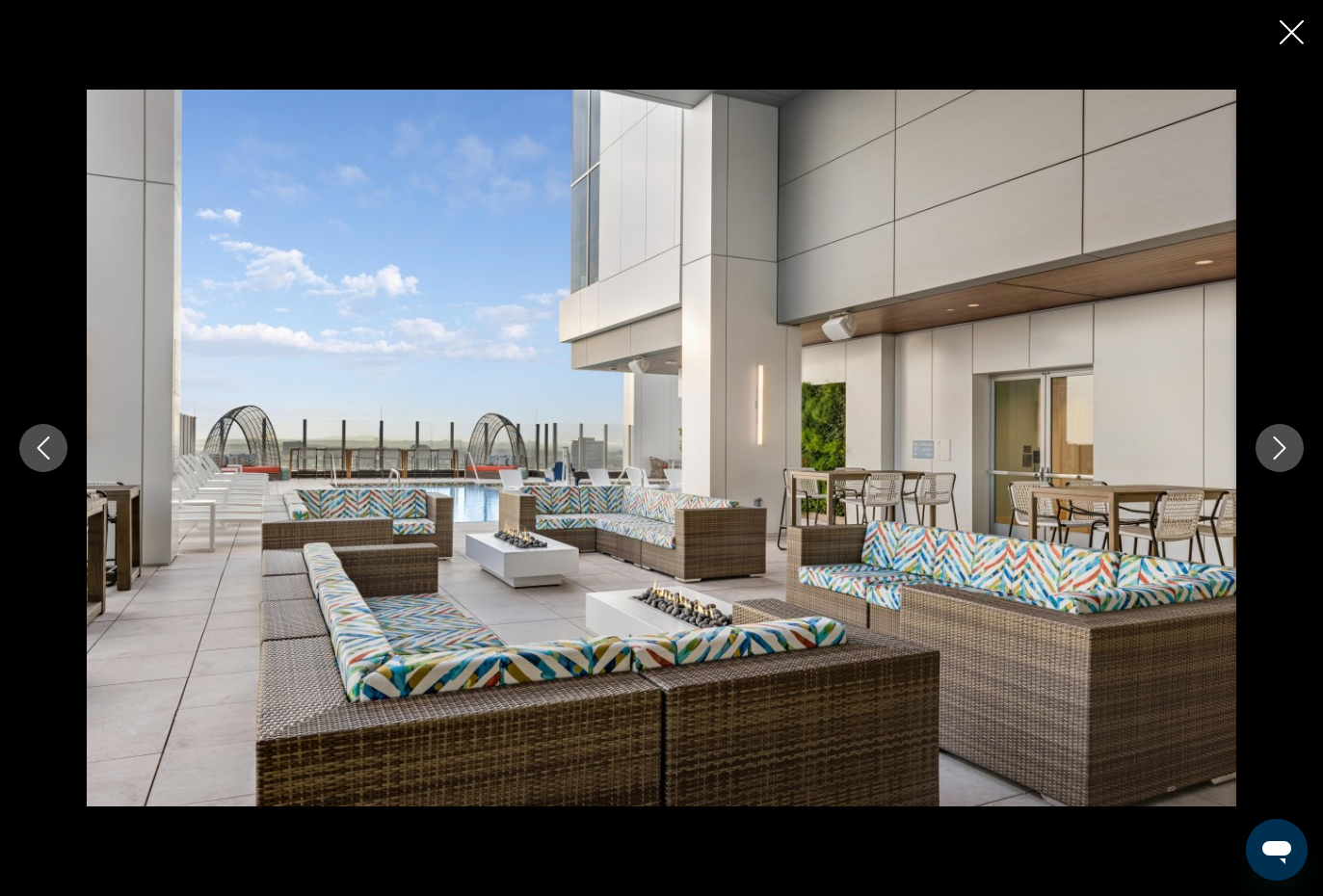 click at bounding box center (1280, 448) 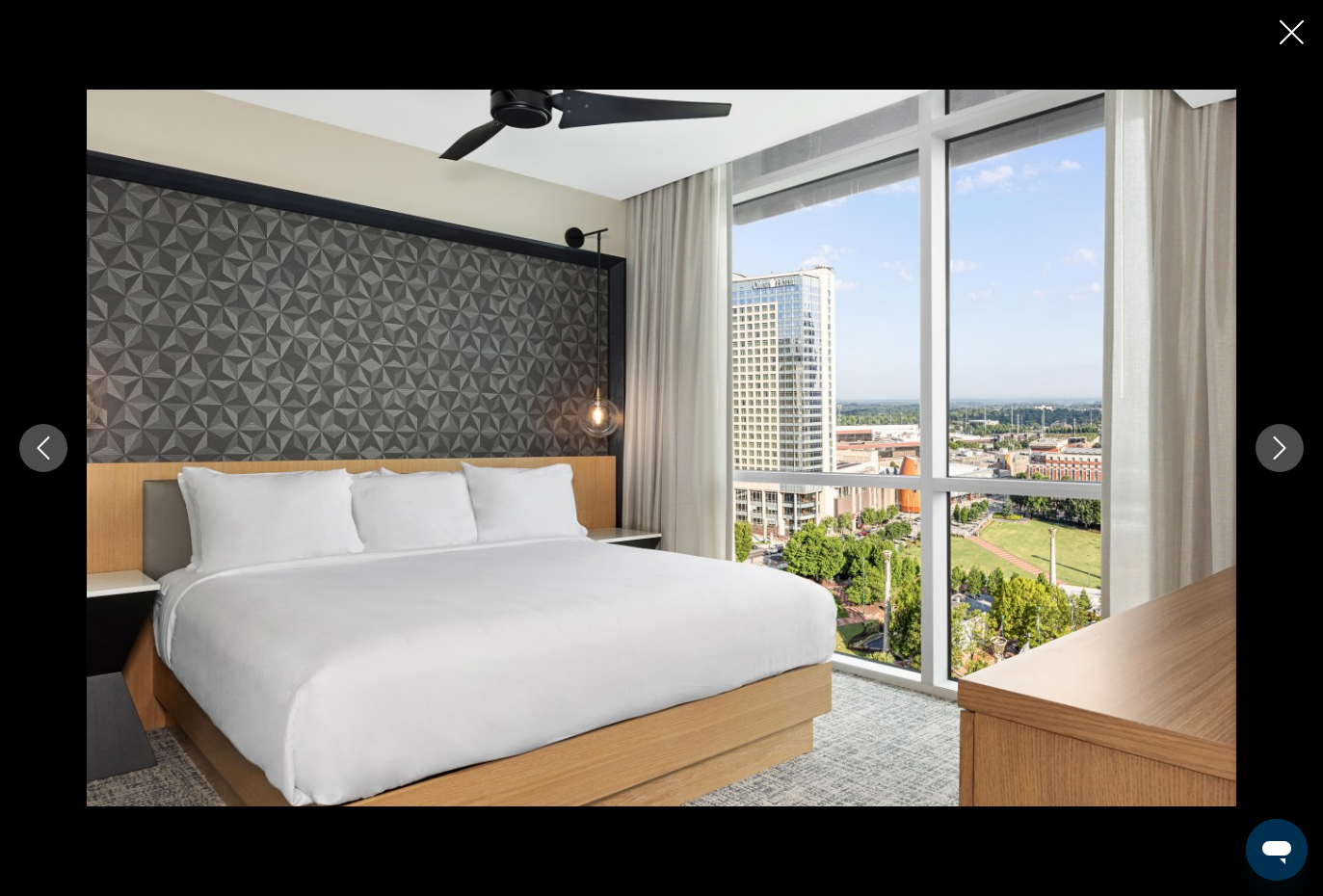 click at bounding box center [1280, 448] 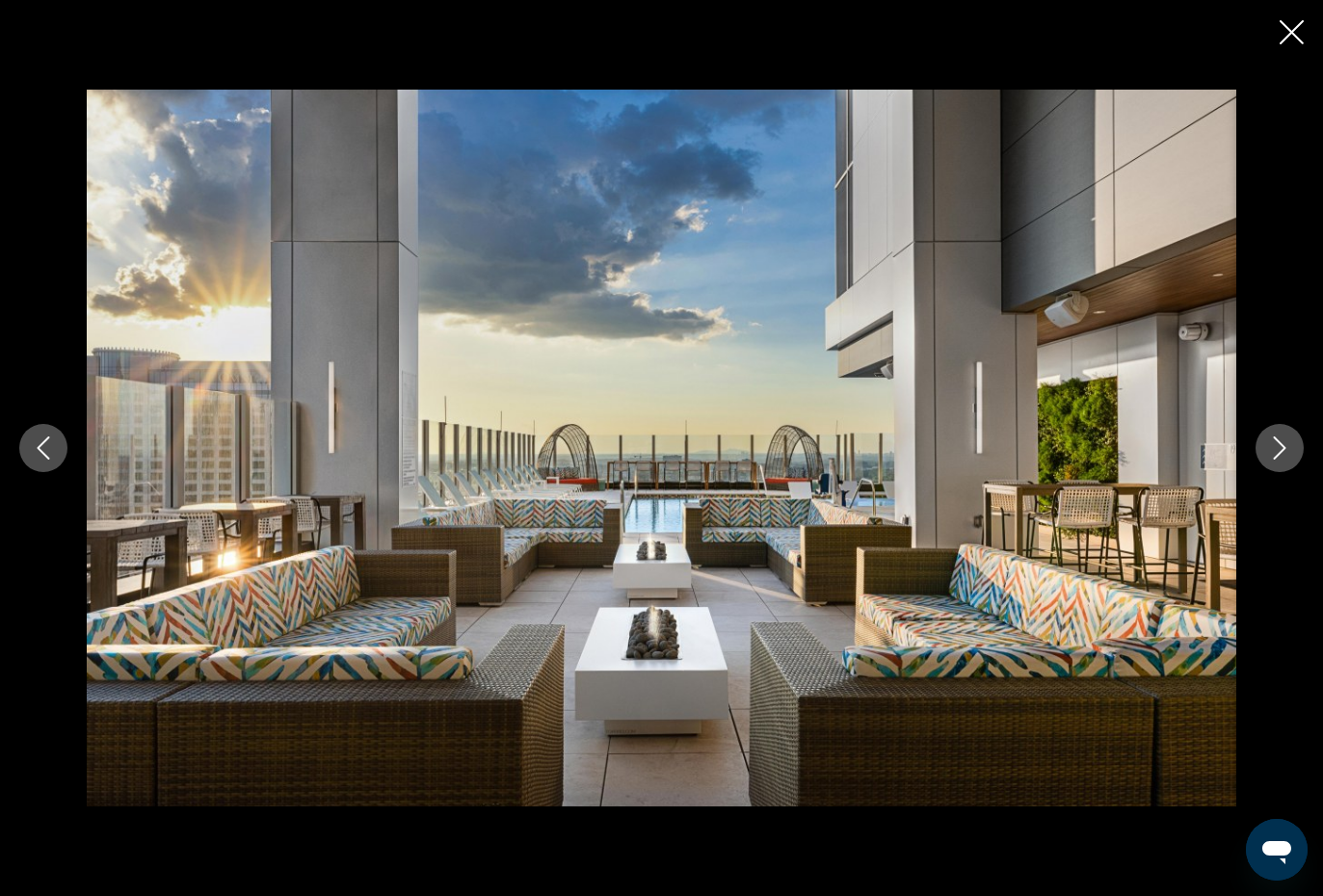click at bounding box center [1280, 448] 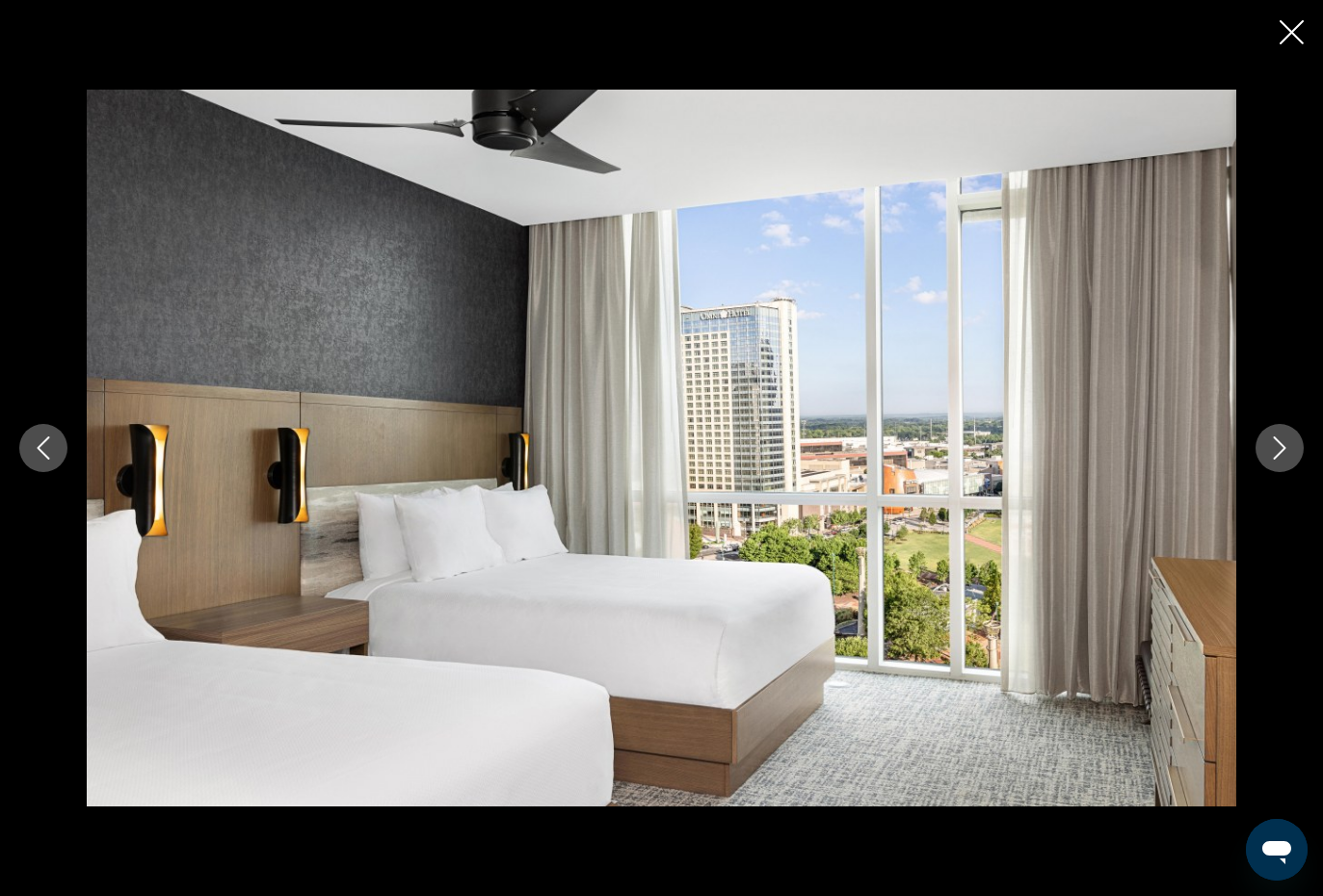 click at bounding box center (1280, 448) 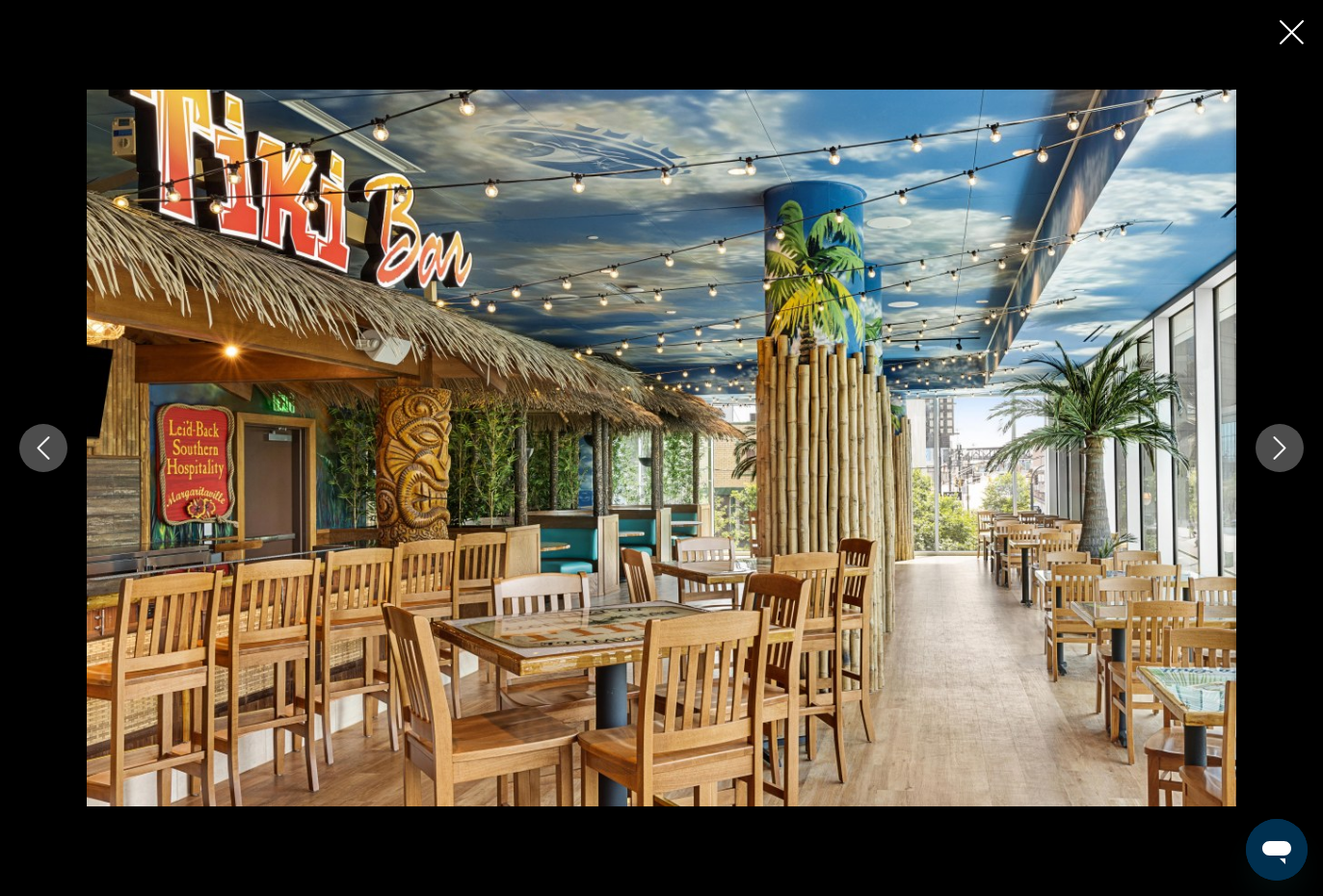 click at bounding box center (1280, 448) 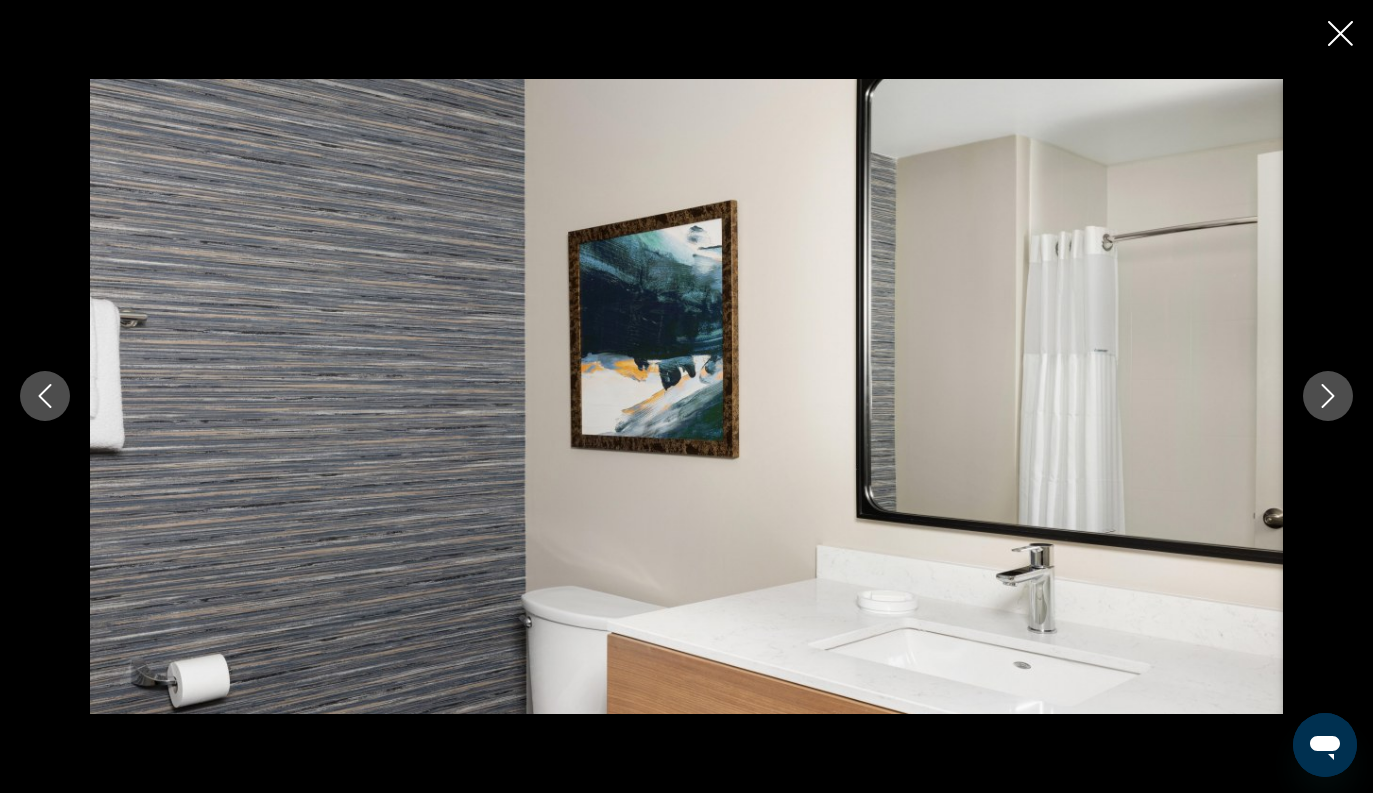 scroll, scrollTop: 105, scrollLeft: 0, axis: vertical 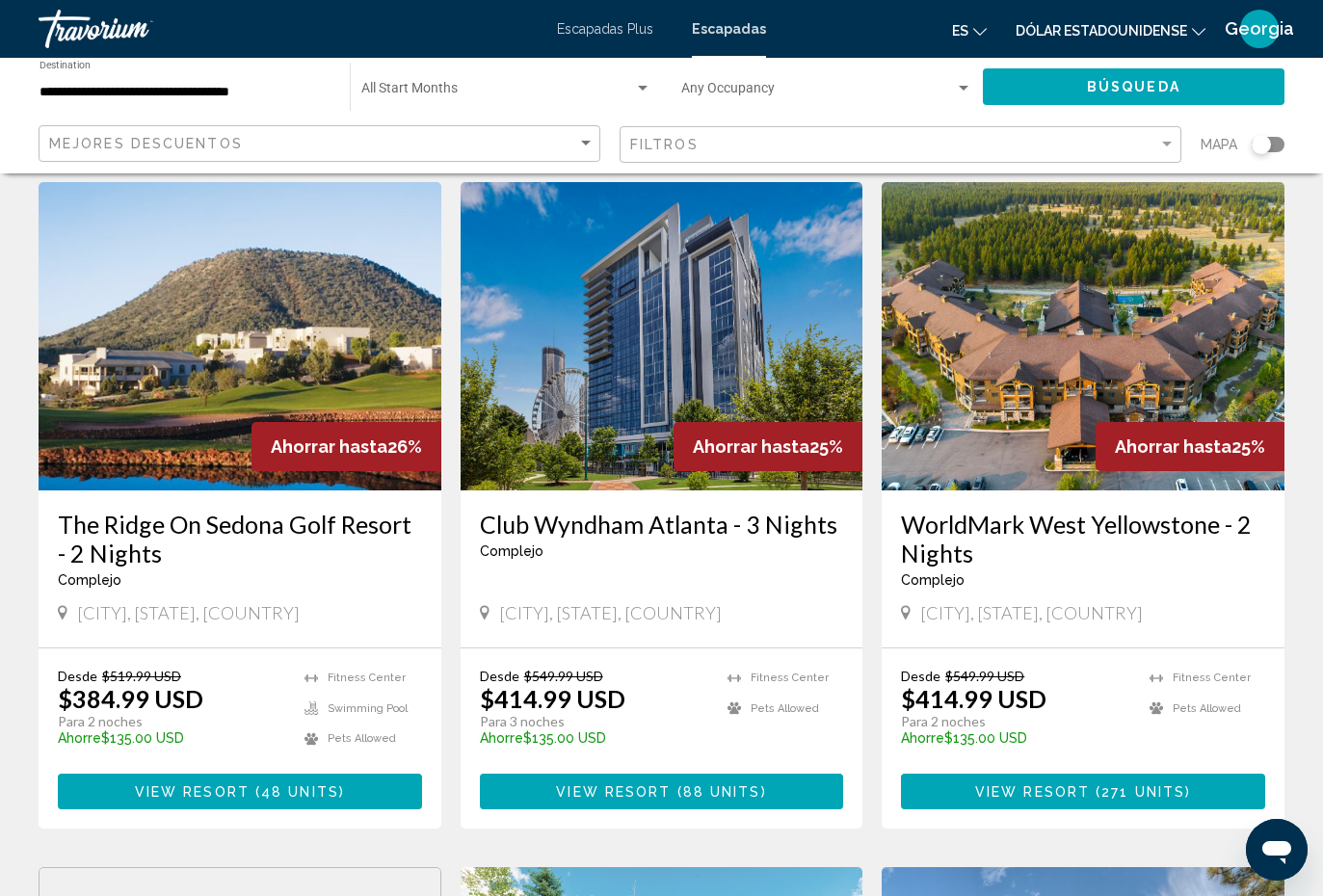 click at bounding box center [662, 336] 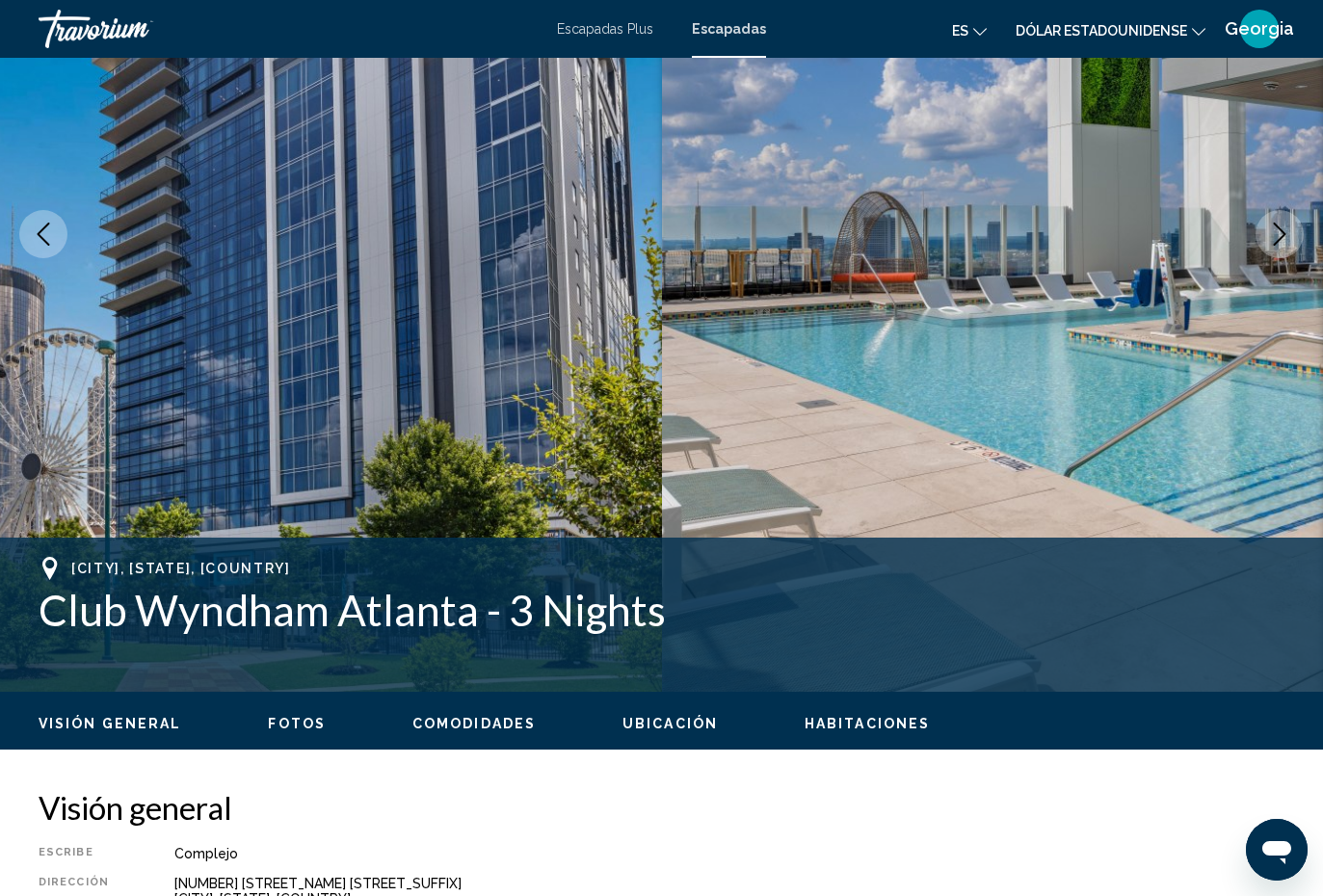 click on "Fotos" at bounding box center [297, 724] 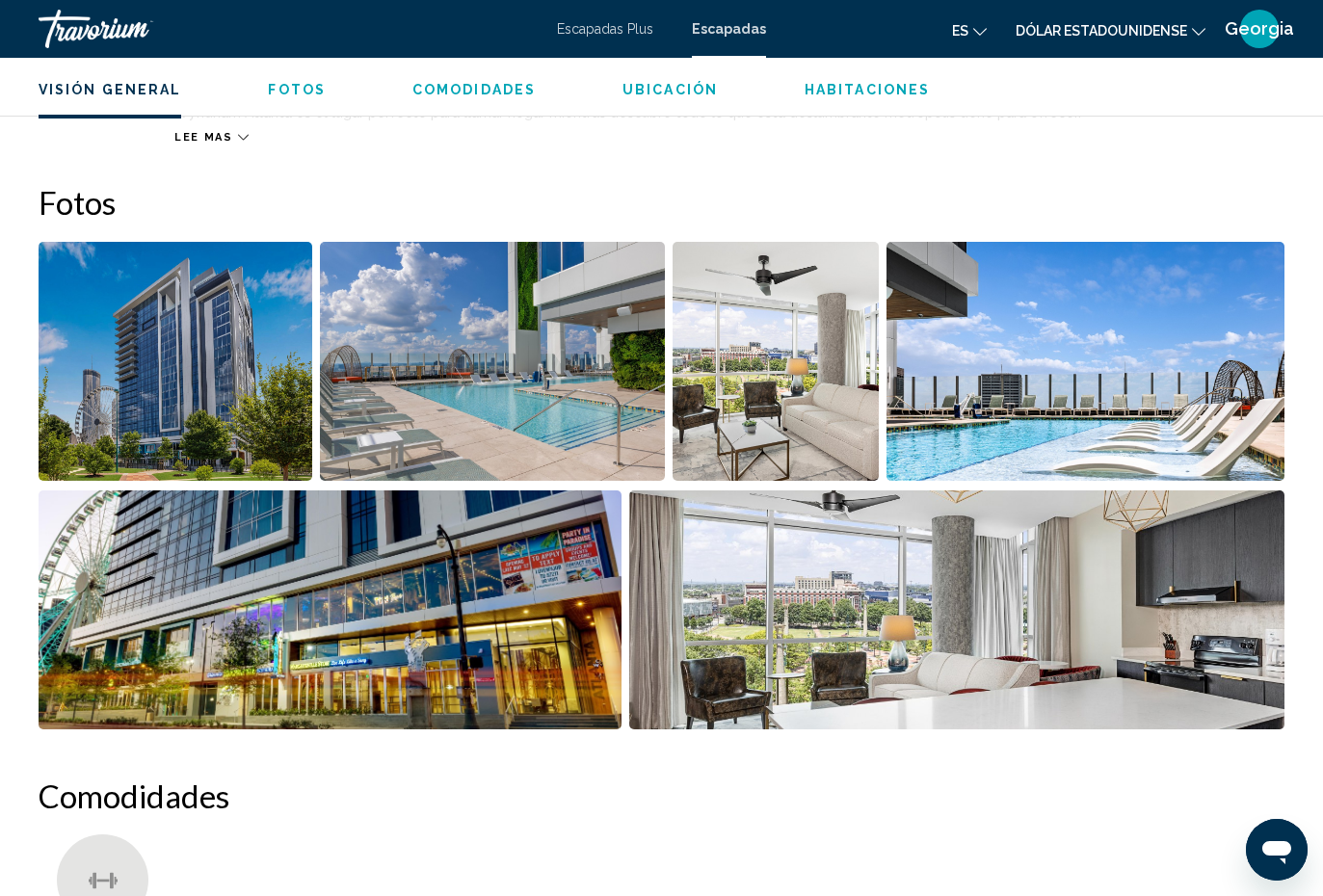 scroll, scrollTop: 1211, scrollLeft: 0, axis: vertical 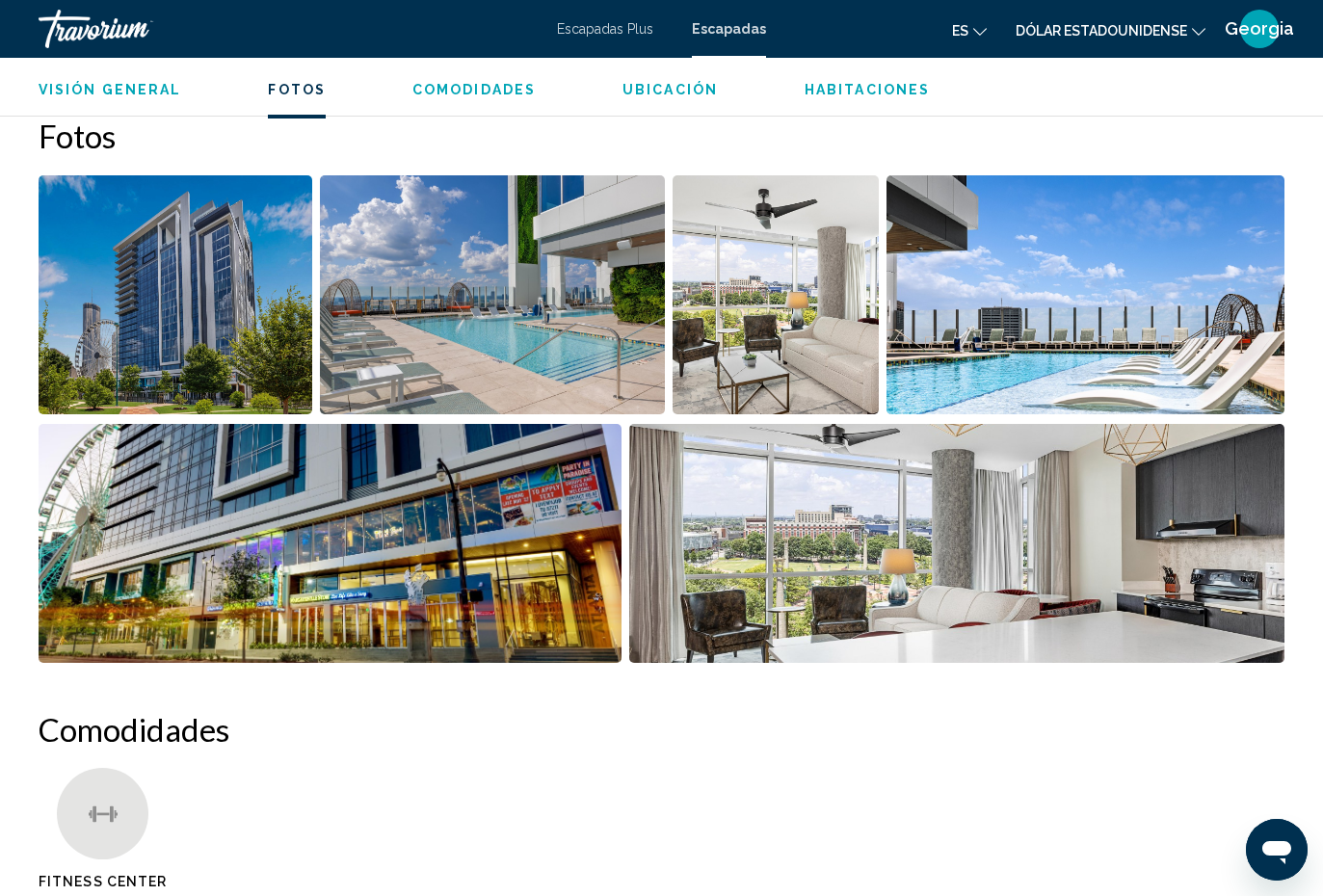click at bounding box center [175, 295] 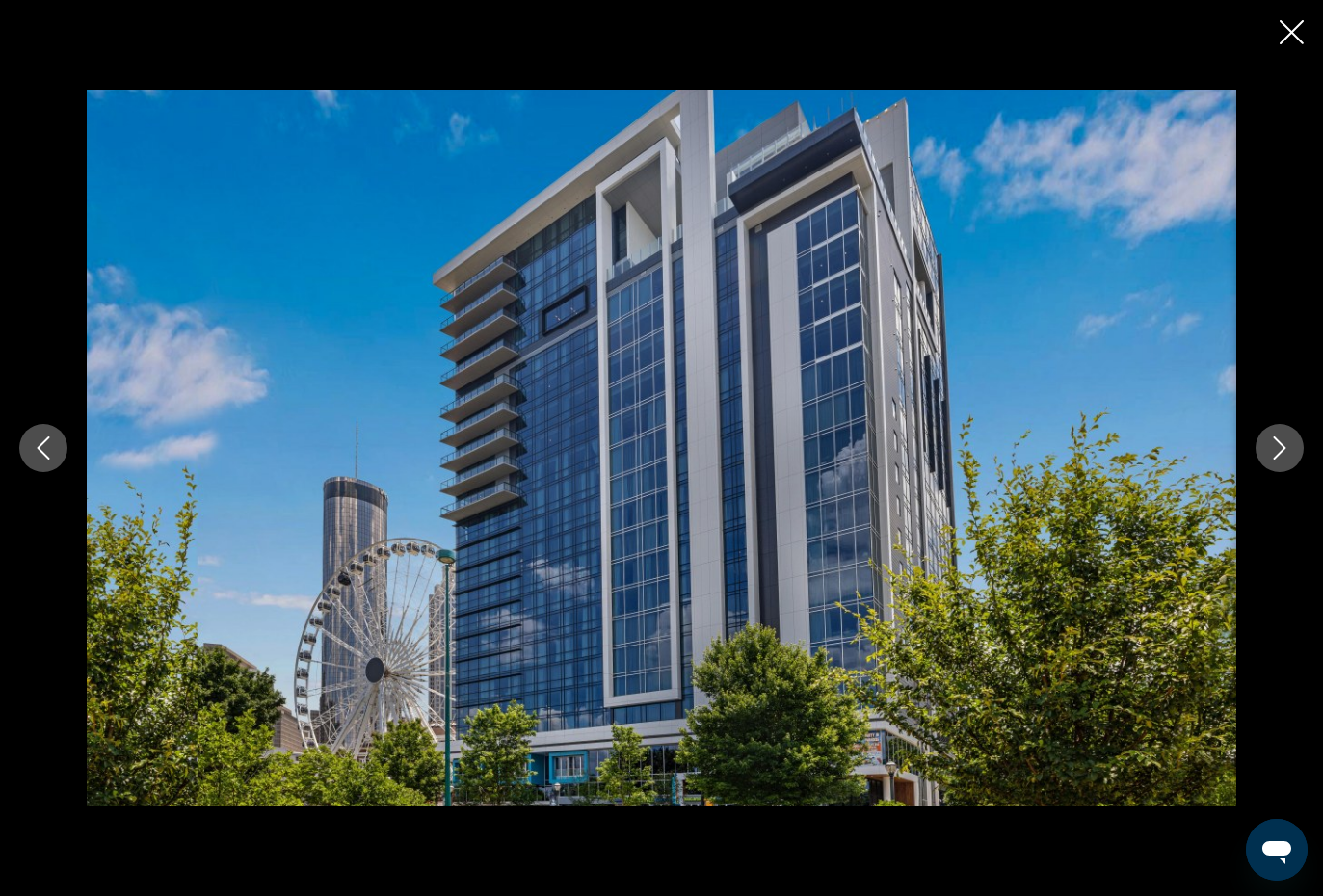 click at bounding box center (1280, 448) 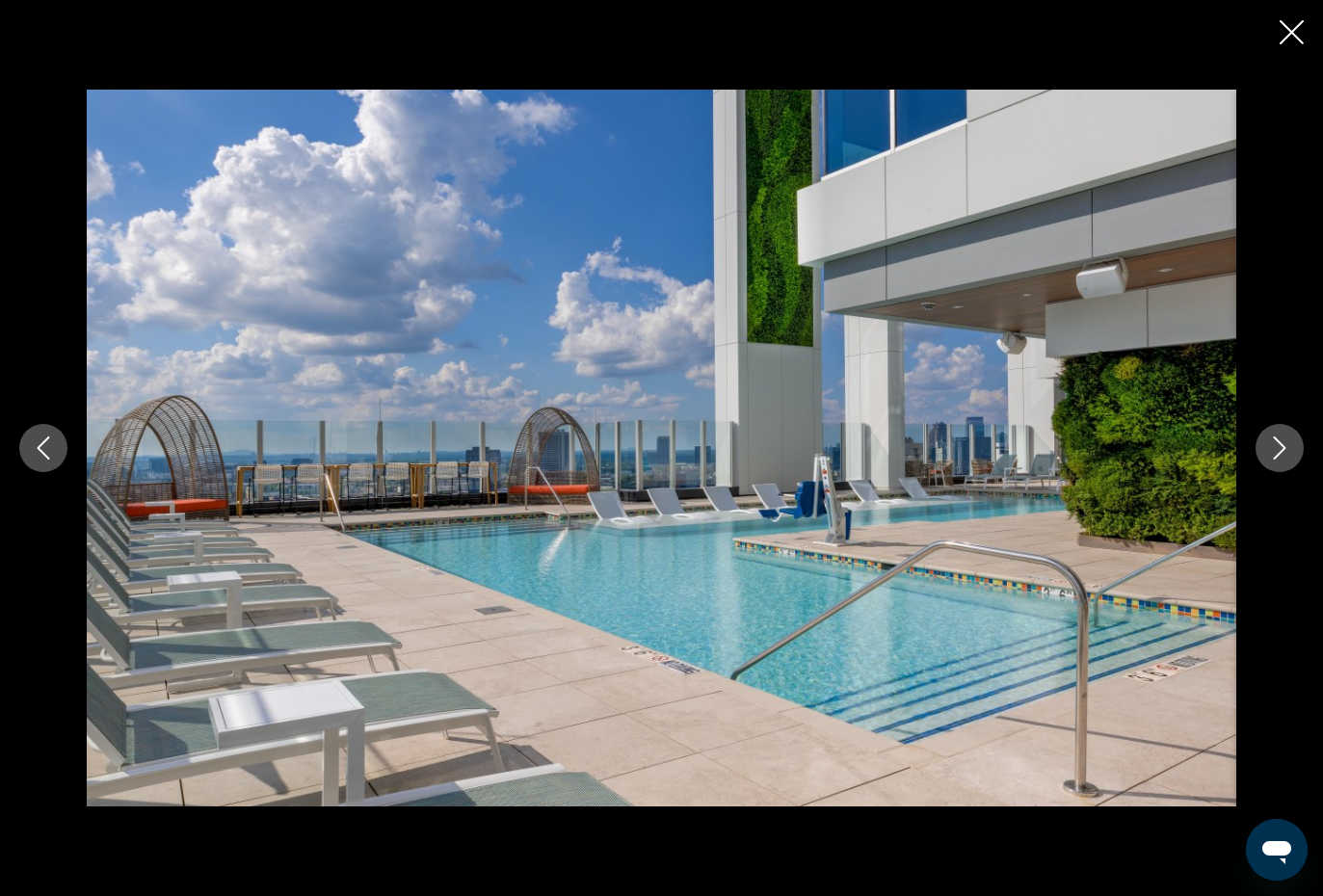 click at bounding box center (1280, 448) 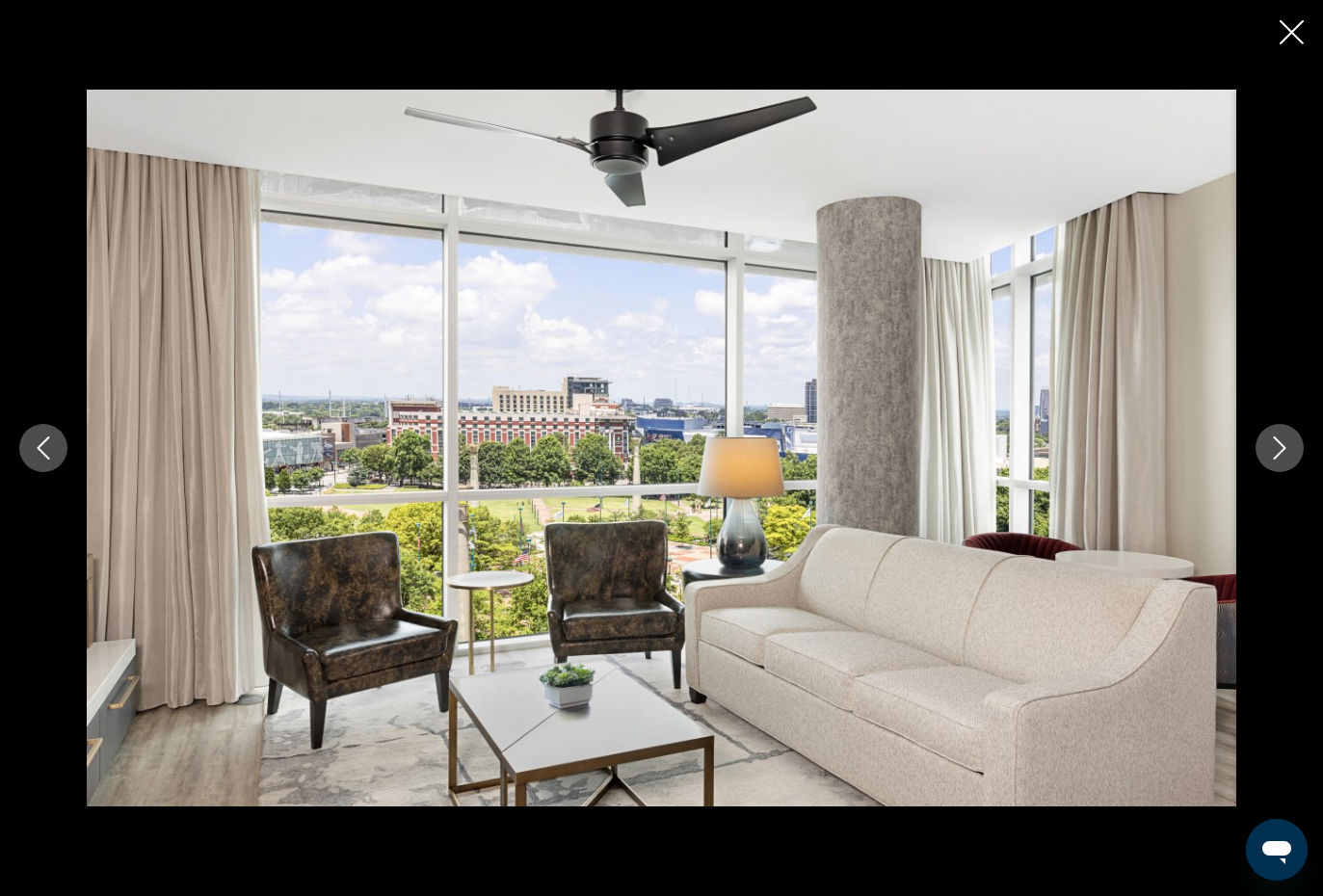 click at bounding box center [1280, 448] 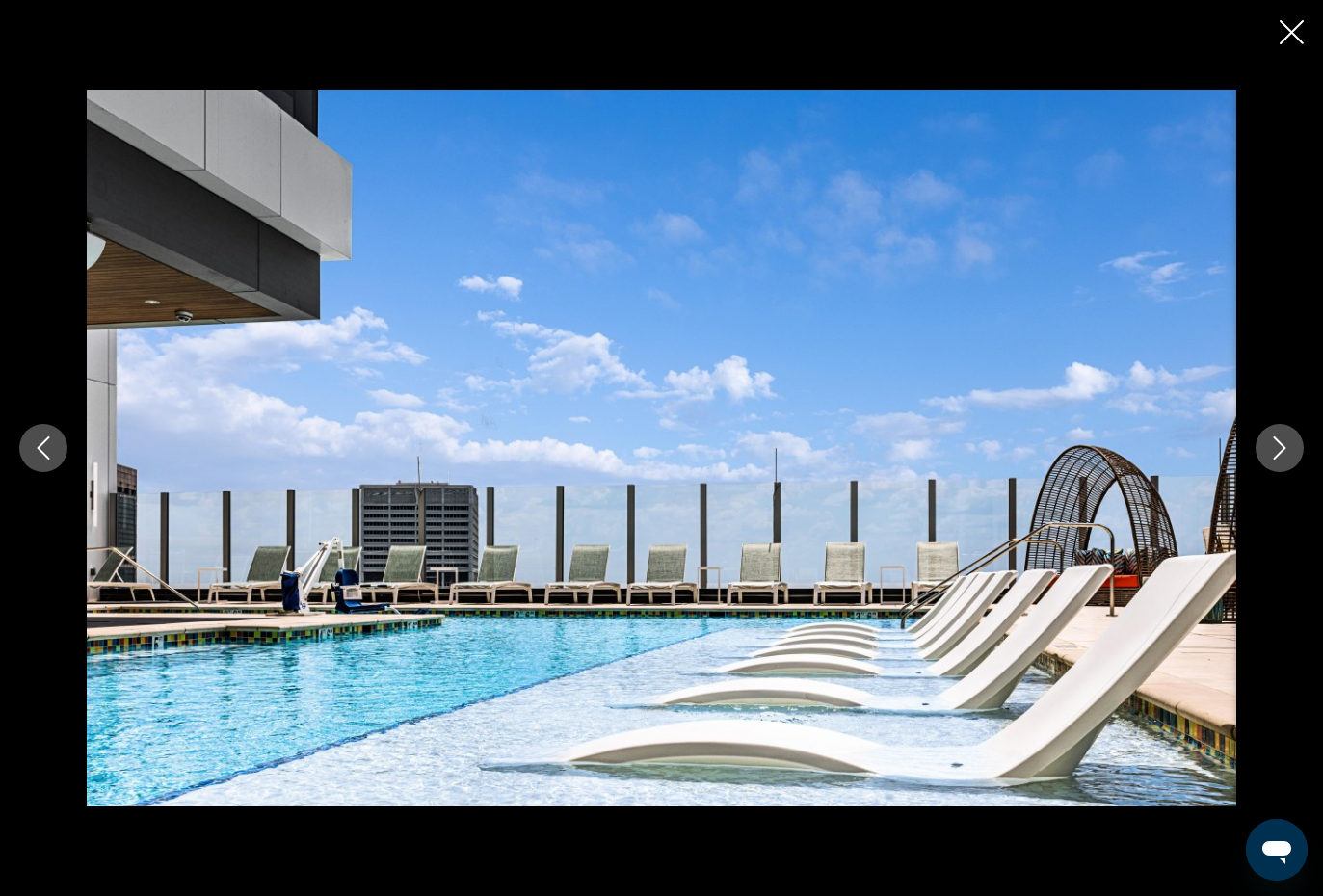 click 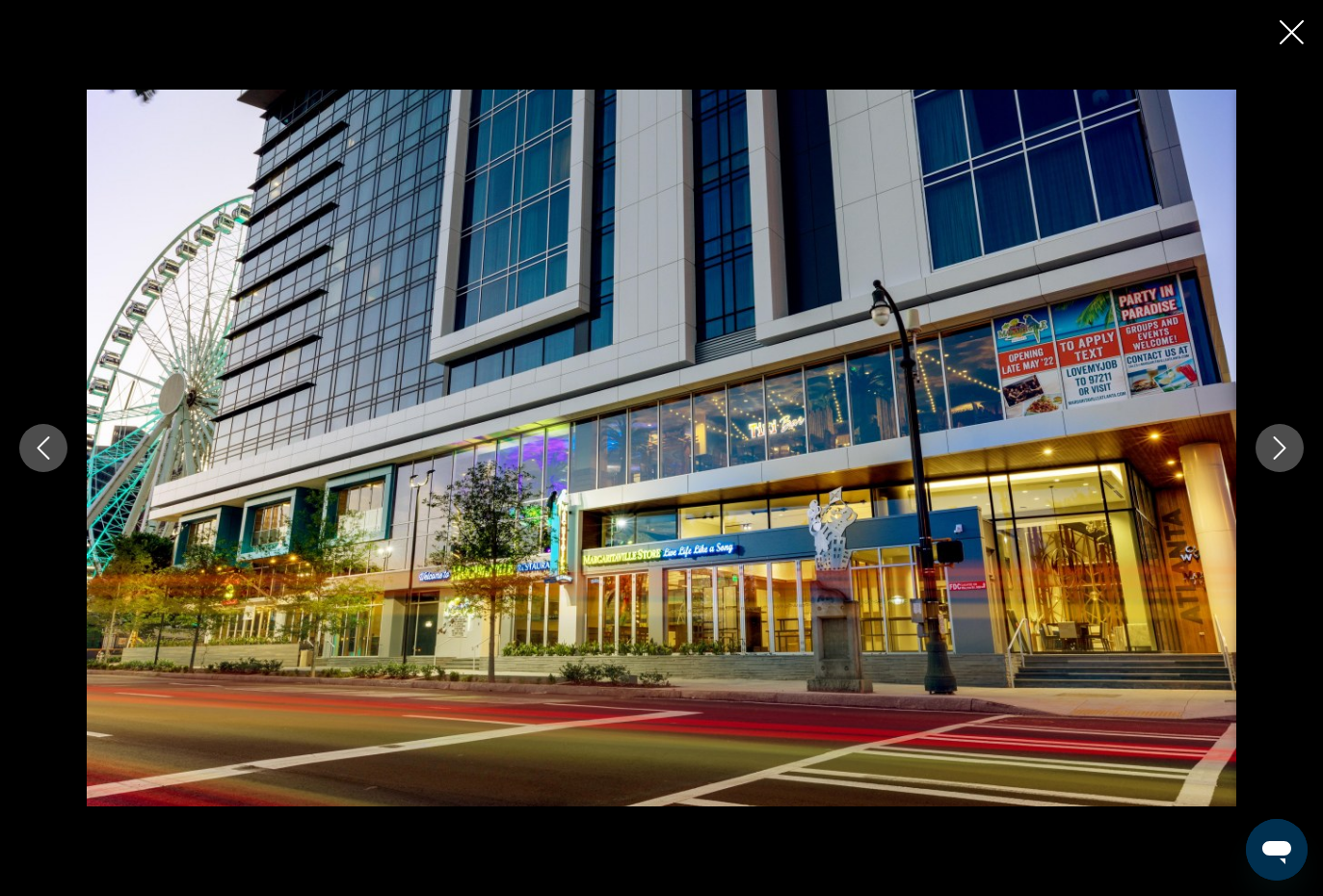 click 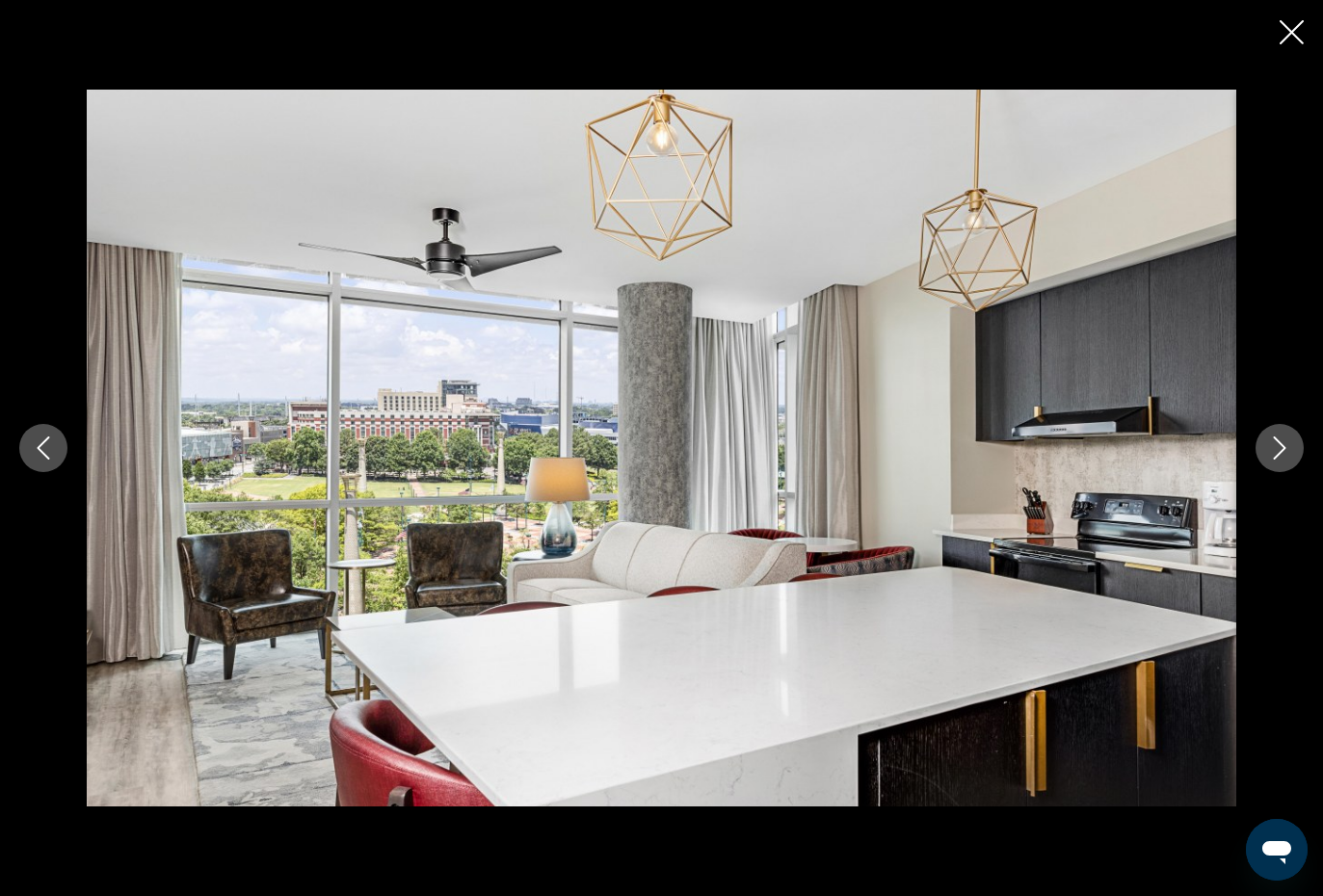 click 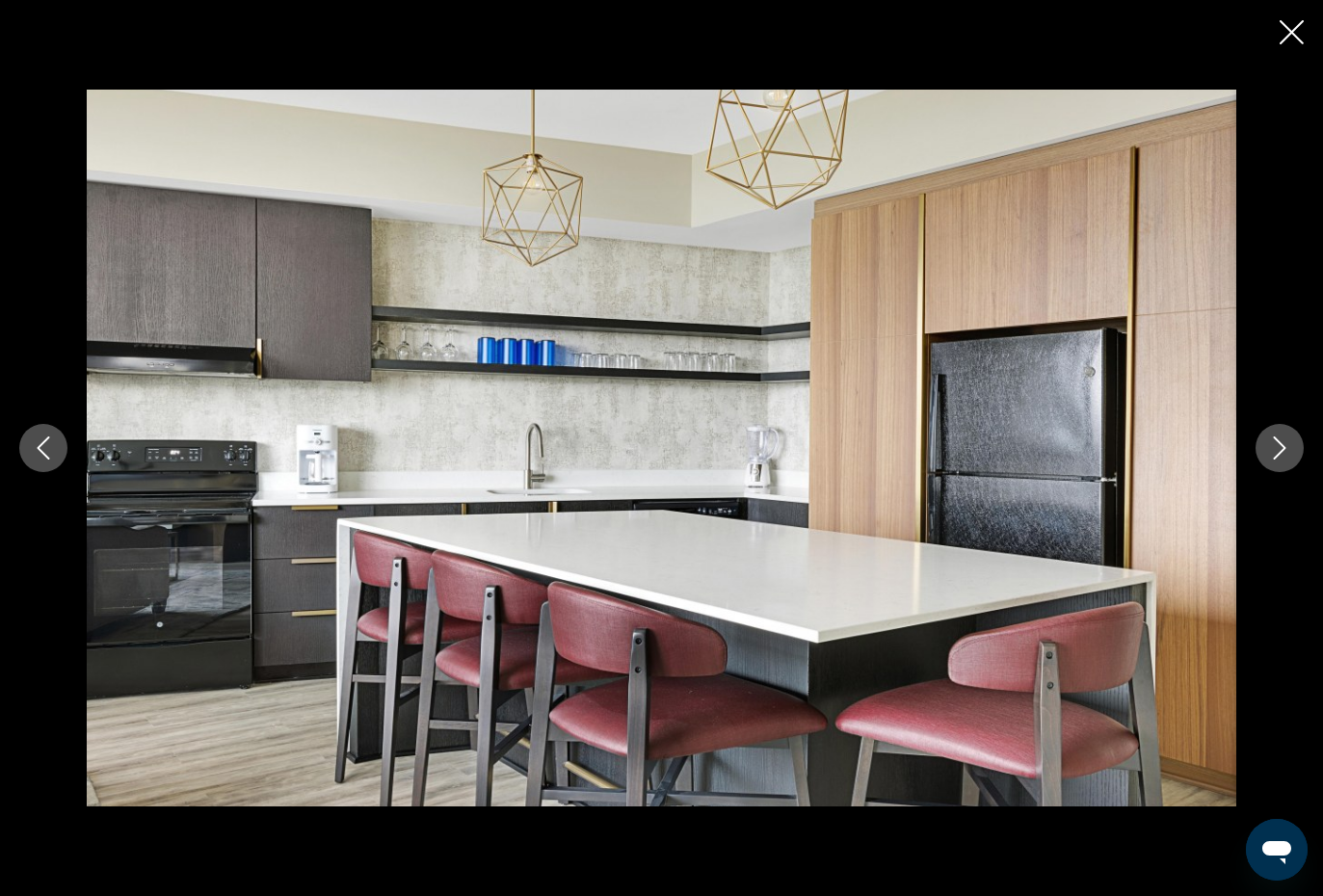 click 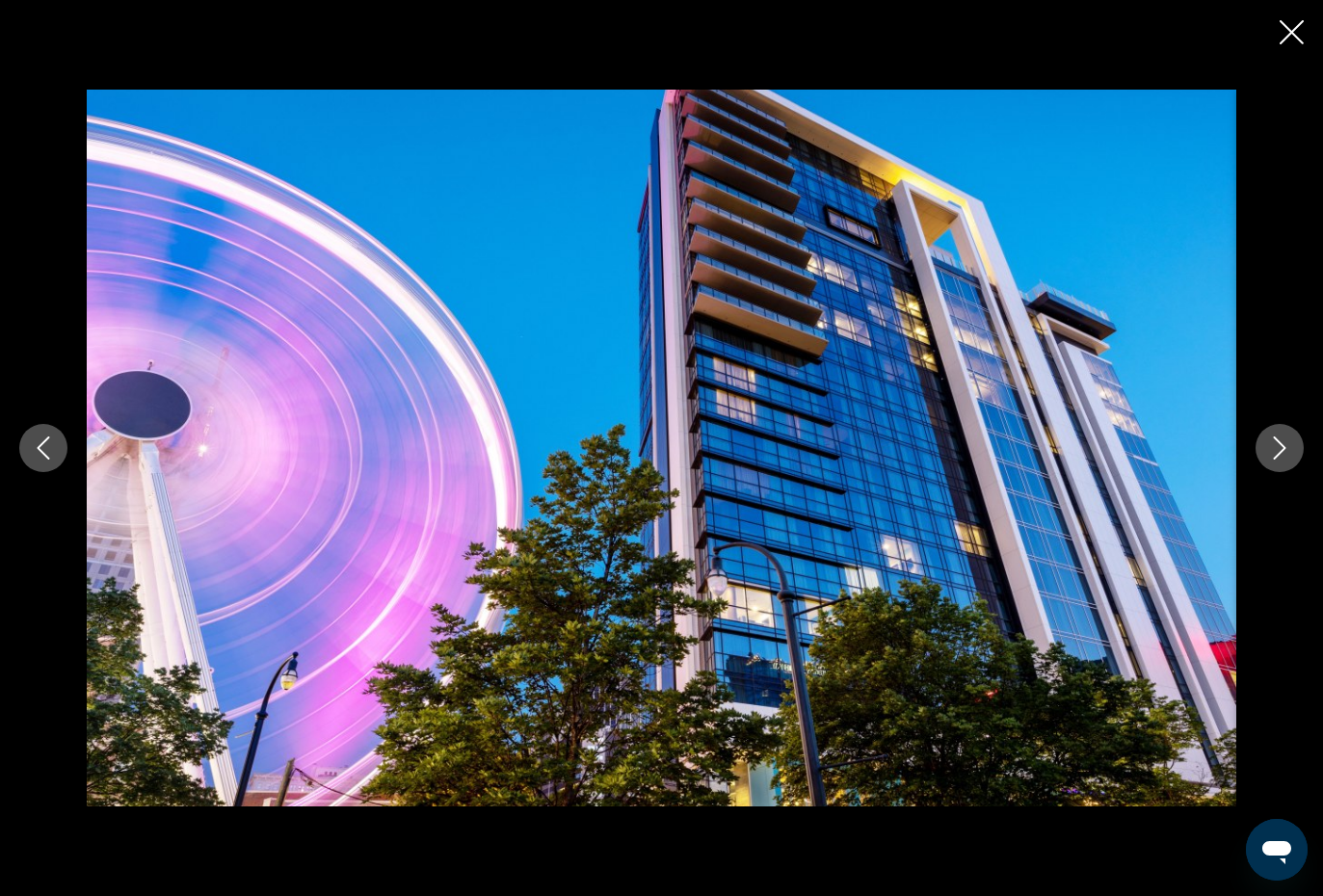 click 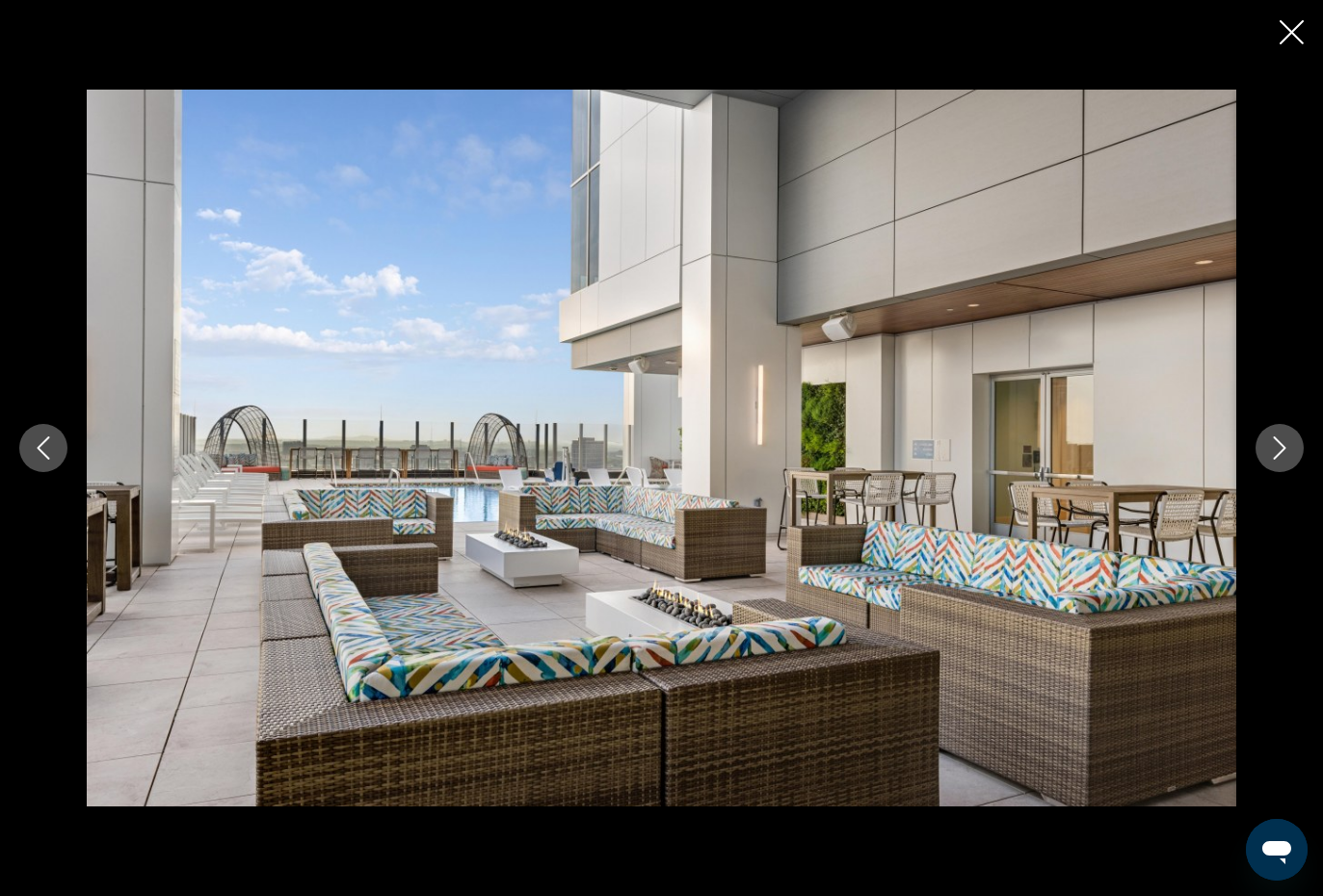 click 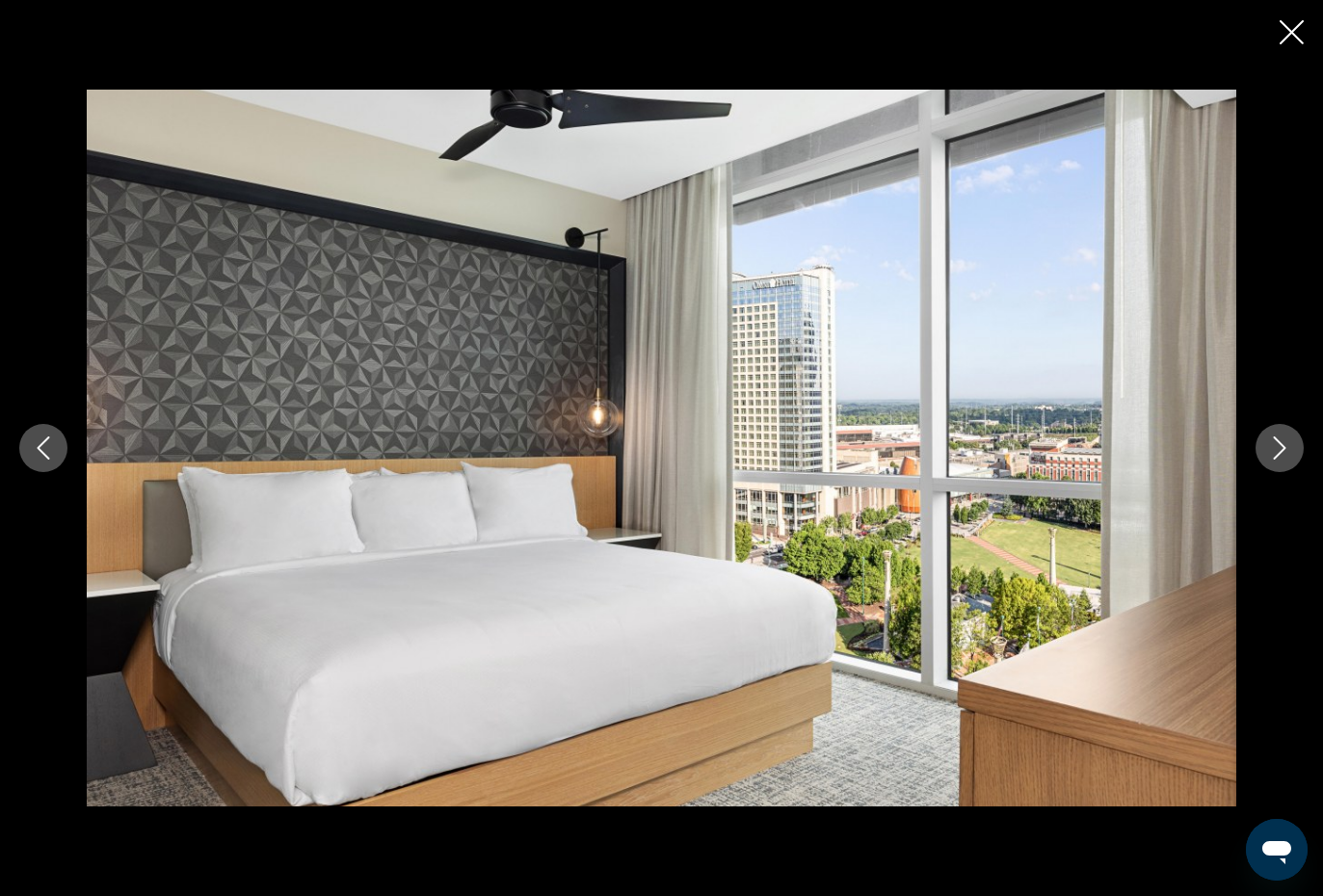 click 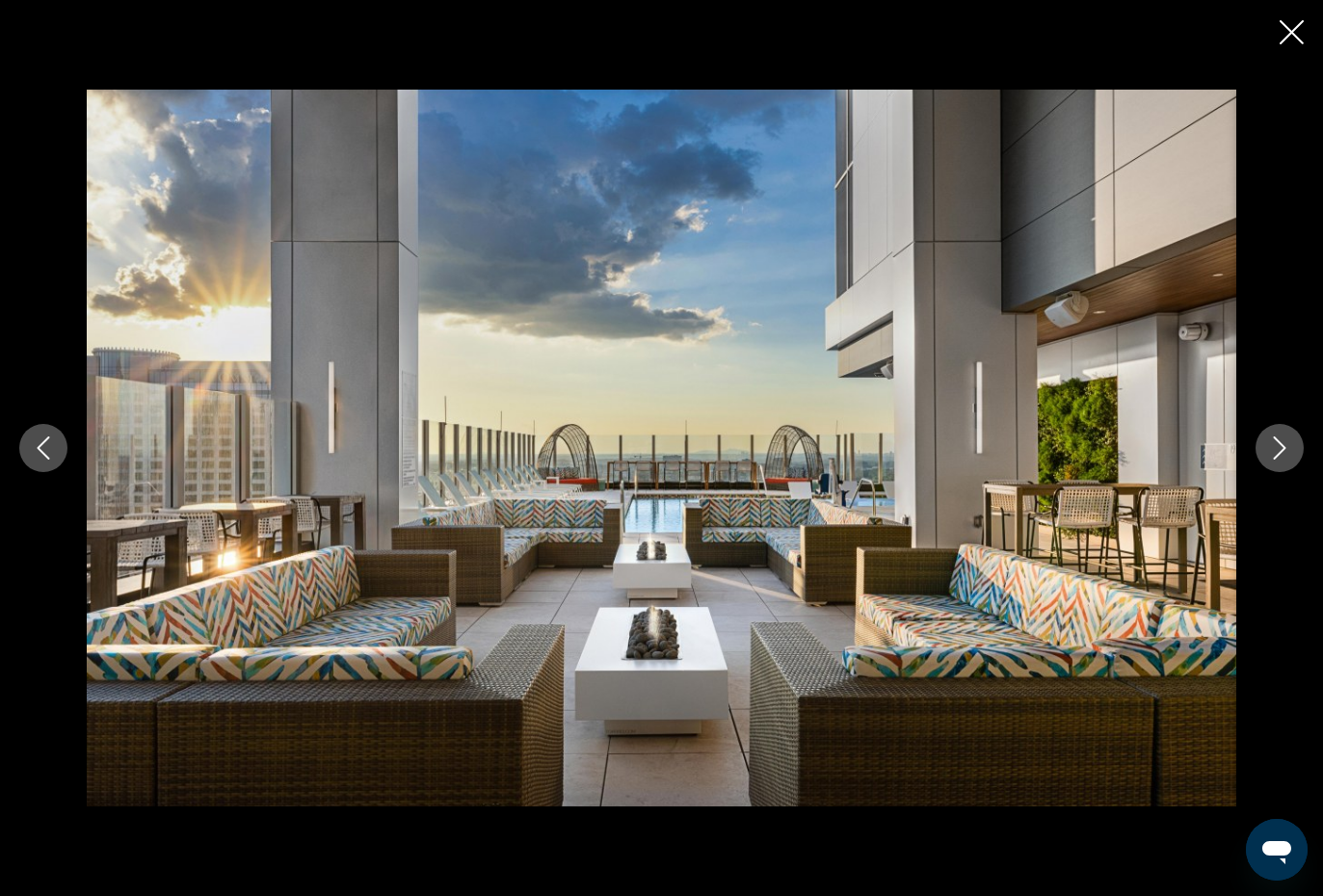click 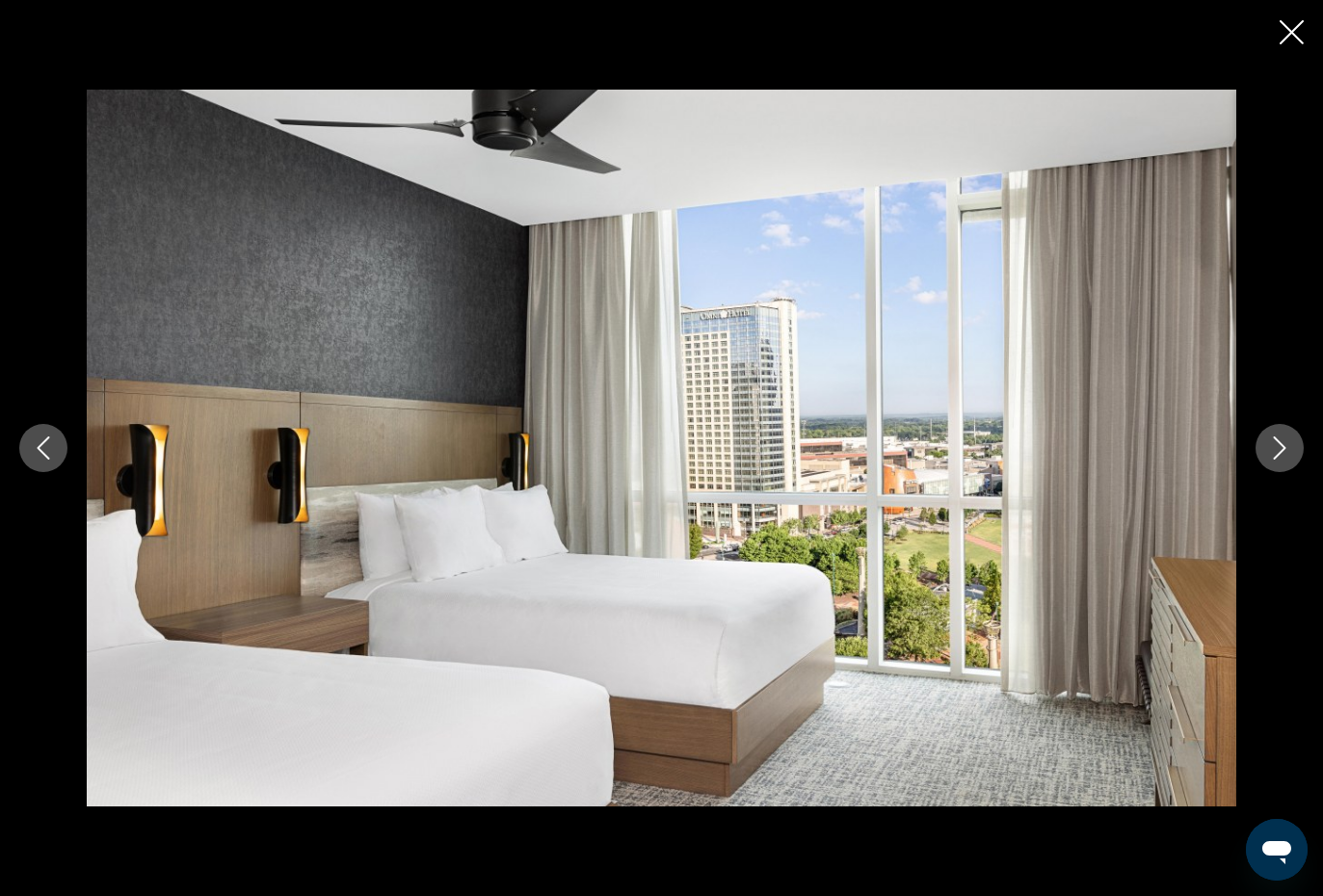 click 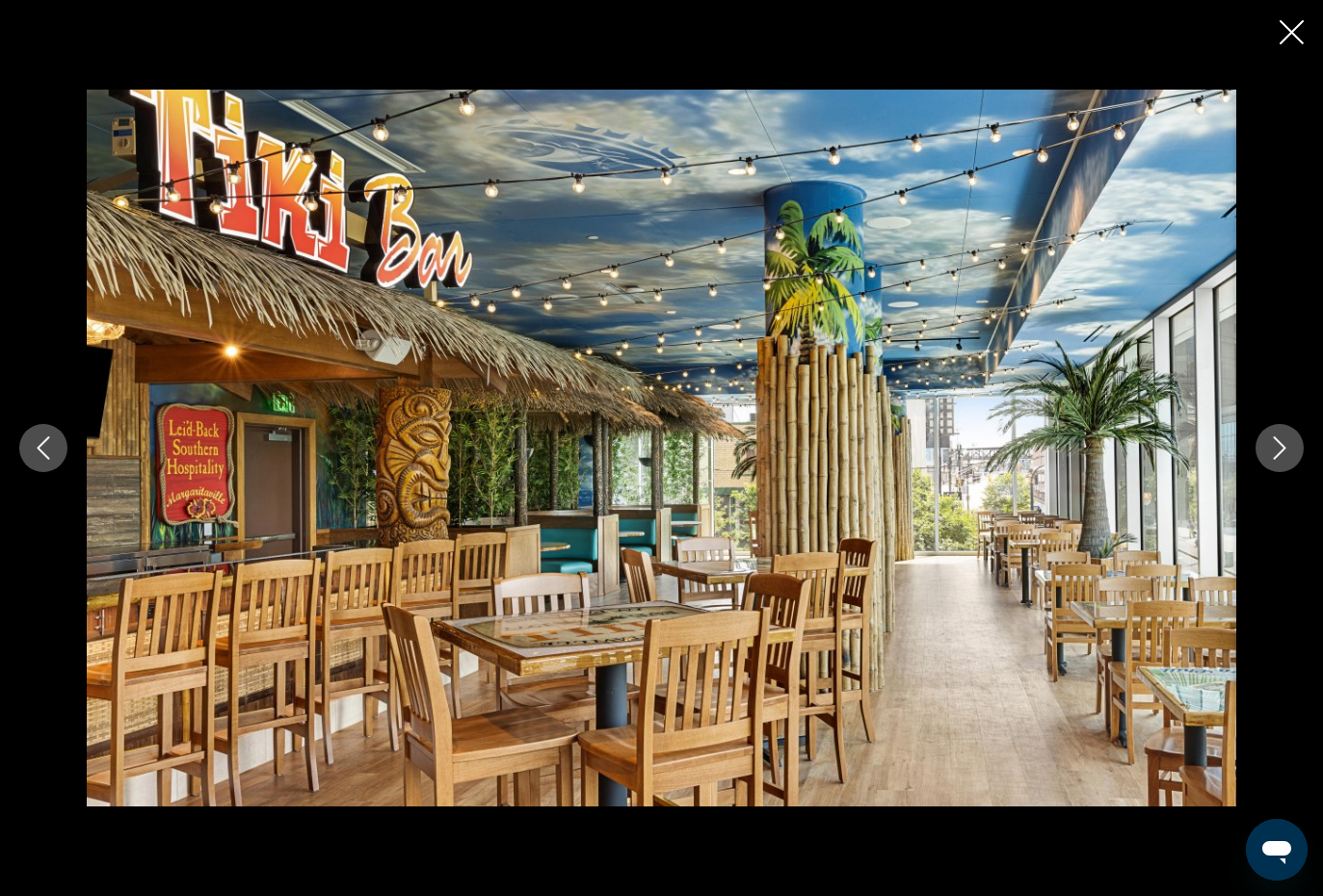 click at bounding box center (1280, 448) 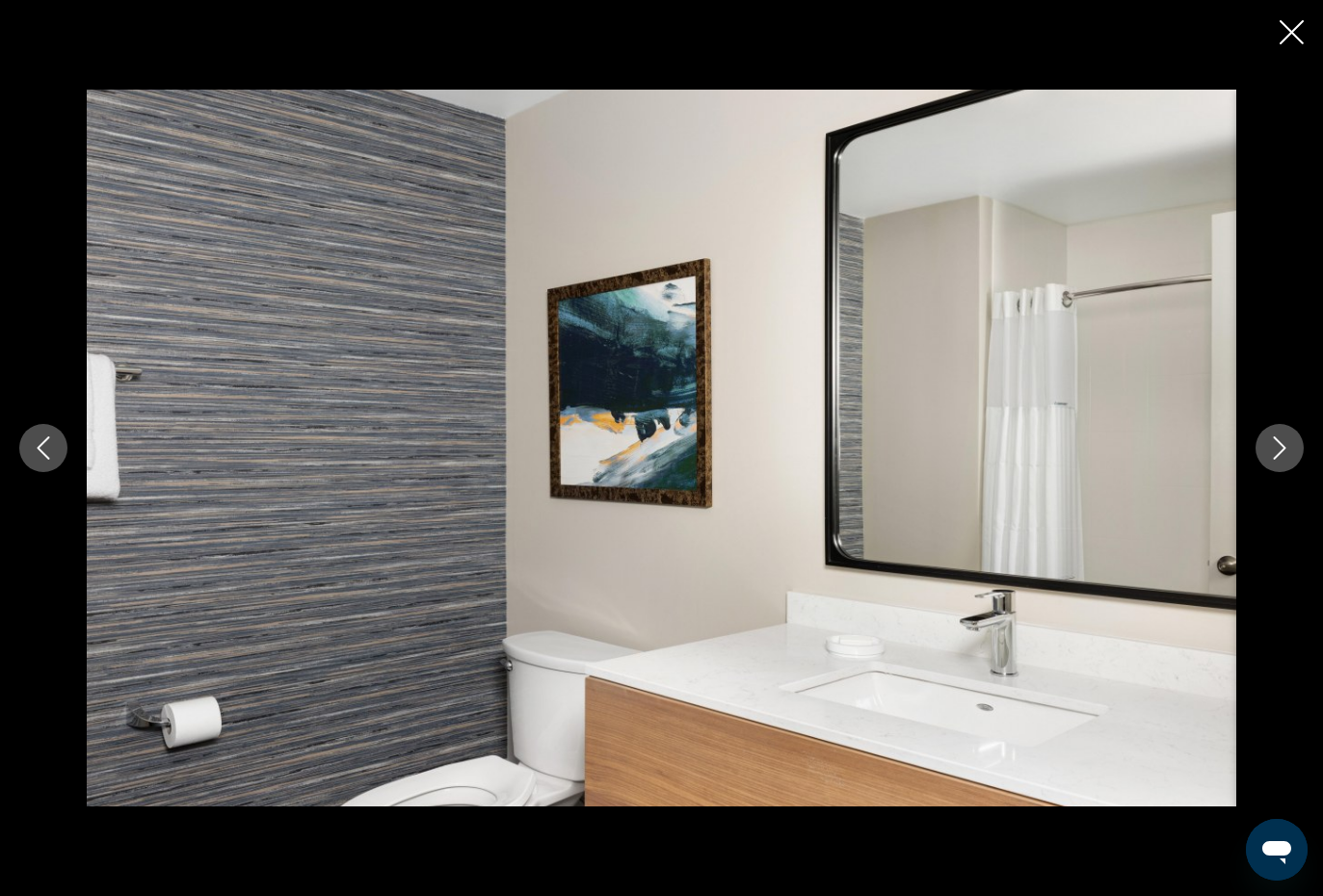 click 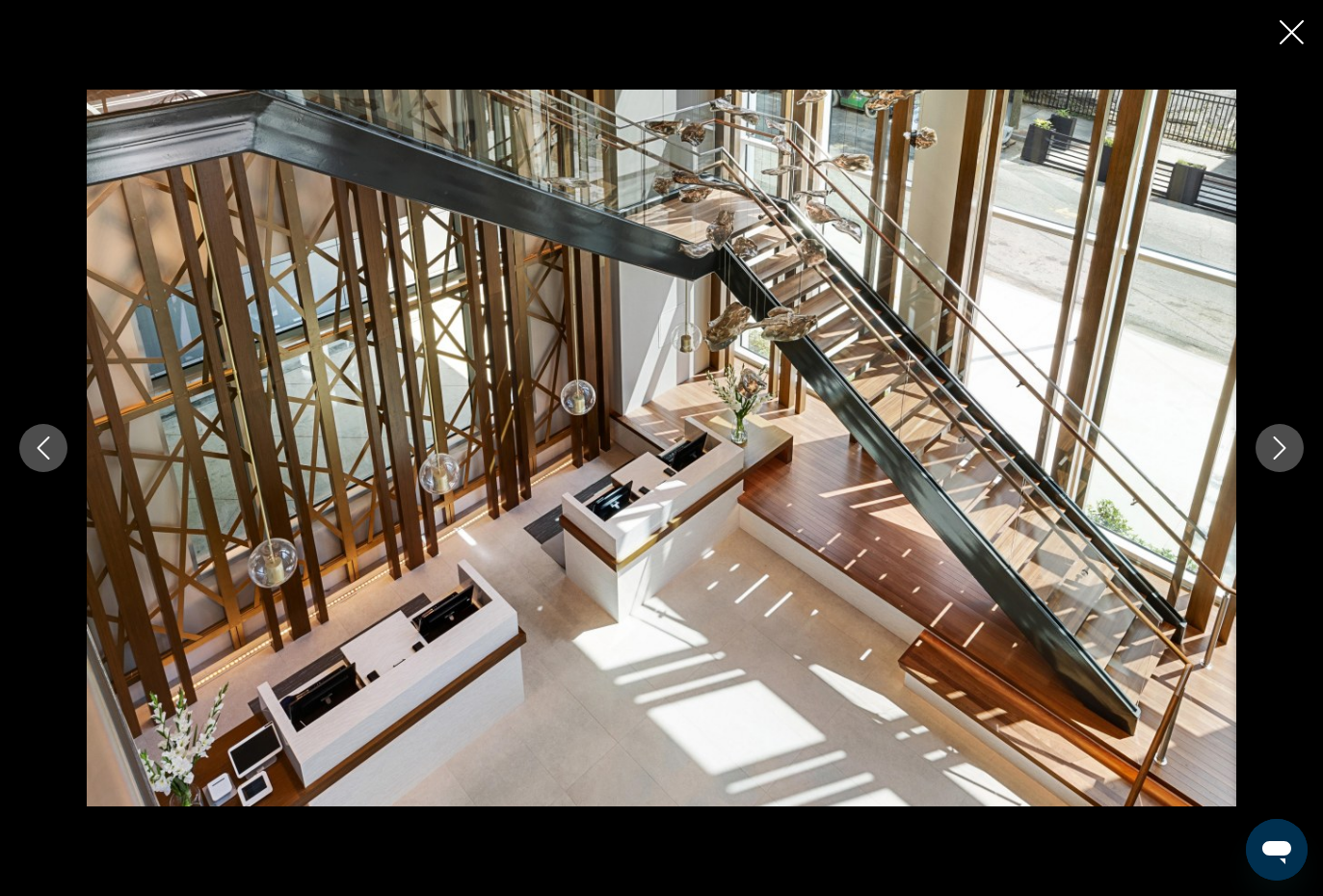 click 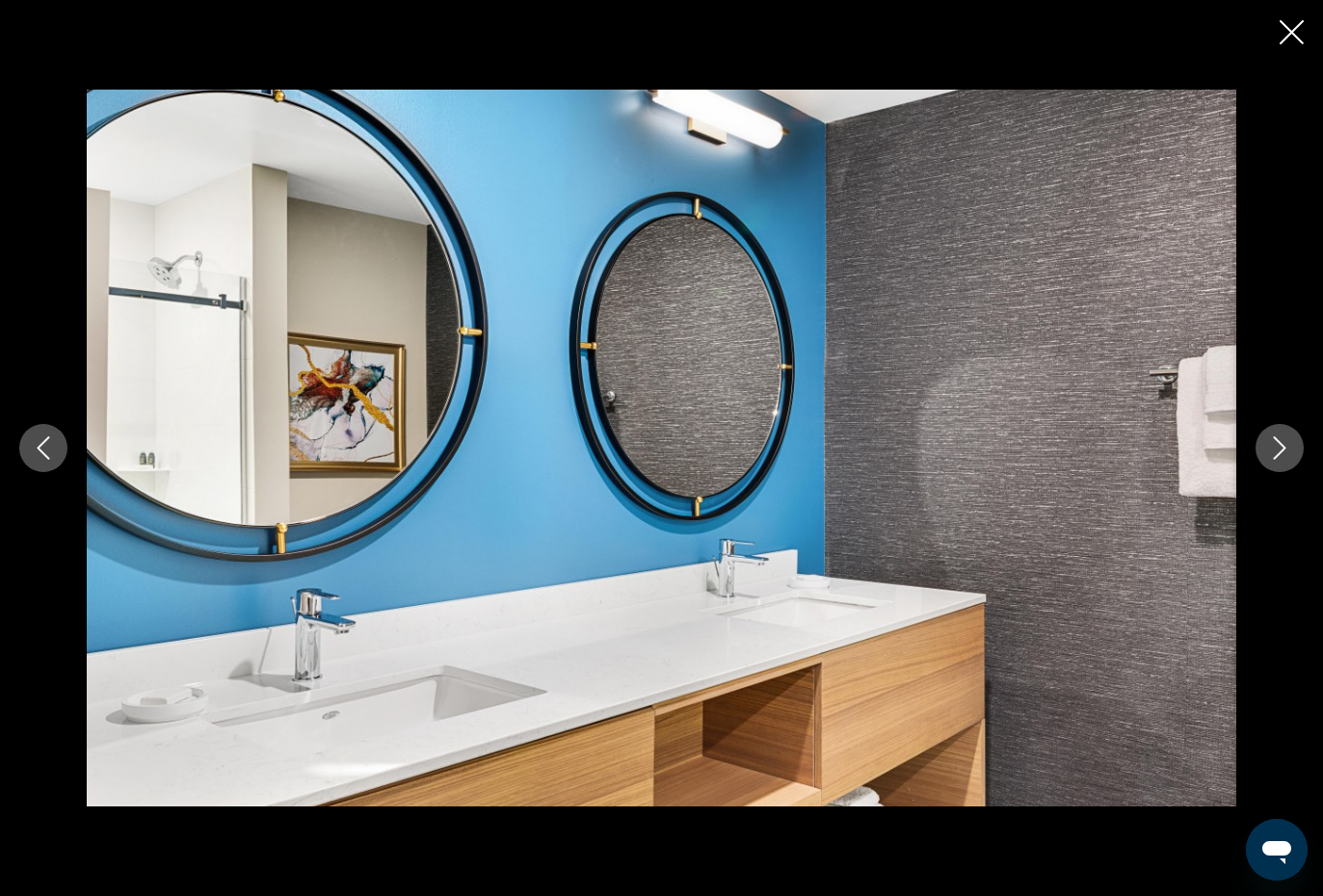 click at bounding box center [1280, 448] 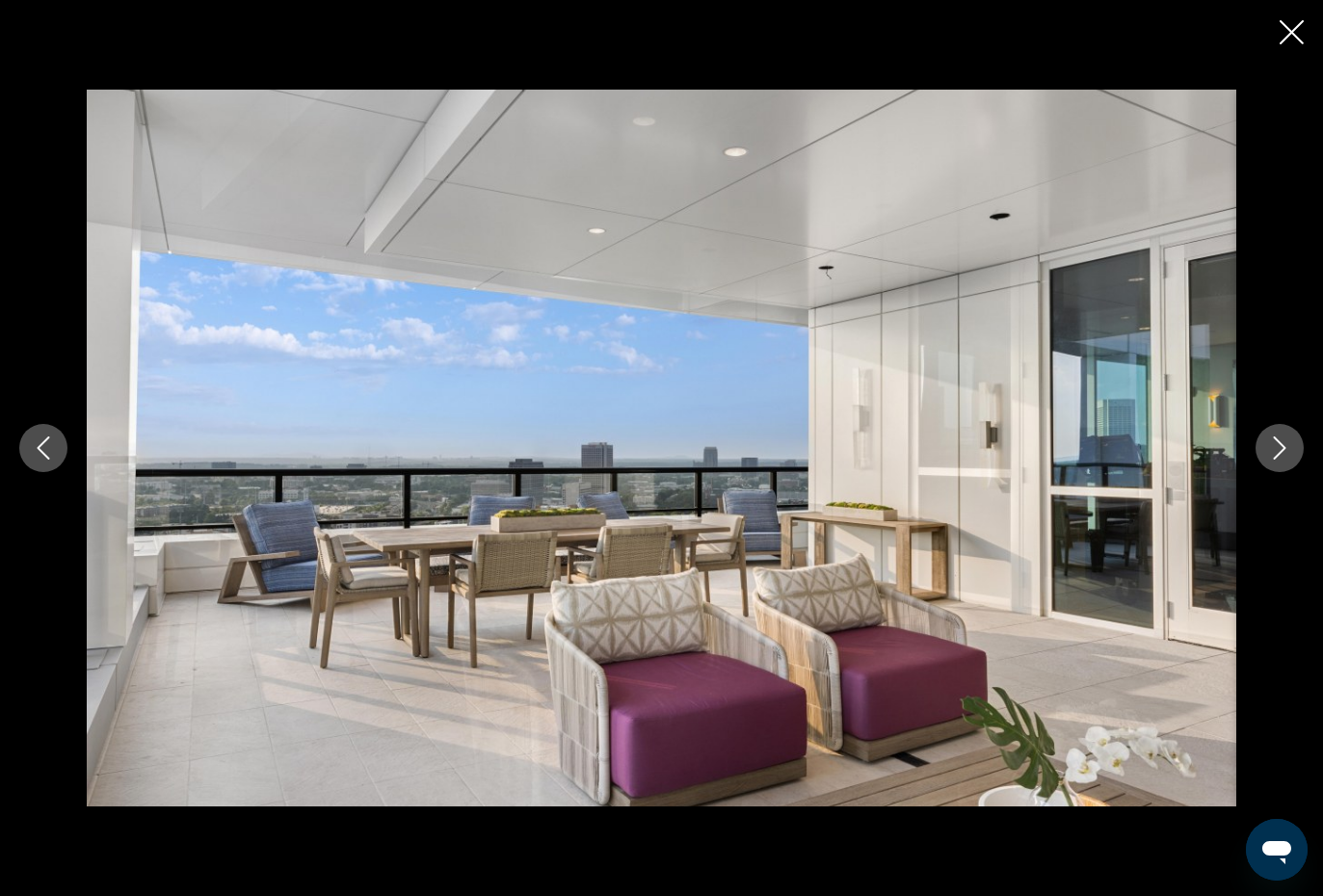 click at bounding box center [1280, 448] 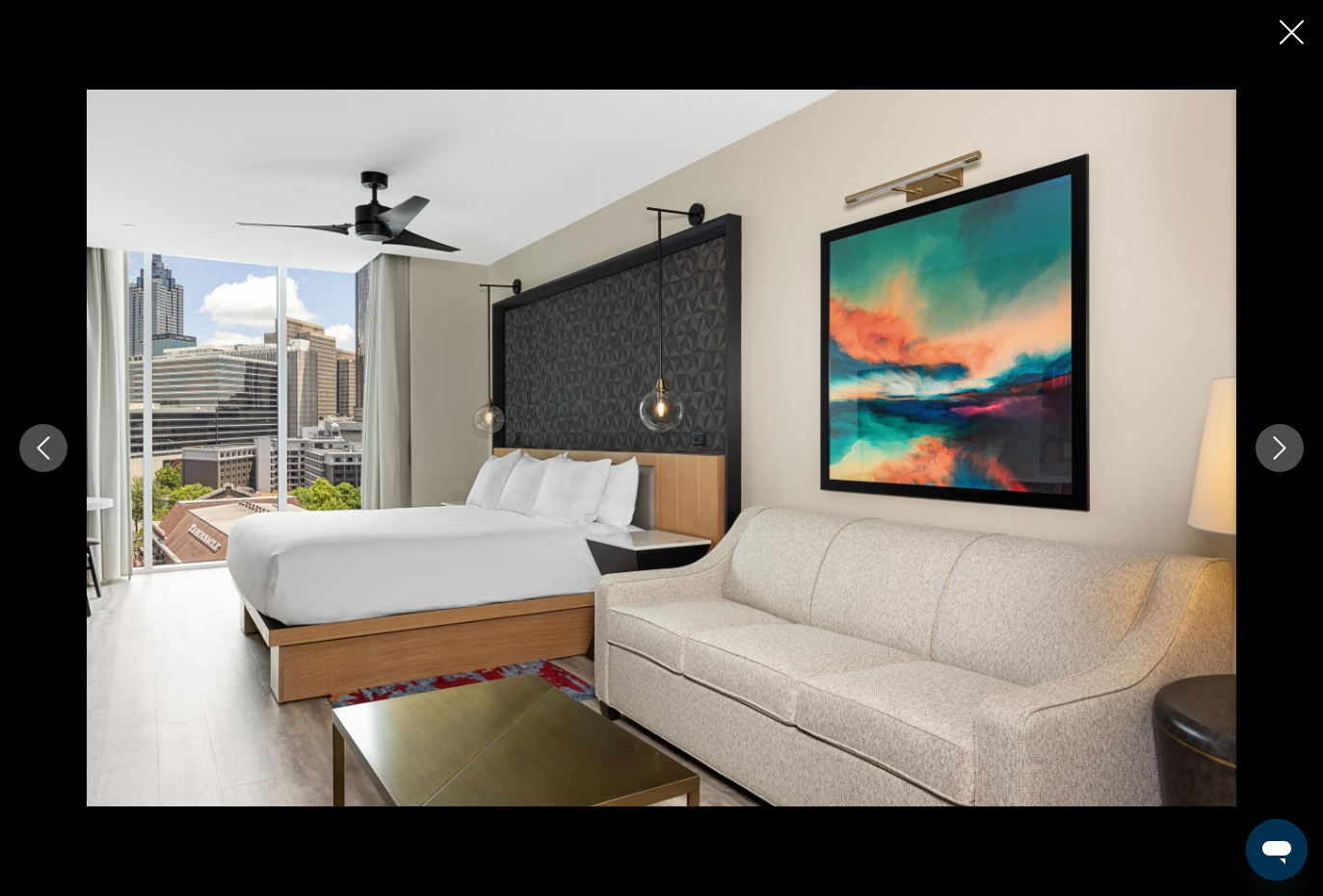 click 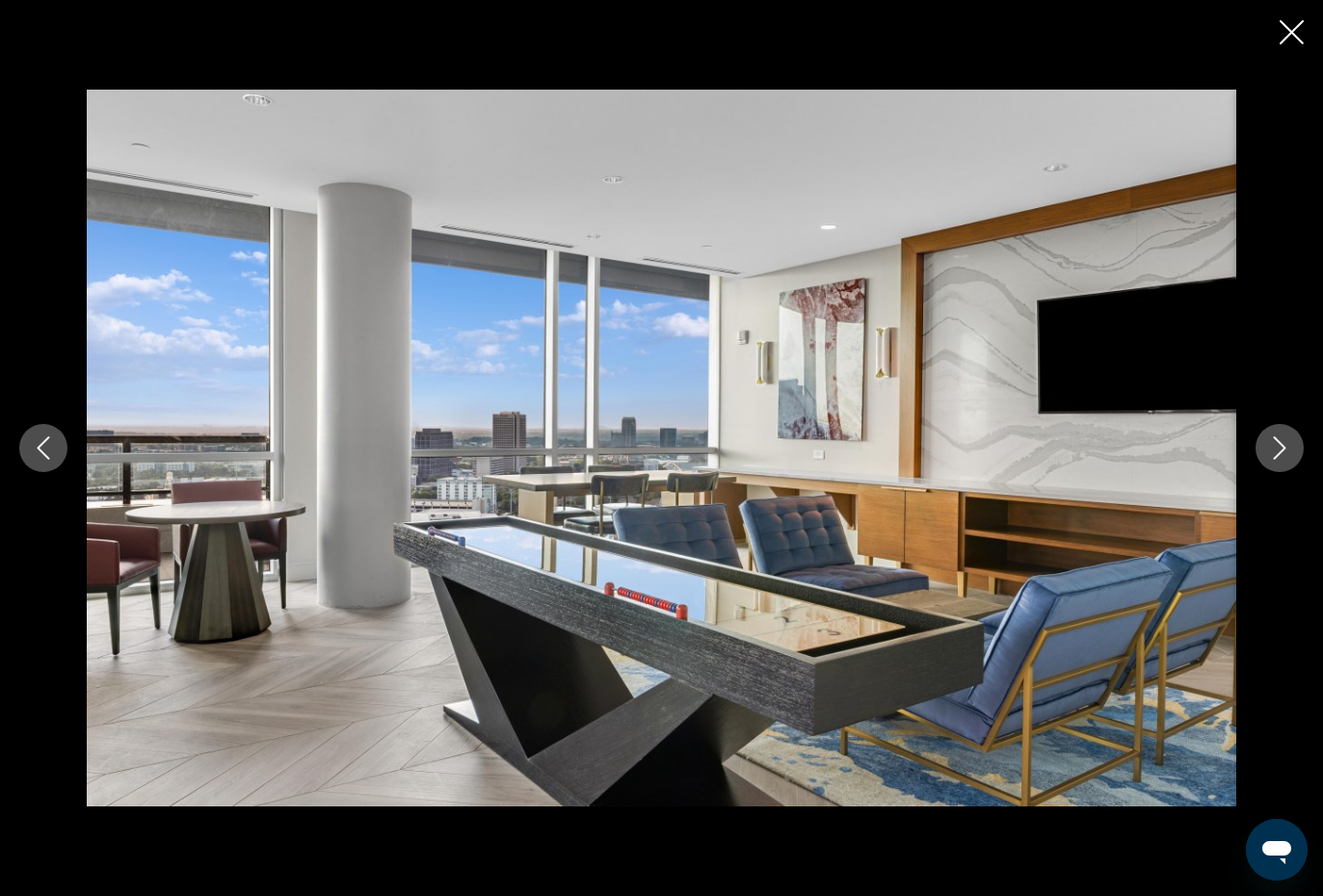 click at bounding box center (1280, 448) 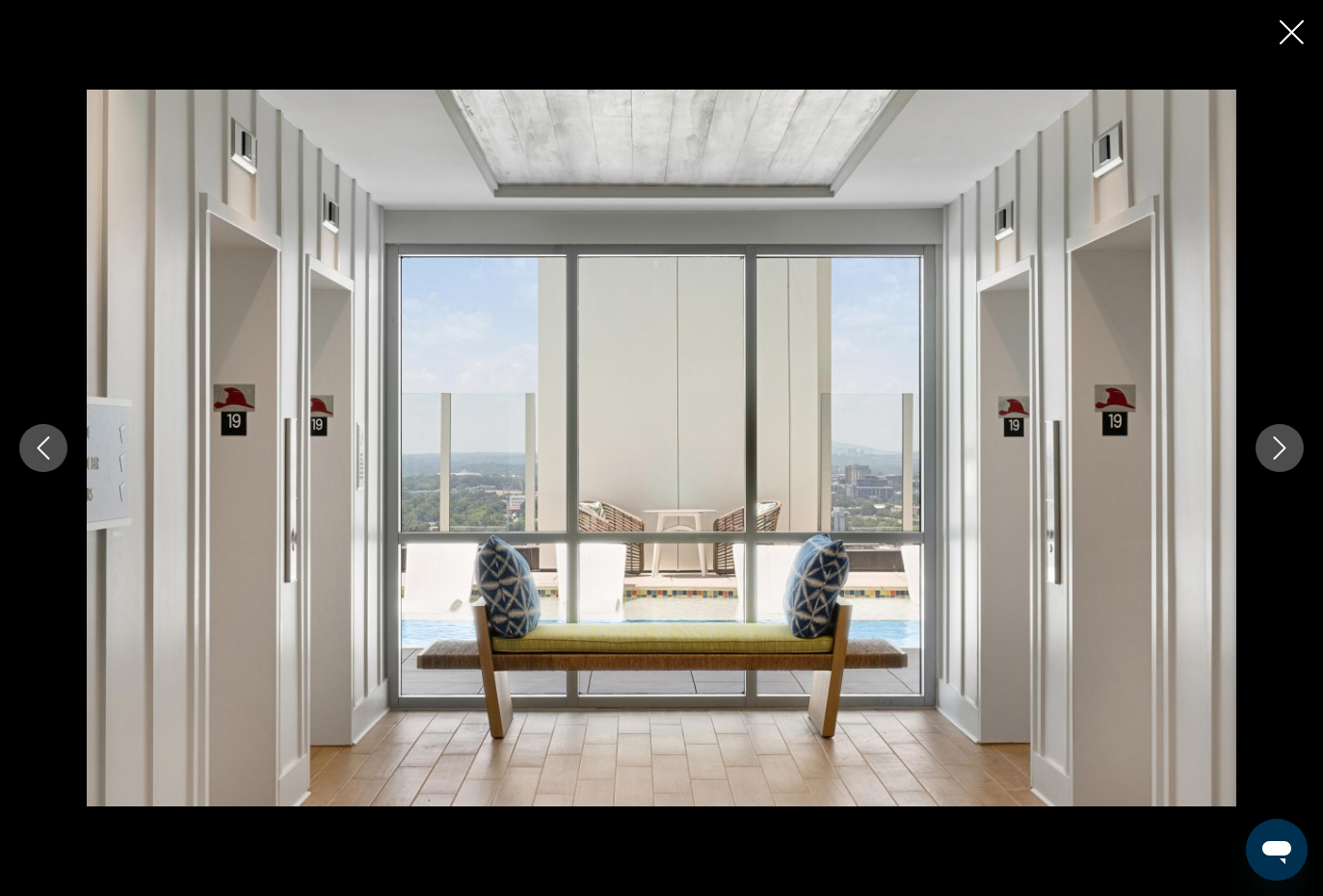 click 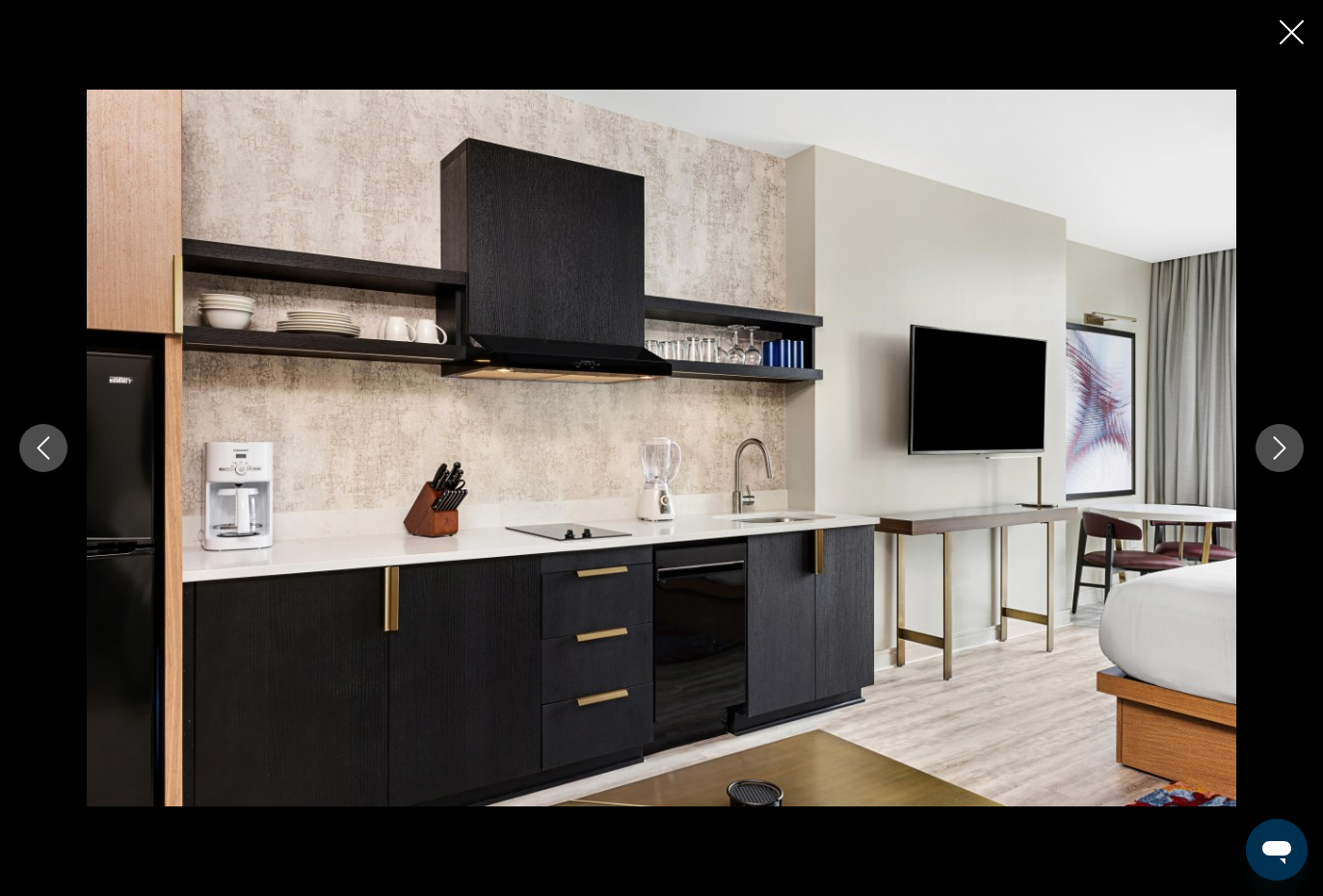 click at bounding box center [1280, 448] 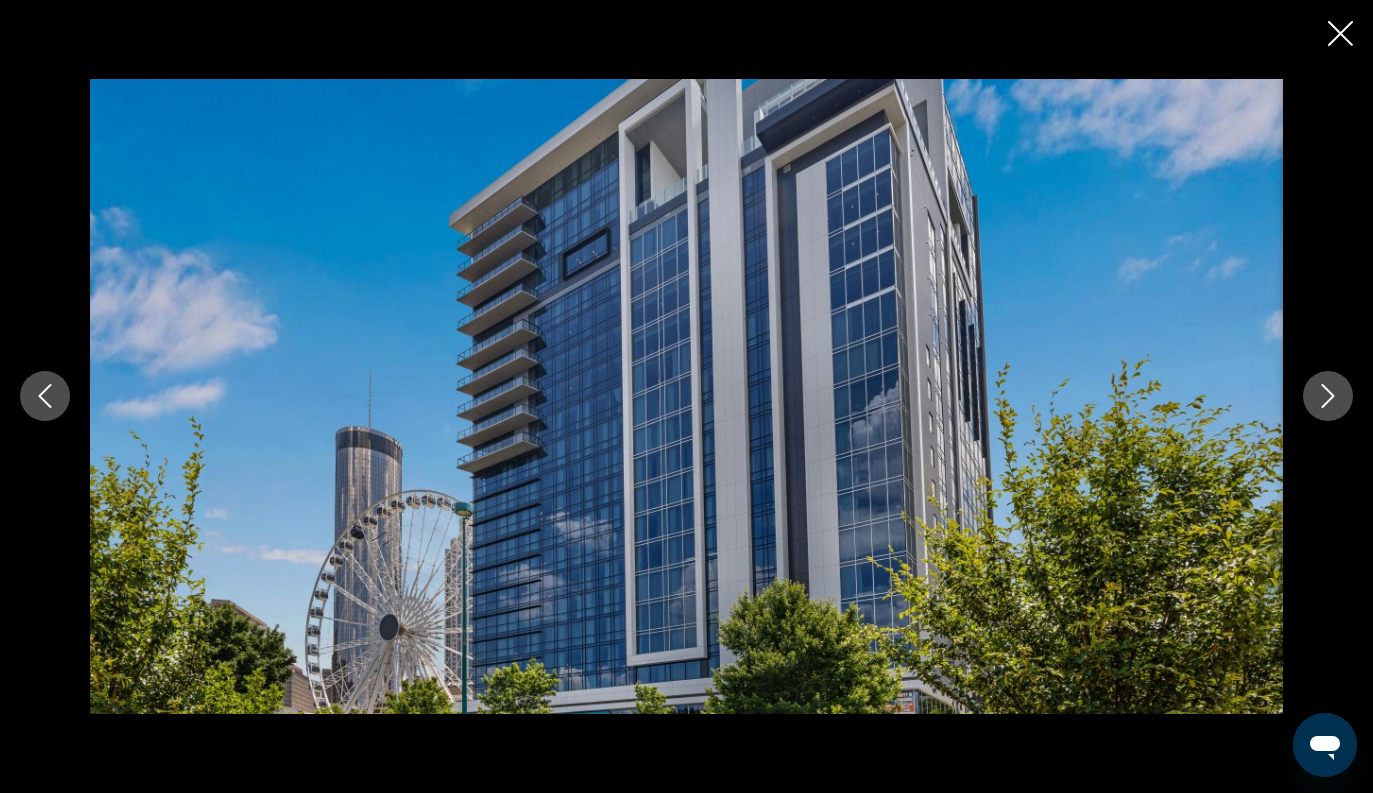 scroll, scrollTop: 313, scrollLeft: 0, axis: vertical 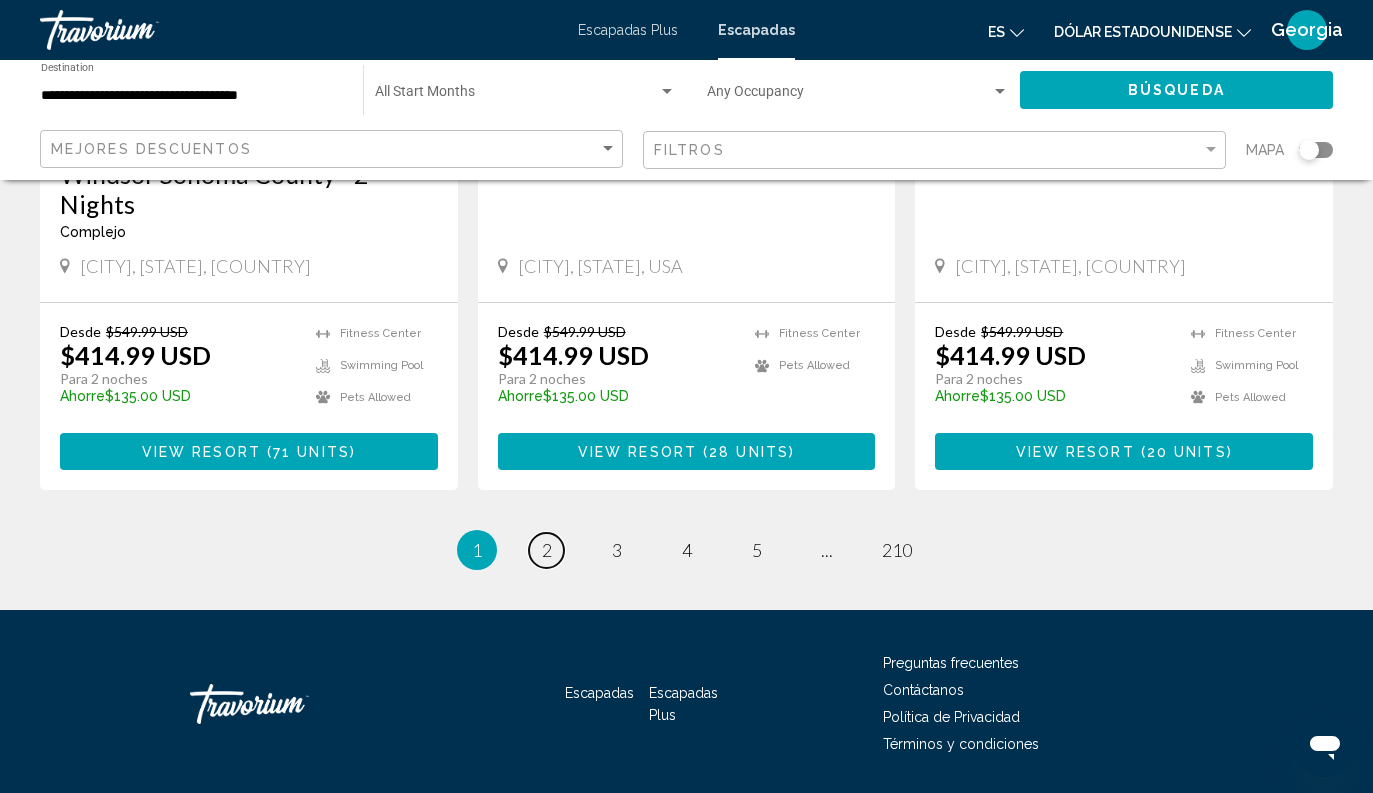 click on "page  2" at bounding box center (546, 550) 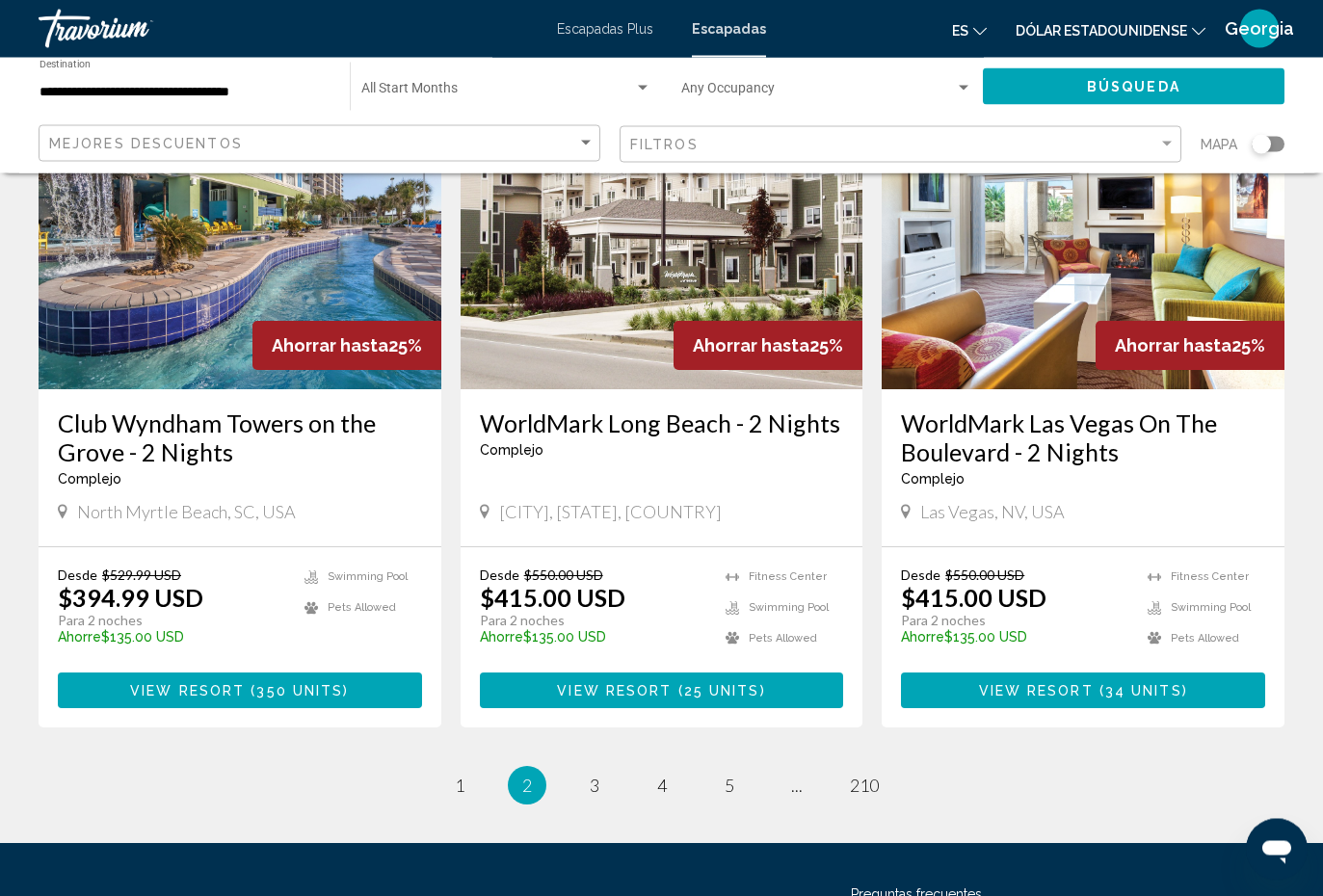 scroll, scrollTop: 2259, scrollLeft: 0, axis: vertical 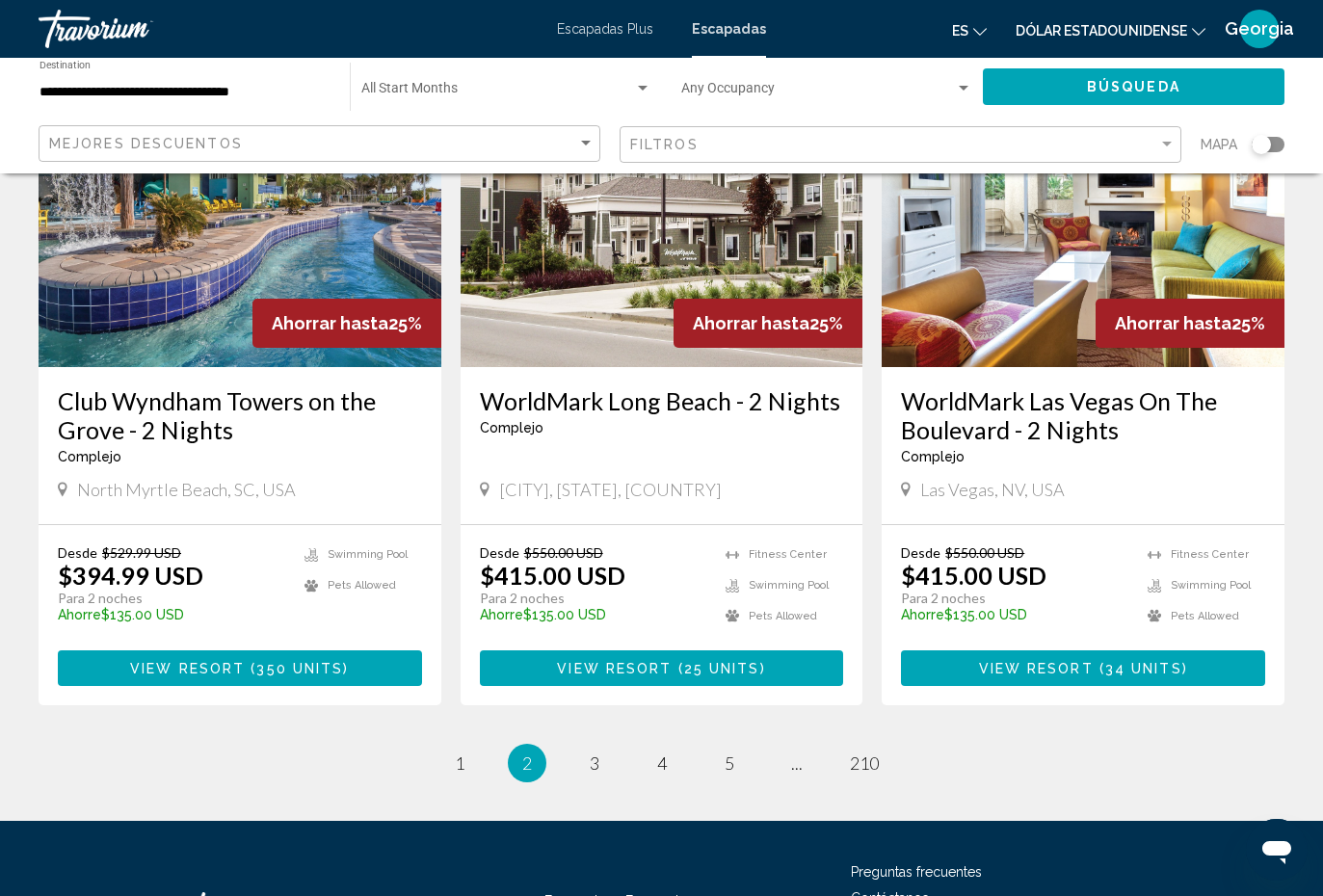 click on "View Resort" at bounding box center (187, 669) 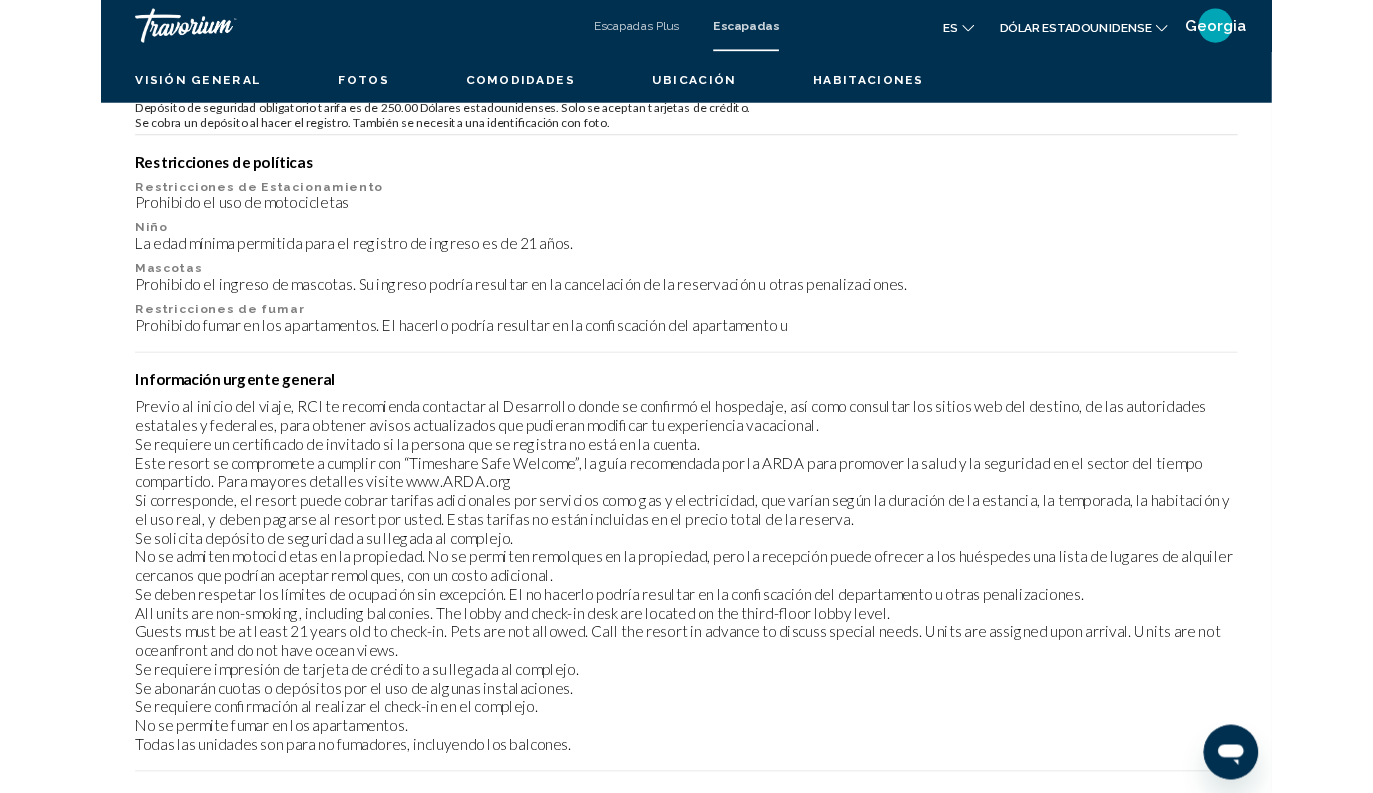 scroll, scrollTop: 0, scrollLeft: 0, axis: both 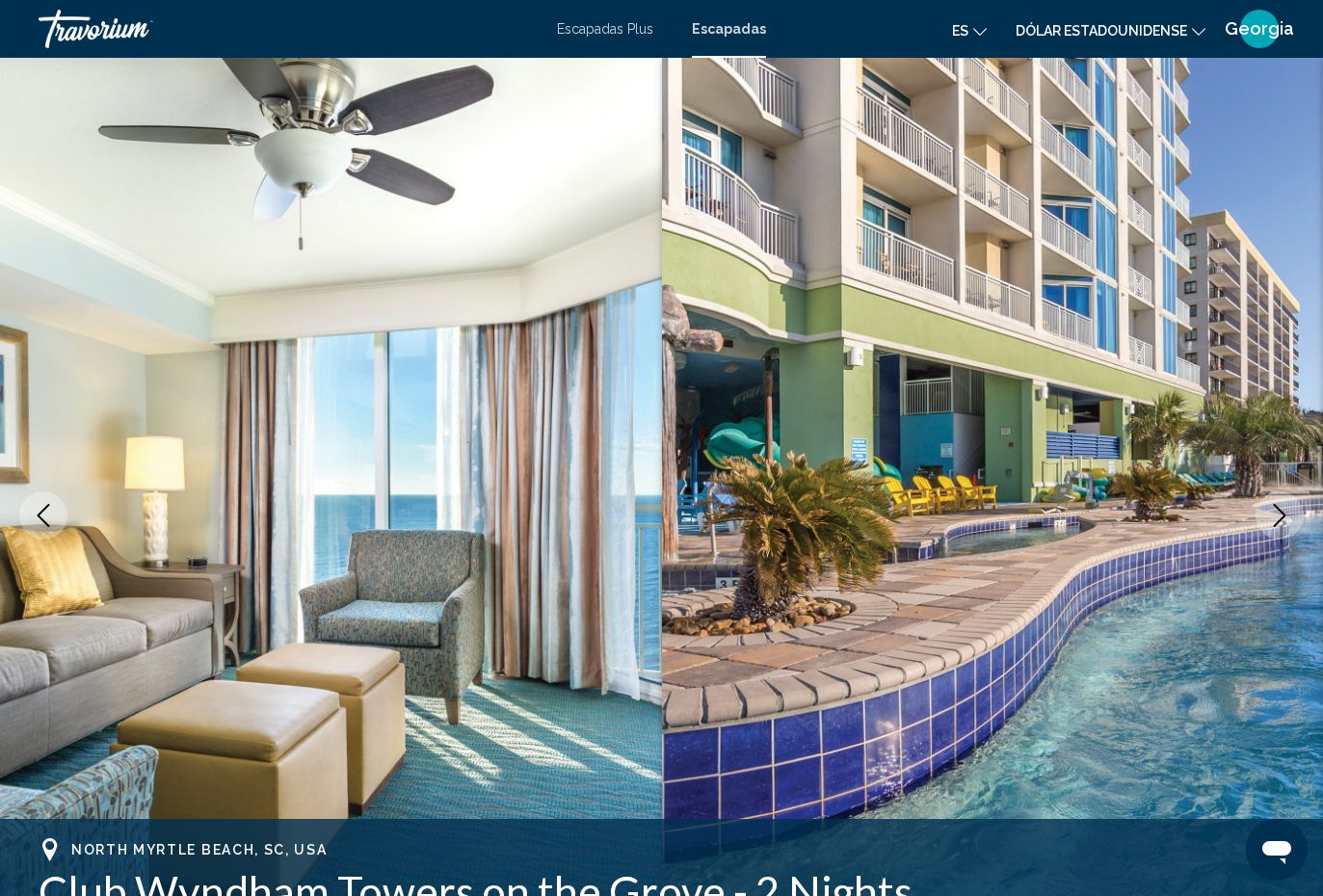 click at bounding box center [1280, 515] 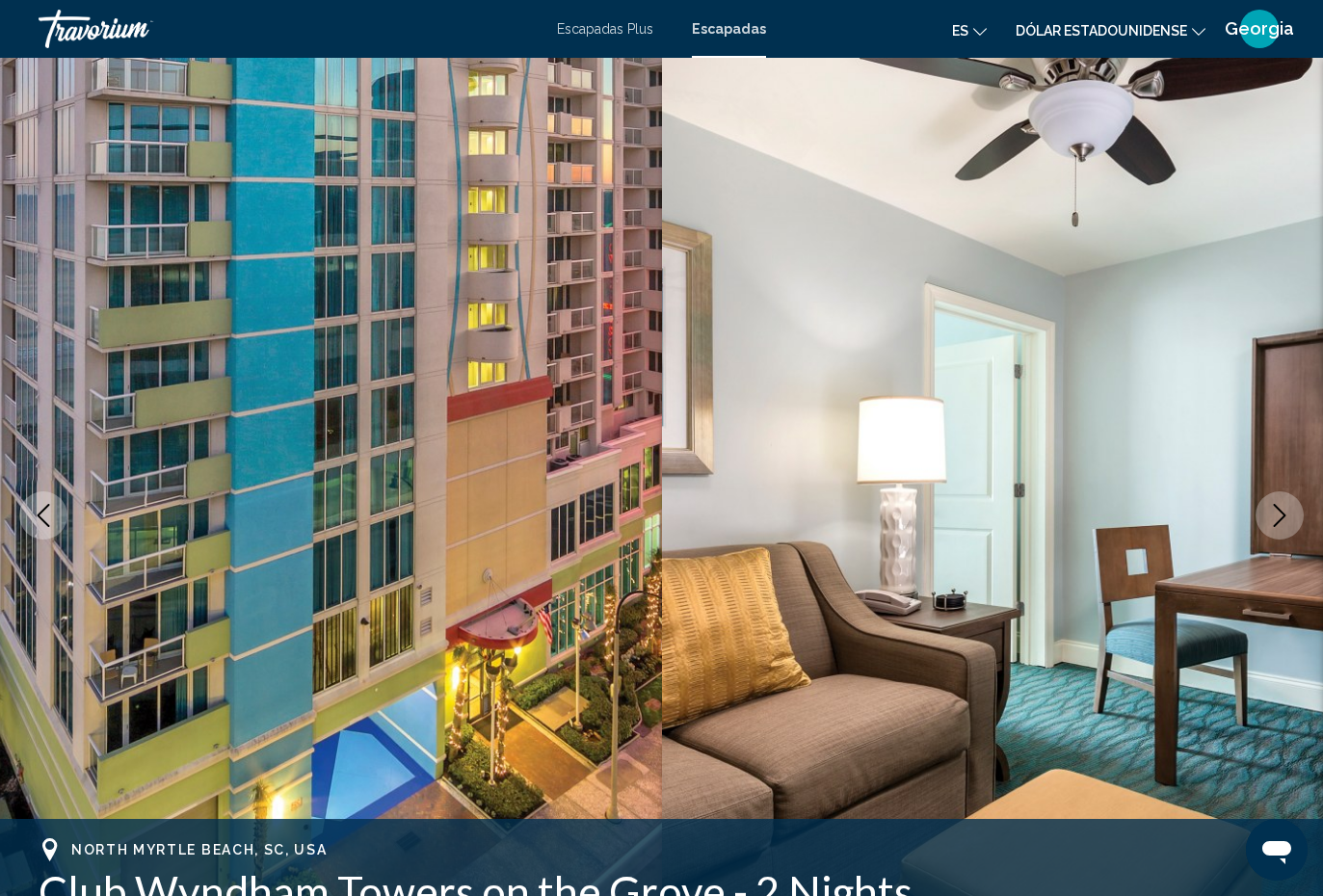 click at bounding box center [1280, 515] 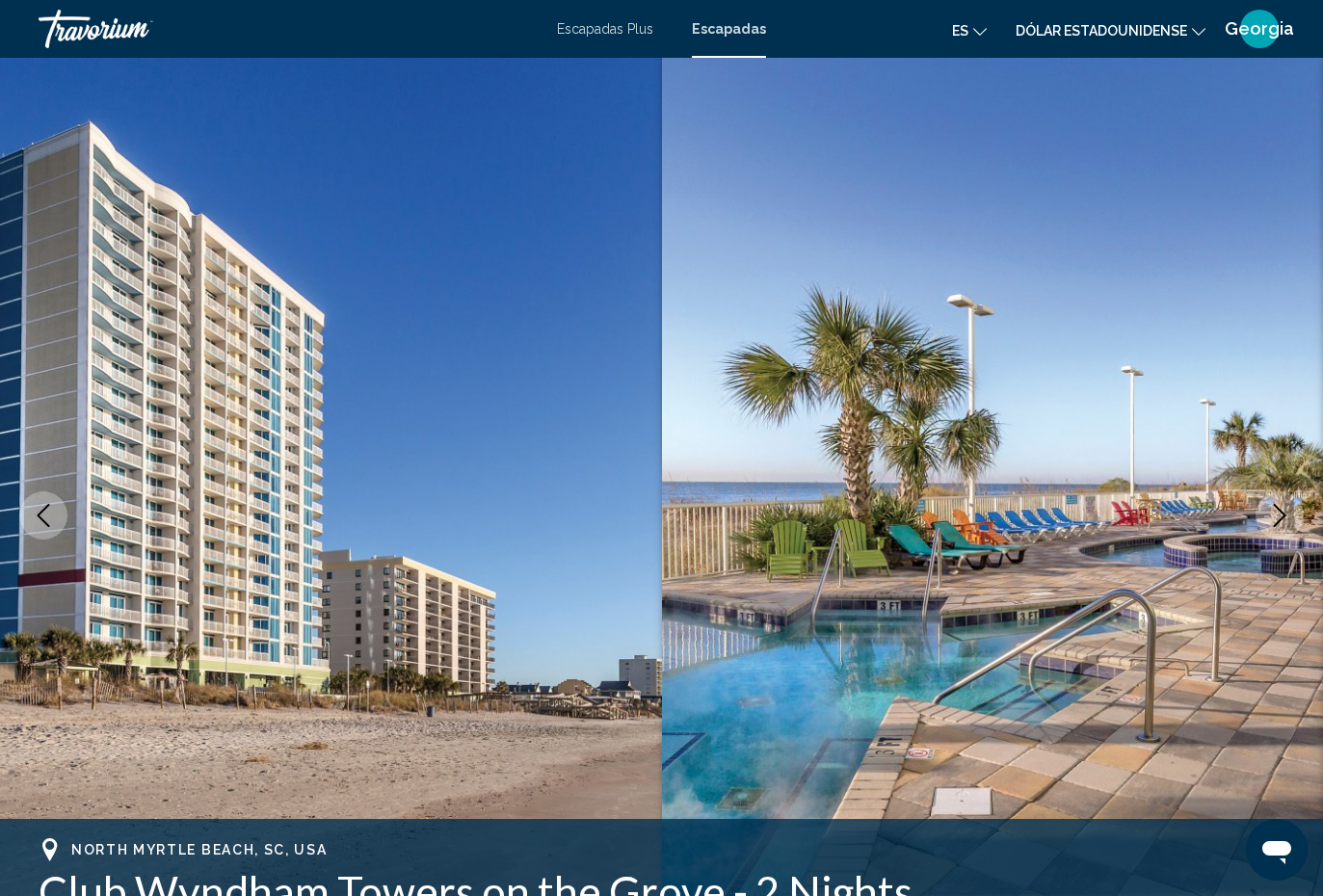 click at bounding box center [1280, 515] 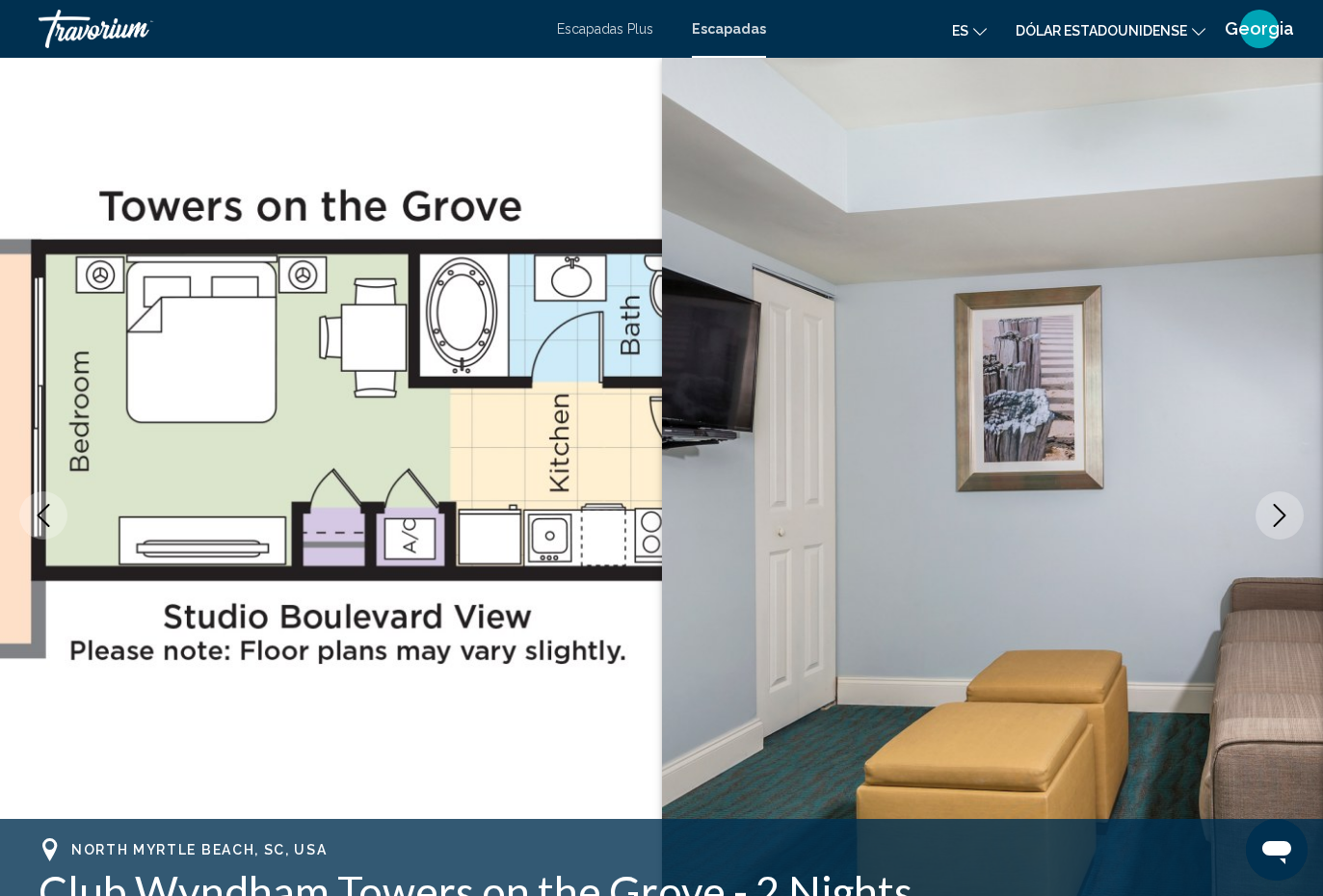 click 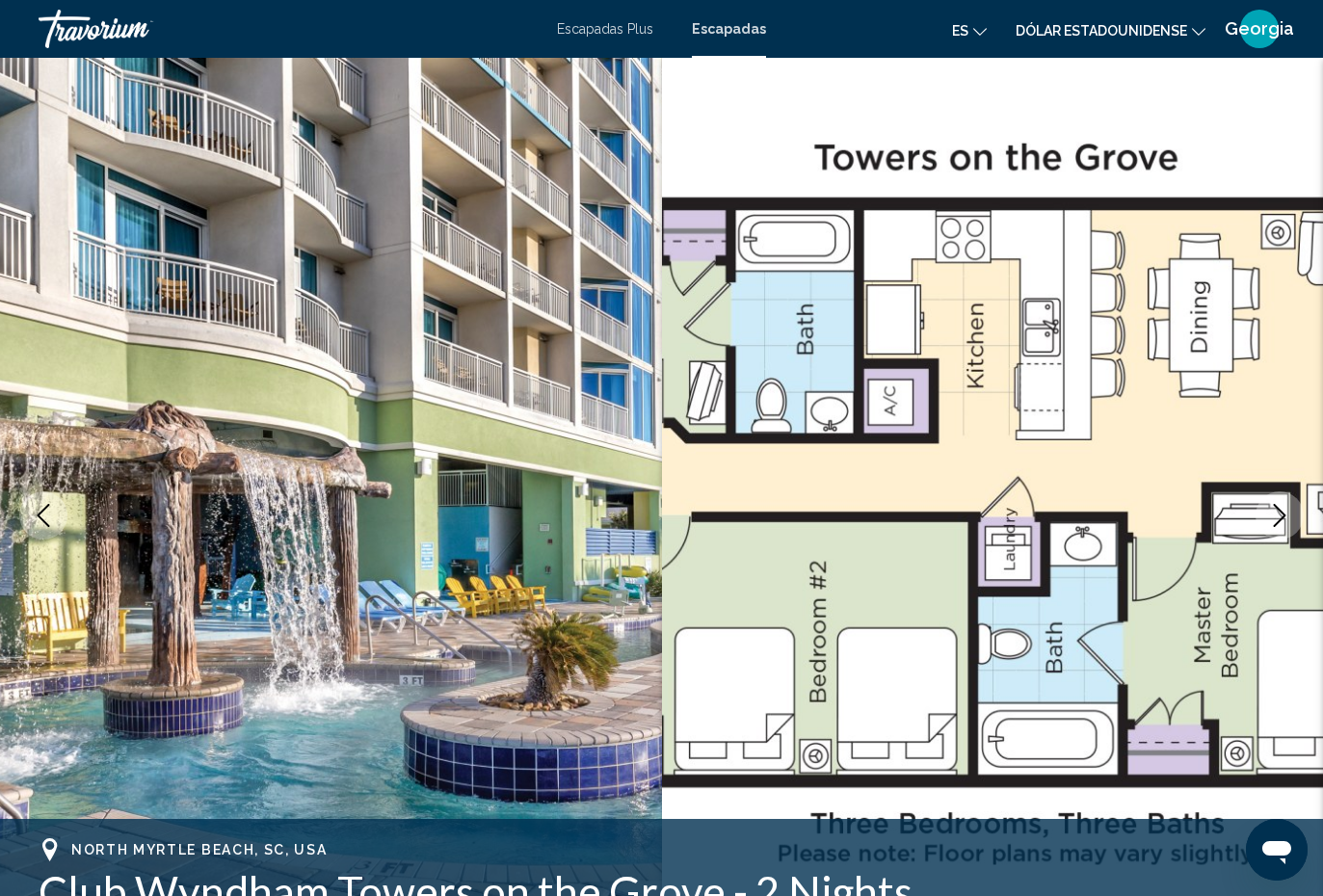 click at bounding box center (1280, 515) 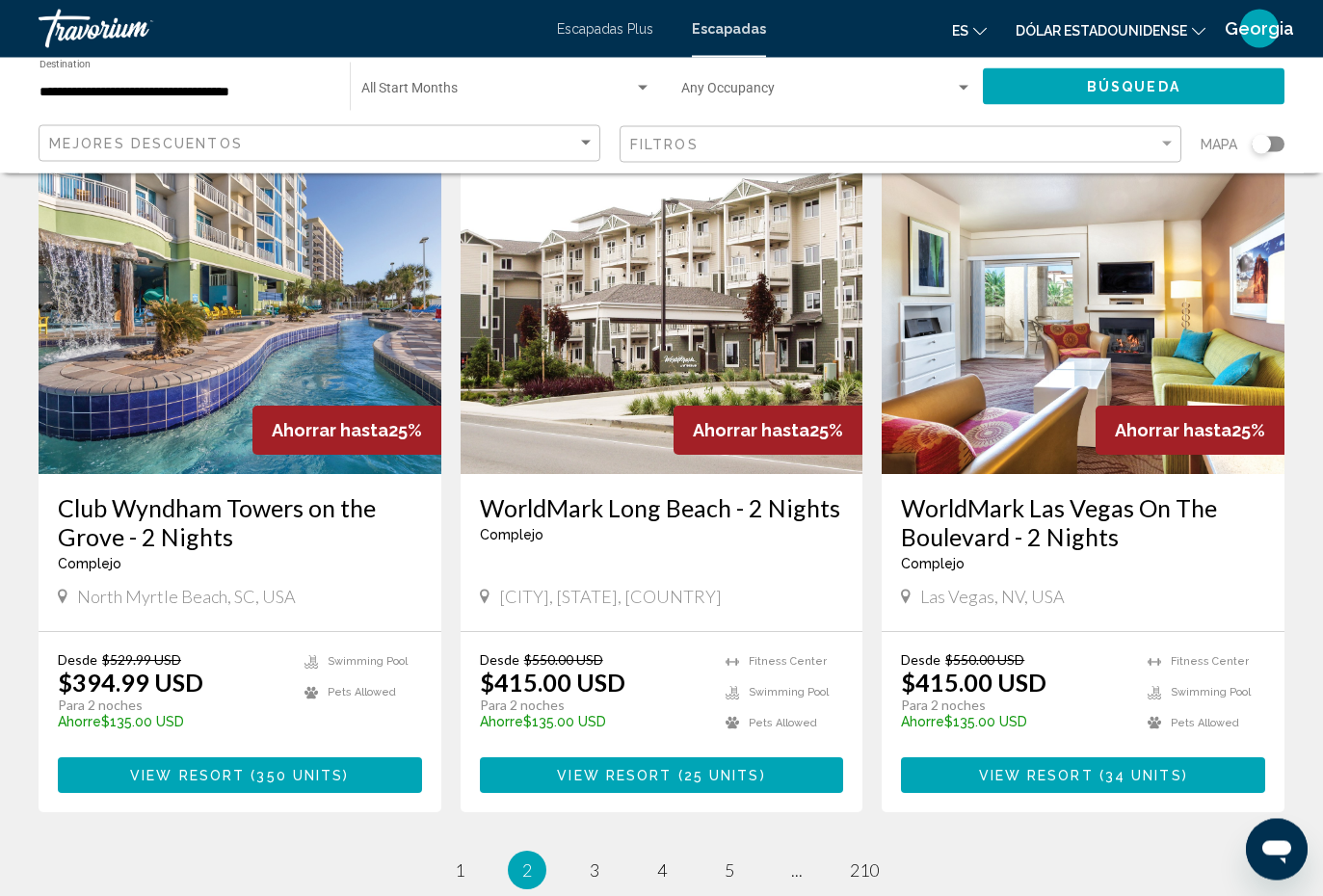 scroll, scrollTop: 2228, scrollLeft: 0, axis: vertical 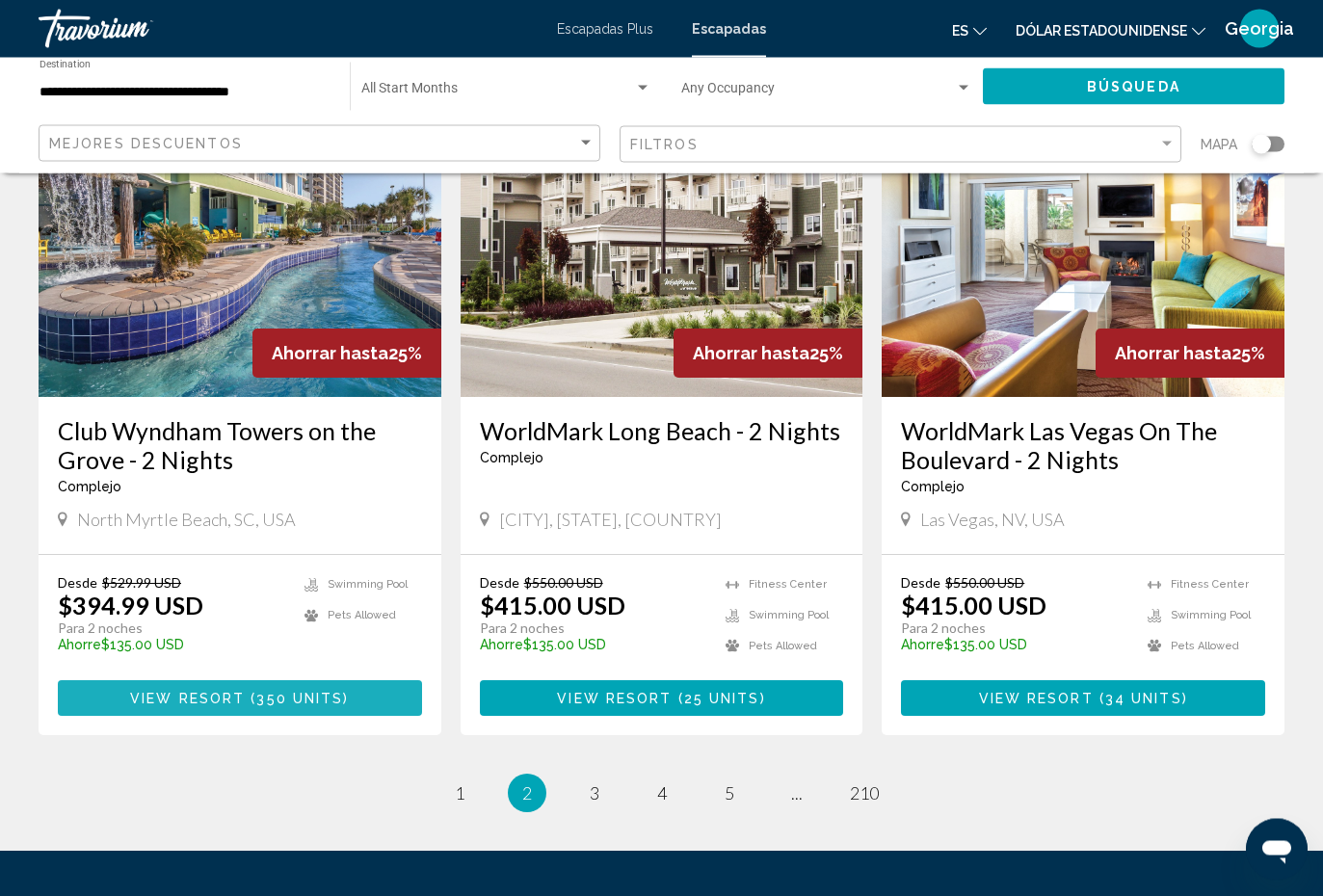 click on "View Resort" at bounding box center (187, 699) 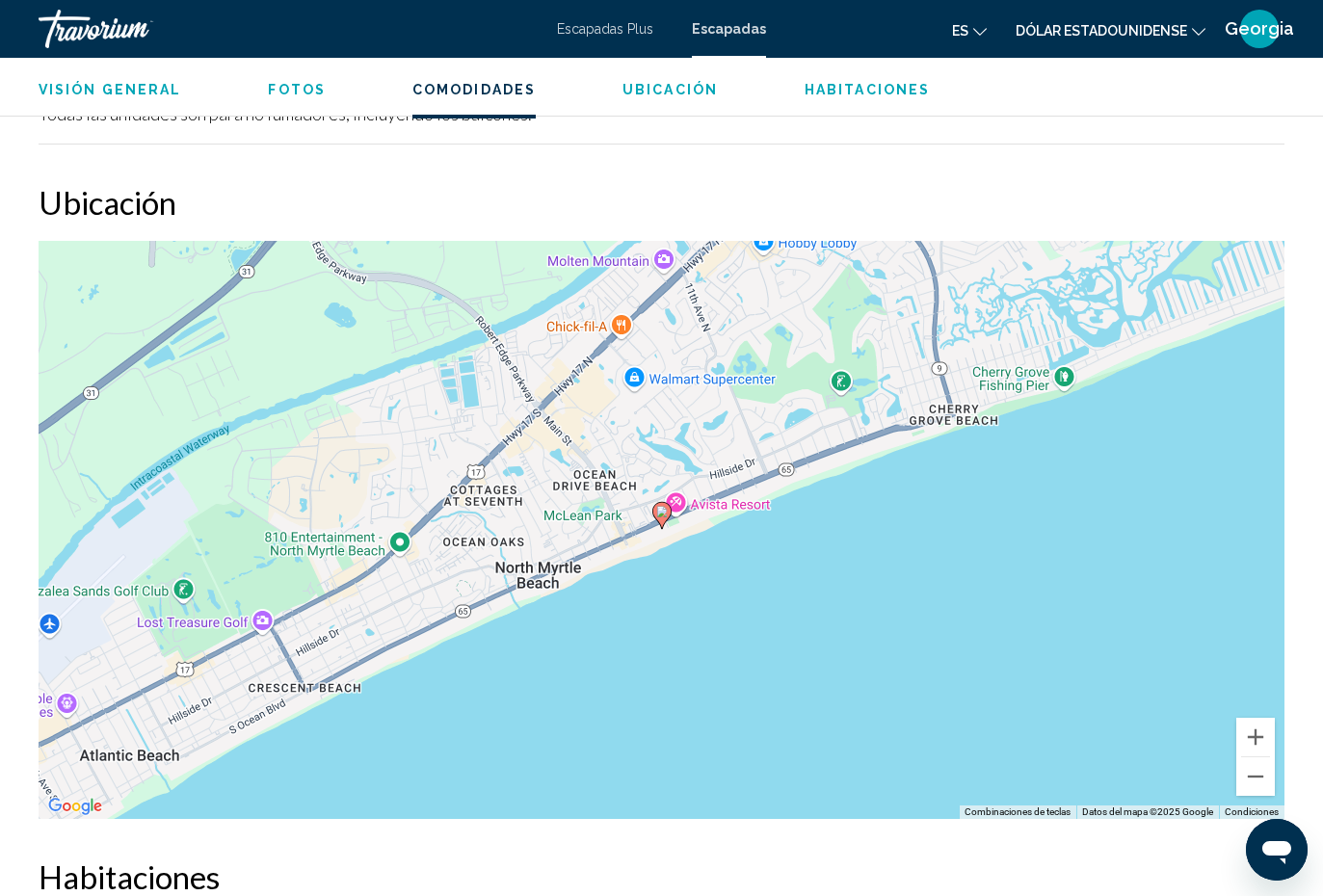 scroll, scrollTop: 2991, scrollLeft: 0, axis: vertical 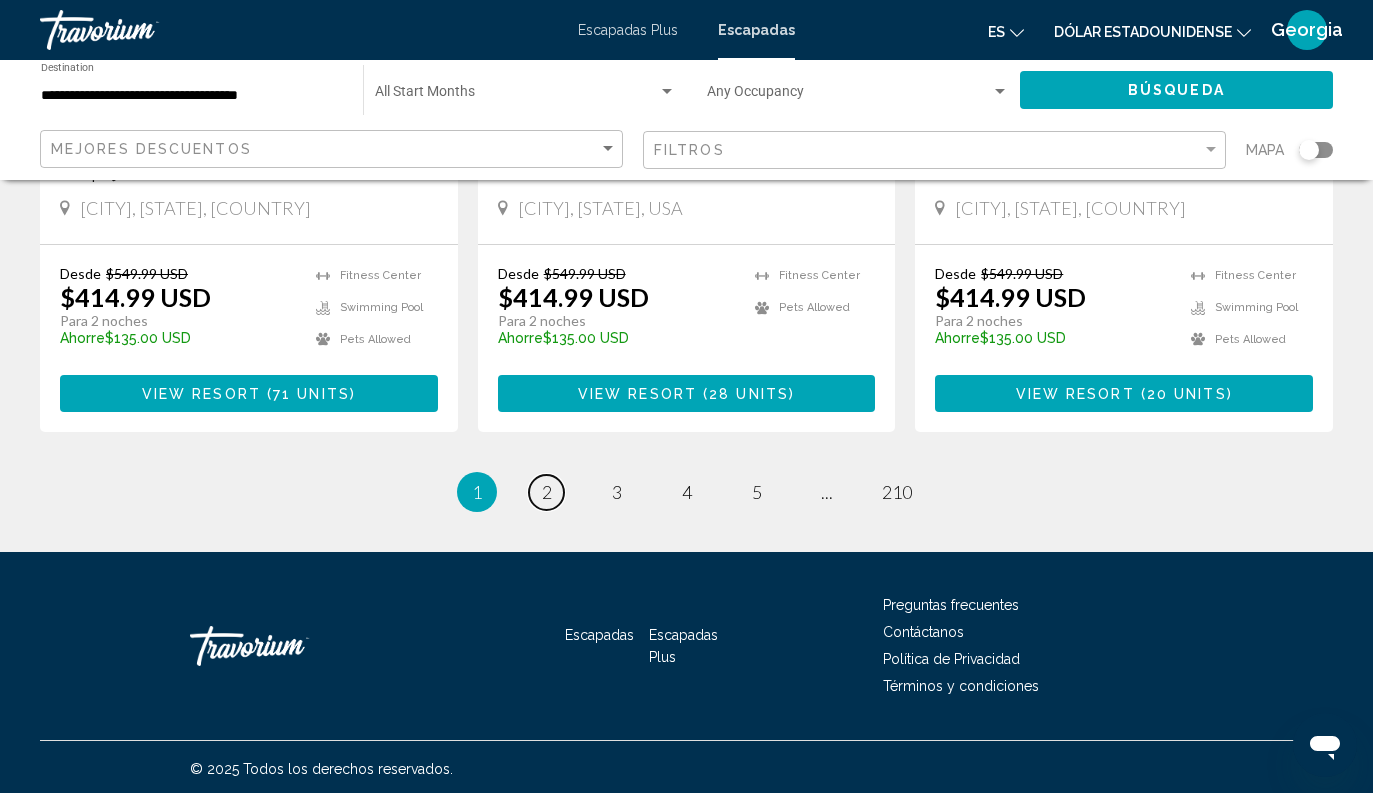 click on "2" at bounding box center [547, 492] 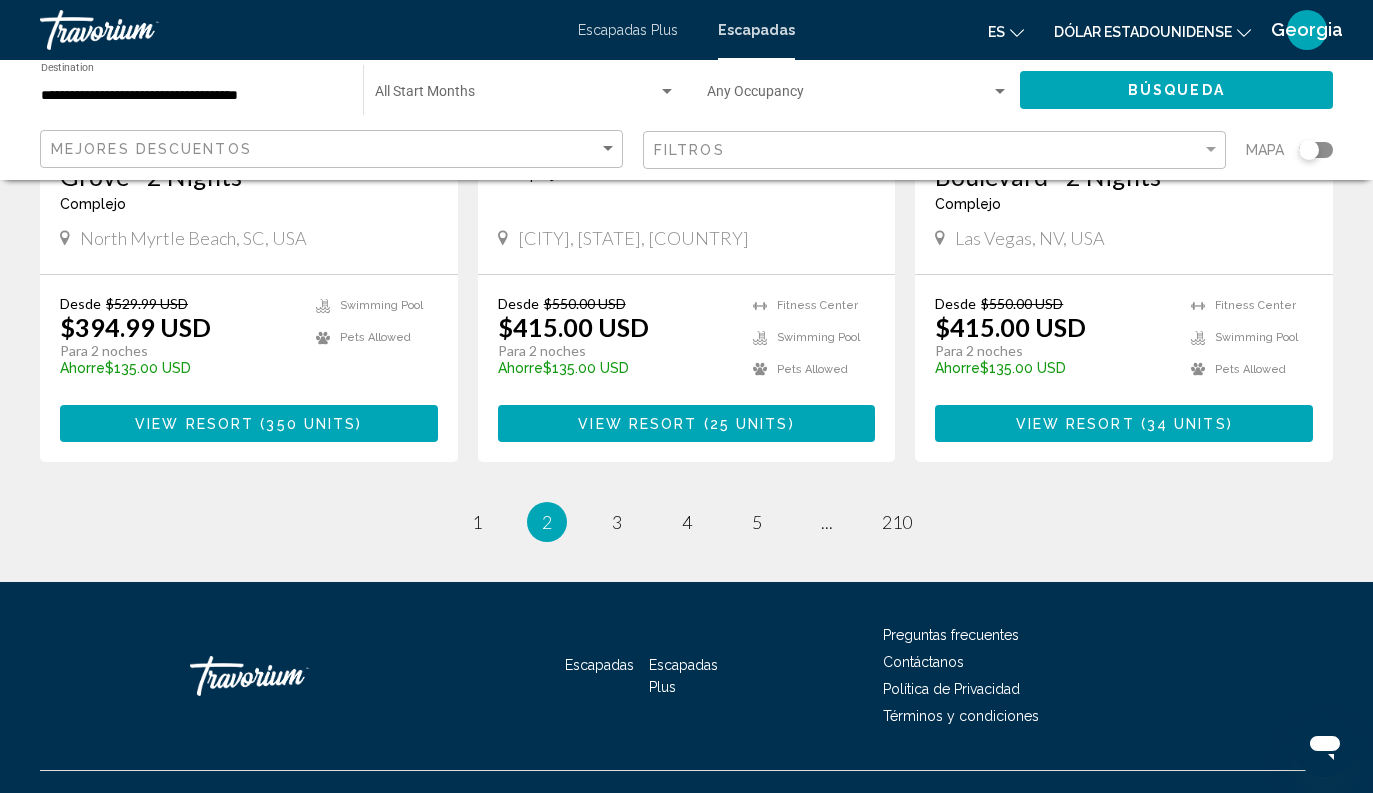 scroll, scrollTop: 2650, scrollLeft: 0, axis: vertical 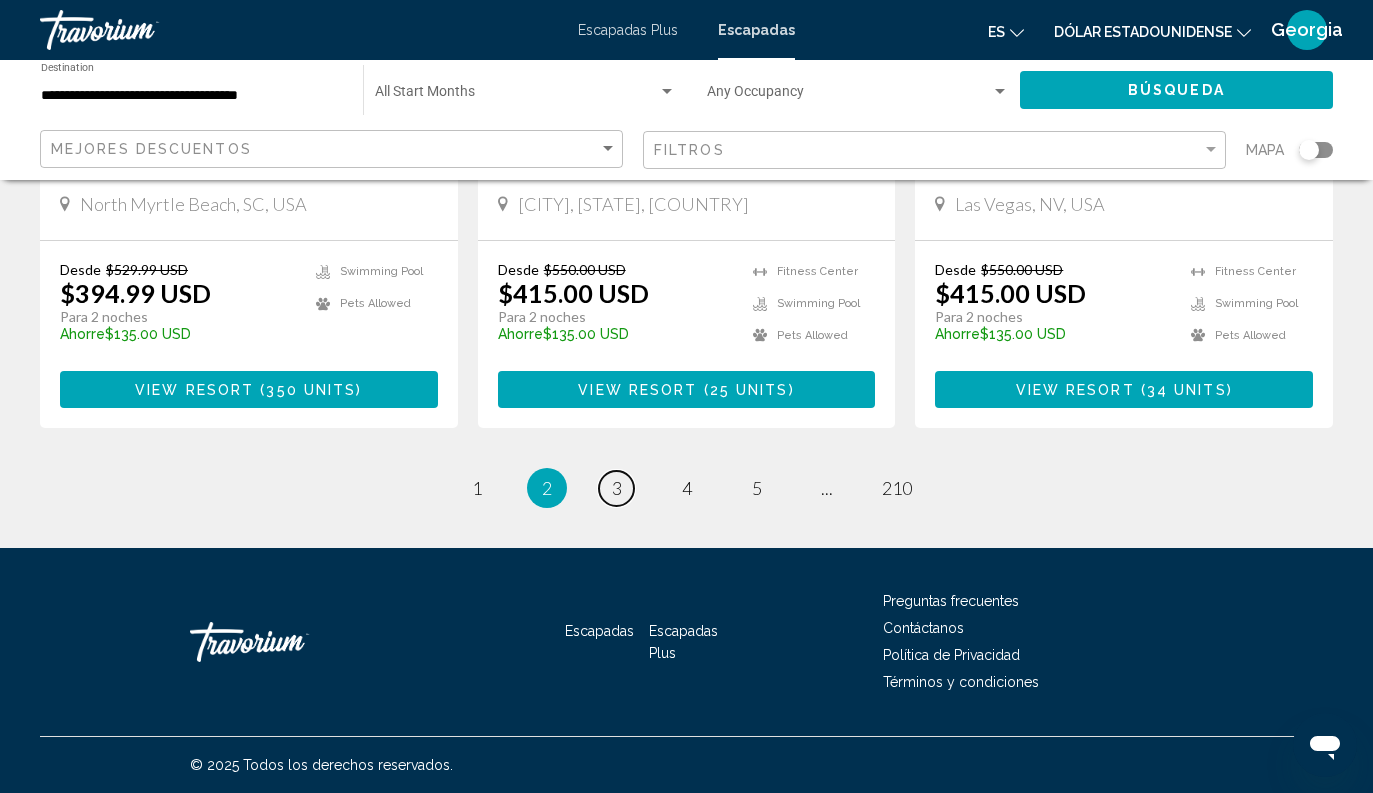 click on "page  3" at bounding box center [616, 488] 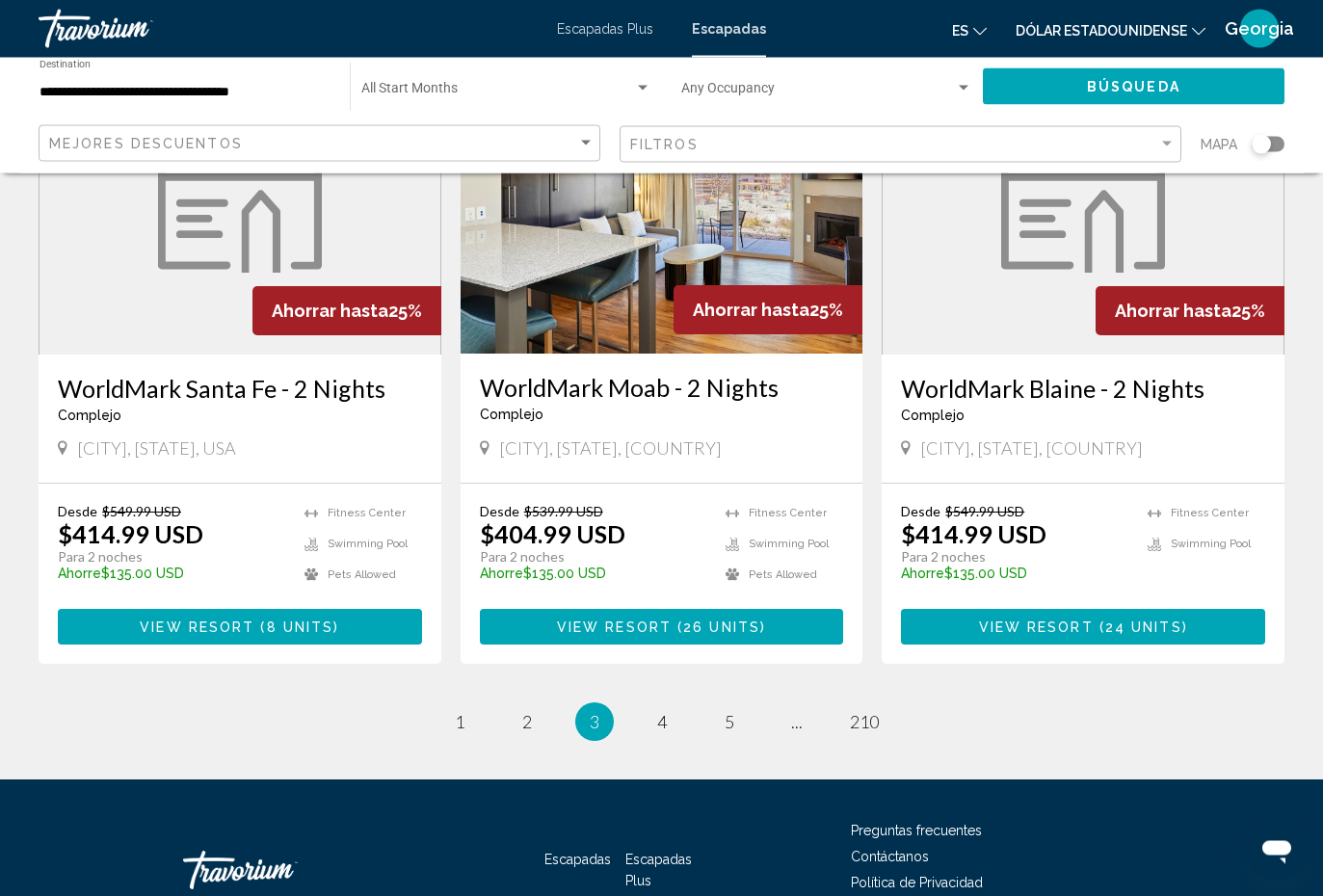 scroll, scrollTop: 2273, scrollLeft: 0, axis: vertical 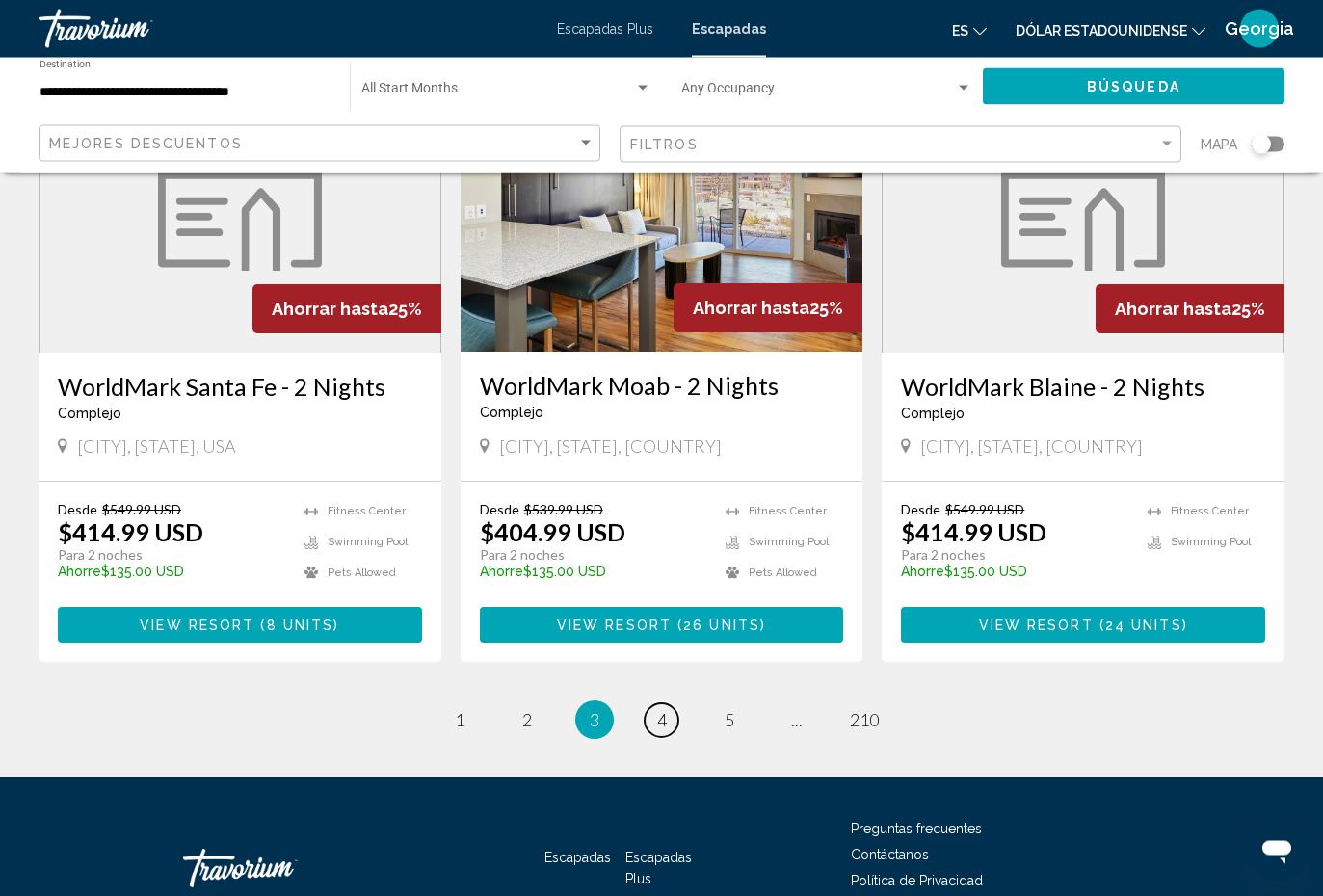 click on "page  4" at bounding box center [661, 721] 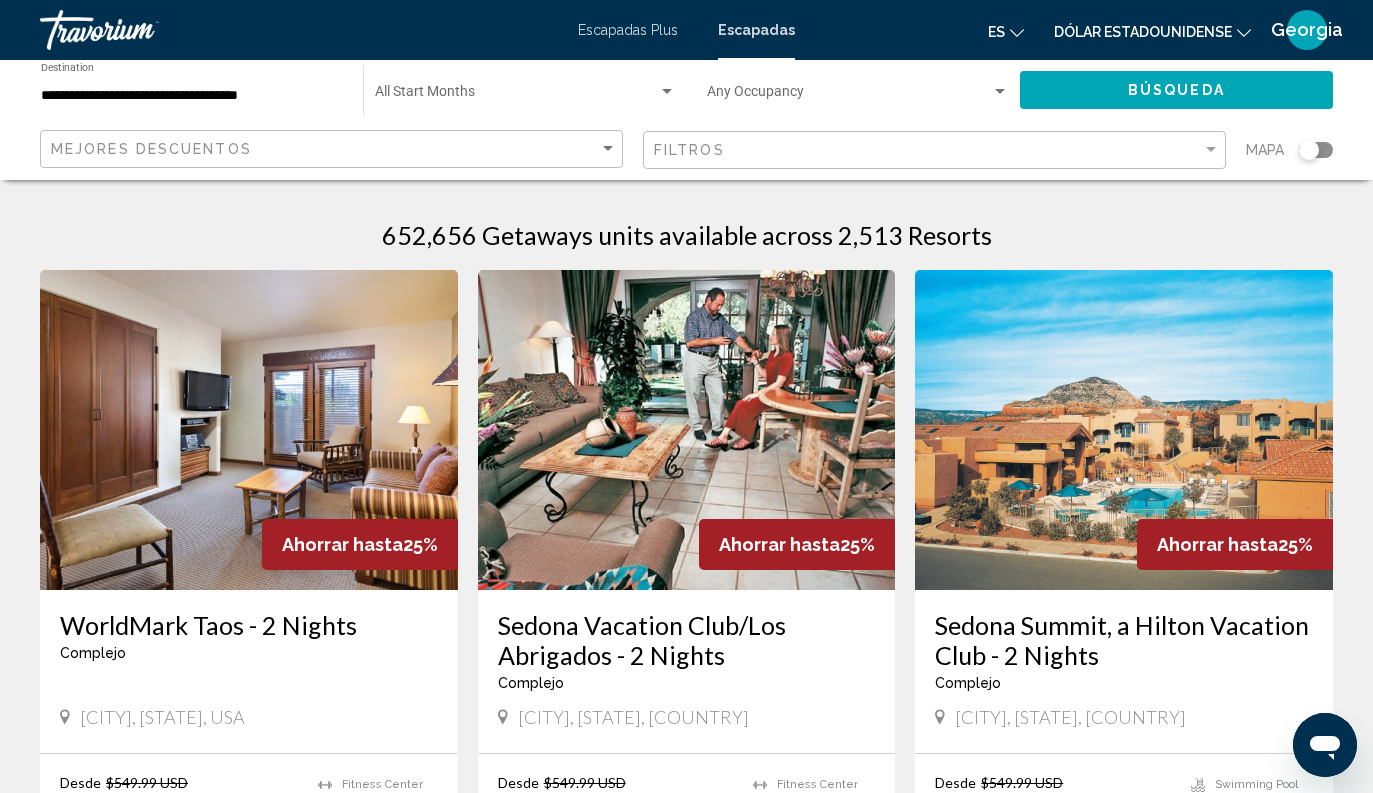 click 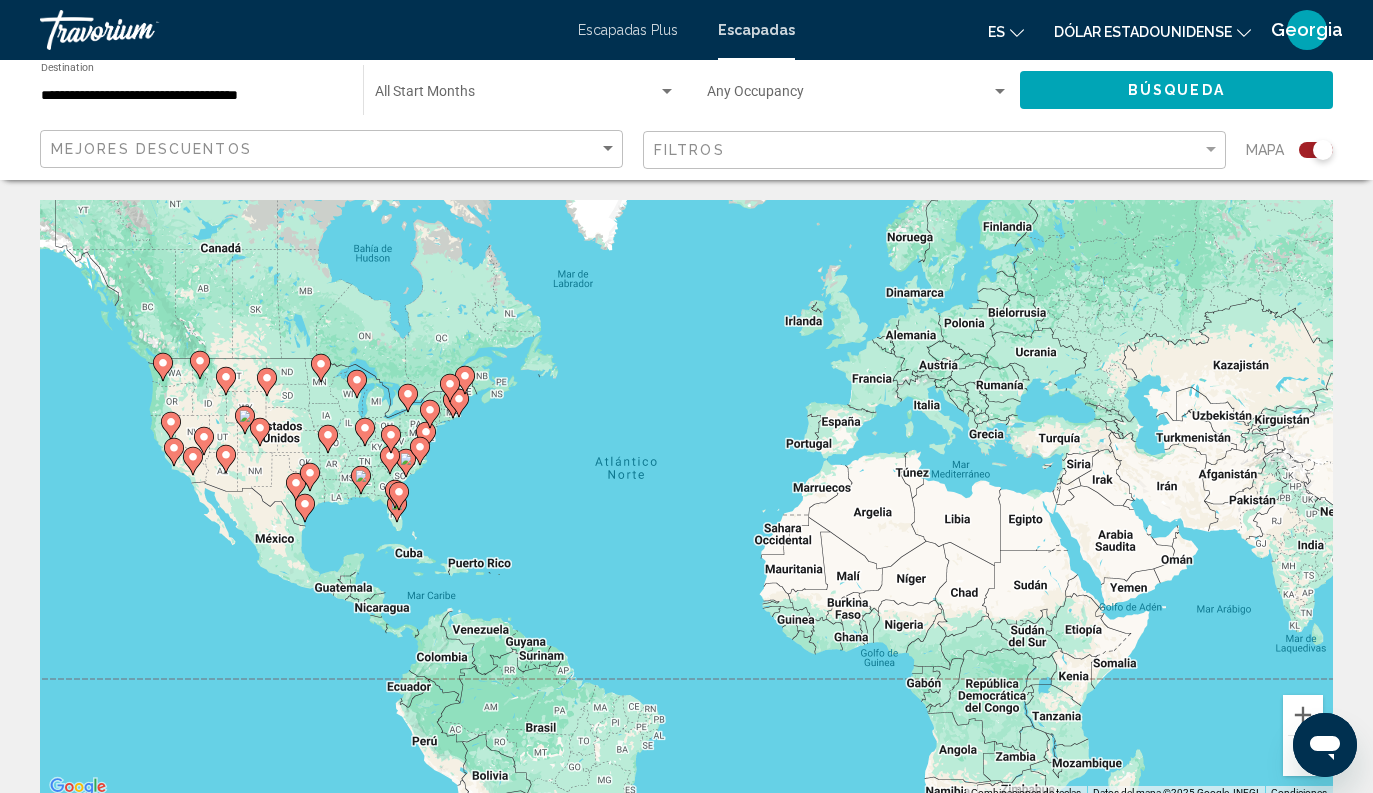 click 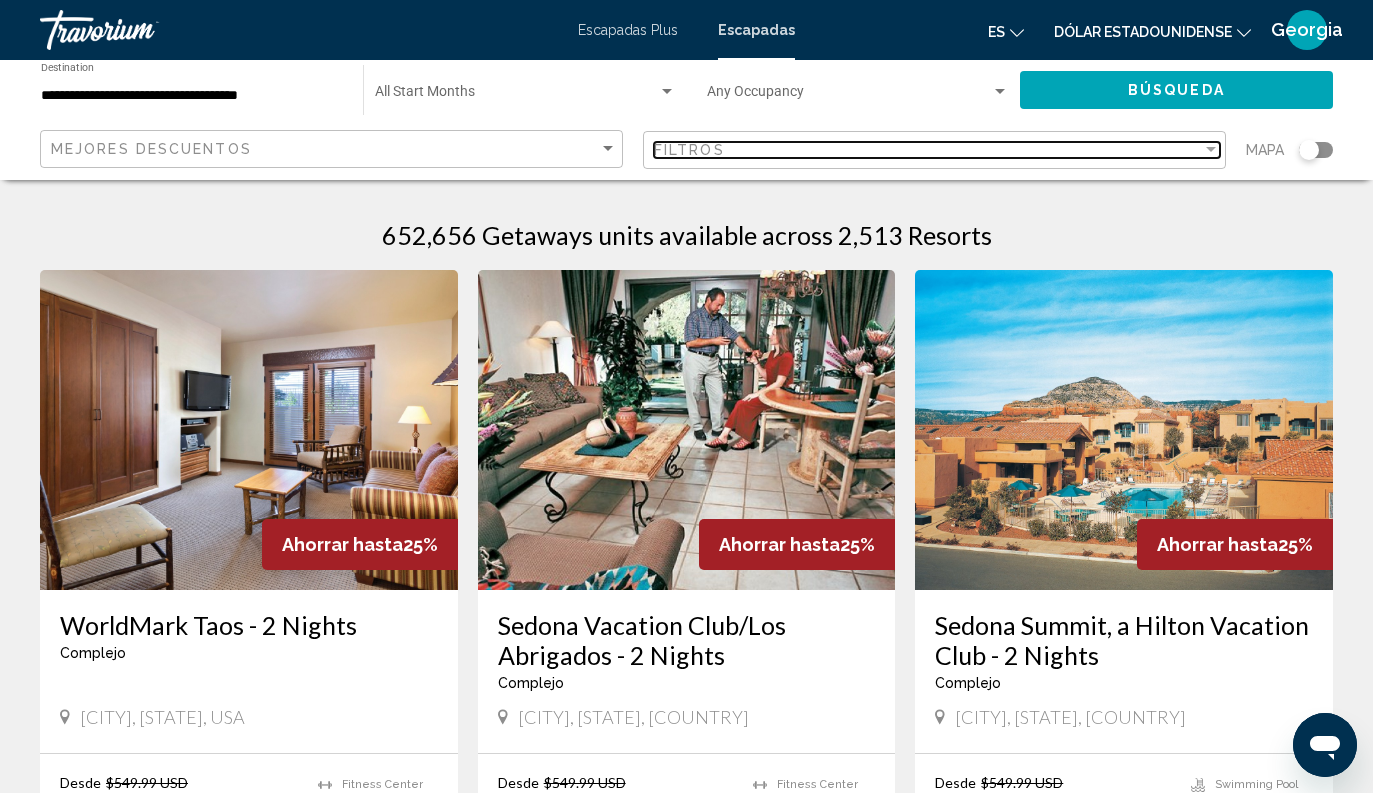 click on "Filtros" at bounding box center [928, 150] 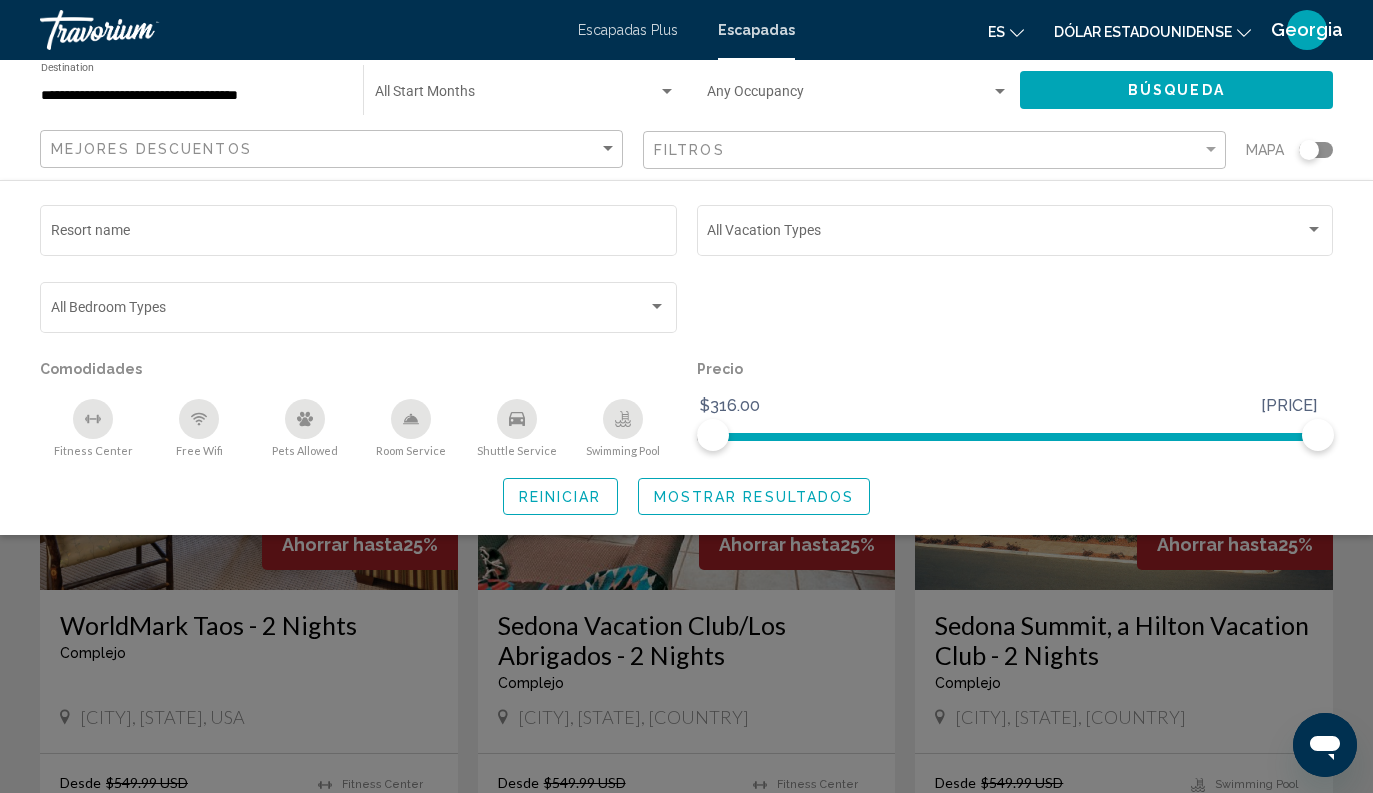 click at bounding box center (1006, 234) 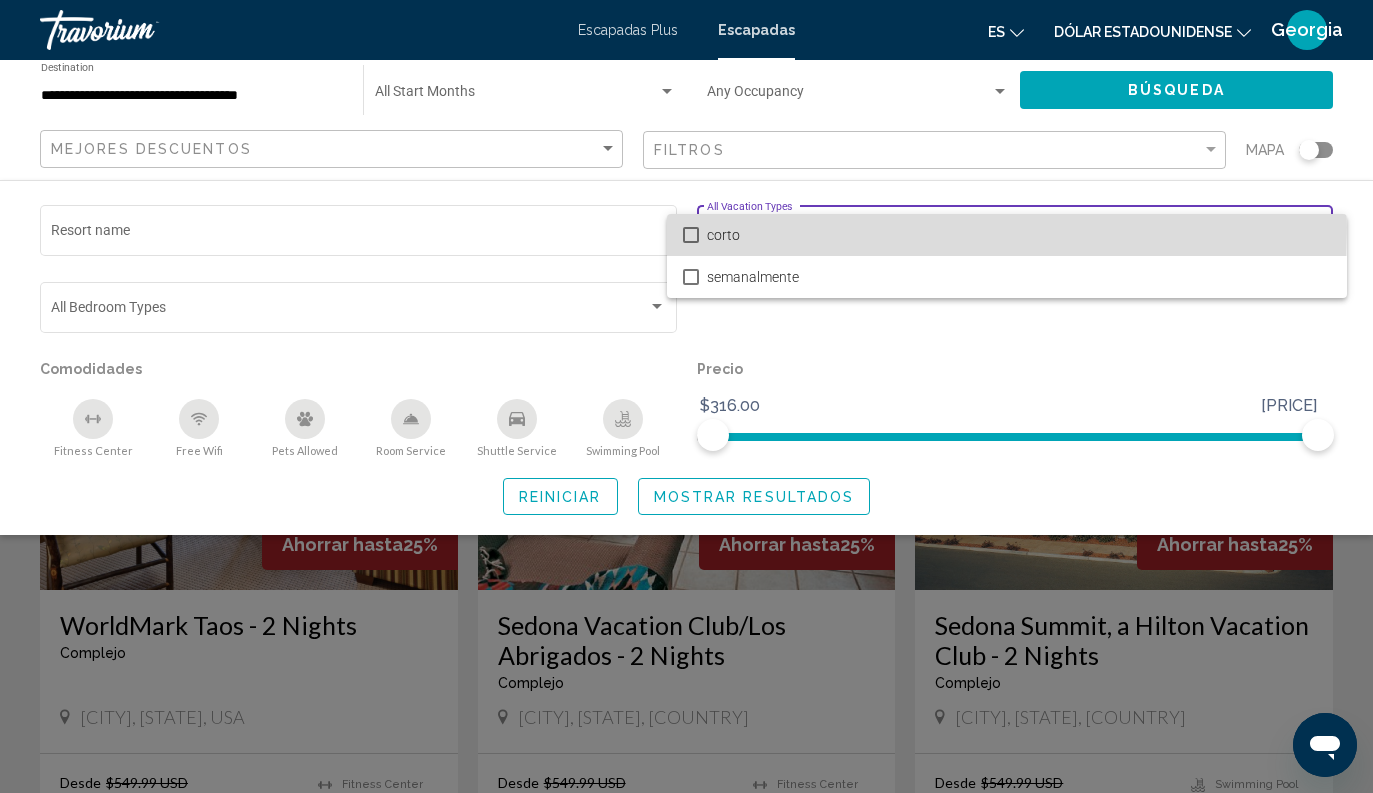click on "corto" at bounding box center (1007, 235) 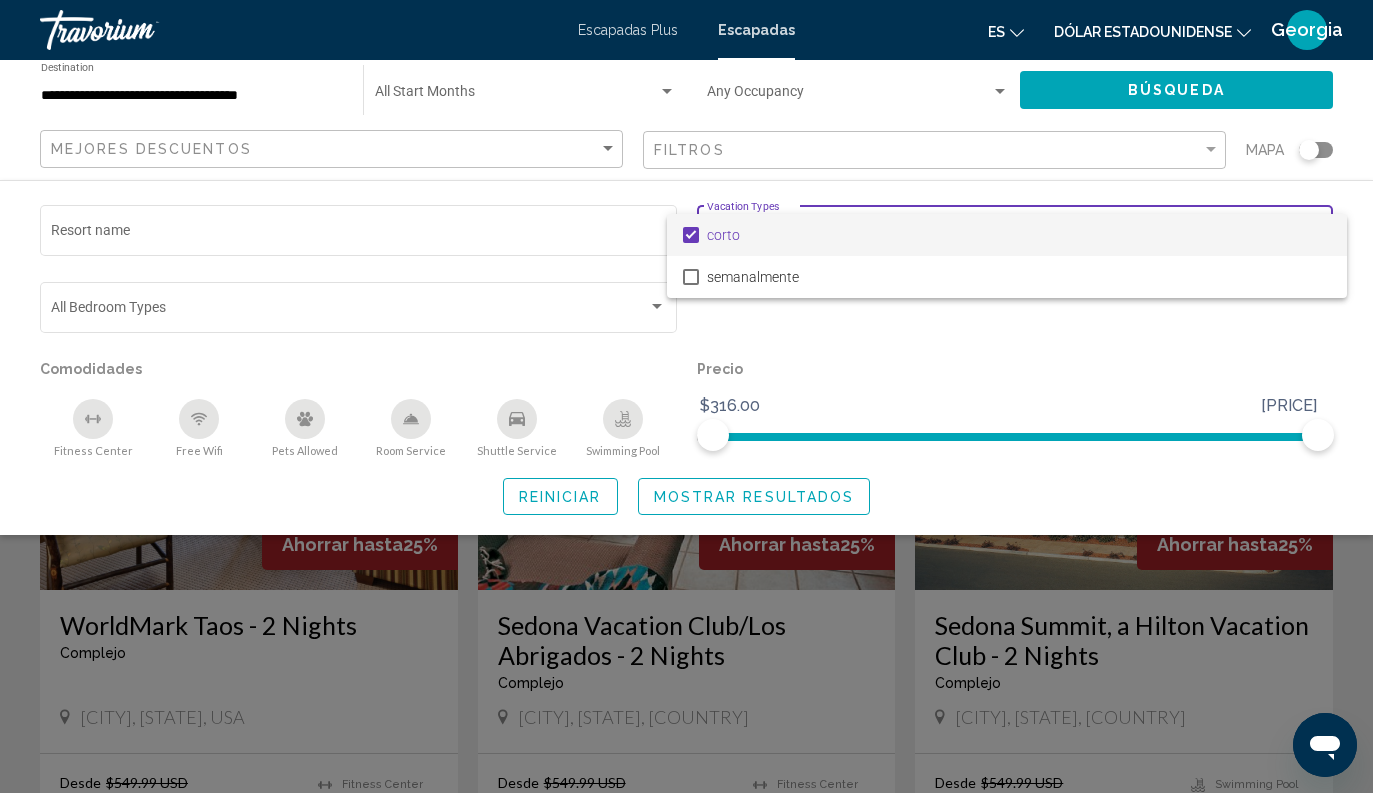 click at bounding box center (686, 396) 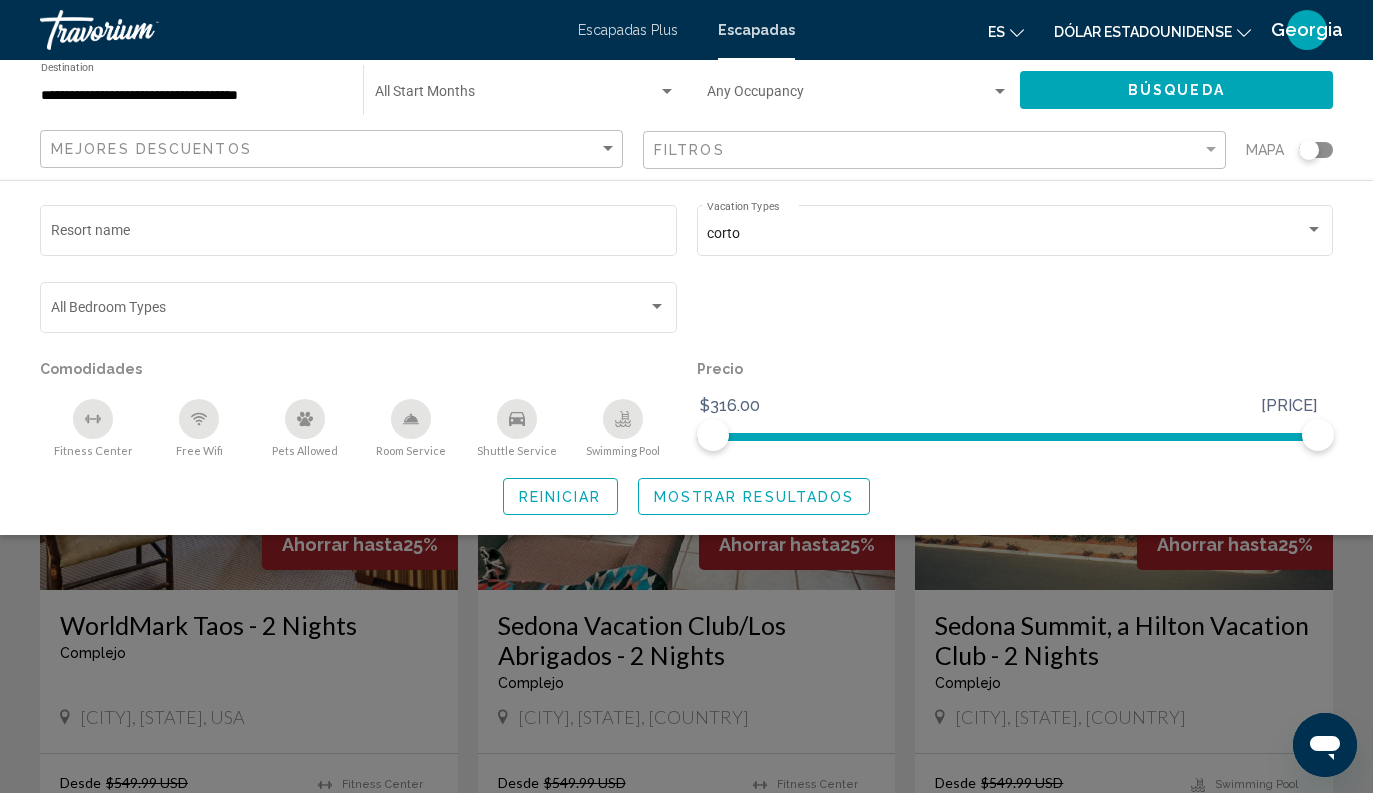 click on "Mostrar resultados" 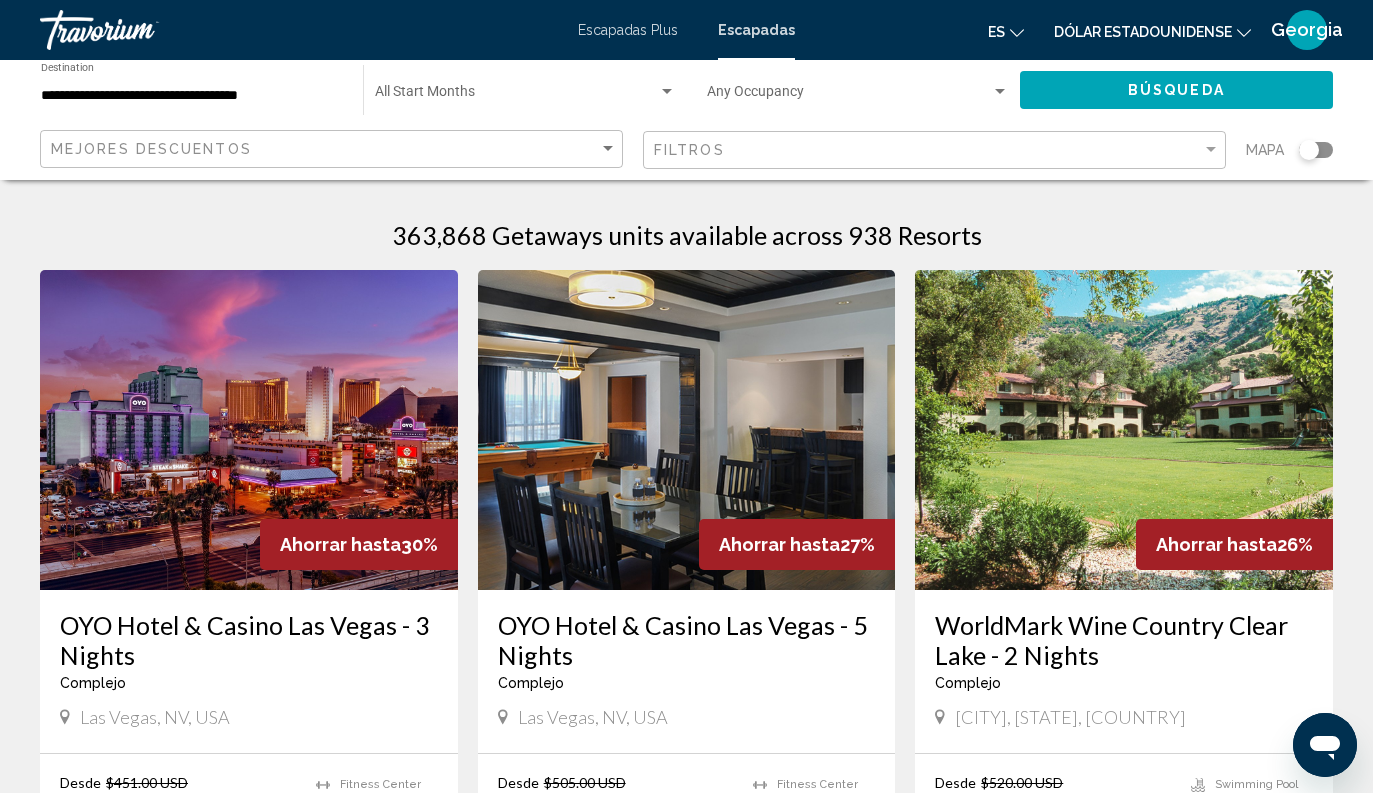click 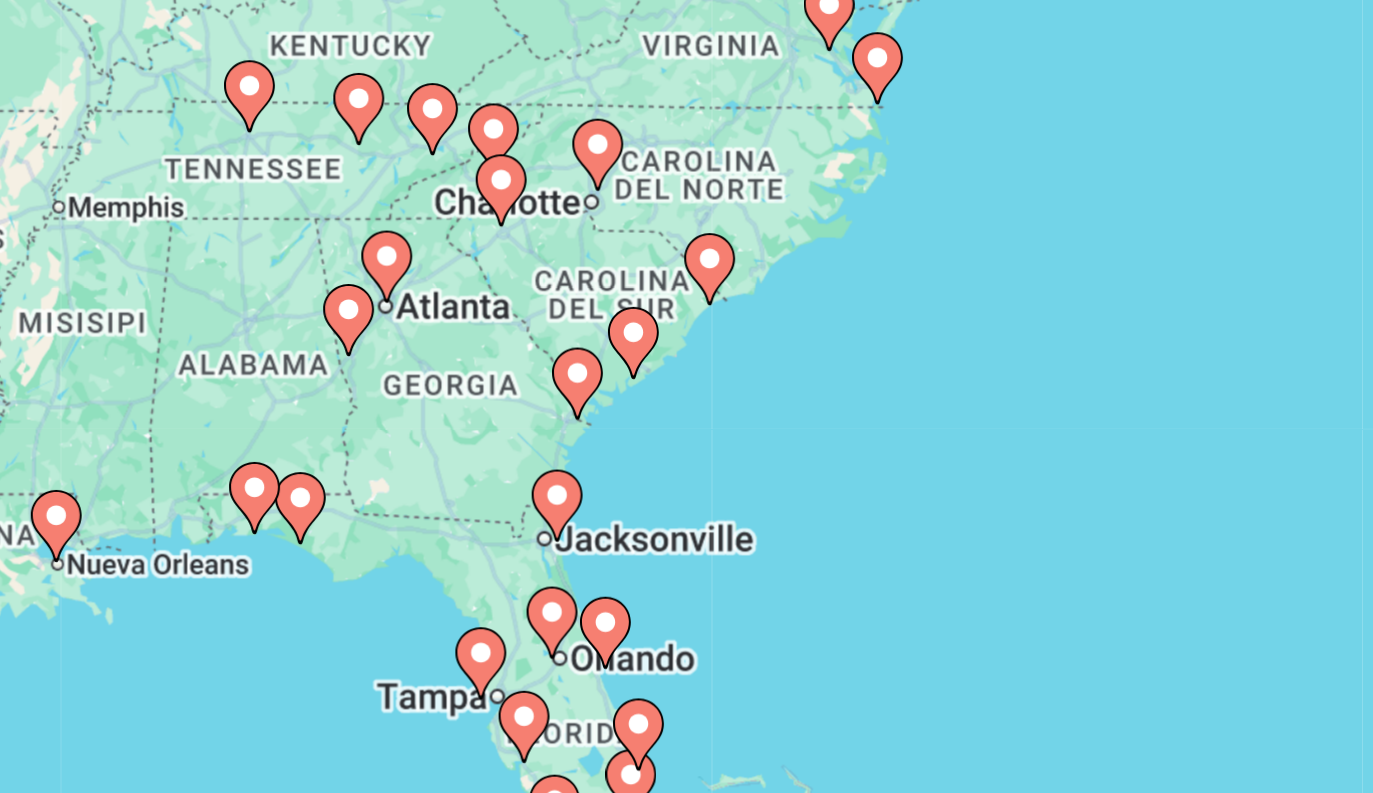 type on "**********" 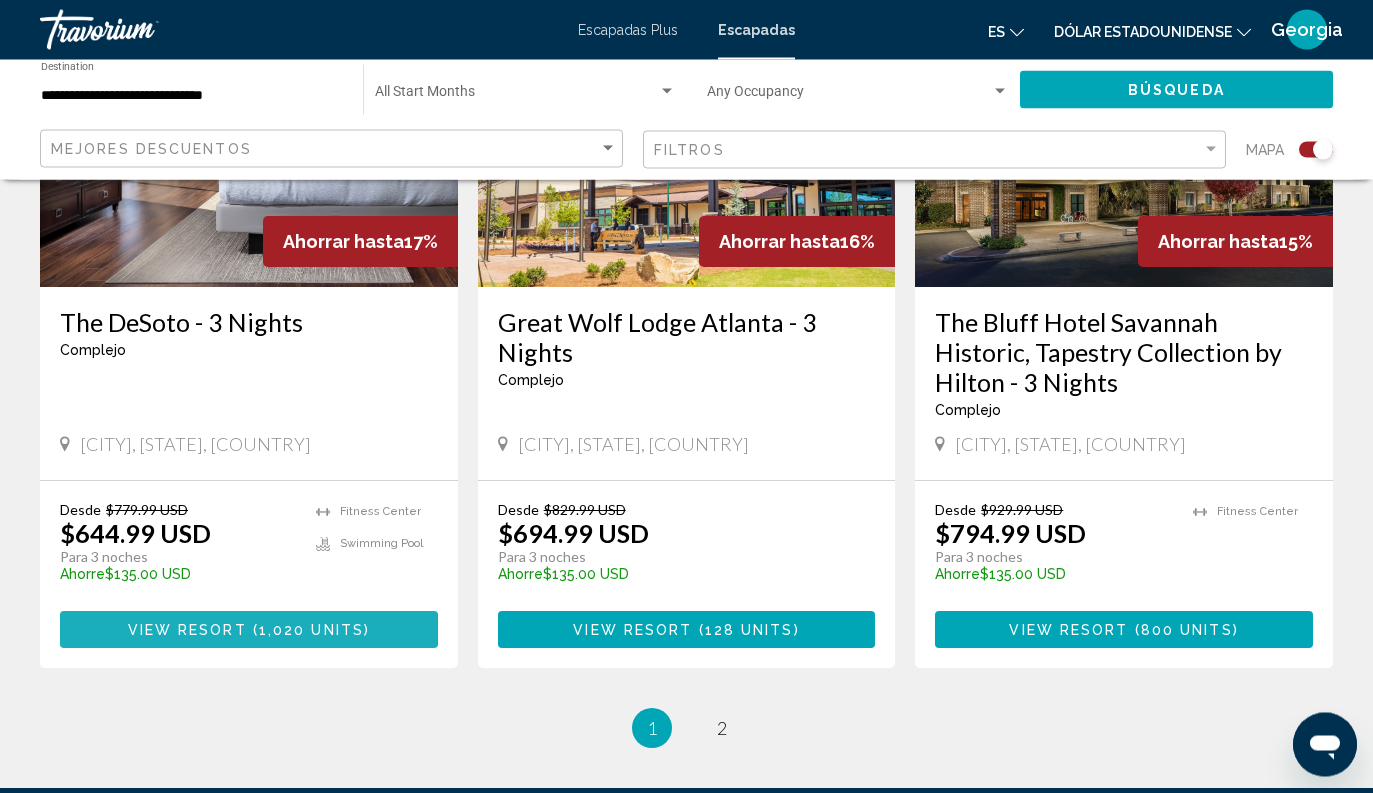 scroll, scrollTop: 3087, scrollLeft: 0, axis: vertical 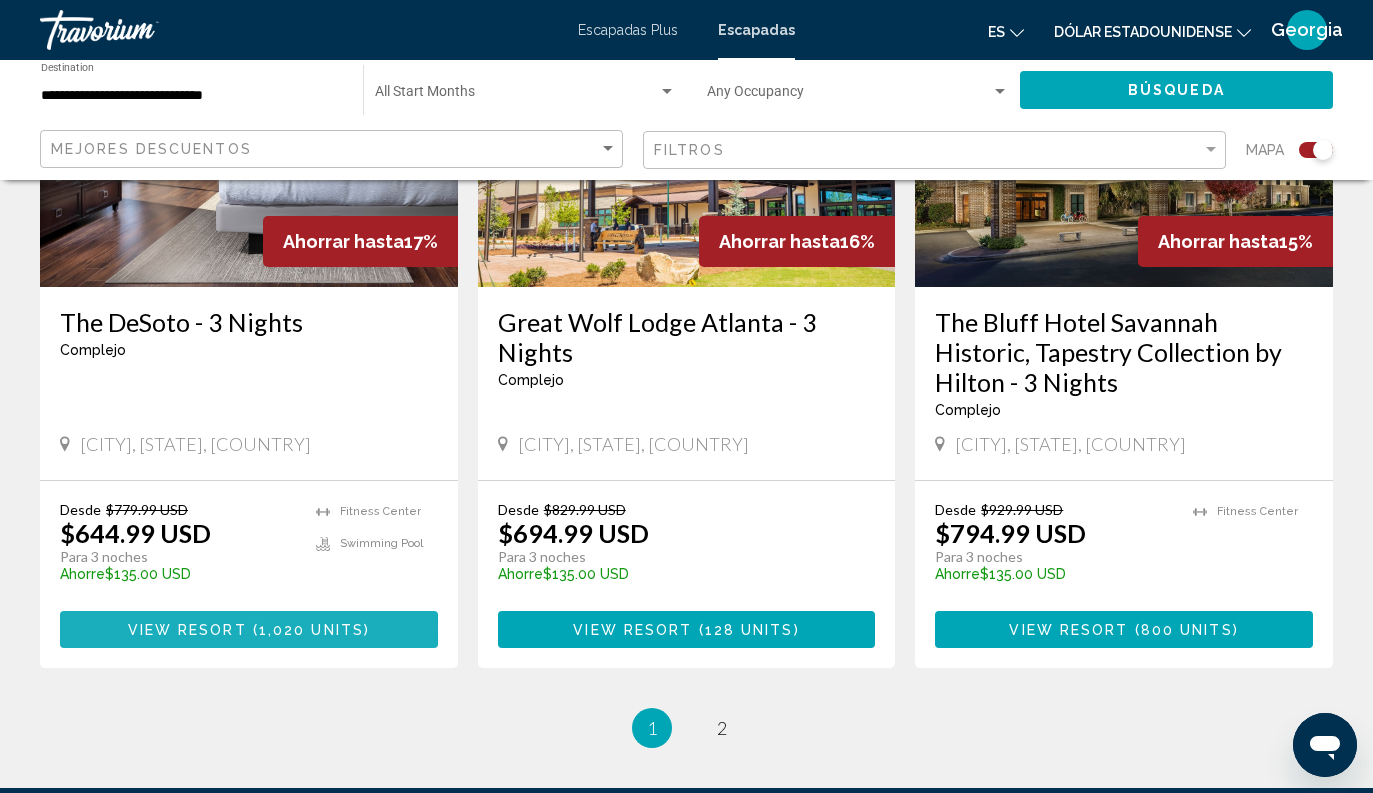 click on "View Resort" at bounding box center [187, 630] 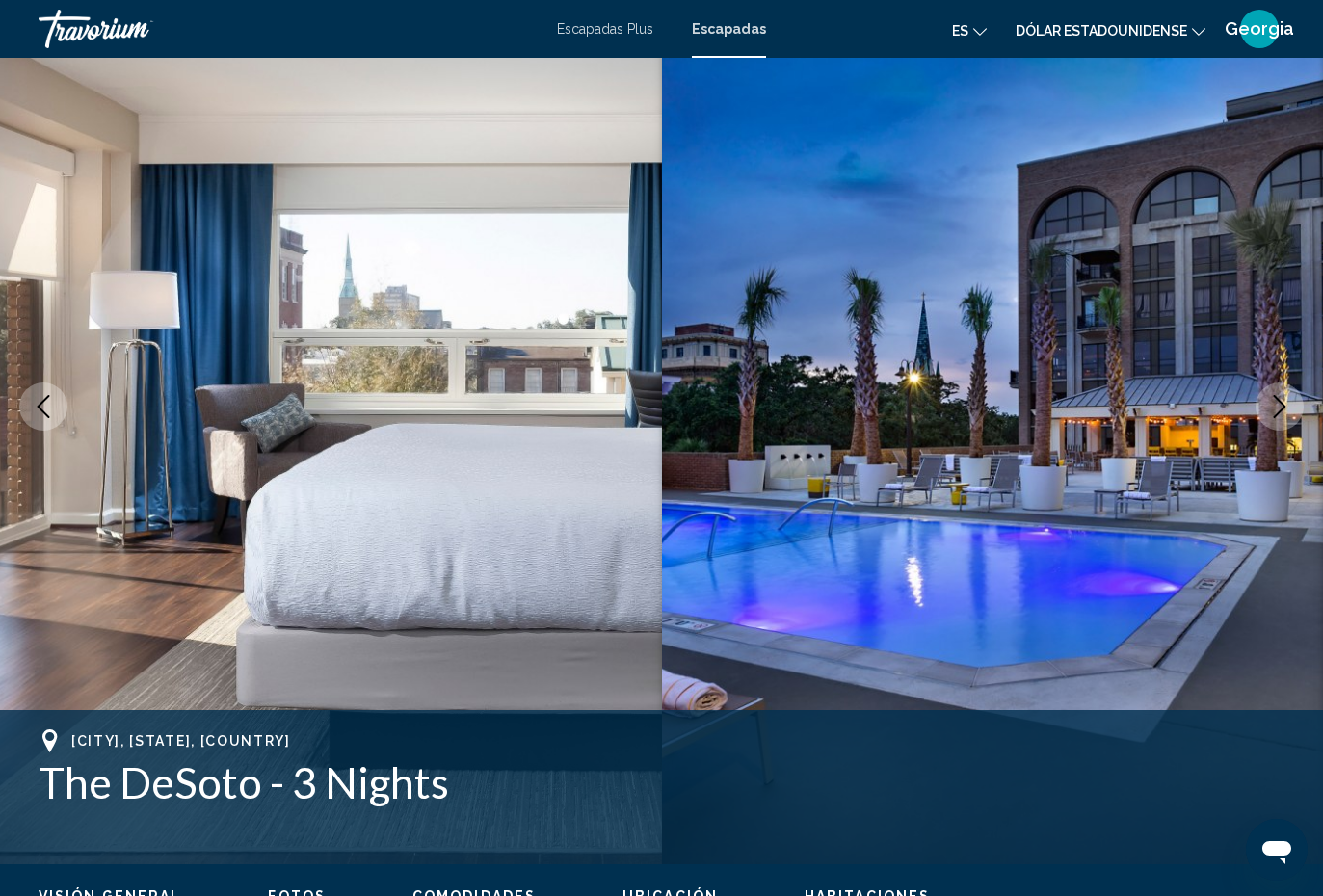scroll, scrollTop: 113, scrollLeft: 0, axis: vertical 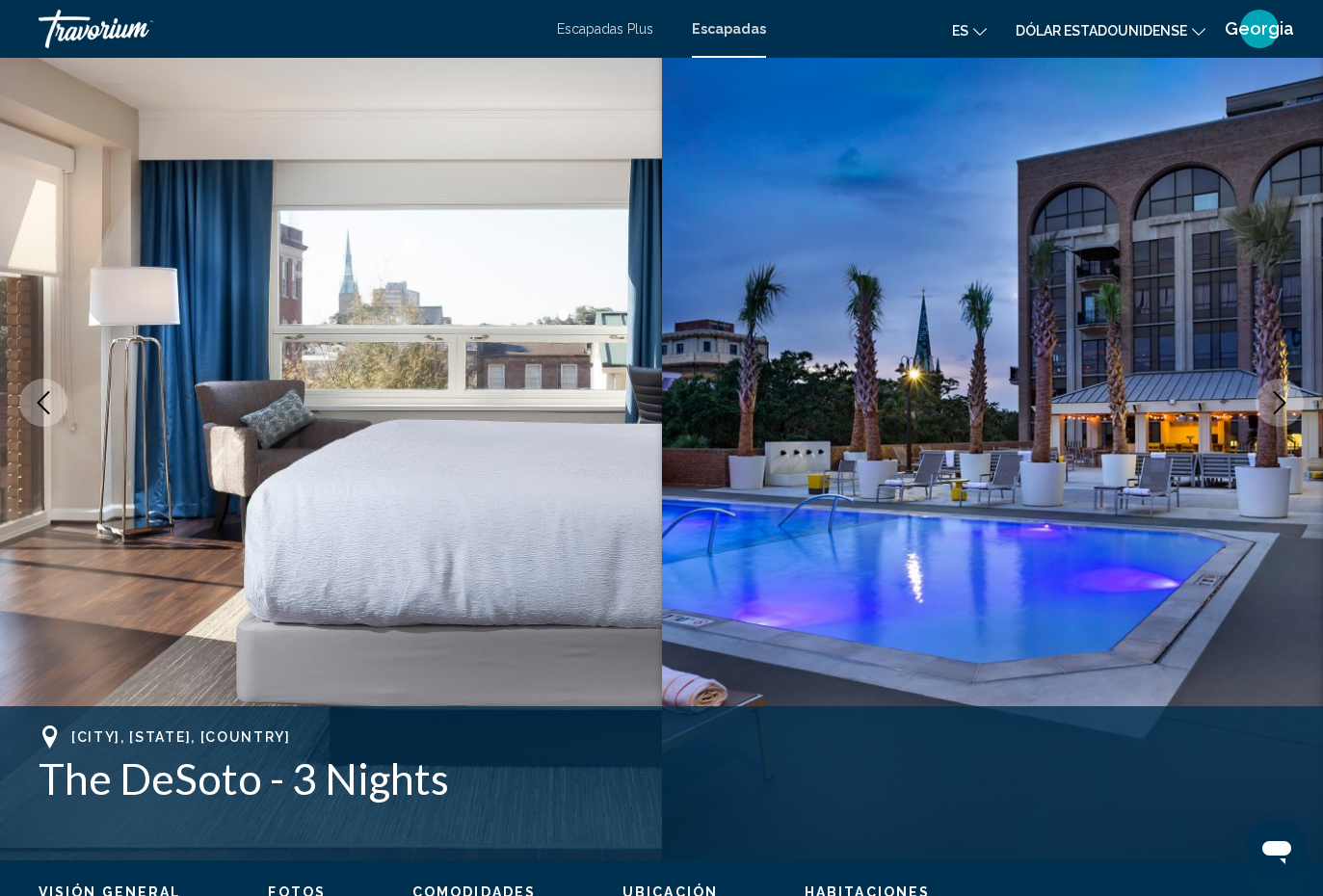 click at bounding box center (1280, 403) 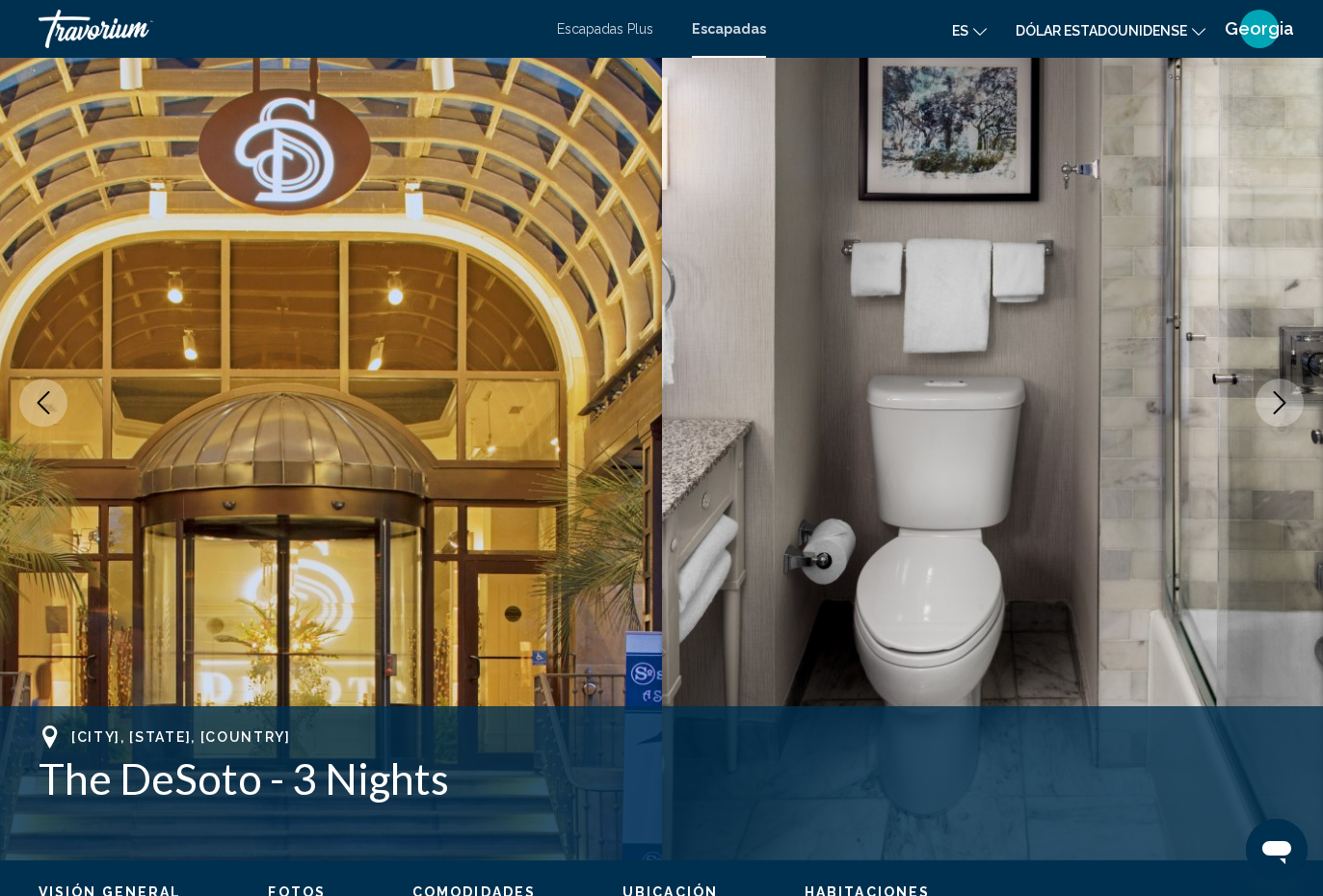 click at bounding box center (1280, 403) 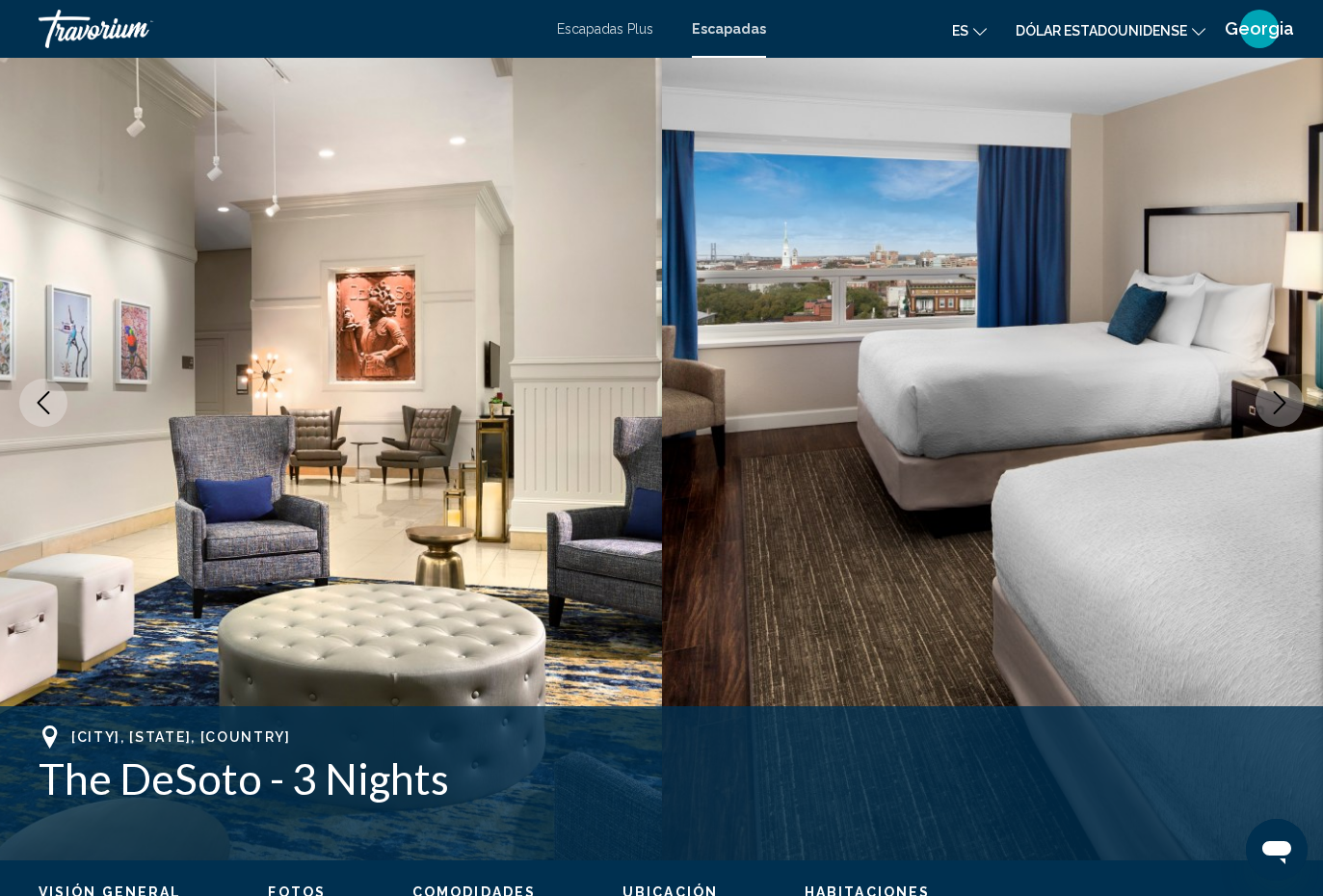 click 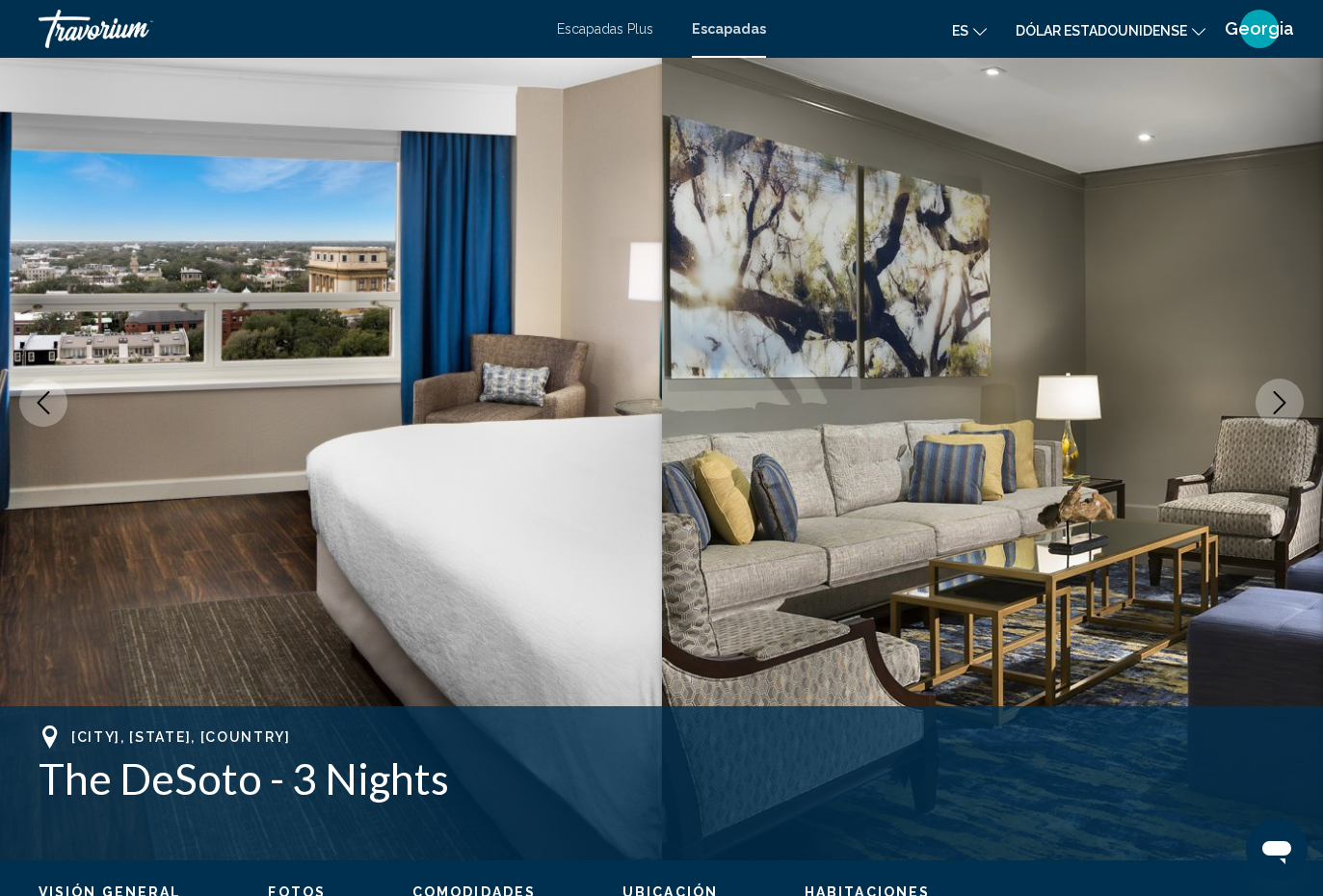click at bounding box center [1280, 403] 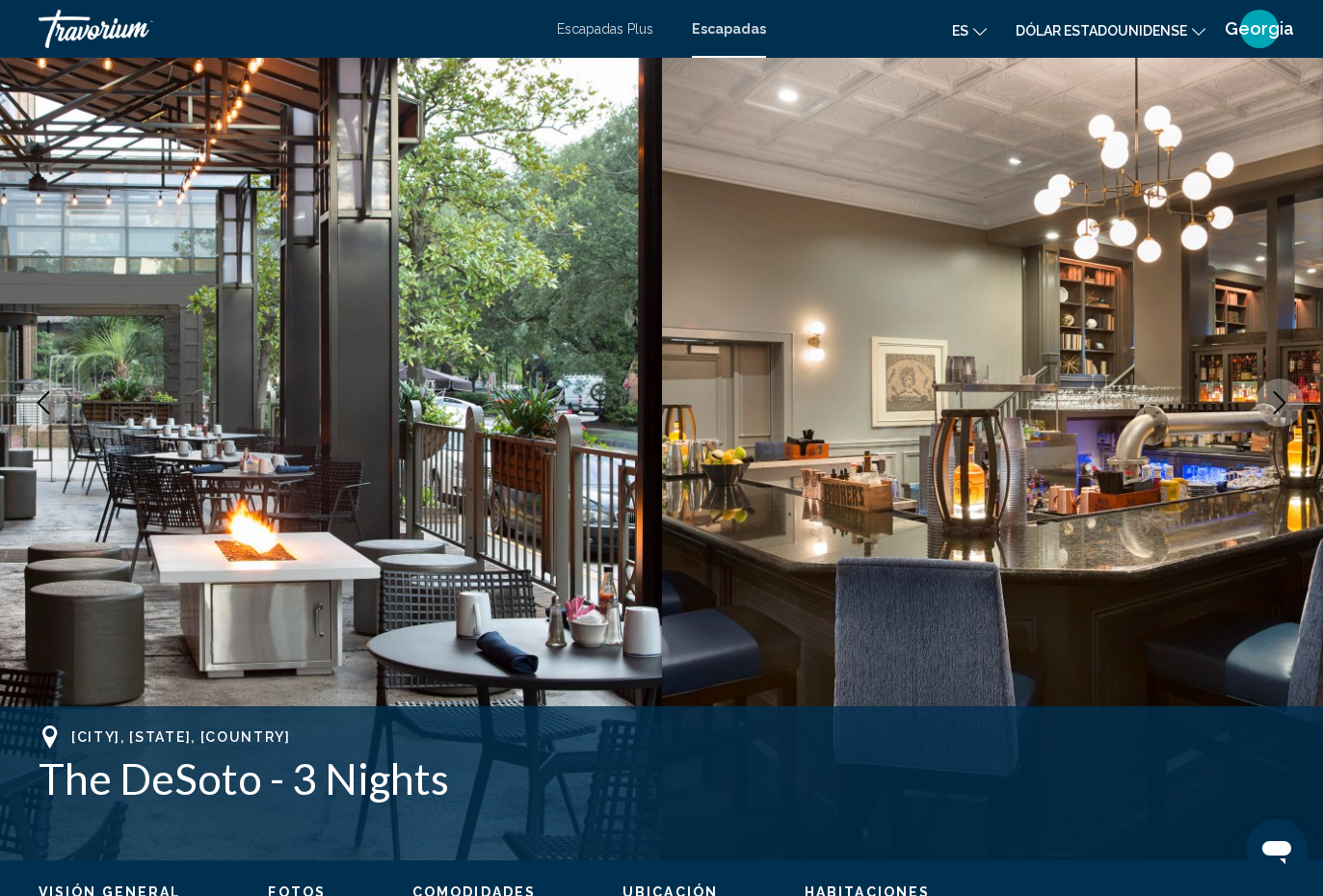 click 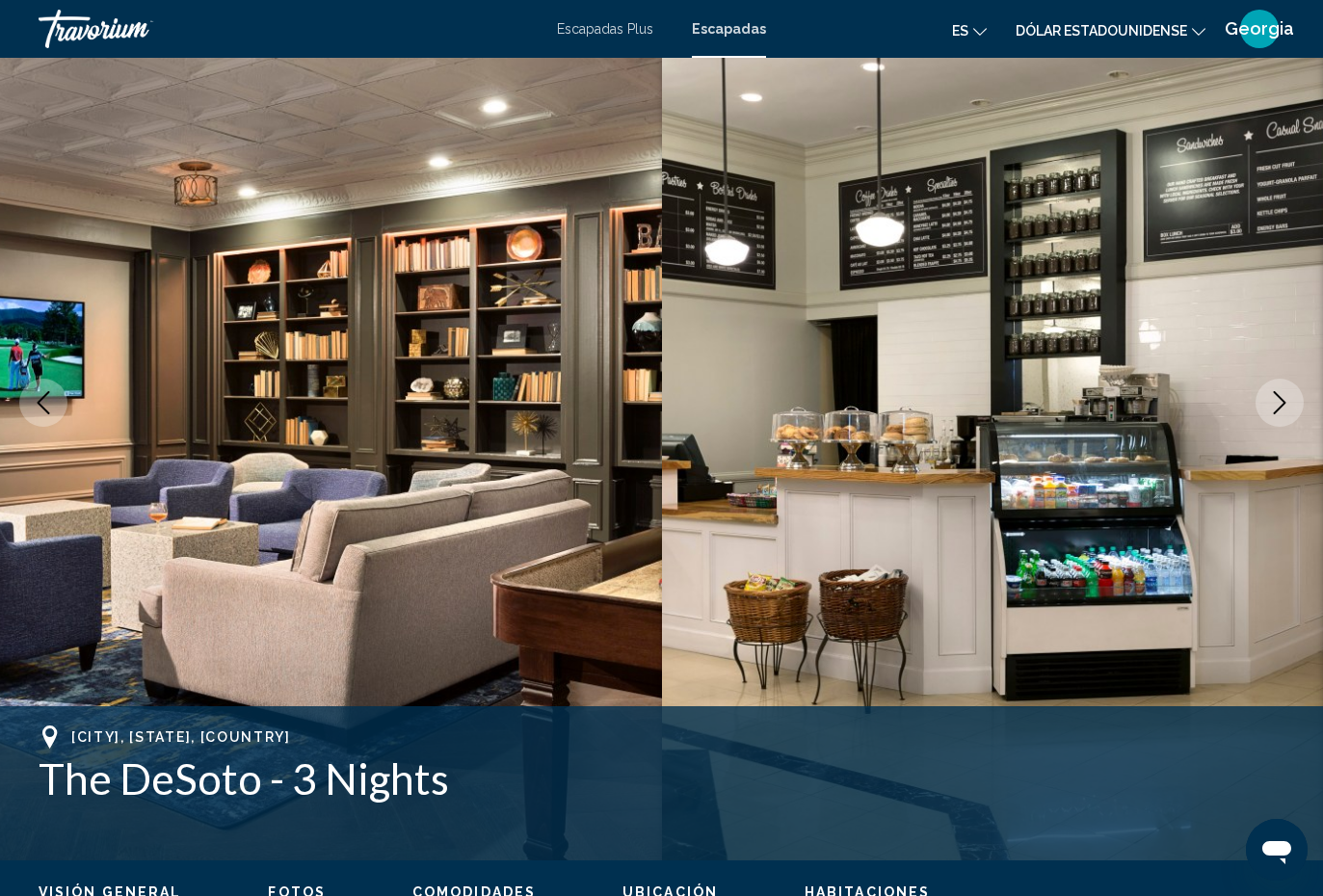 click at bounding box center (1280, 403) 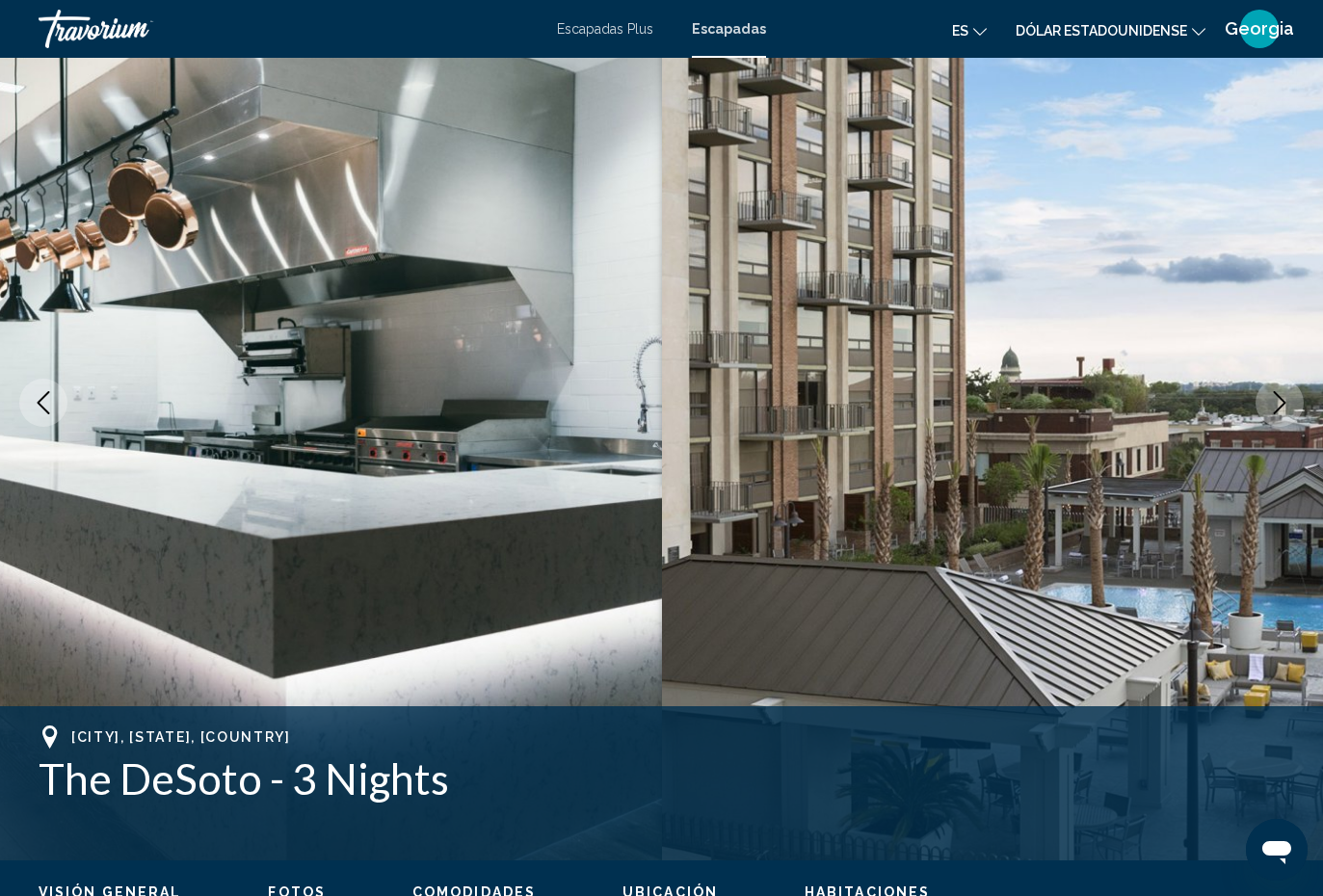 click at bounding box center [1280, 403] 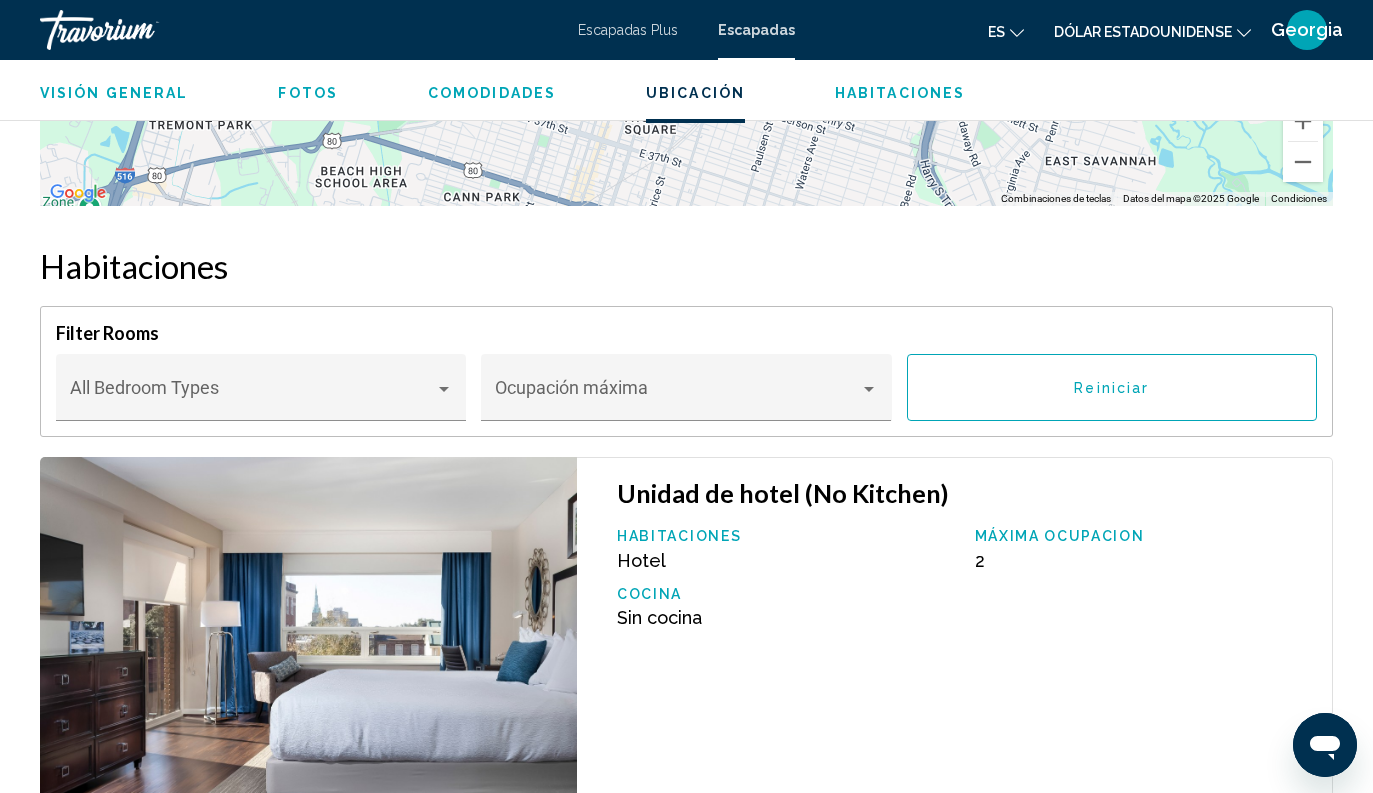 scroll, scrollTop: 3044, scrollLeft: 0, axis: vertical 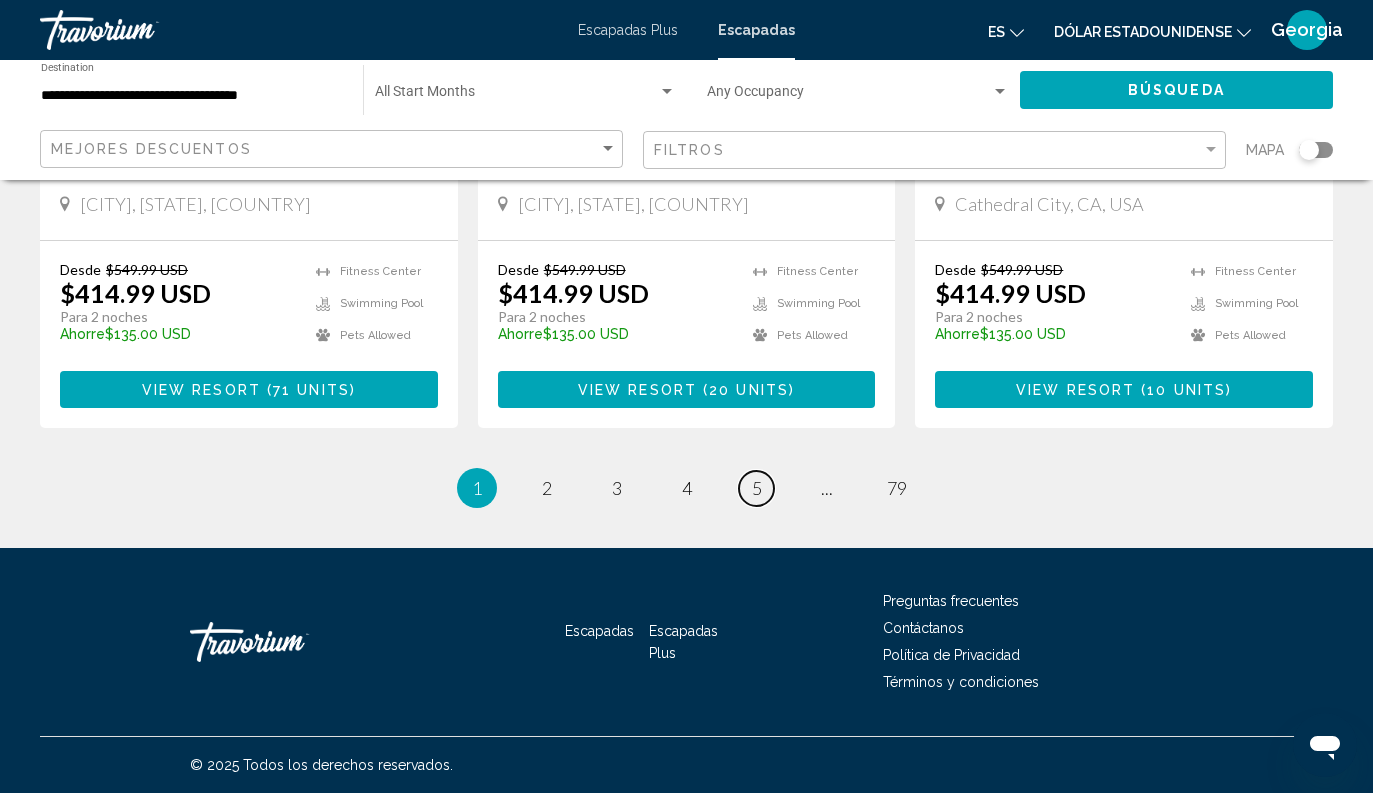 click on "page  5" at bounding box center [756, 488] 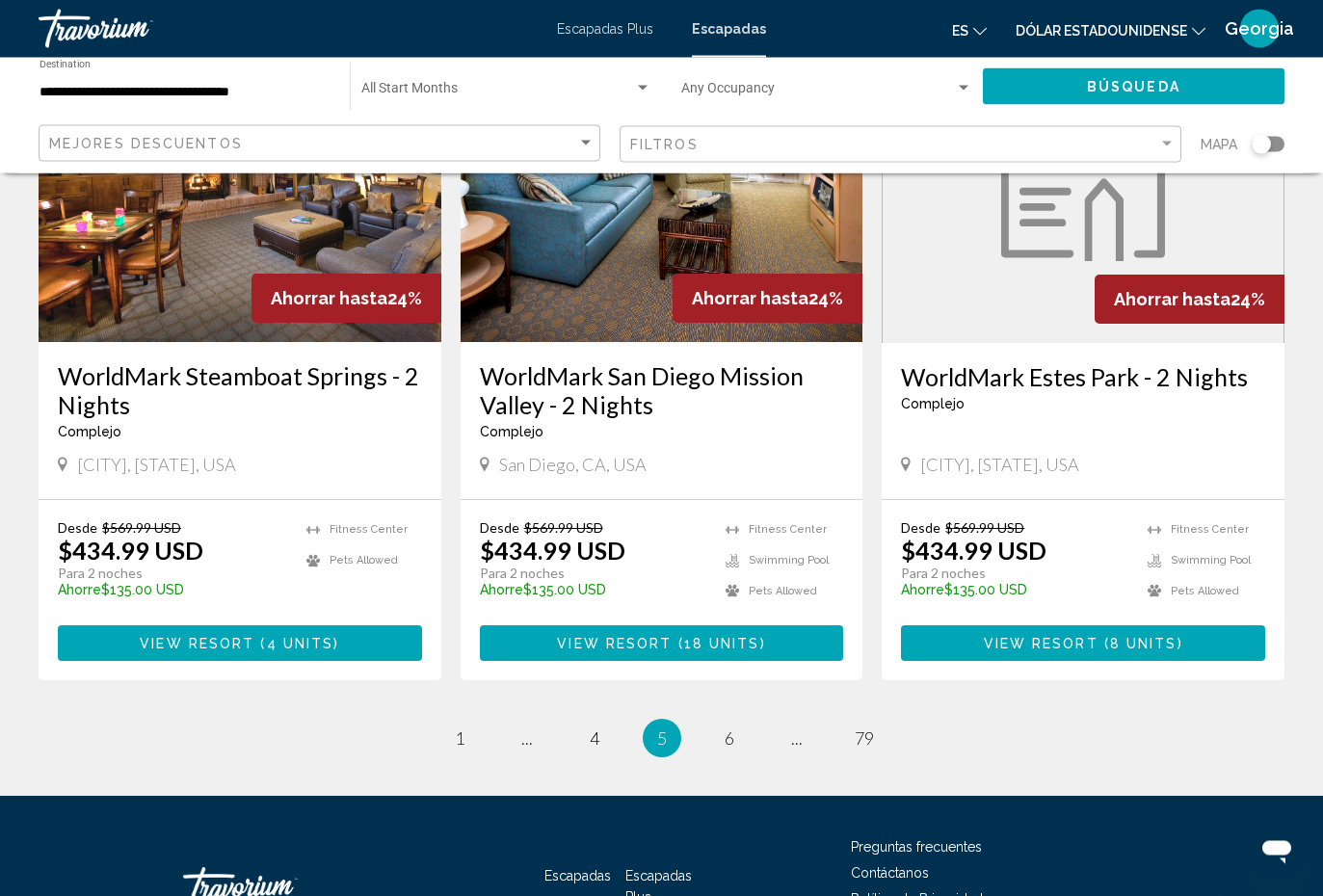 scroll, scrollTop: 2284, scrollLeft: 0, axis: vertical 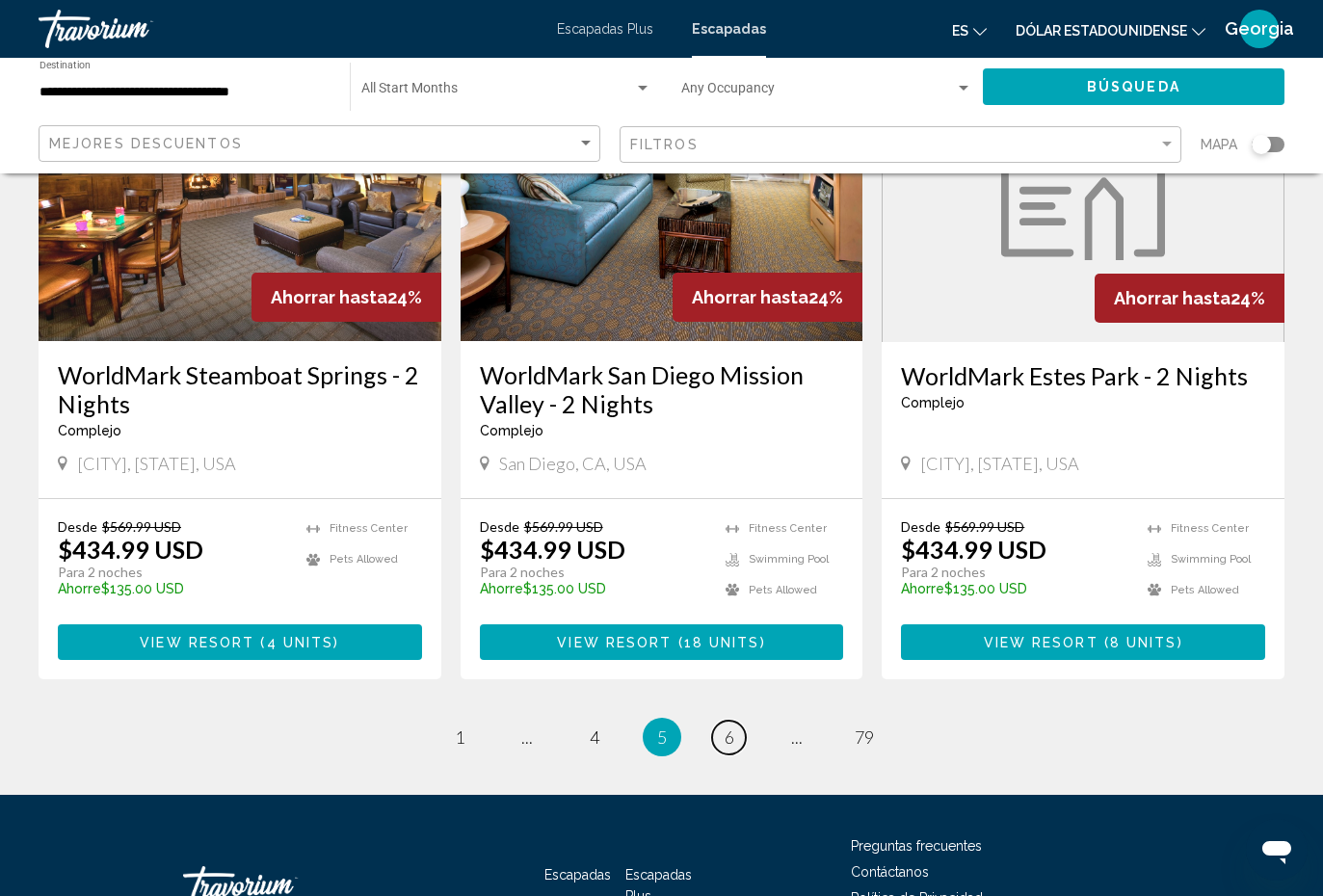 click on "page  6" at bounding box center [728, 737] 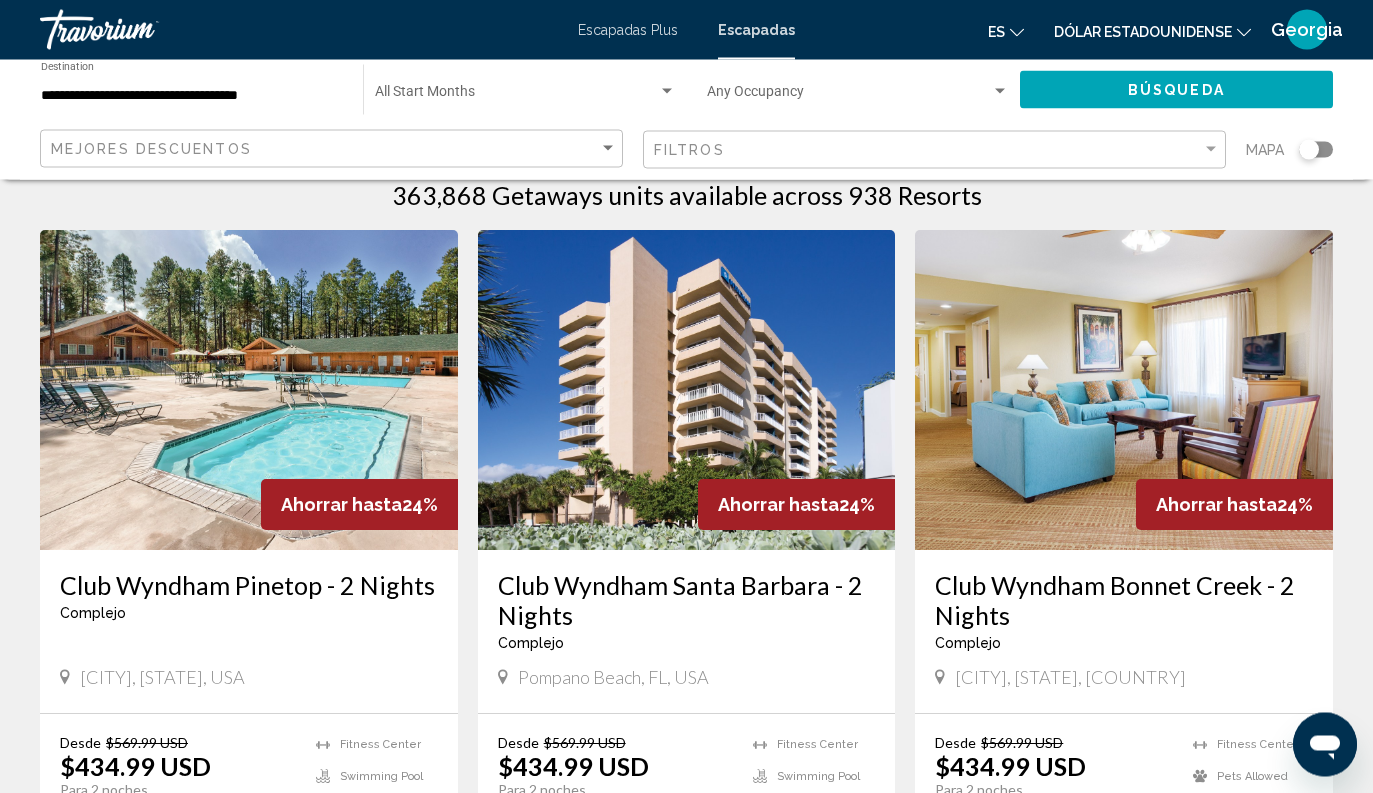 scroll, scrollTop: 0, scrollLeft: 0, axis: both 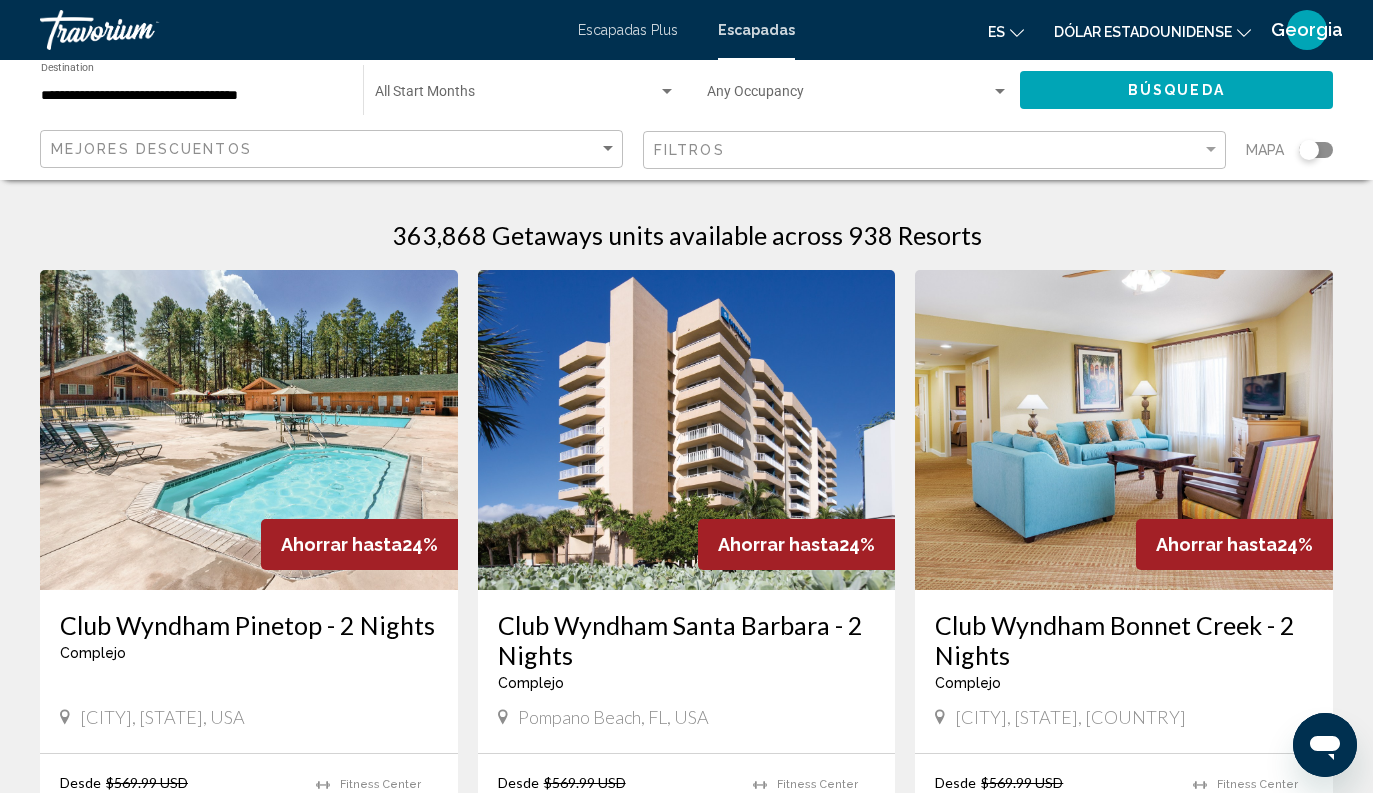 click at bounding box center [849, 96] 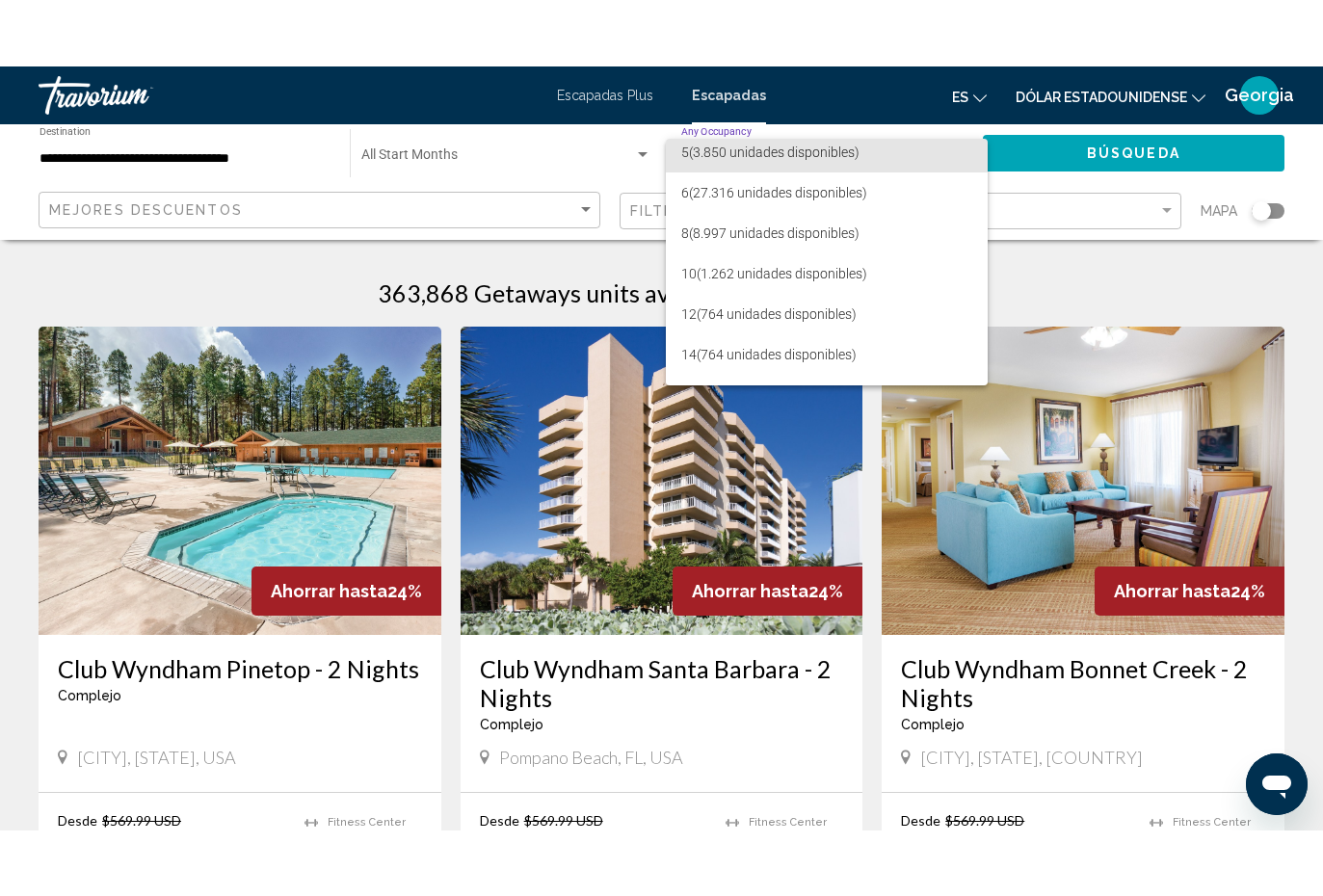scroll, scrollTop: 170, scrollLeft: 0, axis: vertical 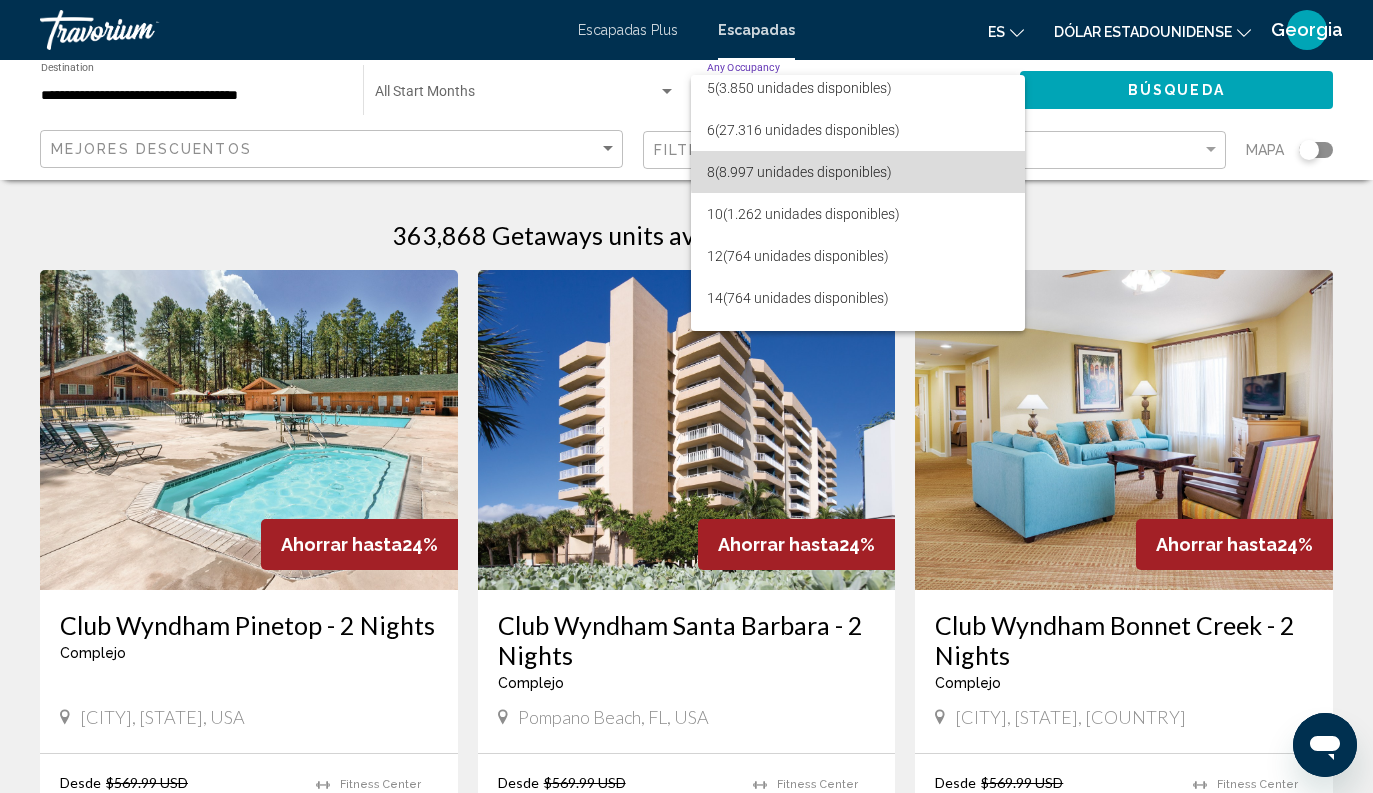 click on "(8.997 unidades disponibles)" at bounding box center (803, 172) 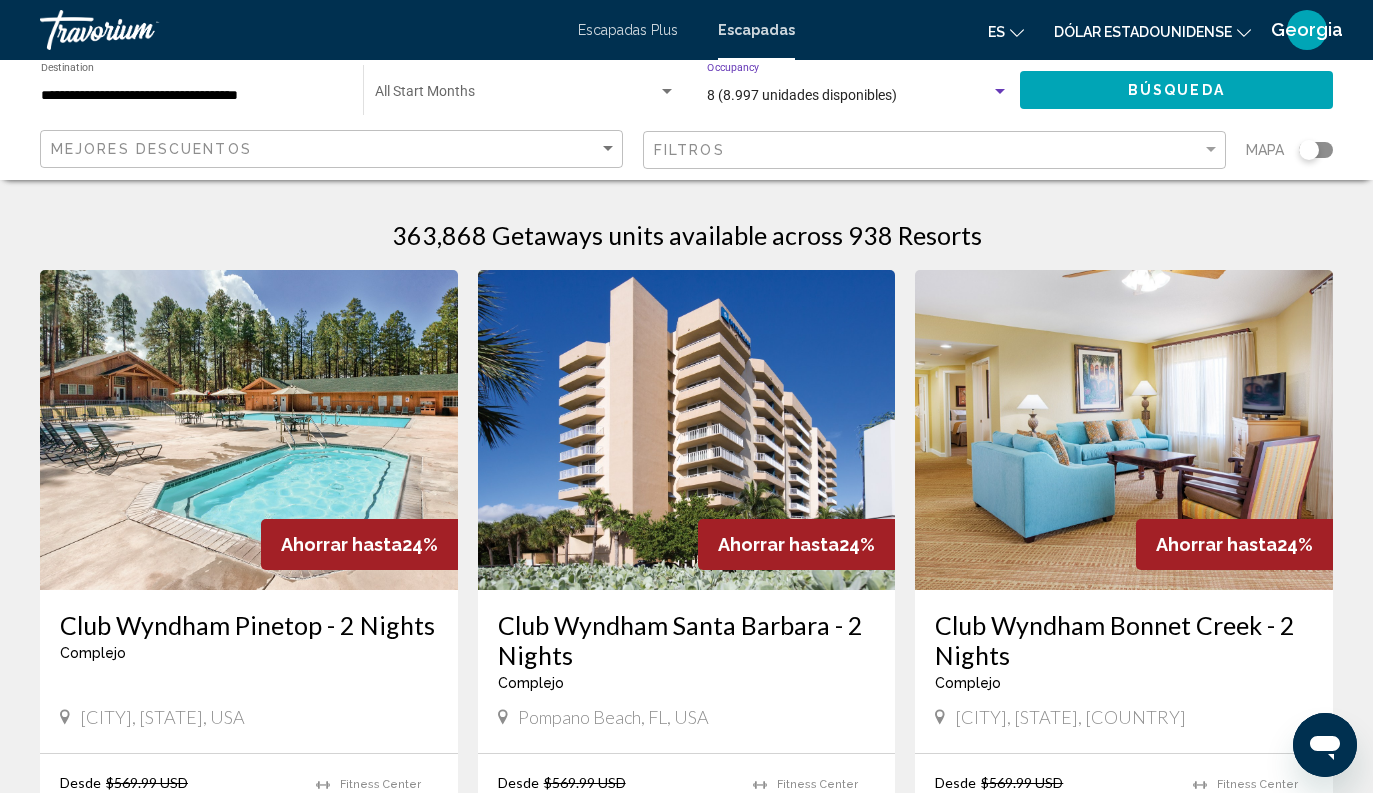 click on "Búsqueda" 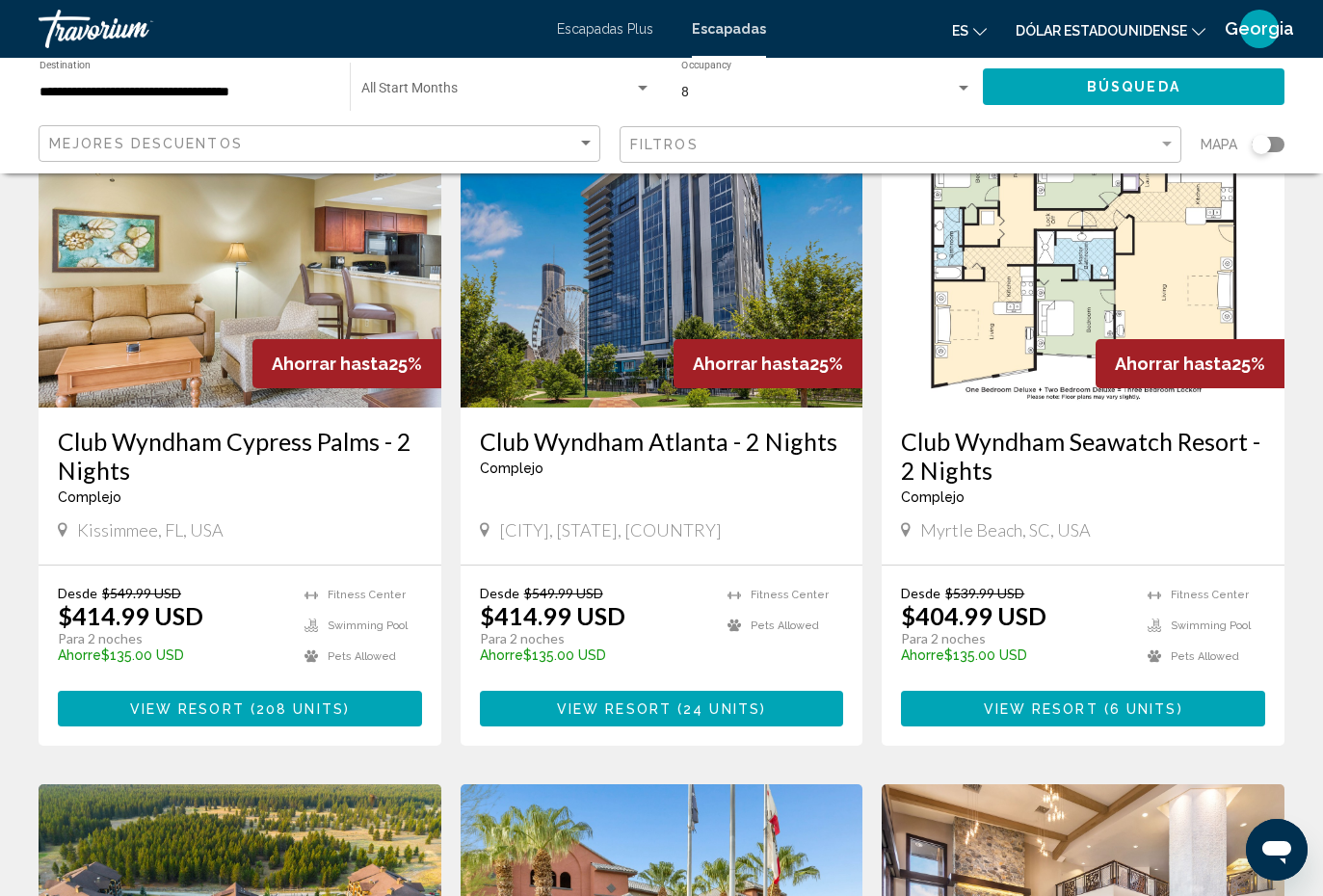 scroll, scrollTop: 173, scrollLeft: 0, axis: vertical 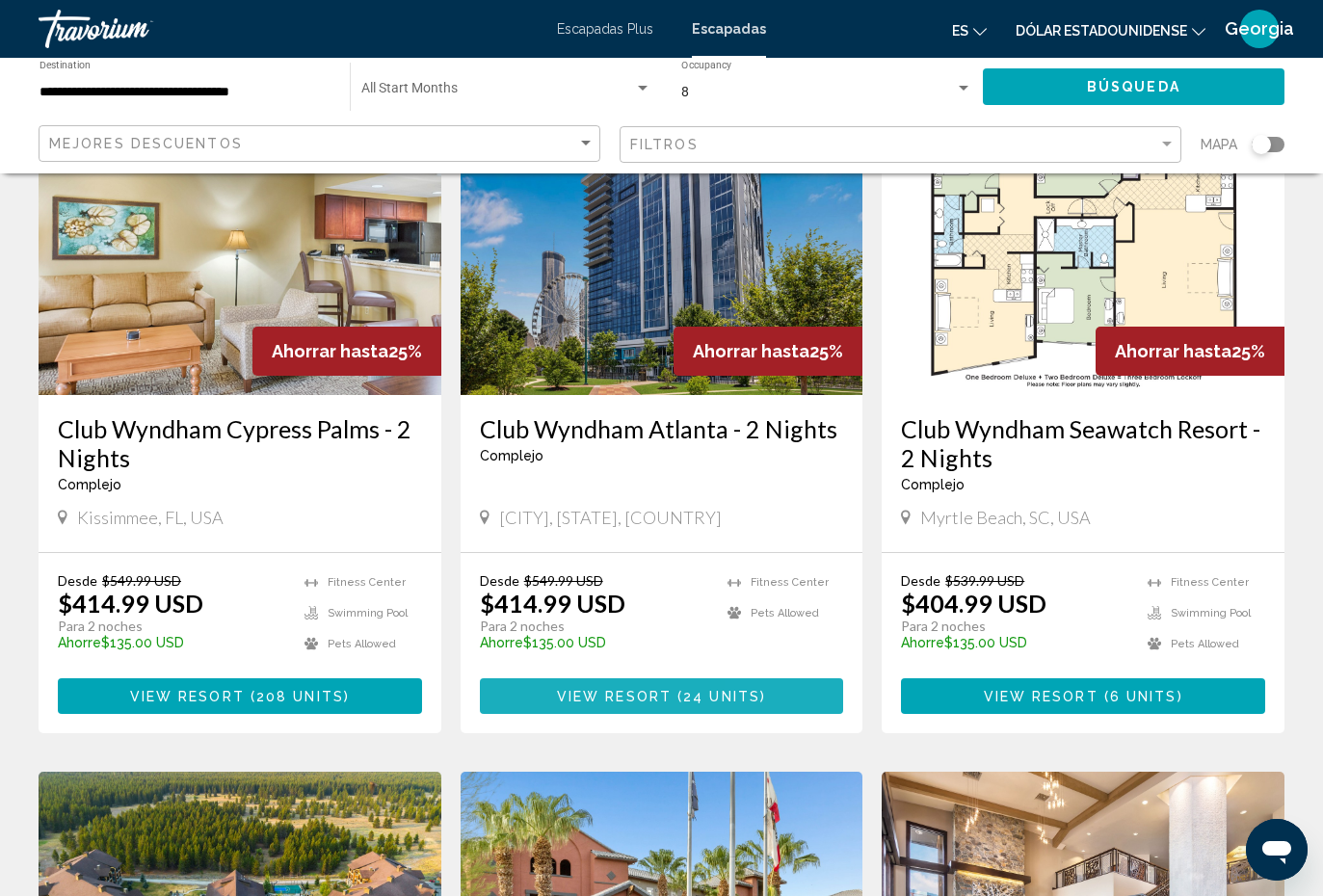 click on "View Resort    ( 24 units )" at bounding box center [662, 696] 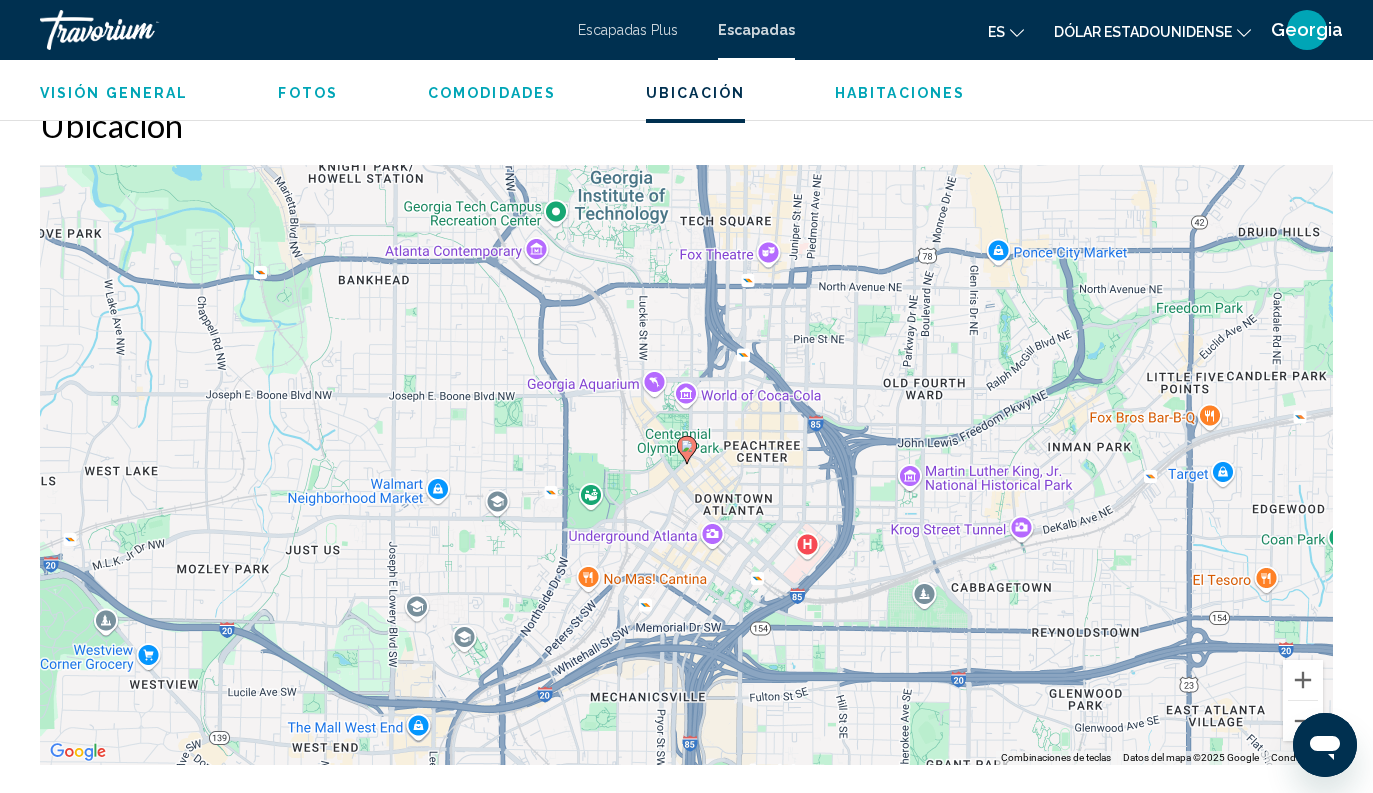 scroll, scrollTop: 3135, scrollLeft: 0, axis: vertical 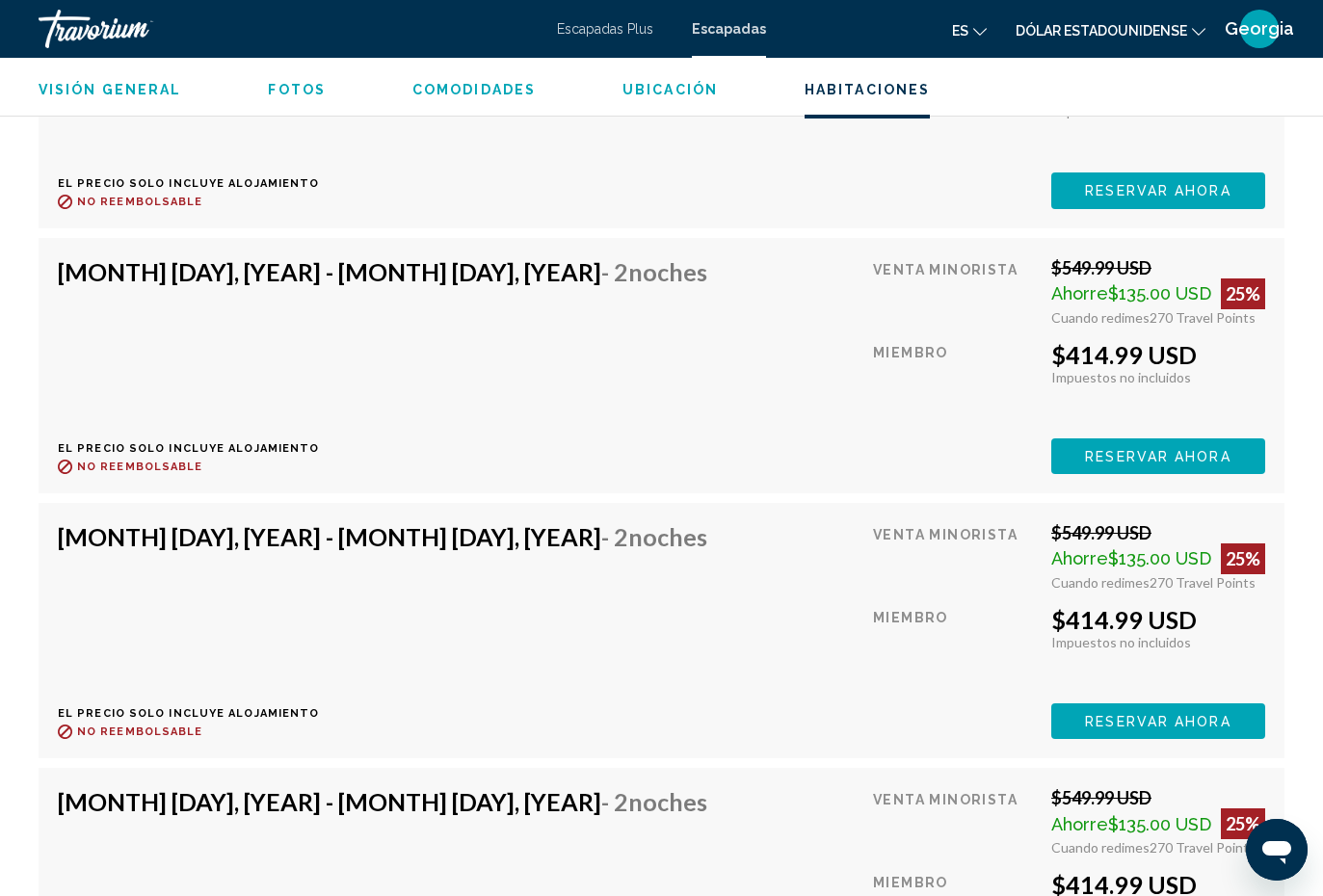 click on "Reservar ahora" at bounding box center (1157, -606) 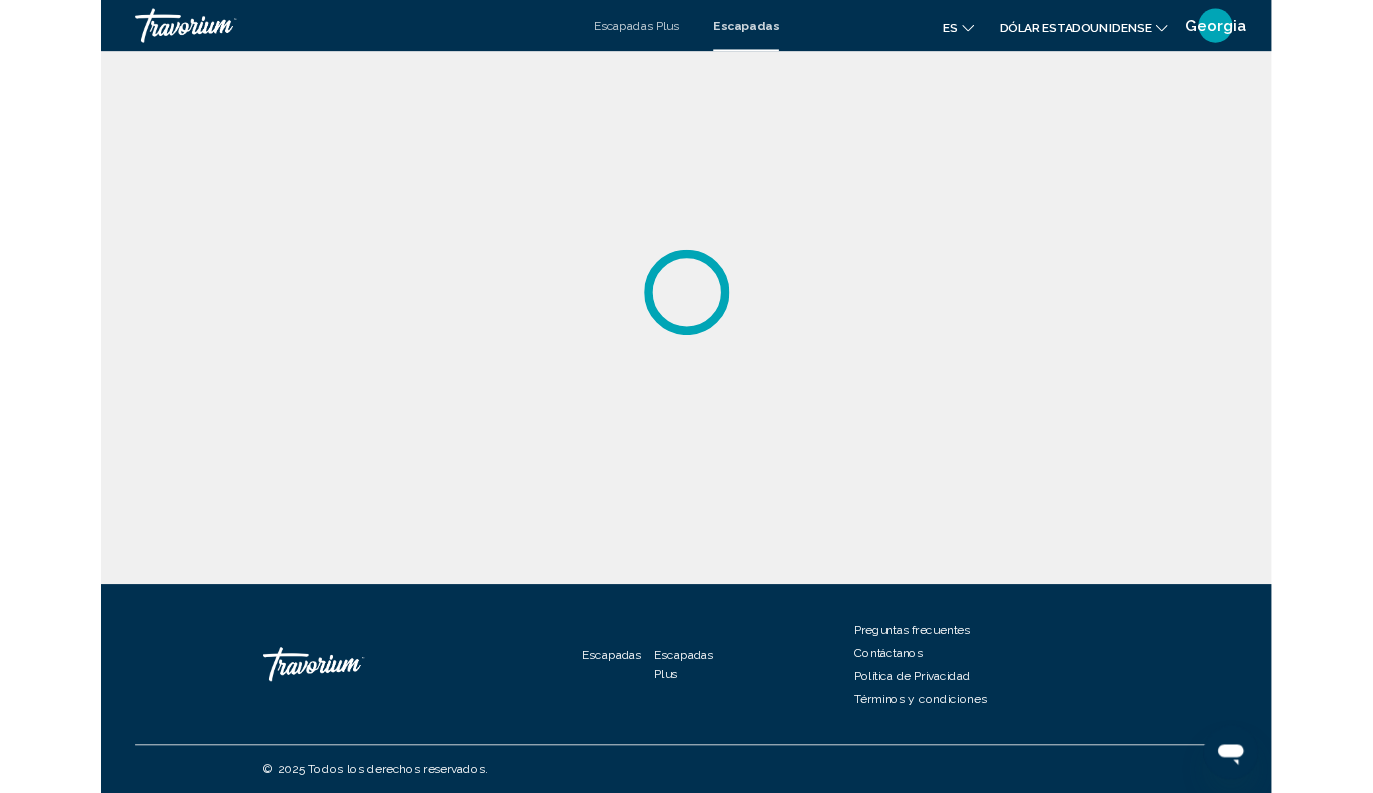 scroll, scrollTop: 0, scrollLeft: 0, axis: both 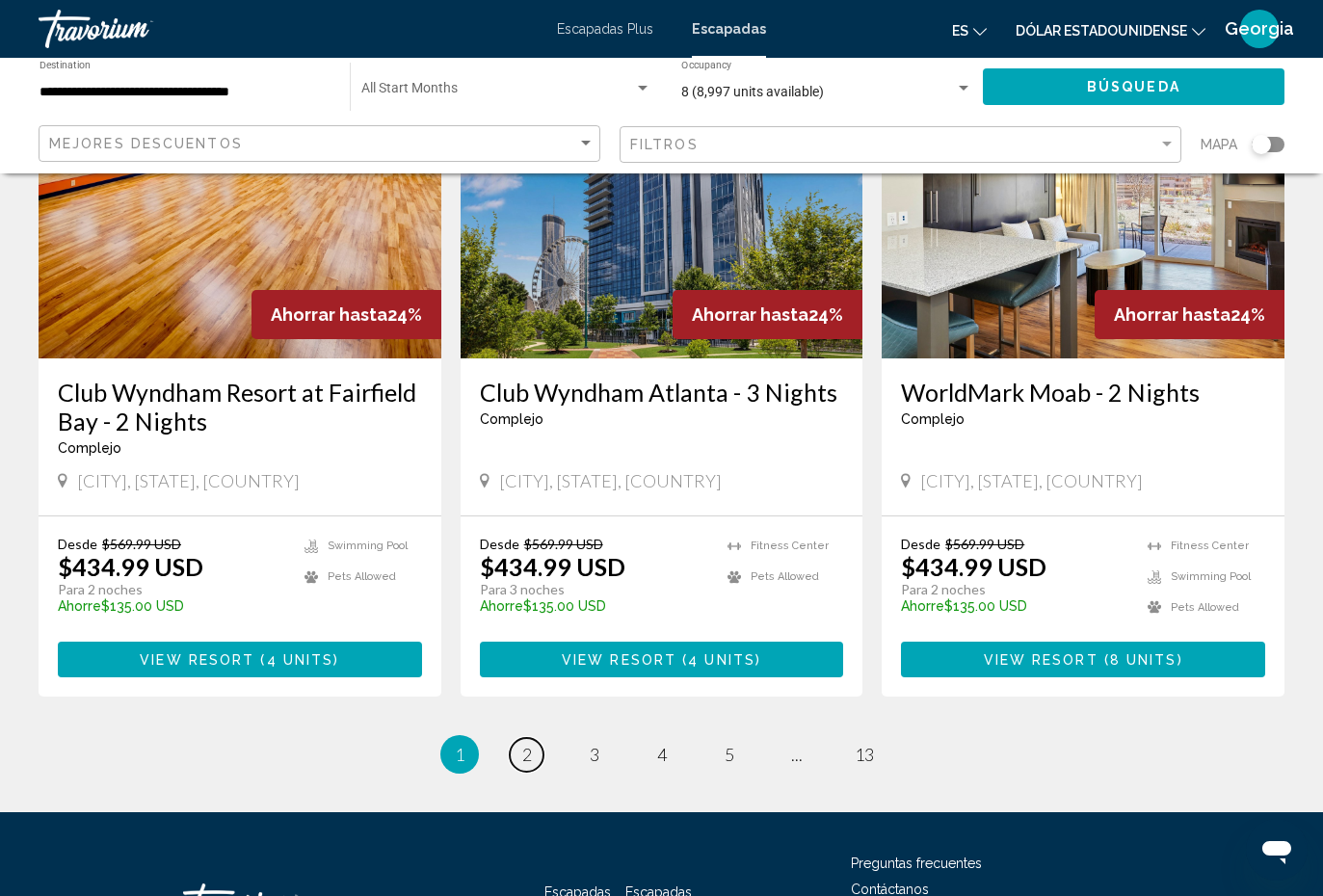 click on "2" at bounding box center [527, 754] 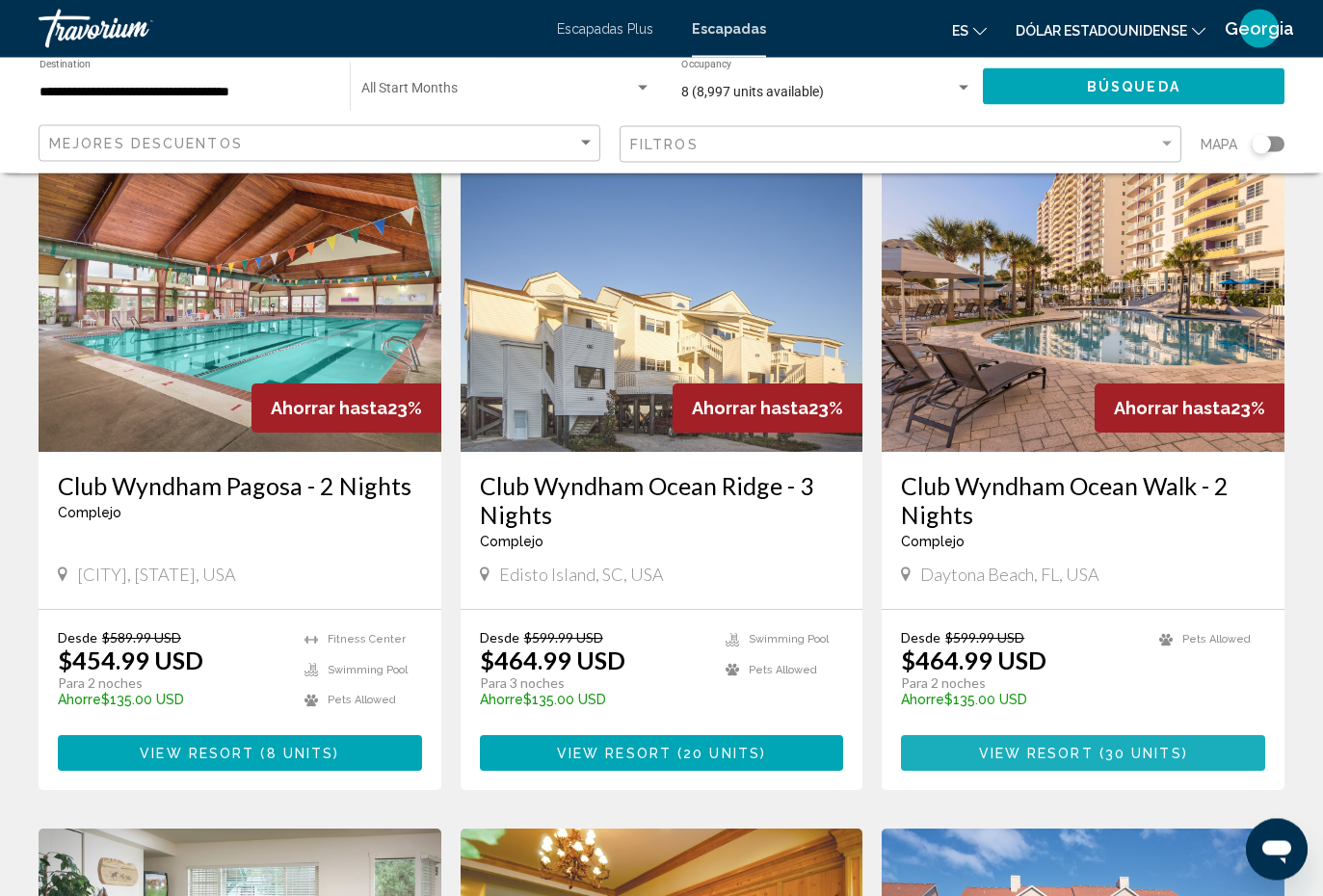 scroll, scrollTop: 1460, scrollLeft: 0, axis: vertical 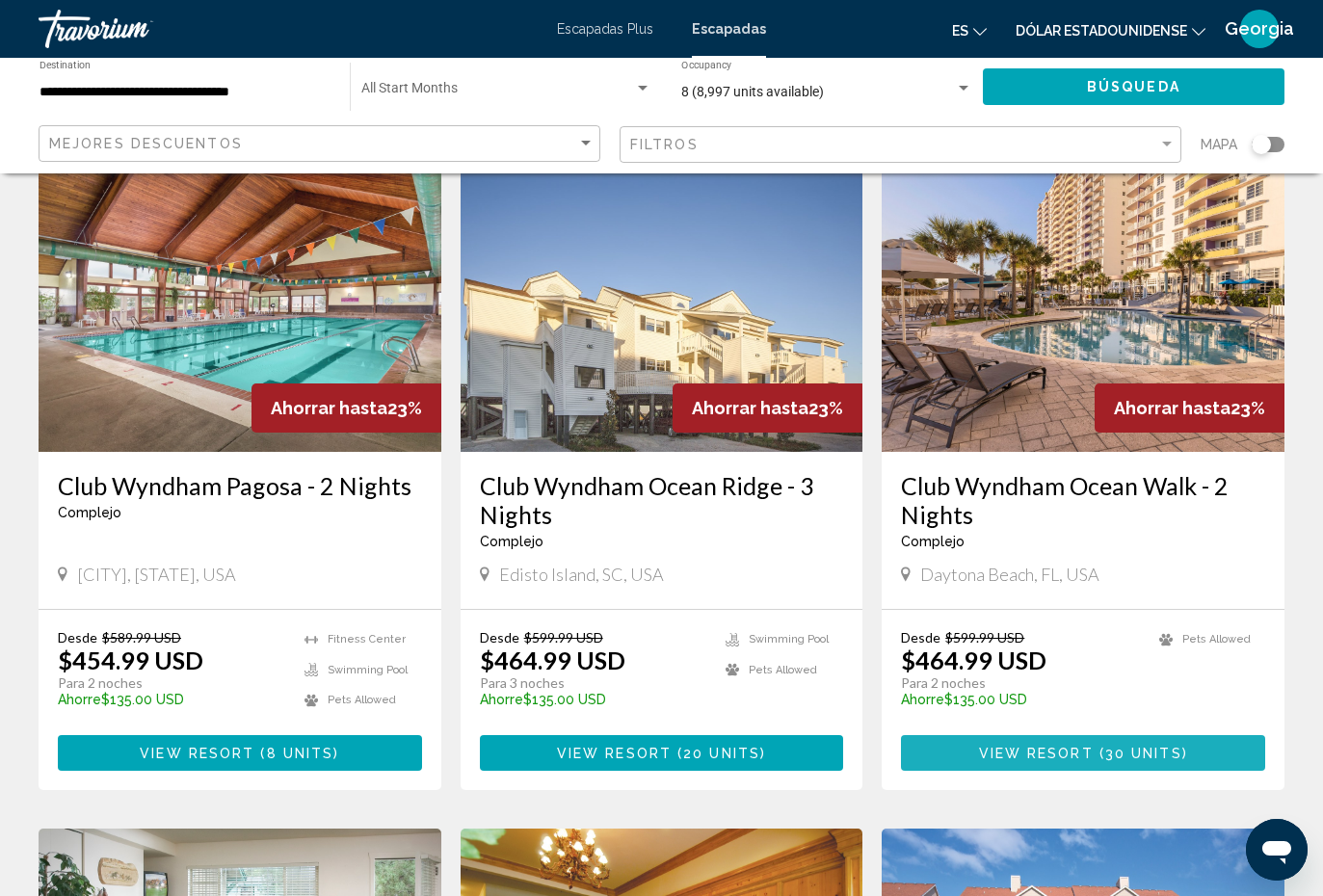 click on "30 units" at bounding box center (1144, 753) 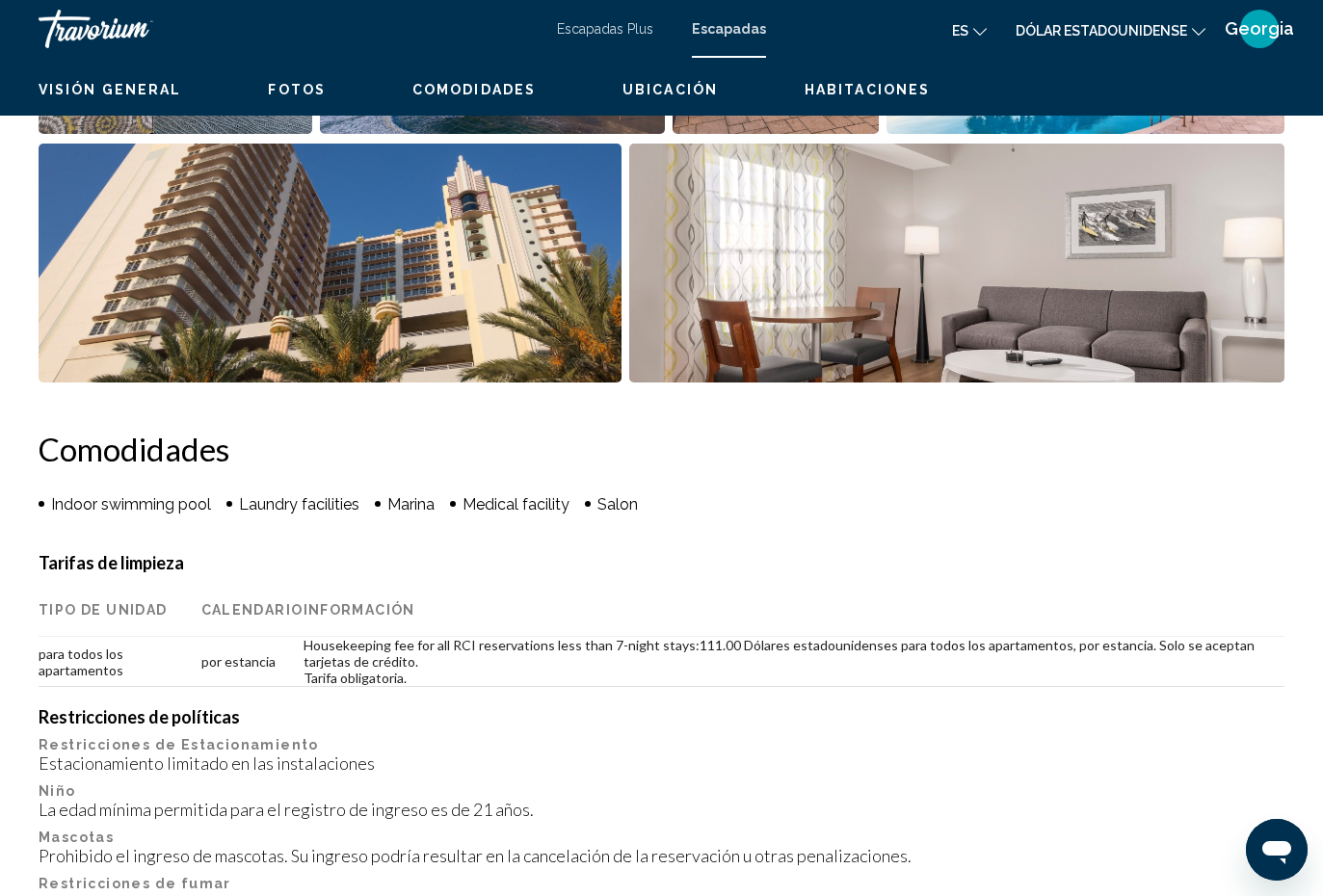 scroll, scrollTop: 0, scrollLeft: 0, axis: both 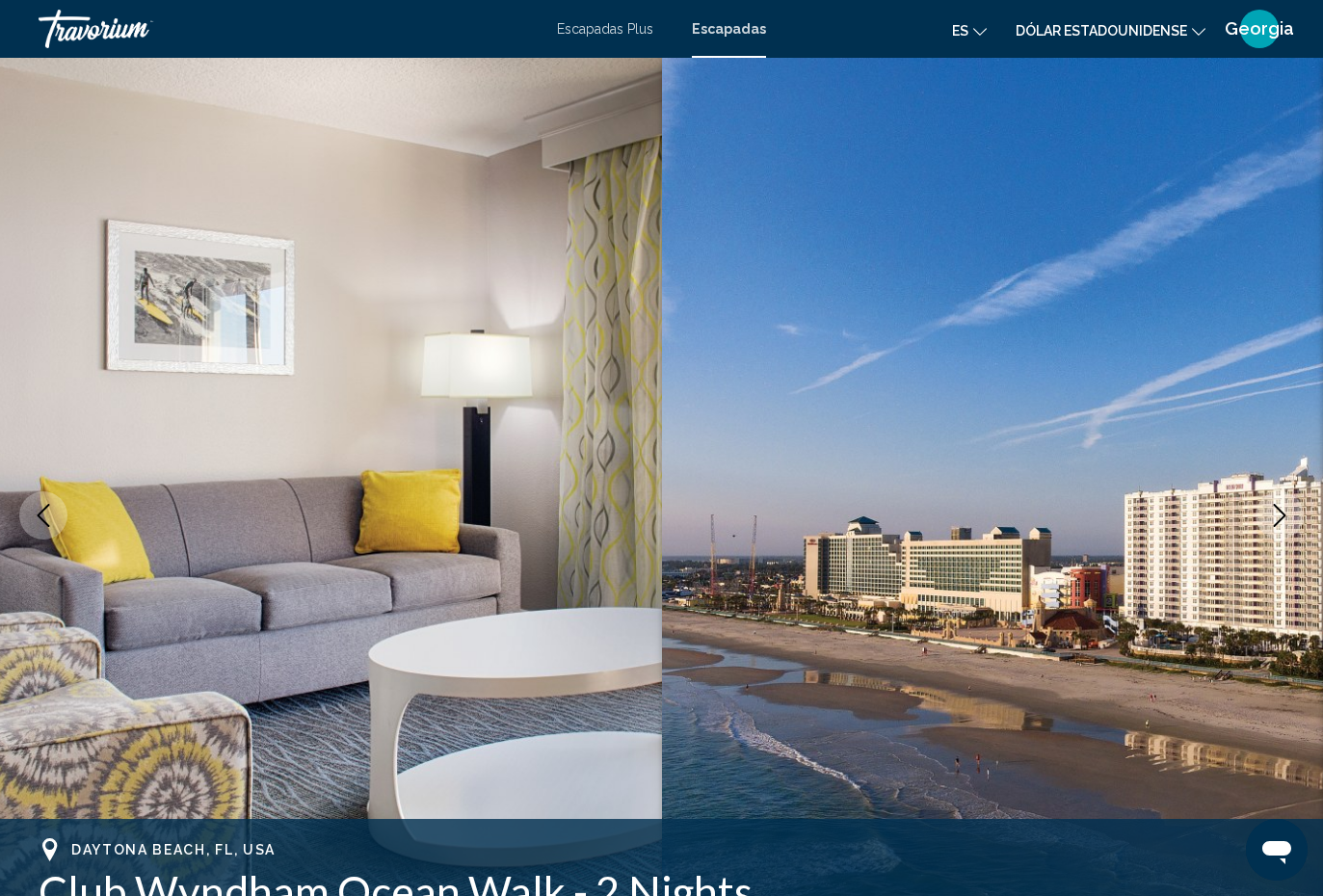 click 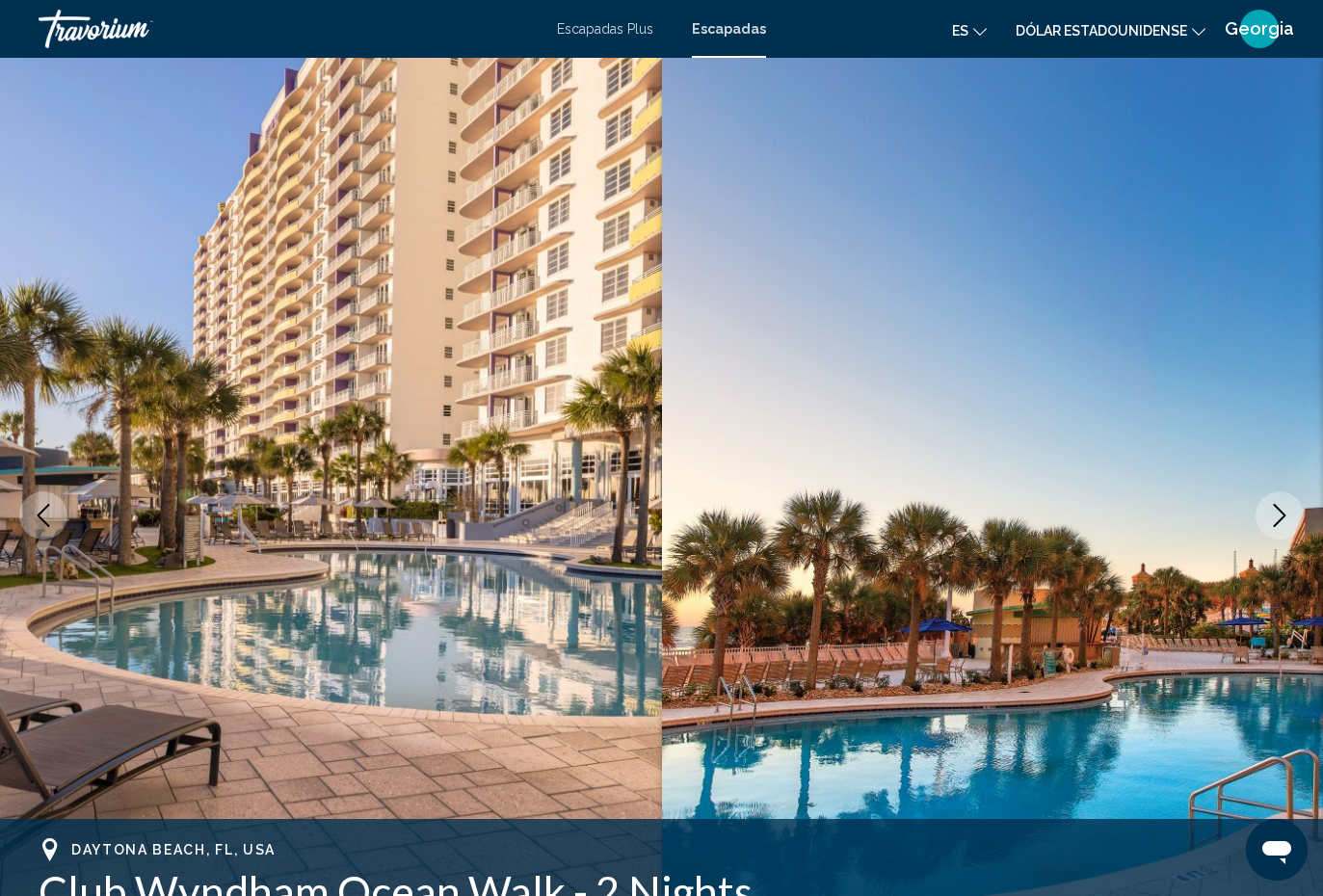 click at bounding box center (1280, 515) 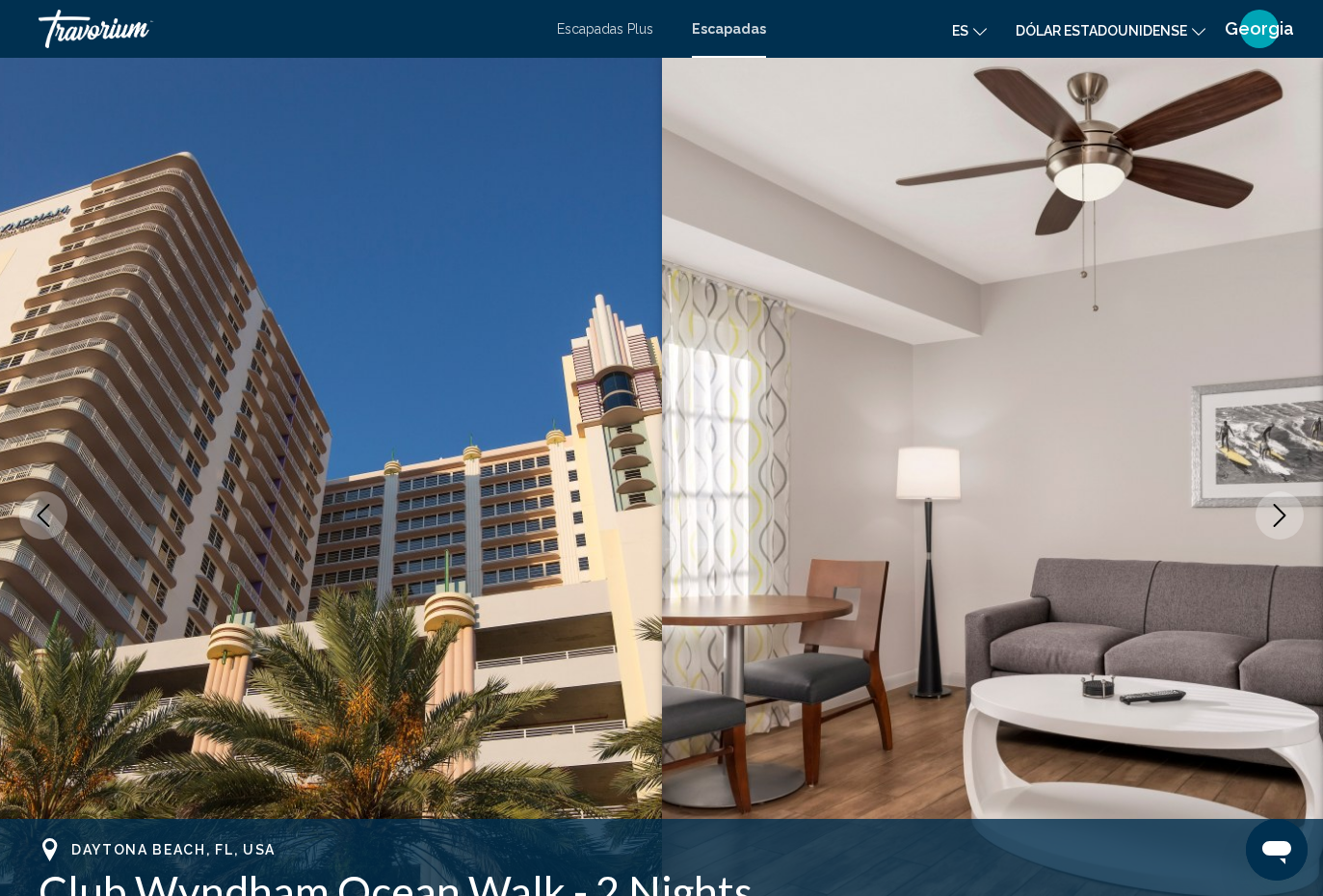 click at bounding box center (1280, 515) 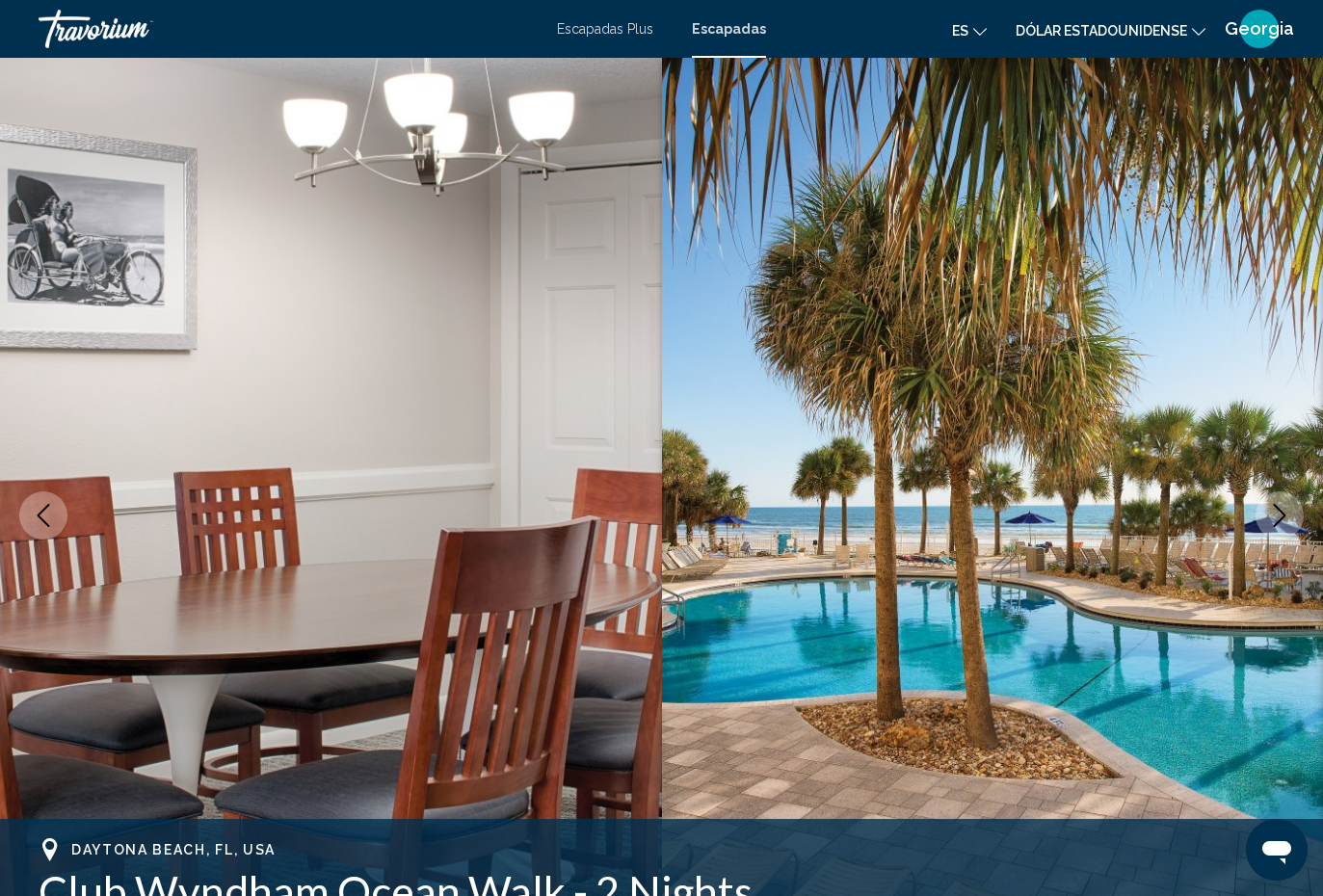 click at bounding box center (1280, 515) 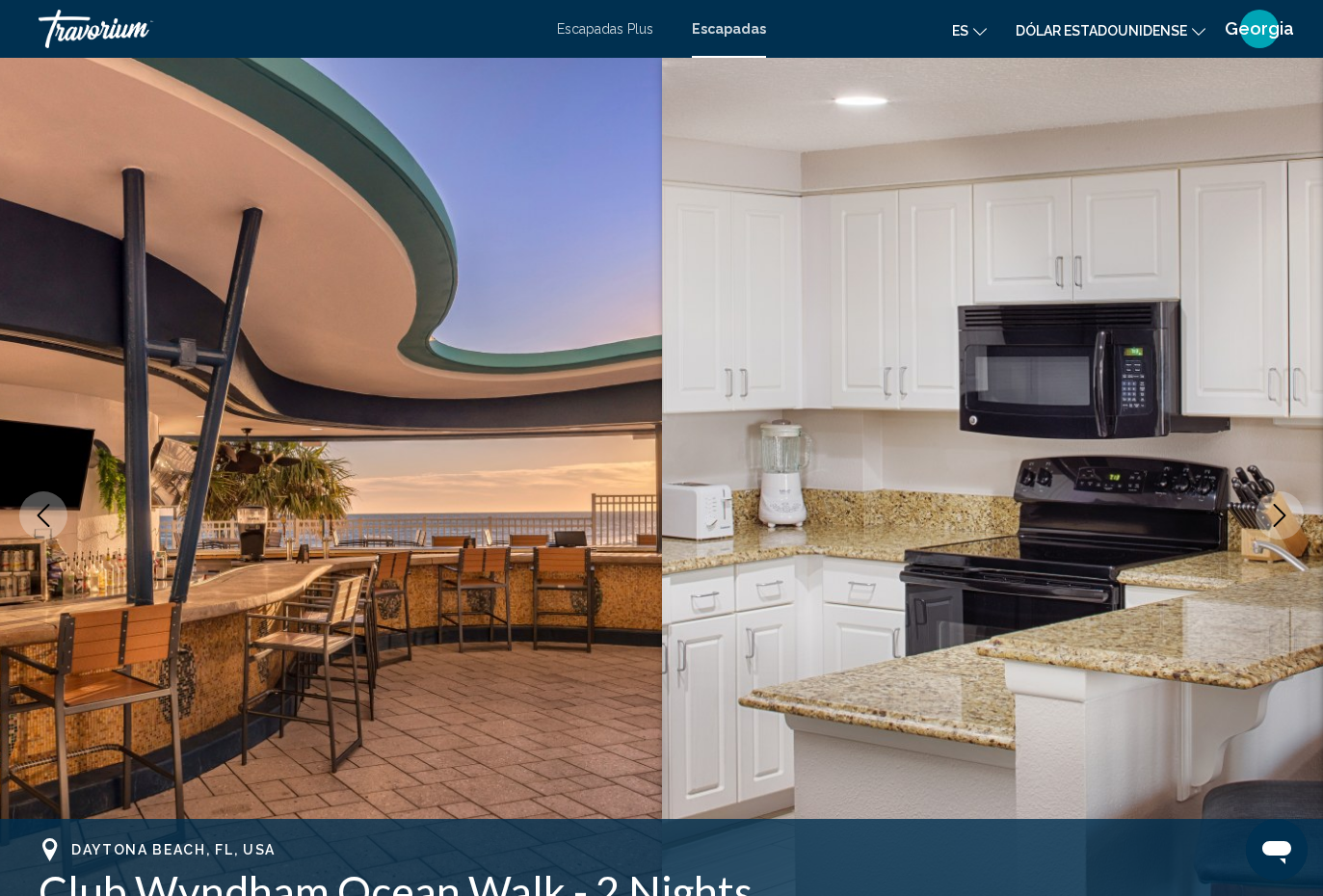 click at bounding box center (1280, 515) 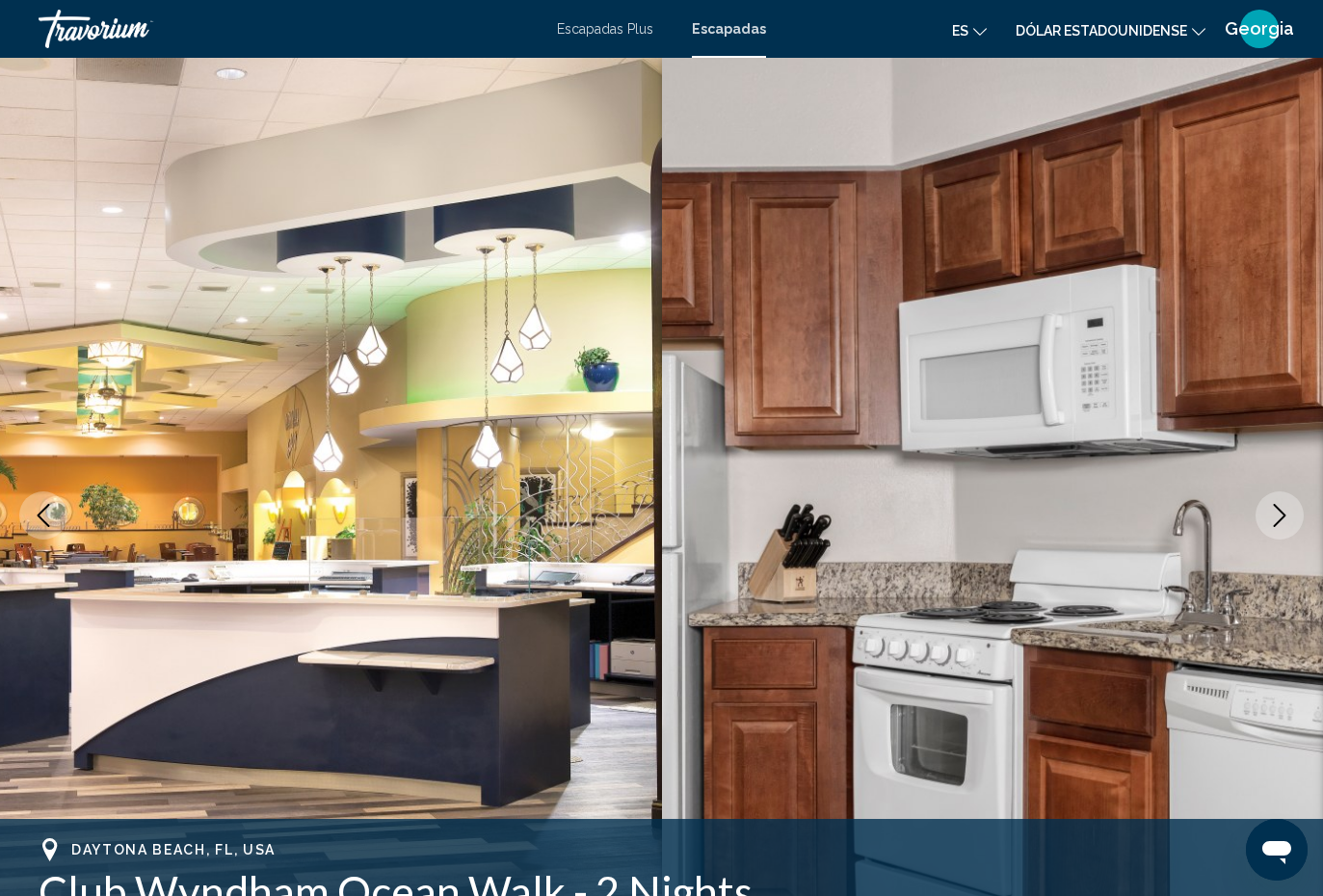 click at bounding box center [1280, 515] 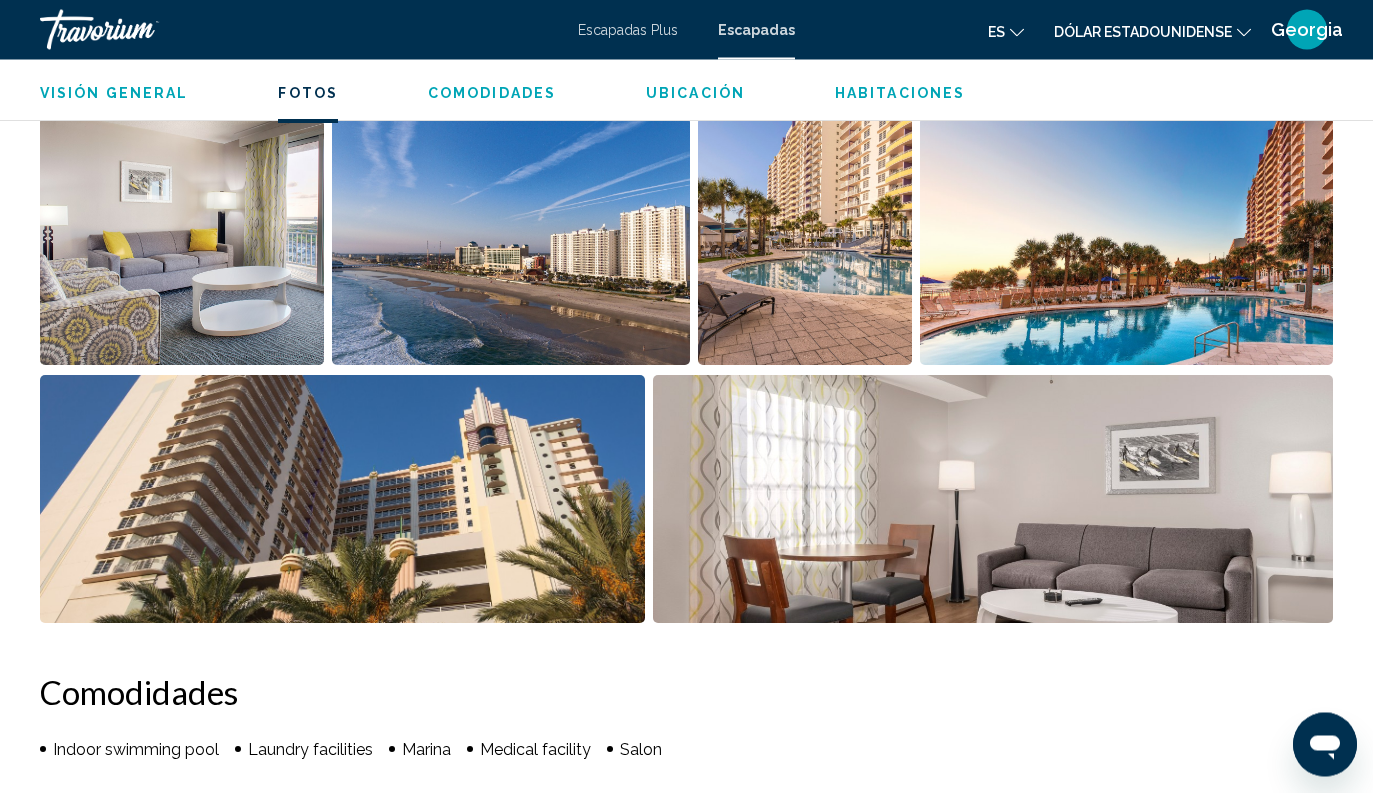 scroll, scrollTop: 1266, scrollLeft: 0, axis: vertical 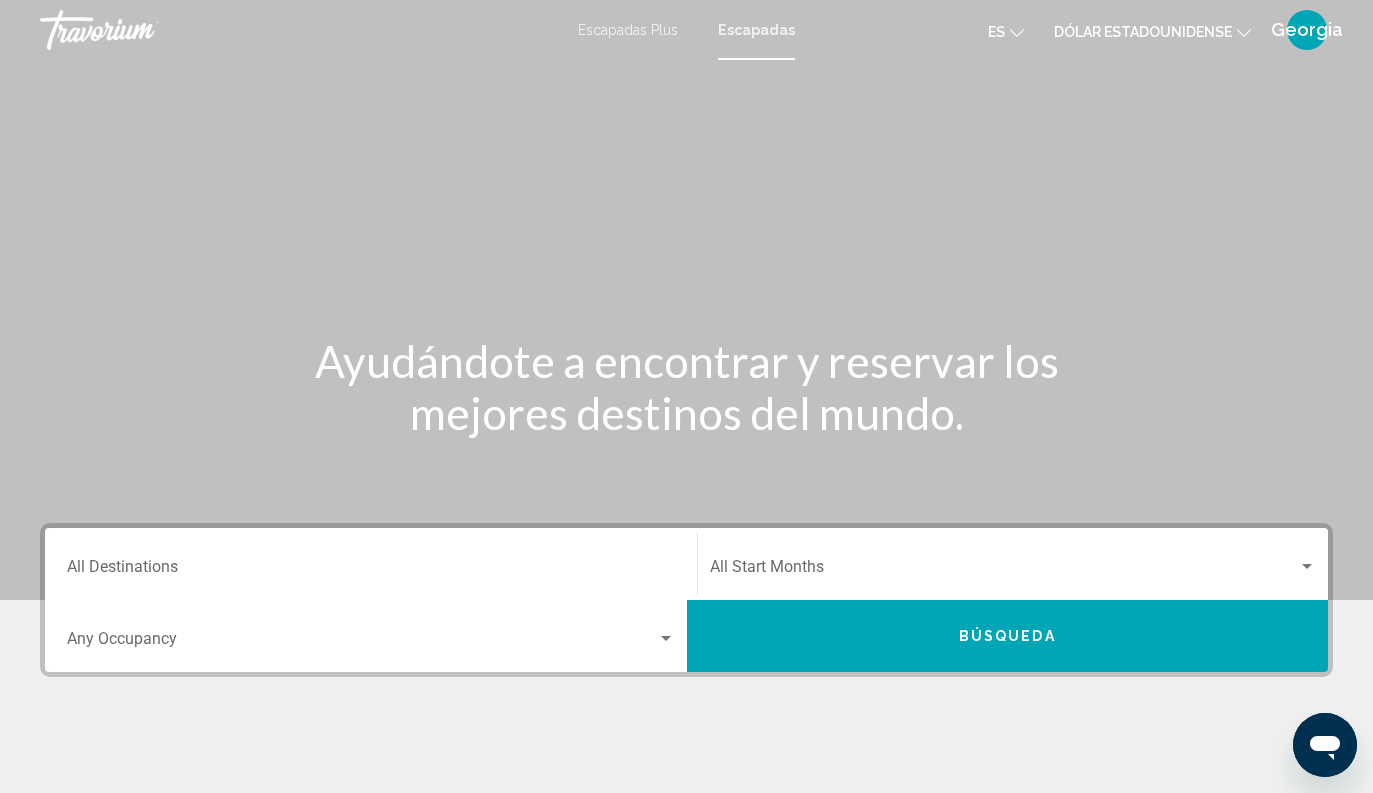 click on "Destination All Destinations" at bounding box center [371, 571] 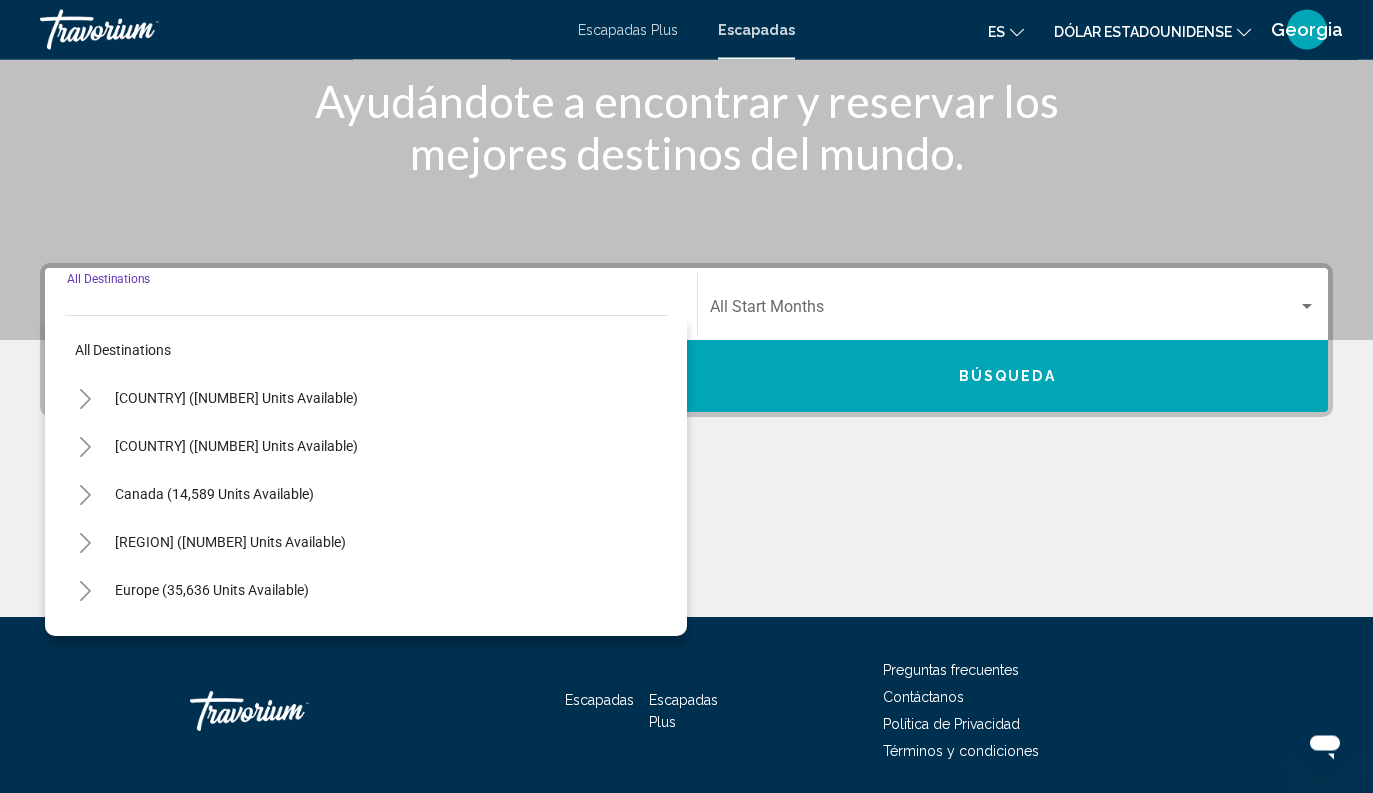 scroll, scrollTop: 329, scrollLeft: 0, axis: vertical 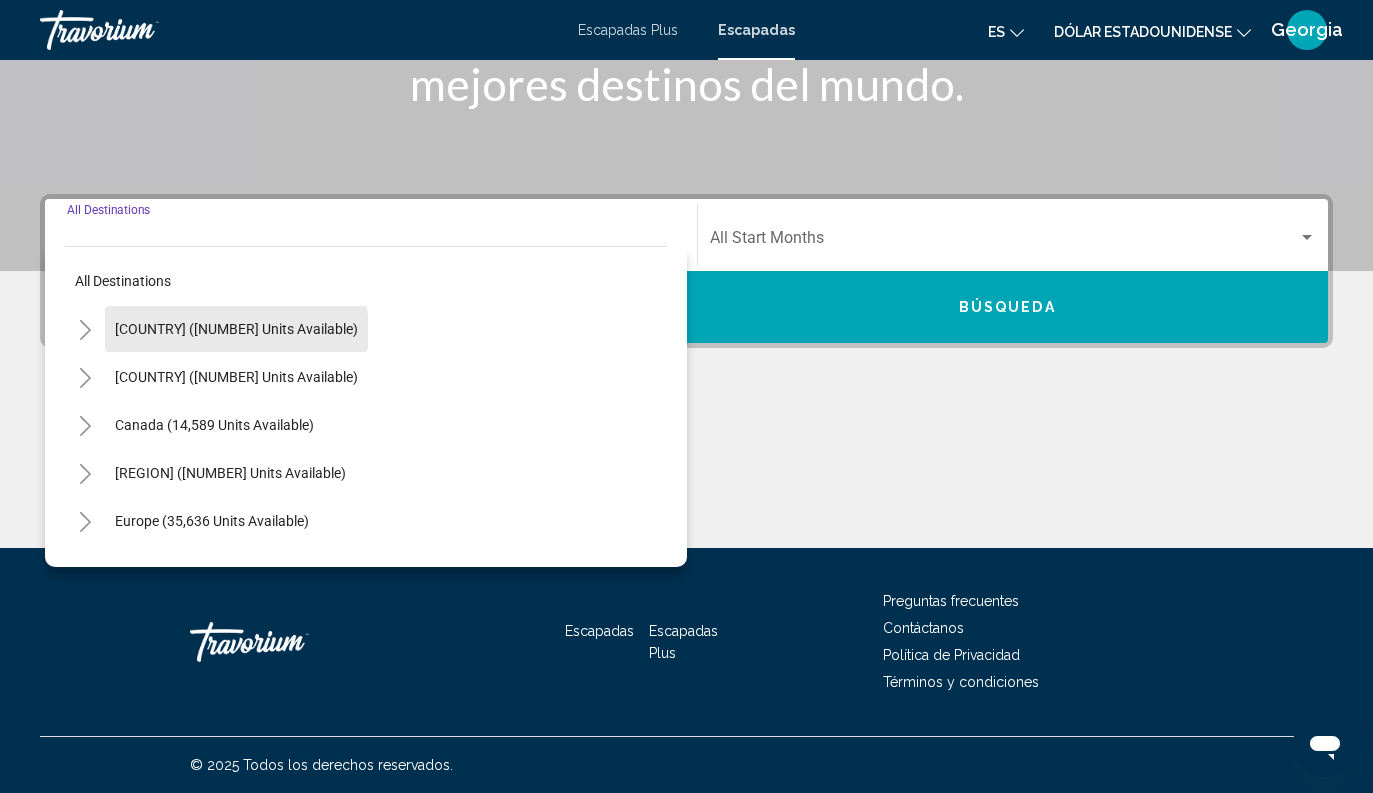 click on "United States (652,685 units available)" at bounding box center [236, 377] 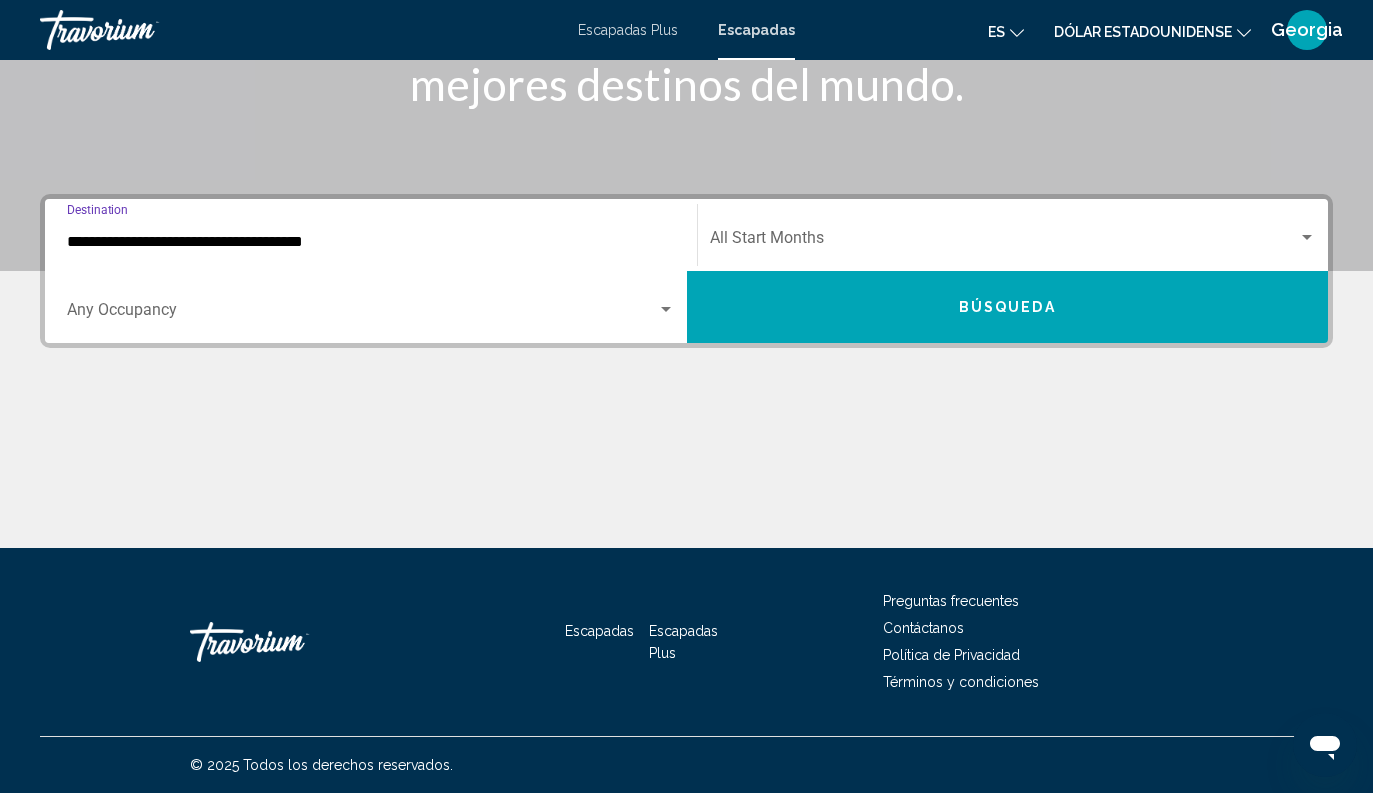 click at bounding box center [362, 314] 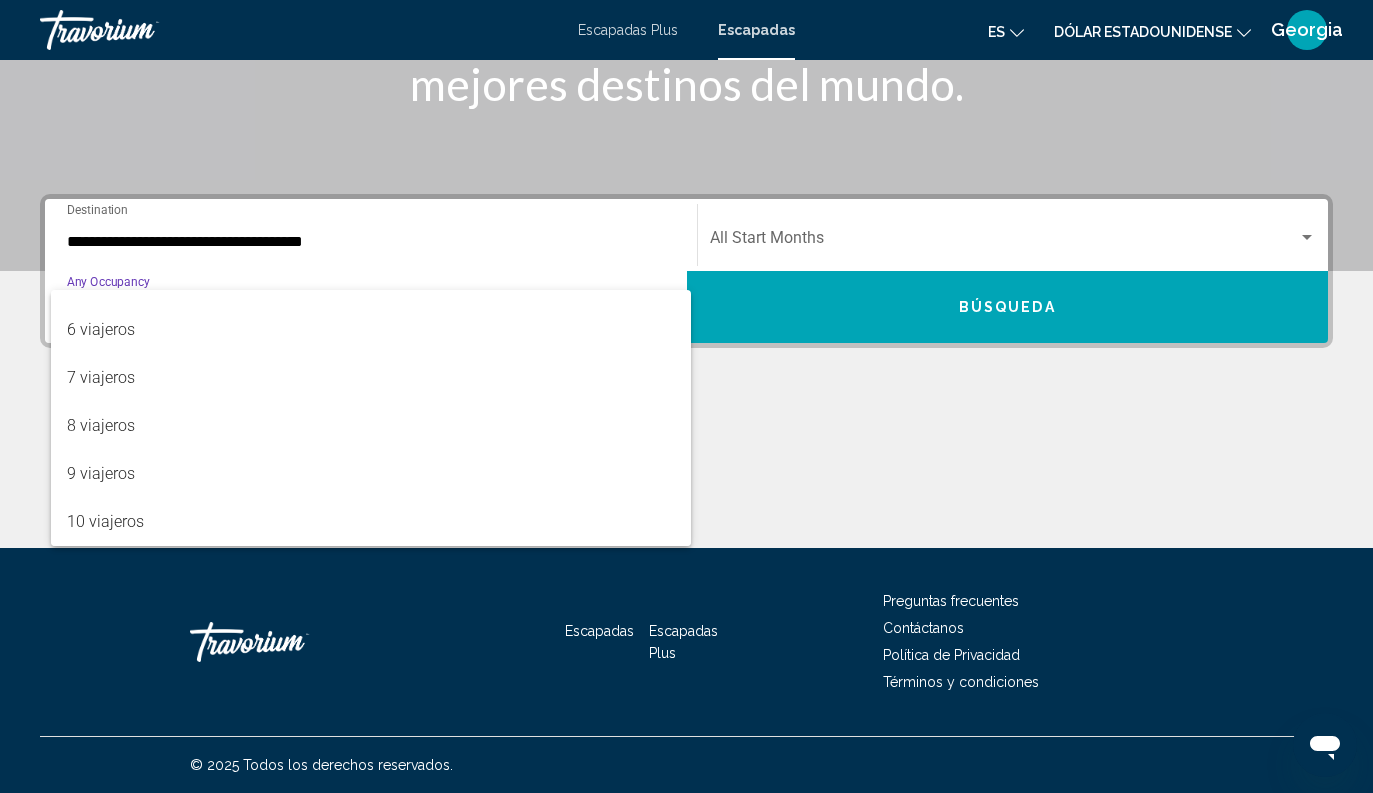 scroll, scrollTop: 224, scrollLeft: 0, axis: vertical 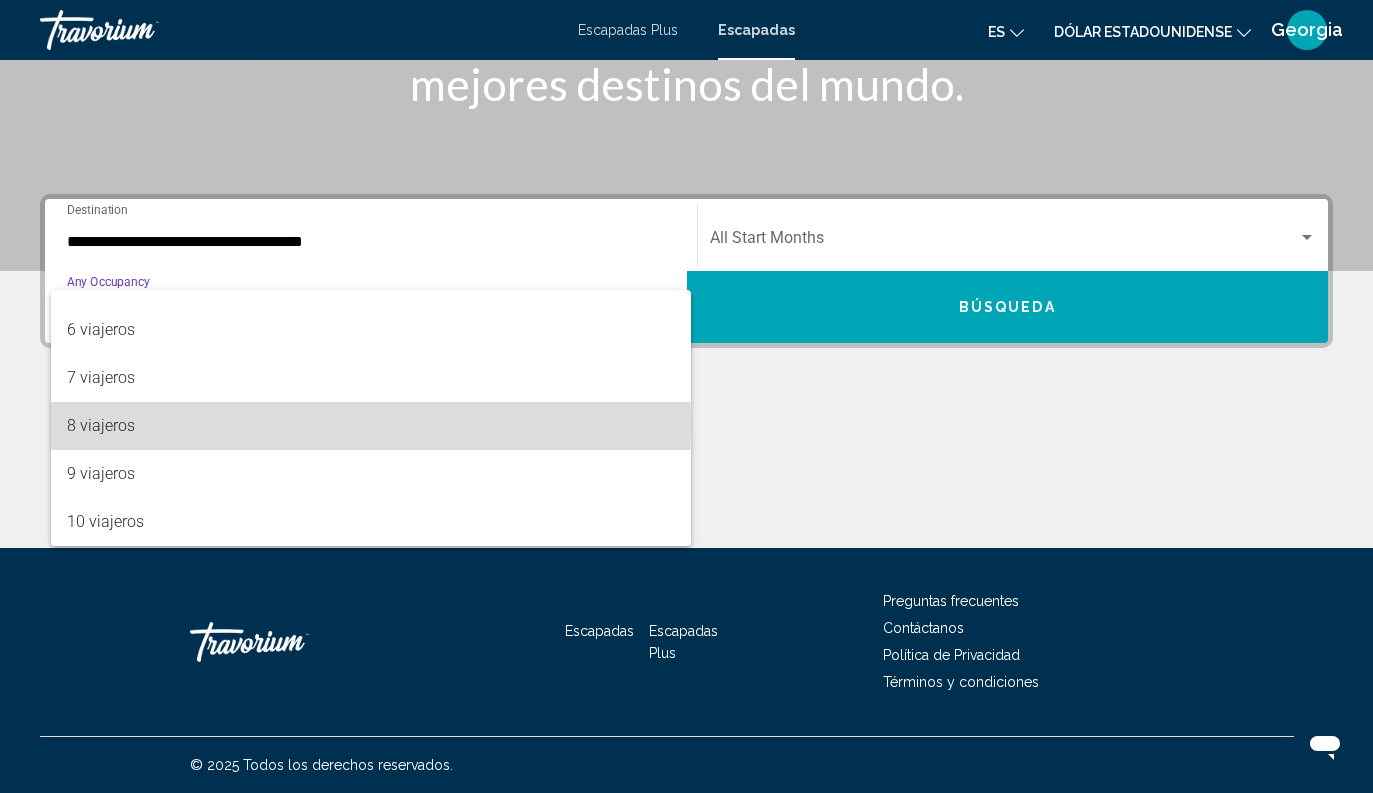 click on "8 viajeros" at bounding box center [101, 425] 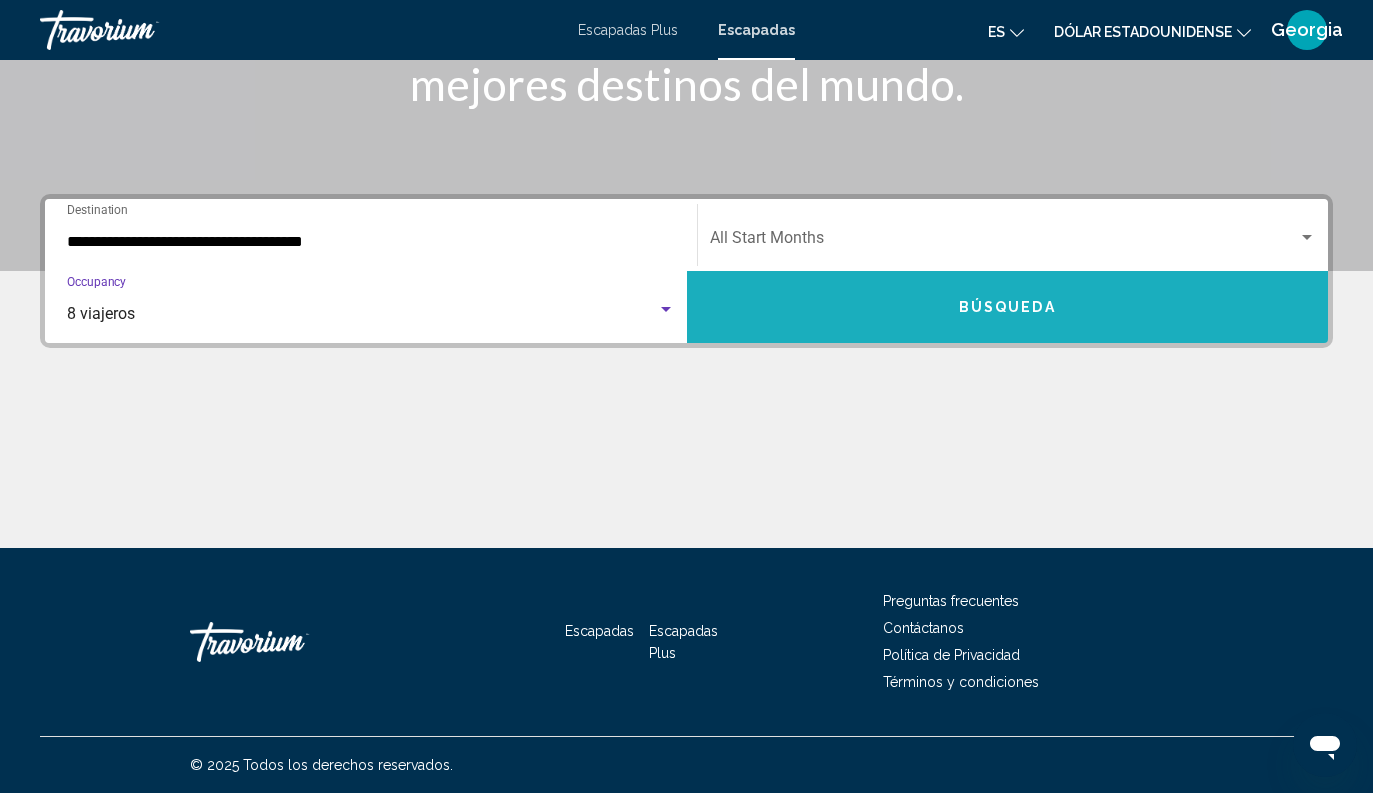 click on "Búsqueda" at bounding box center (1008, 307) 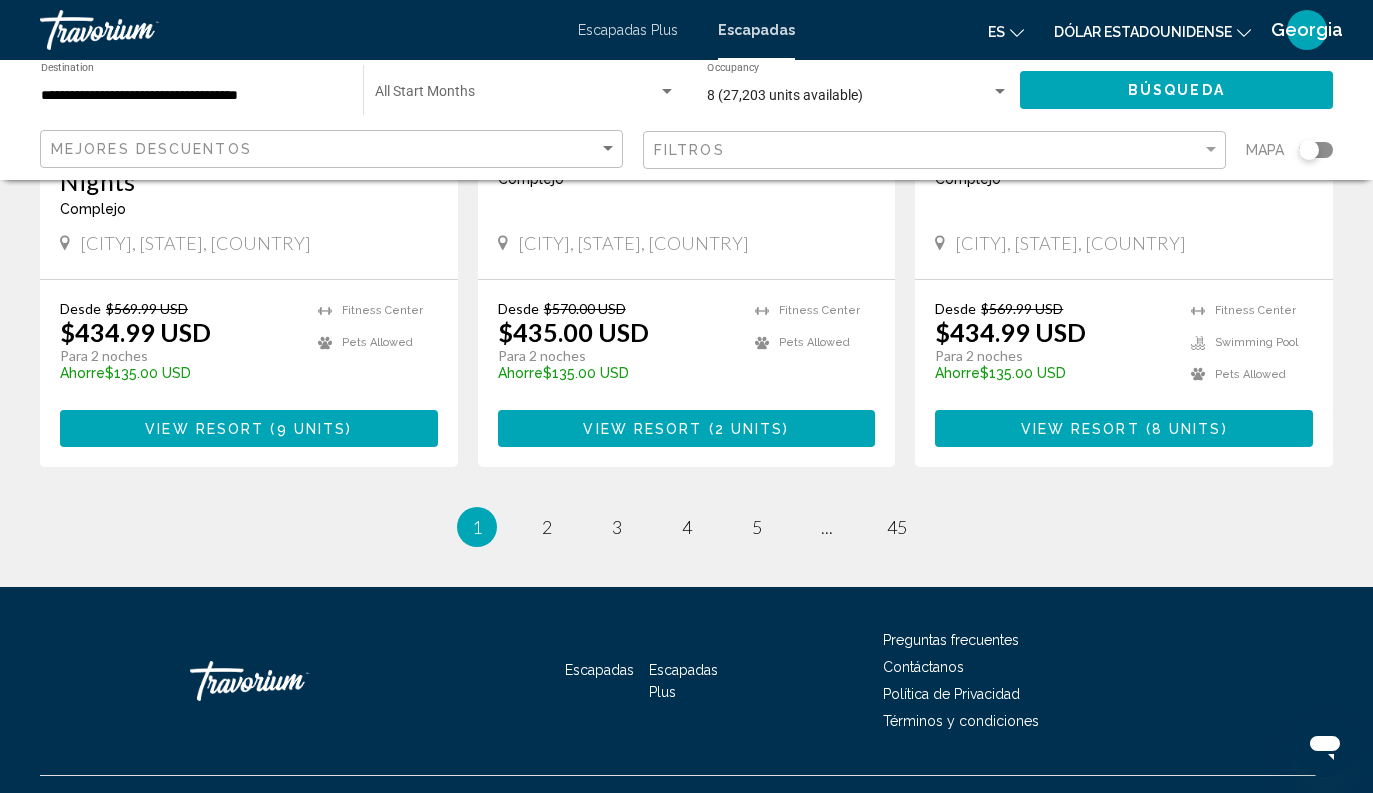 scroll, scrollTop: 2619, scrollLeft: 0, axis: vertical 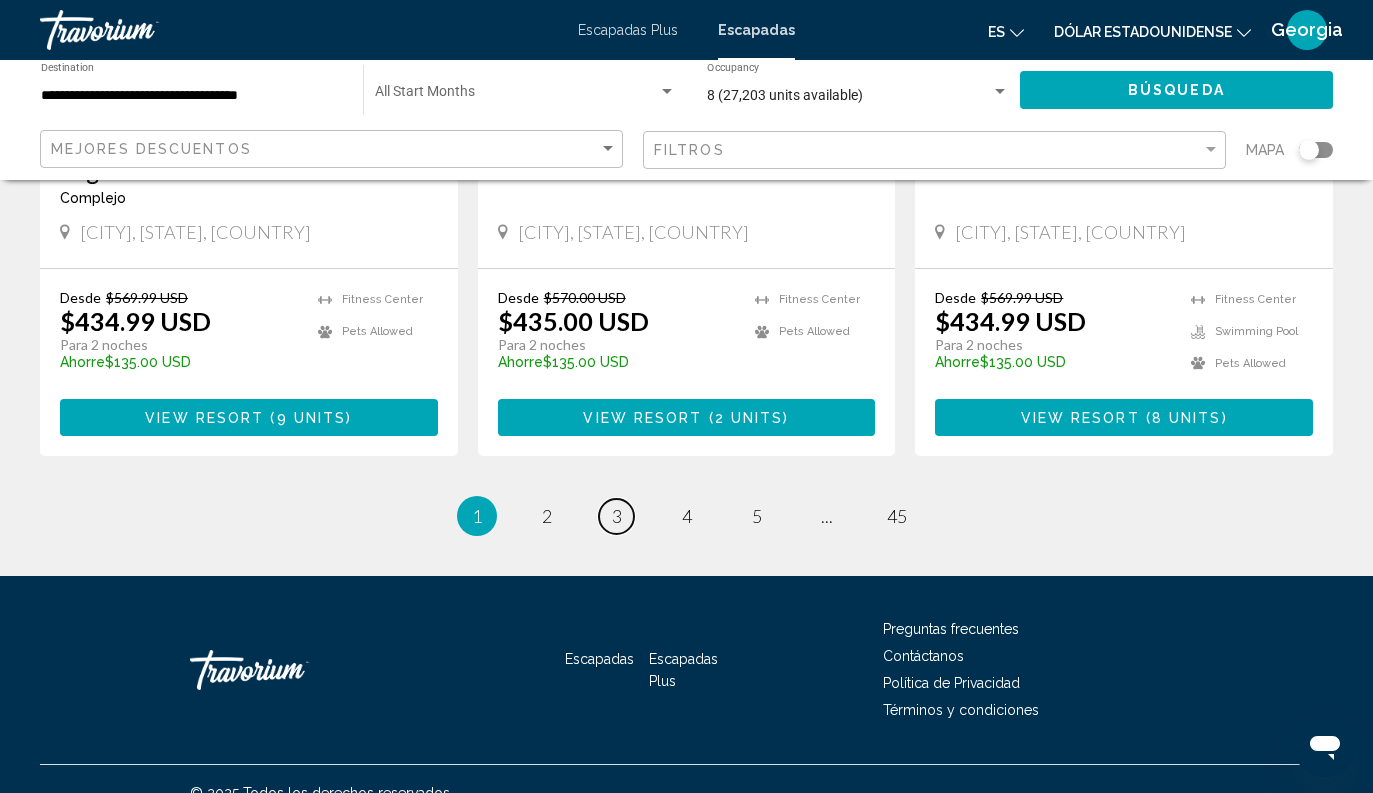 click on "3" at bounding box center (617, 516) 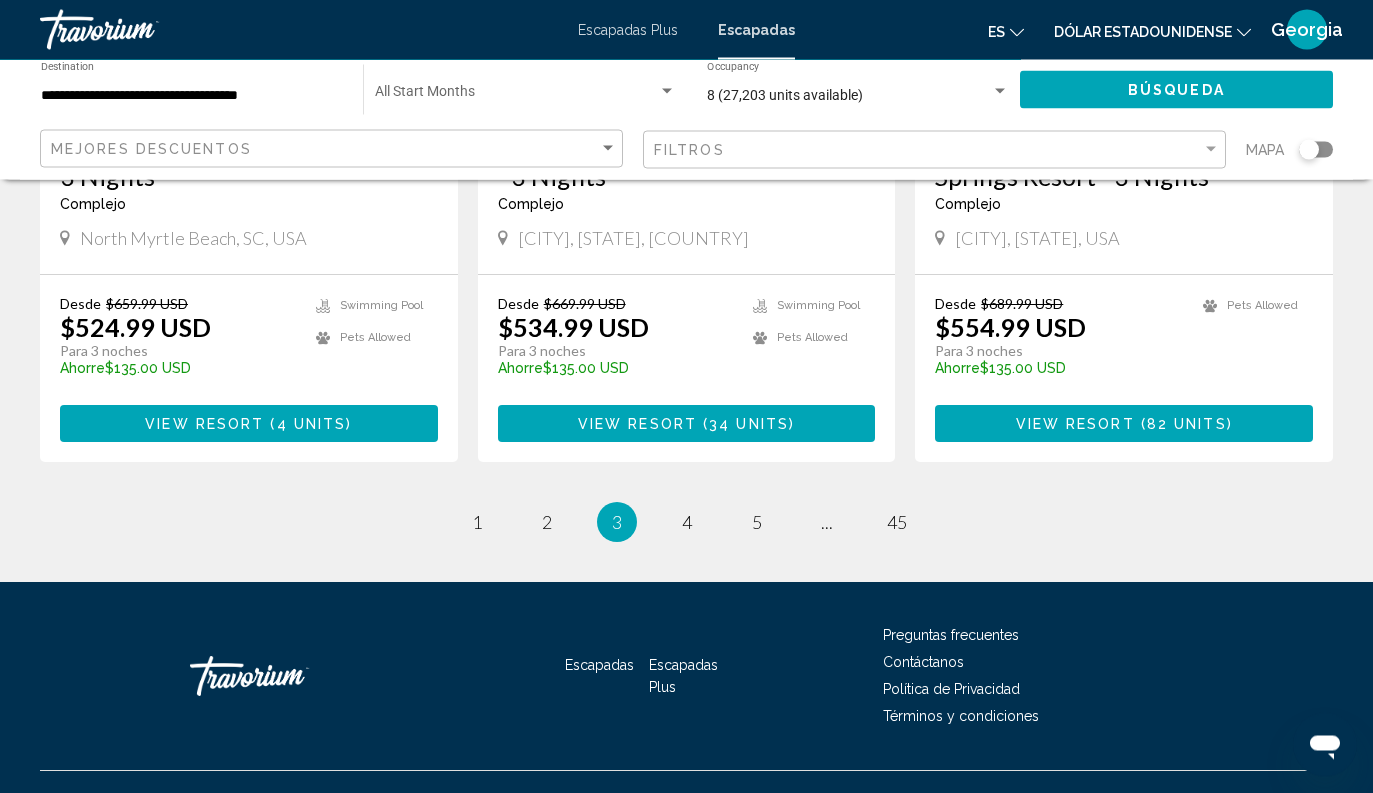scroll, scrollTop: 2649, scrollLeft: 0, axis: vertical 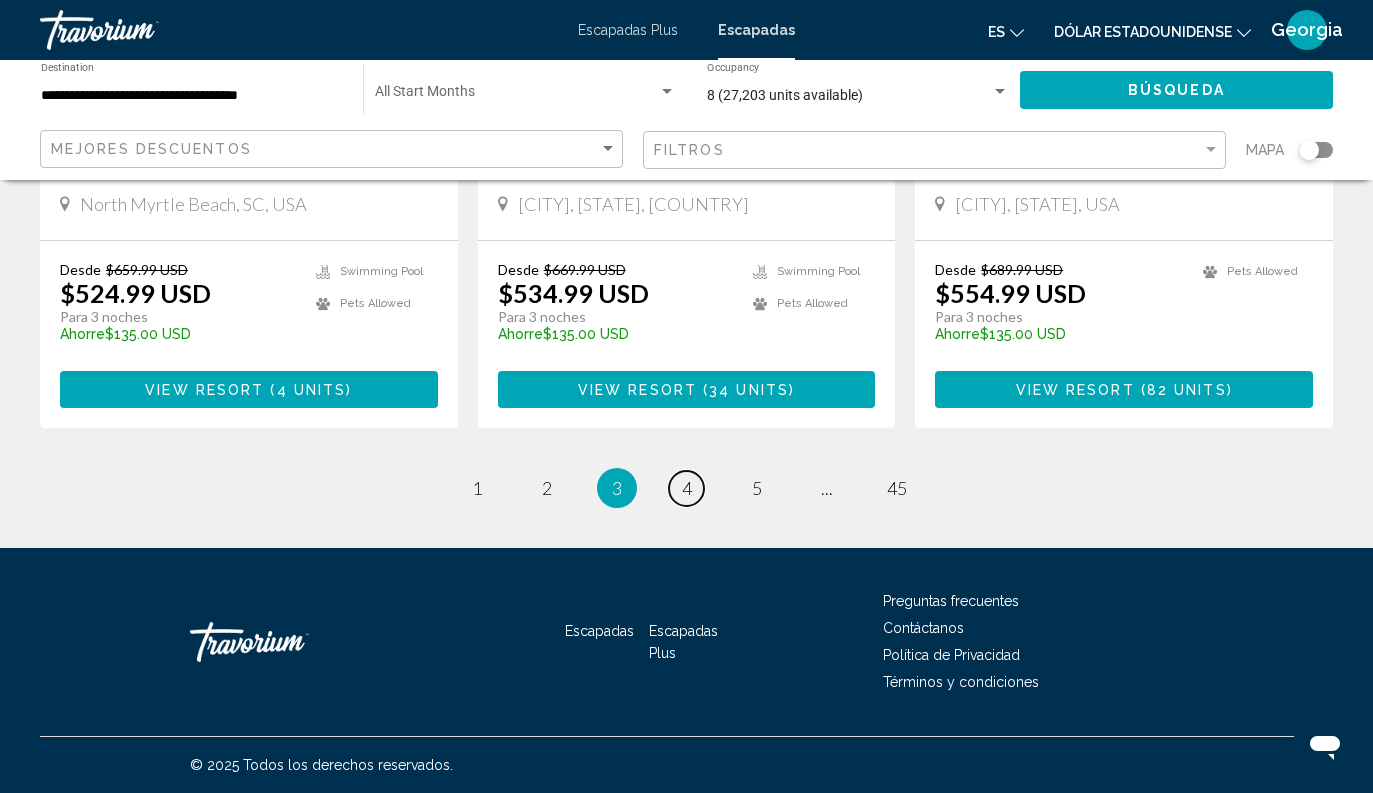 click on "4" at bounding box center [687, 488] 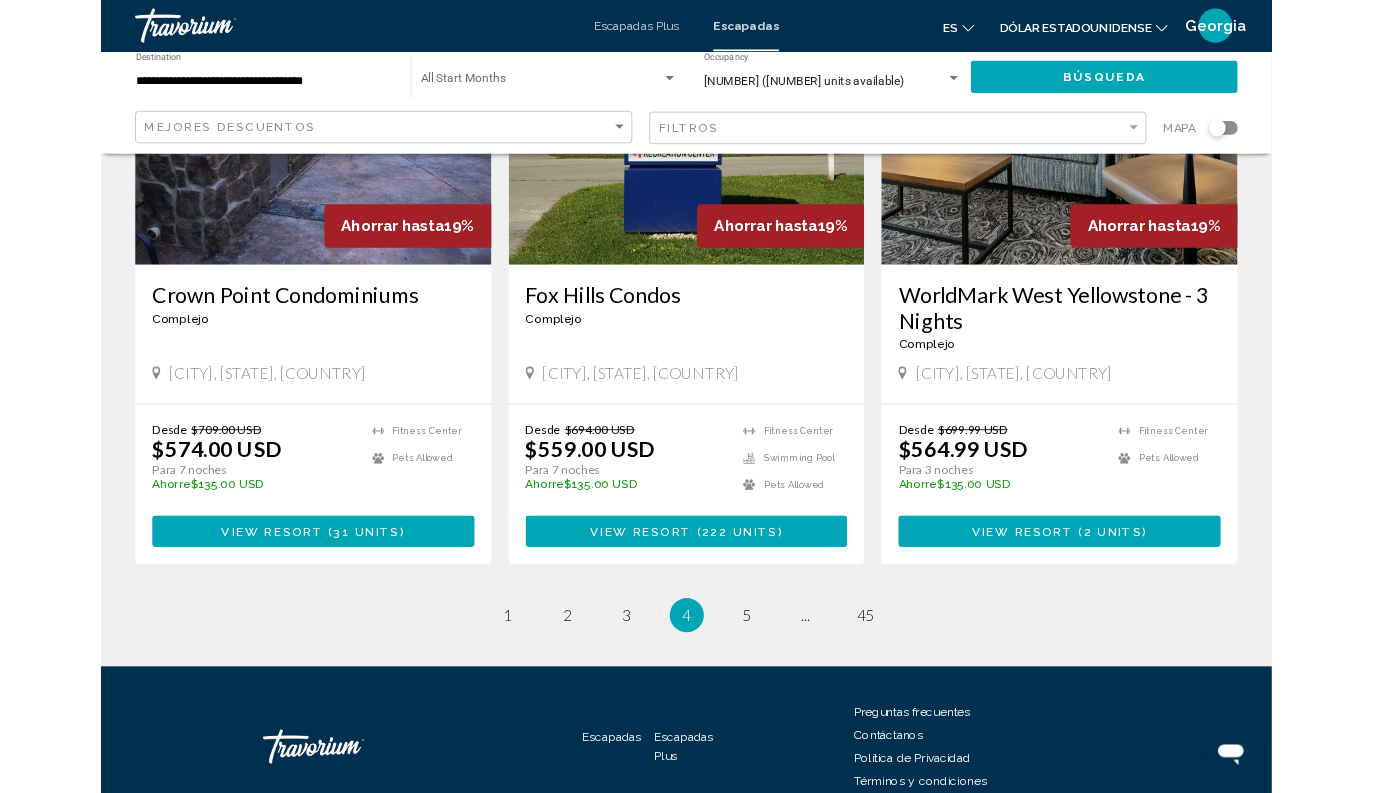 scroll, scrollTop: 2419, scrollLeft: 0, axis: vertical 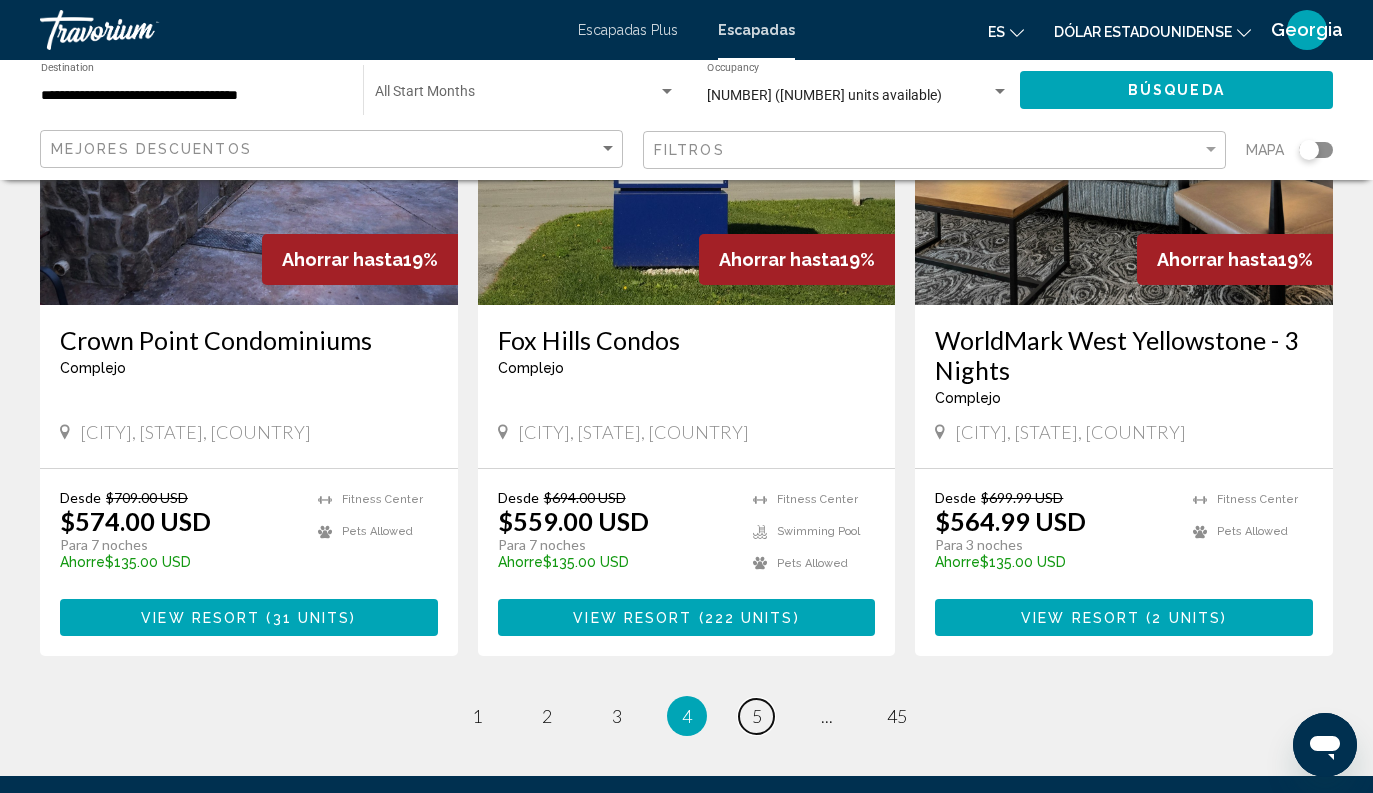 click on "page  5" at bounding box center [756, 716] 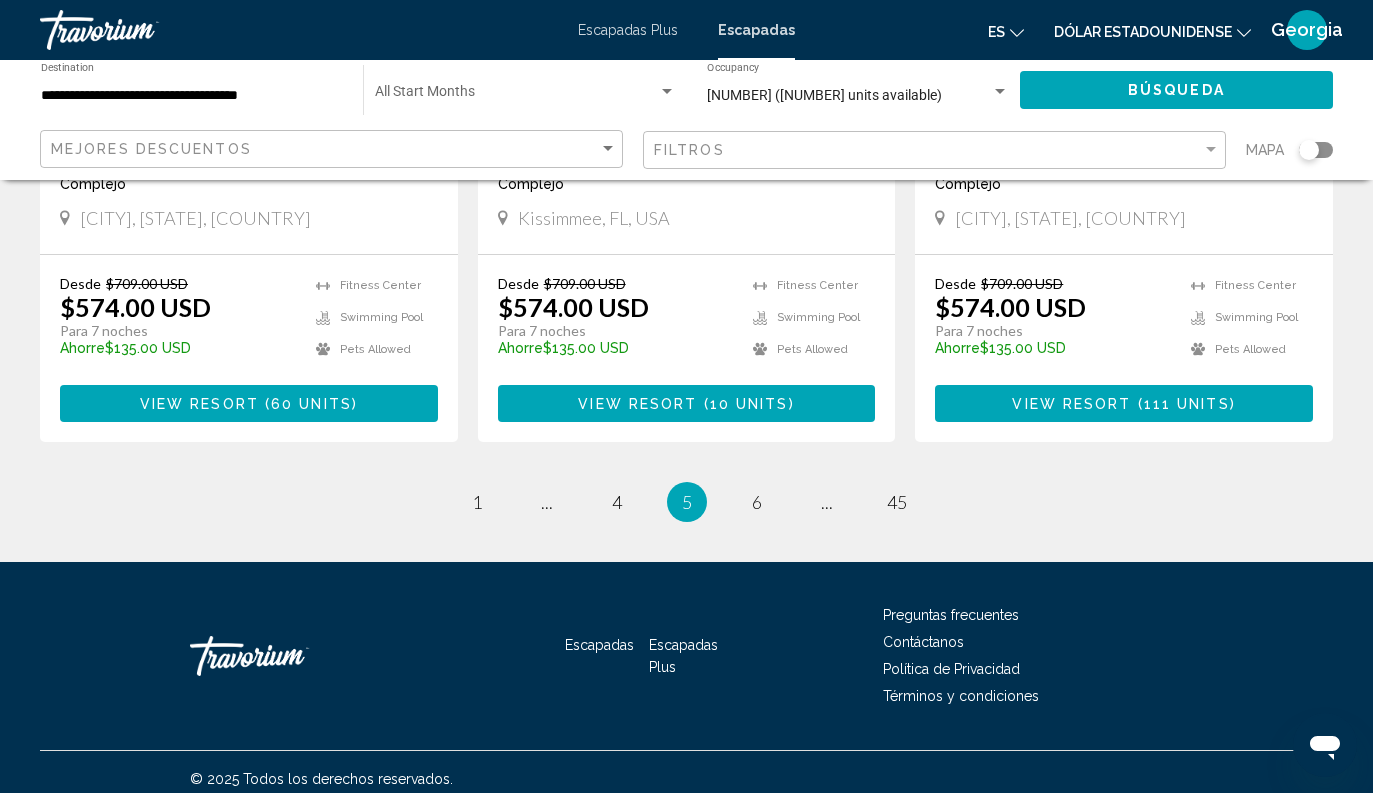 scroll, scrollTop: 2602, scrollLeft: 0, axis: vertical 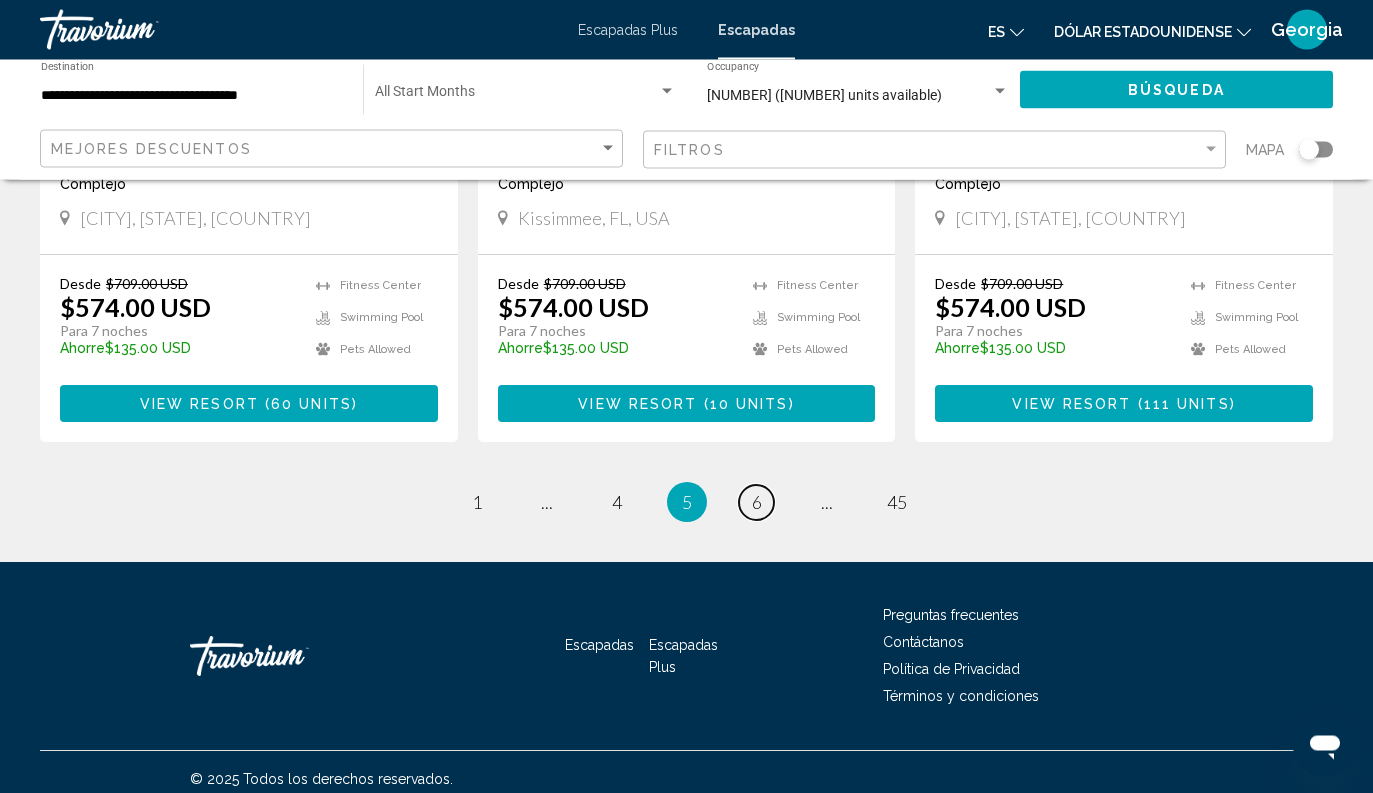 click on "6" at bounding box center [757, 503] 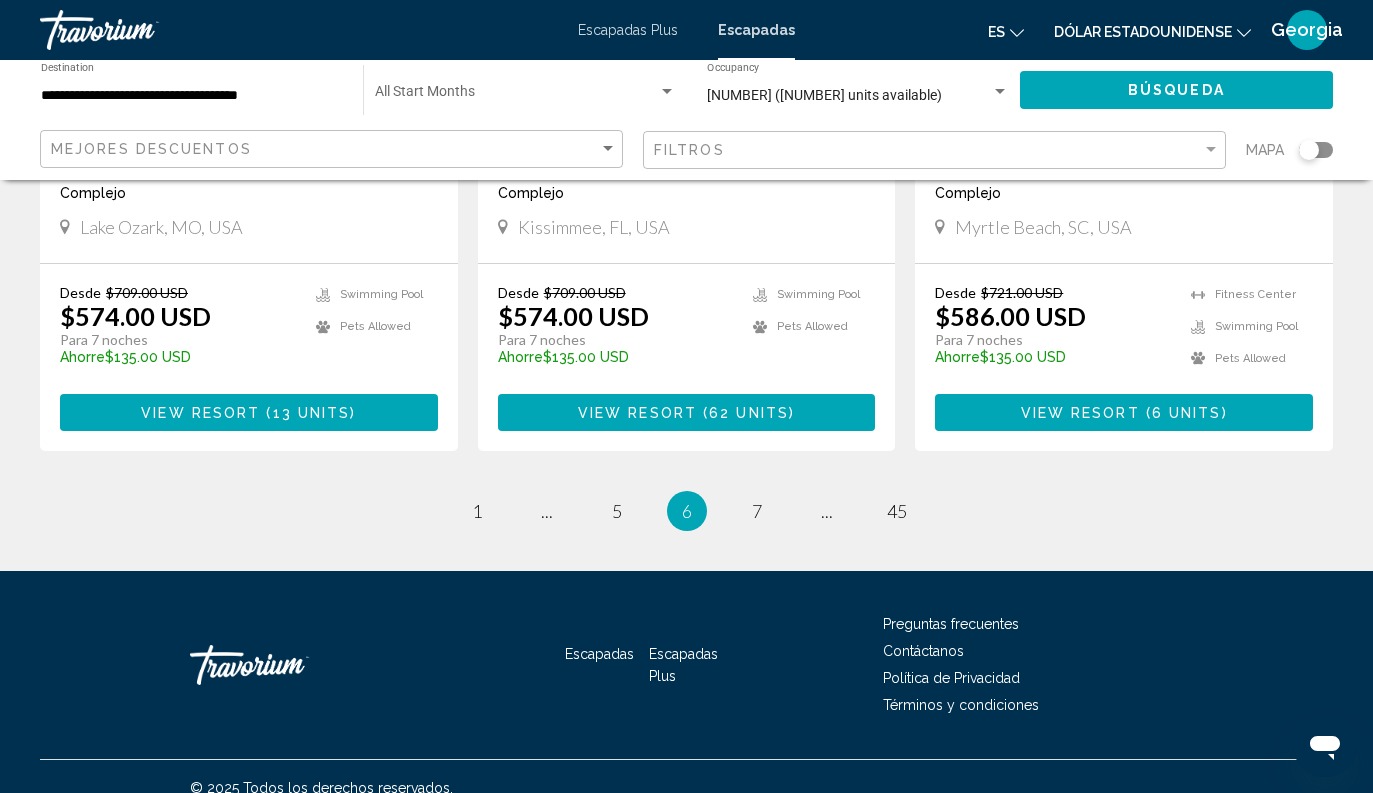 scroll, scrollTop: 2563, scrollLeft: 0, axis: vertical 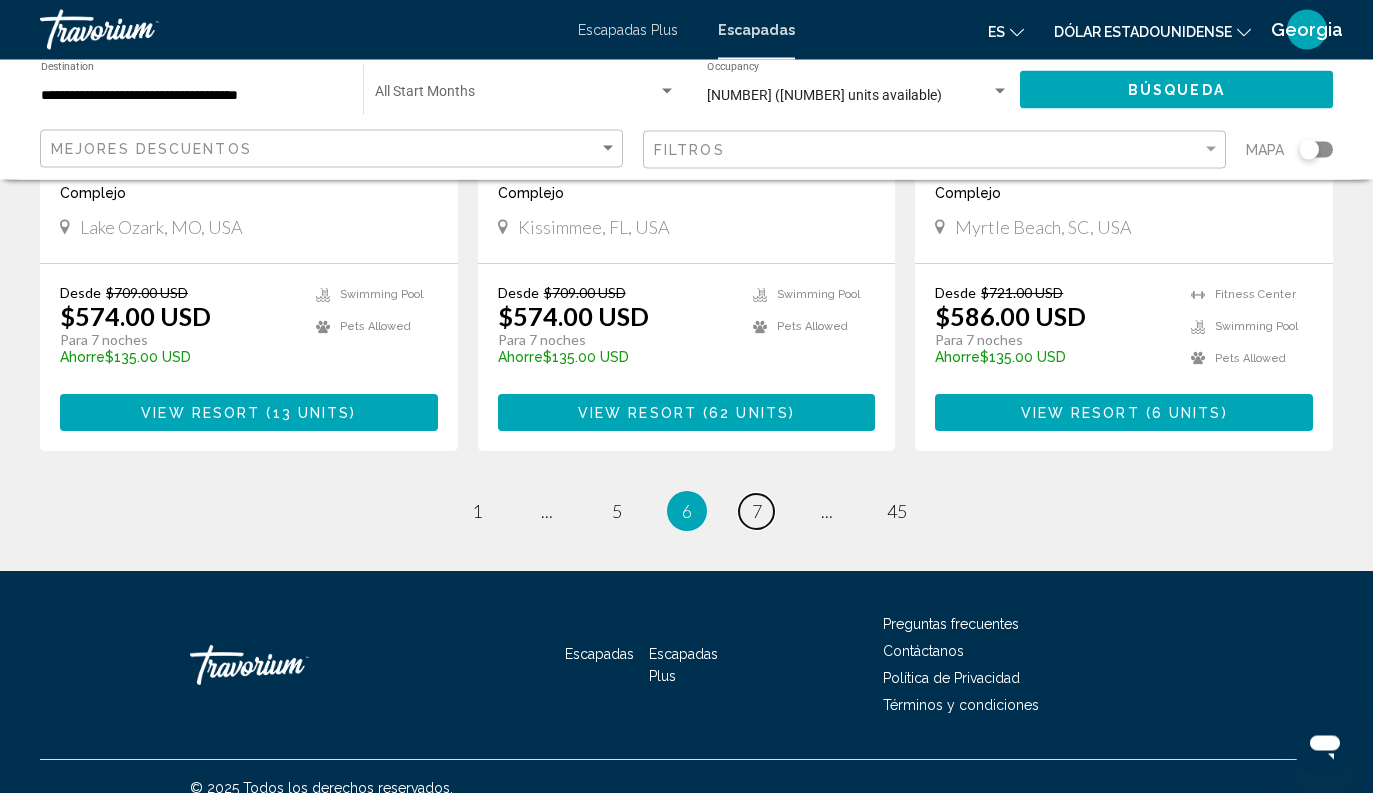 click on "page  7" at bounding box center (756, 512) 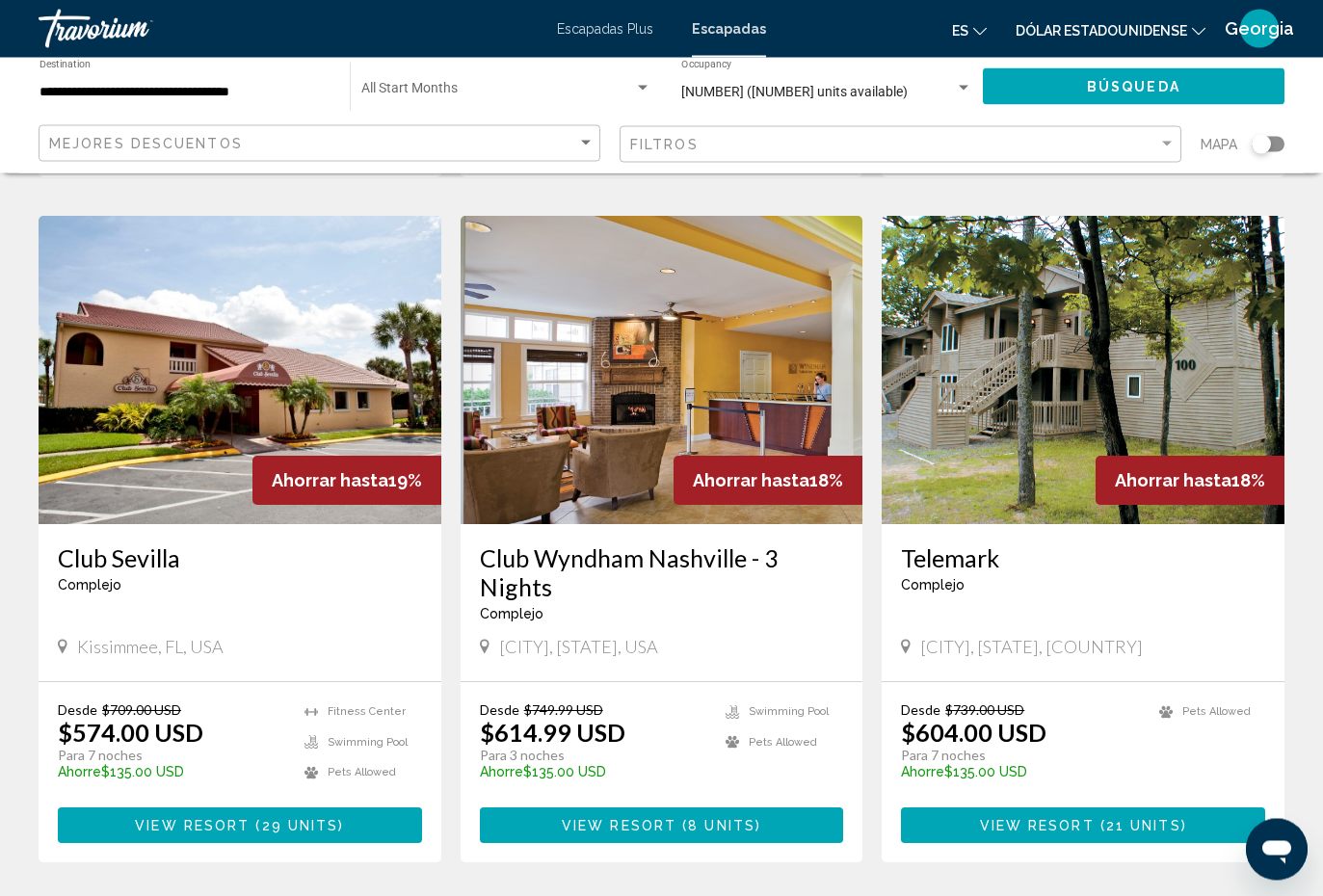 scroll, scrollTop: 1357, scrollLeft: 0, axis: vertical 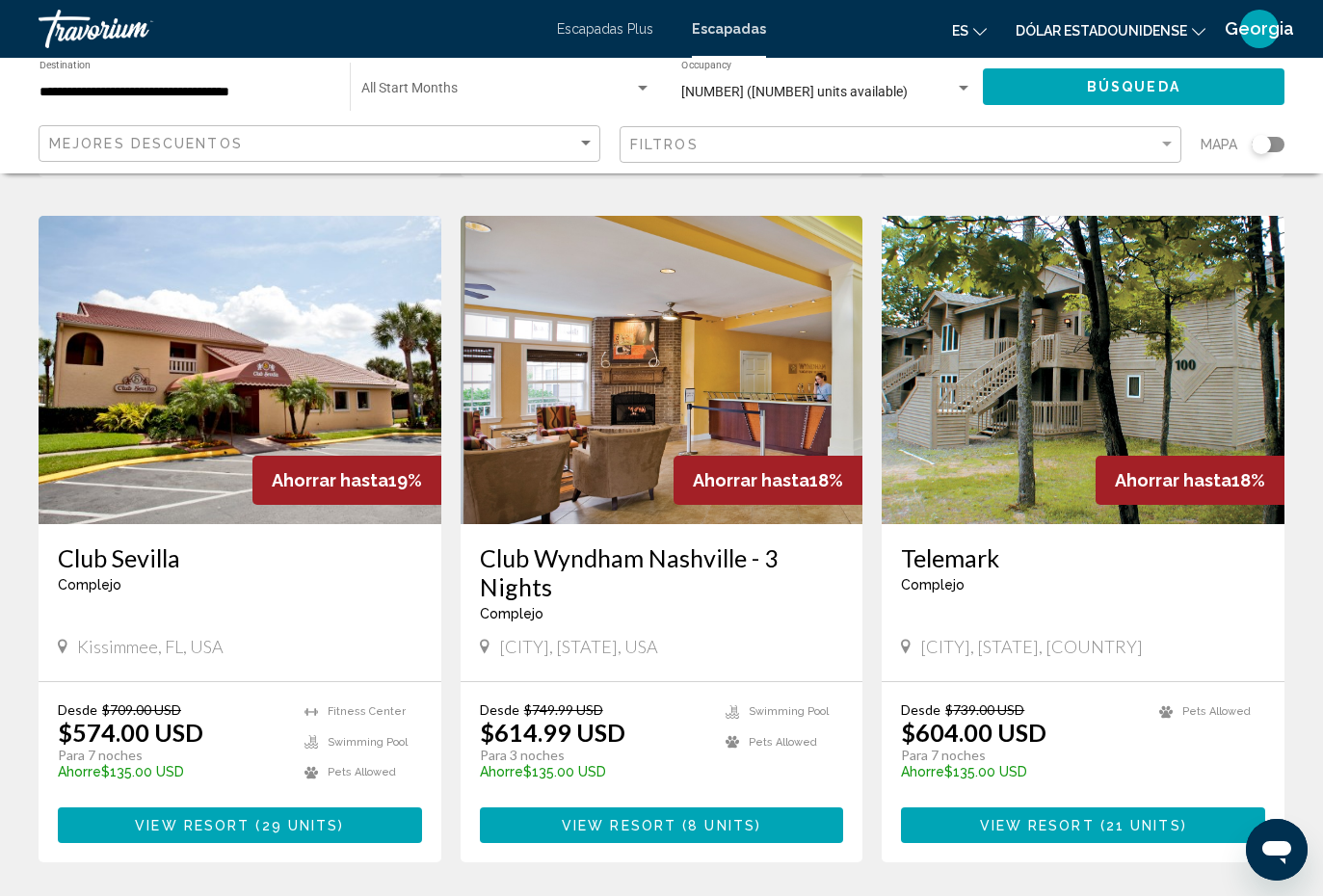 click on "View Resort    ( 8 units )" at bounding box center (661, 825) 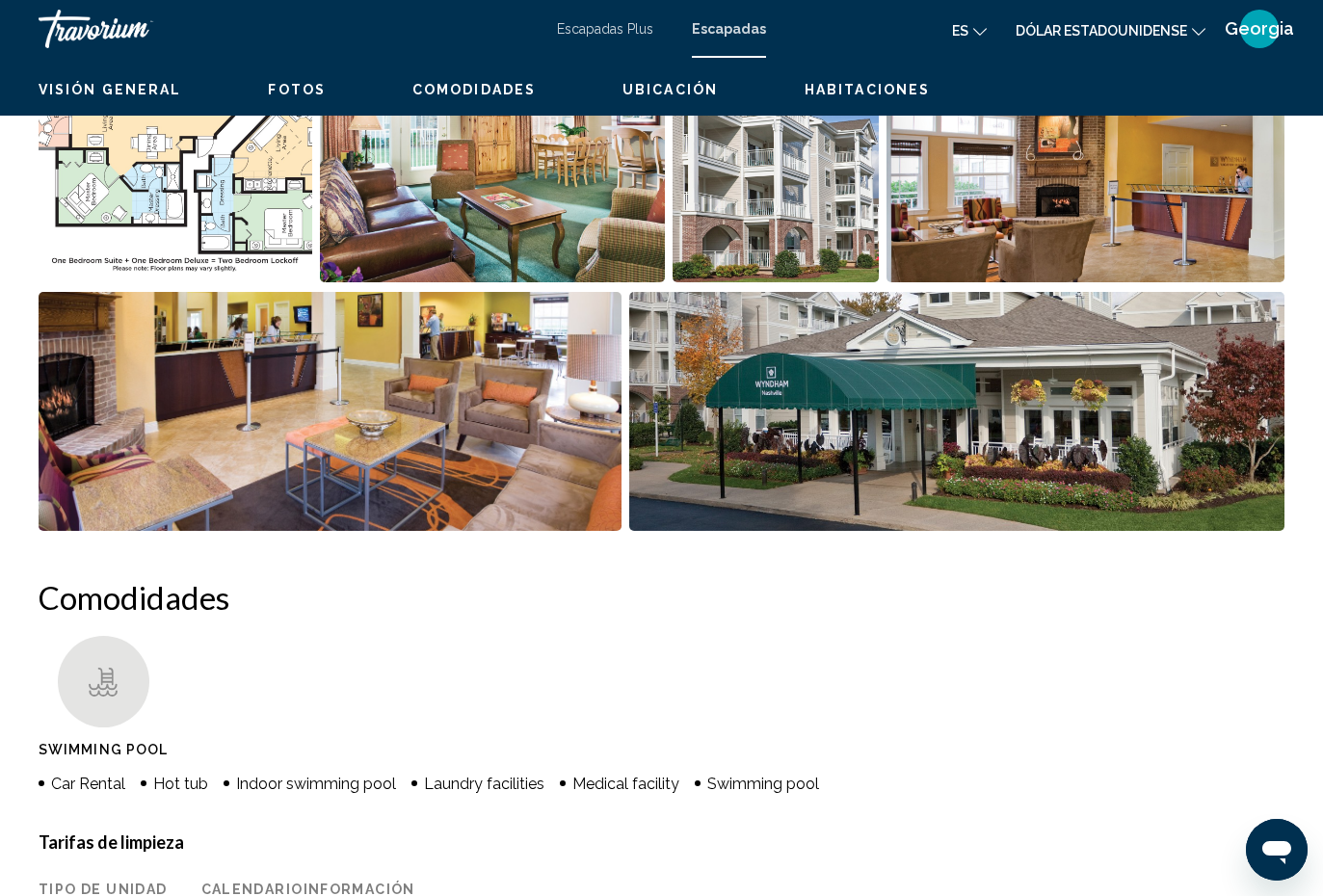 scroll, scrollTop: 0, scrollLeft: 0, axis: both 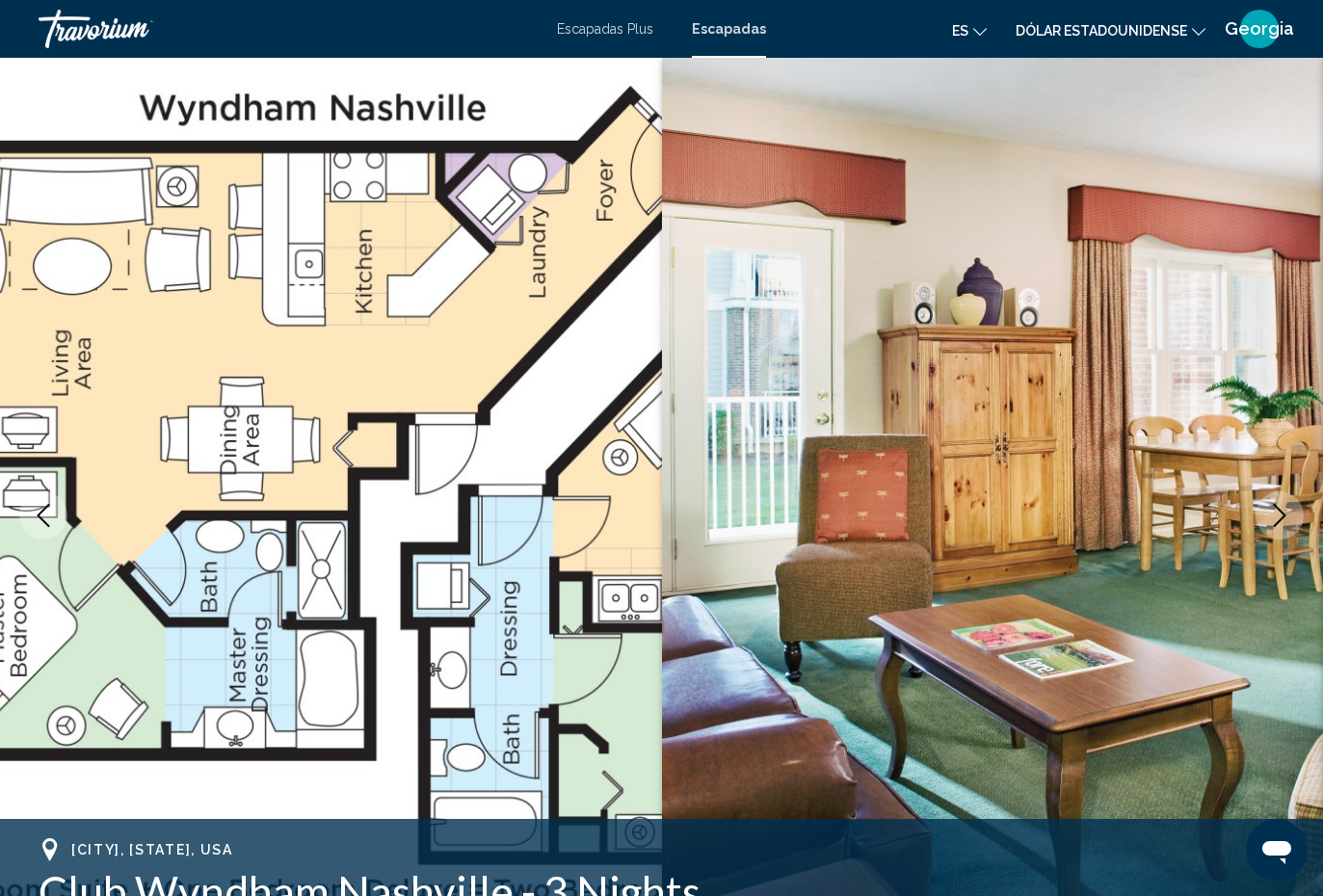 click at bounding box center (1280, 515) 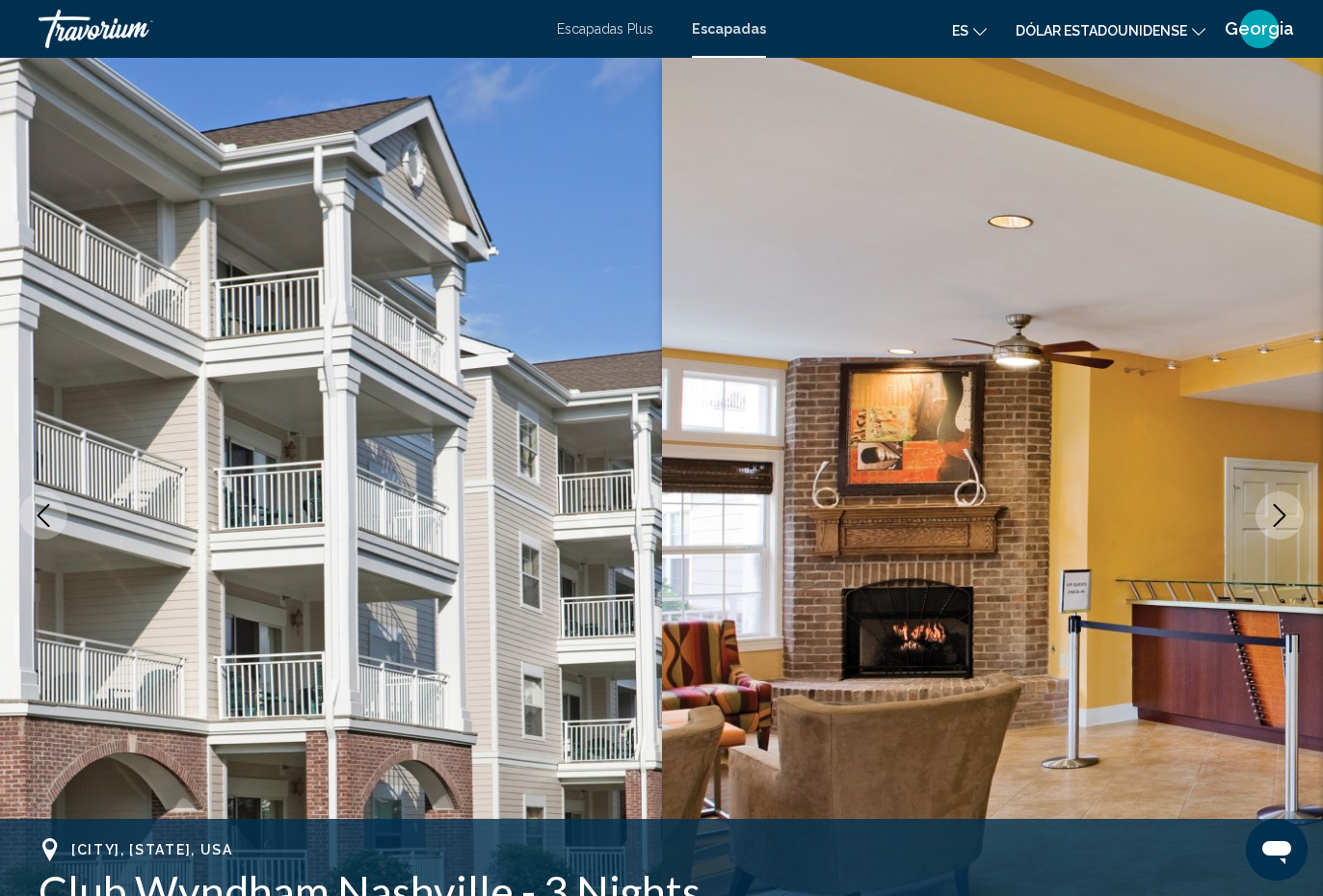 click at bounding box center (1280, 515) 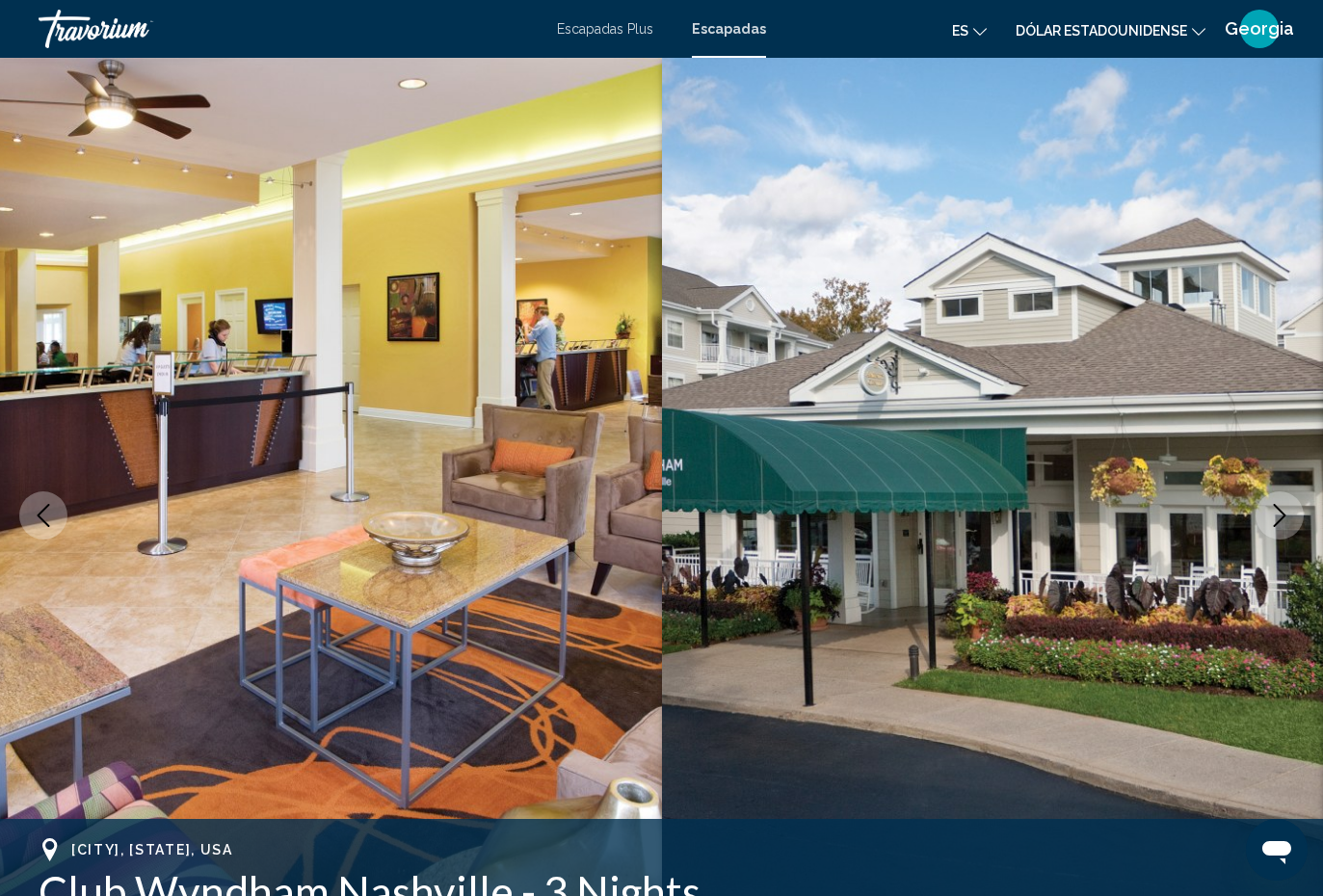 click 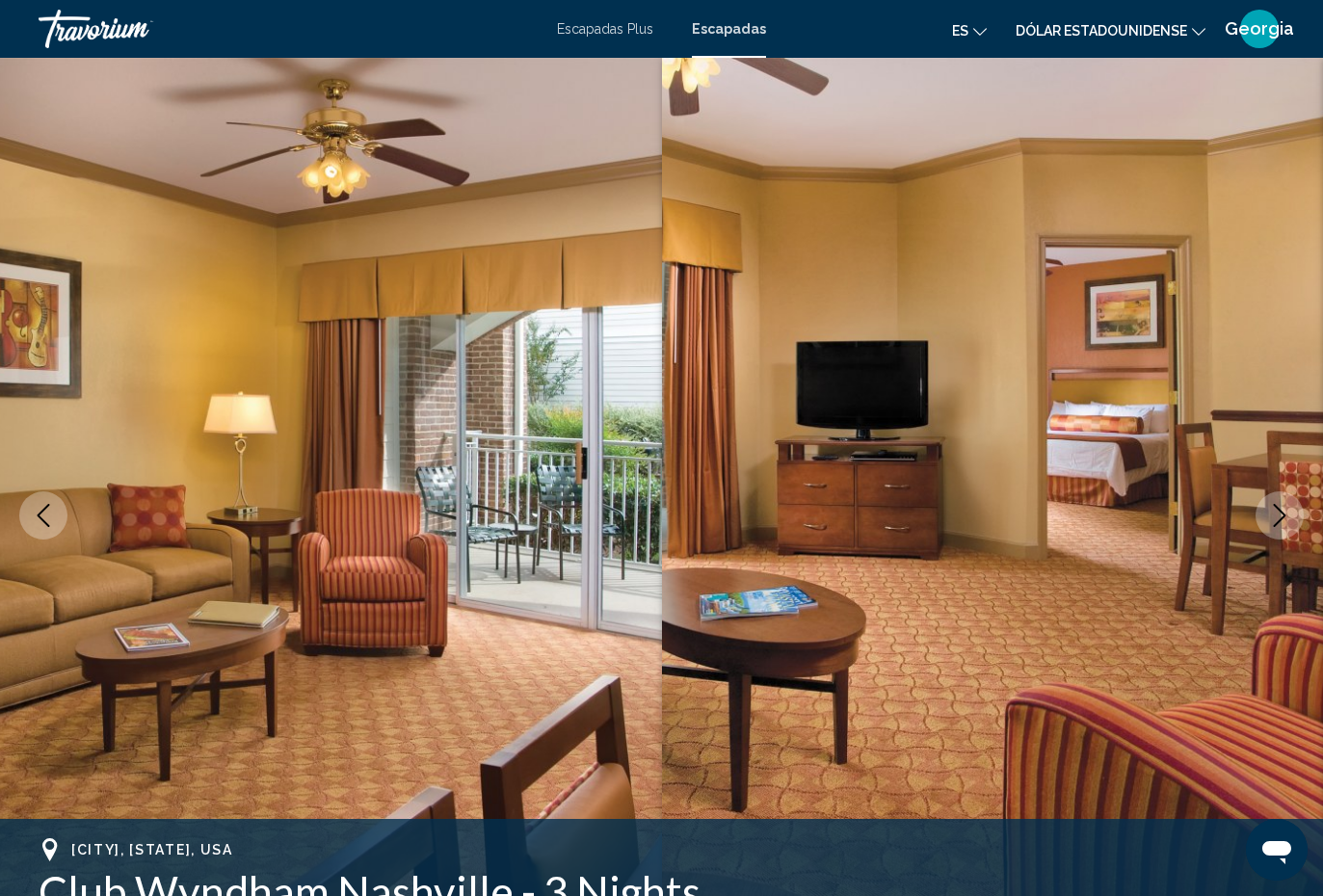 click 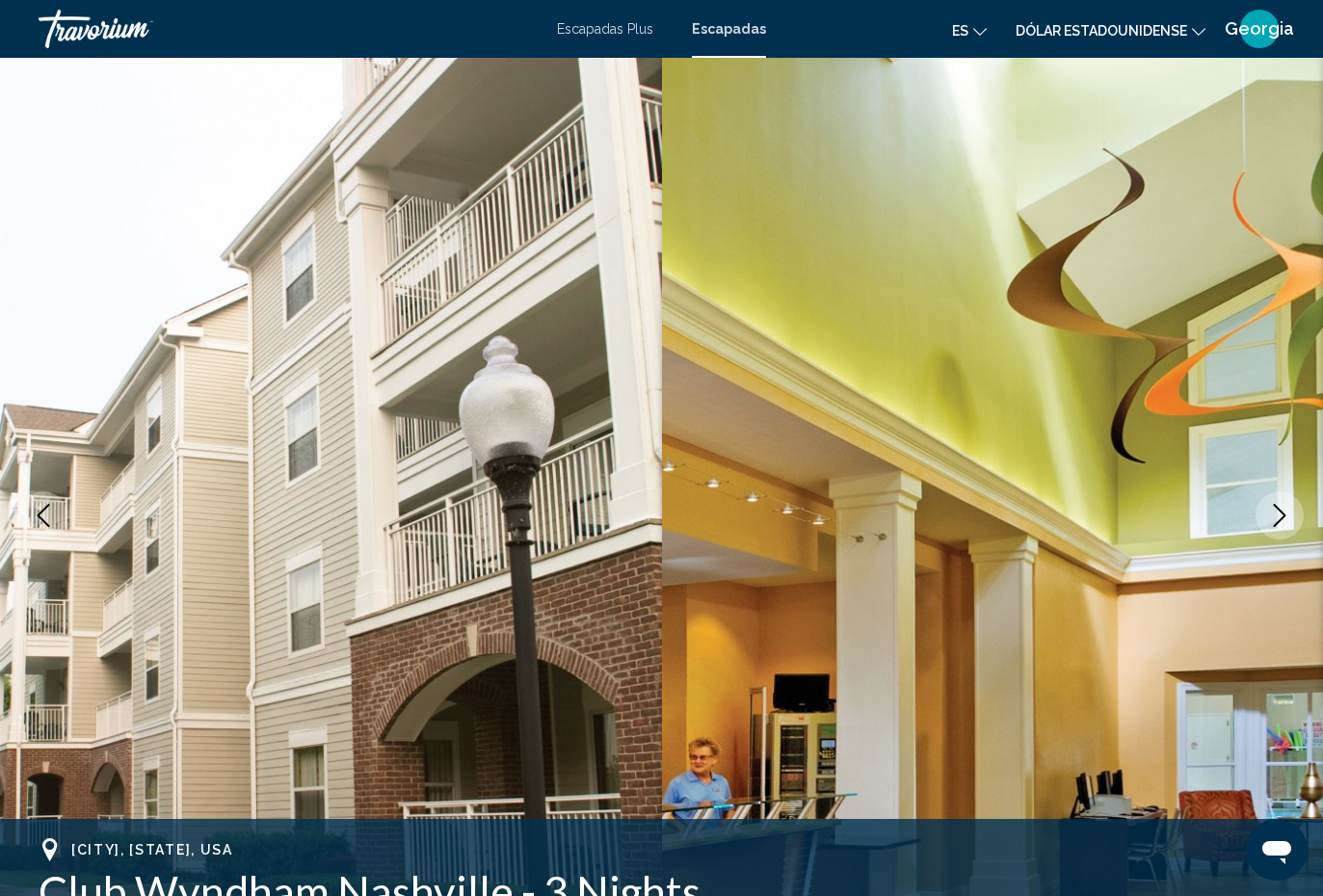 click at bounding box center [1280, 515] 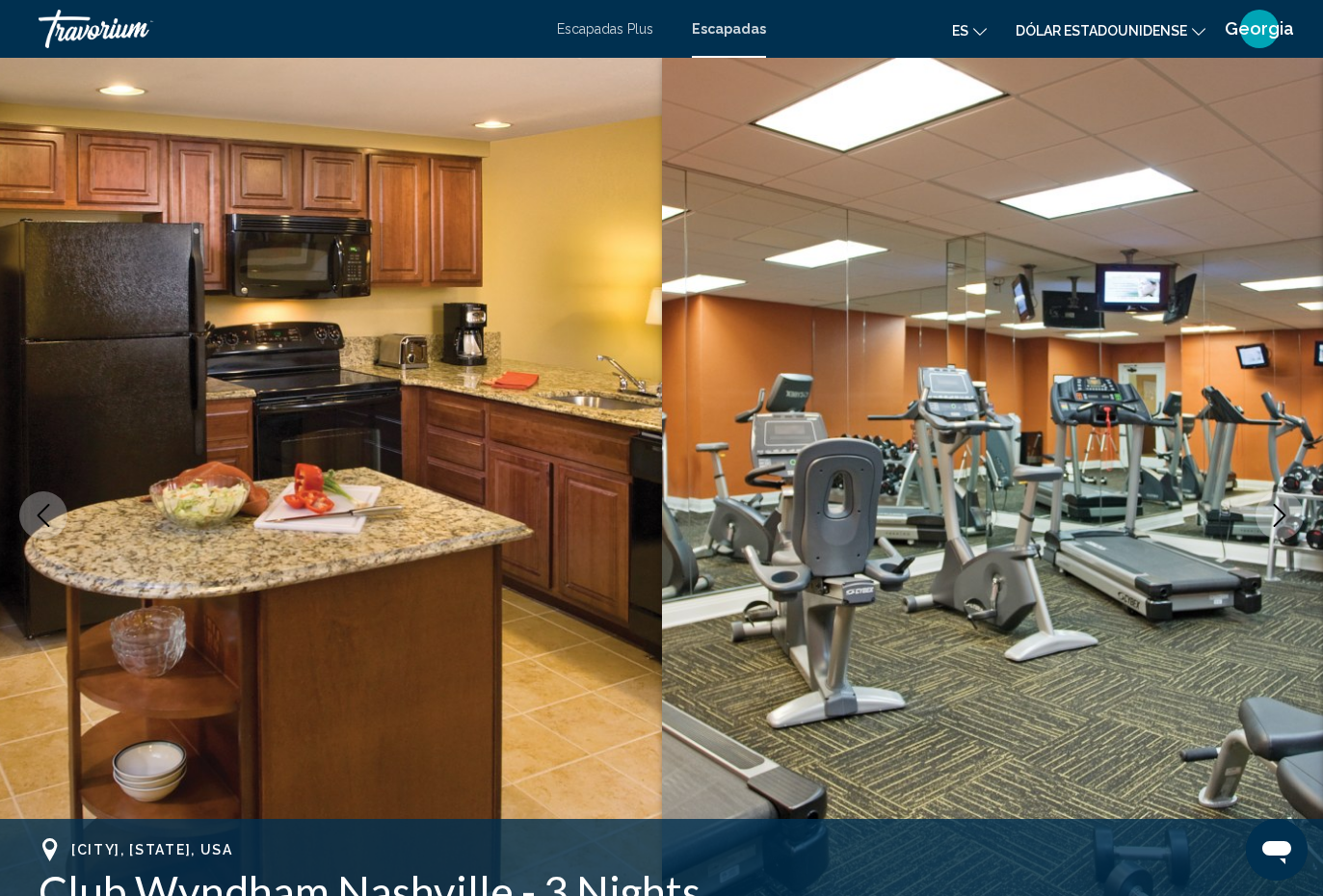 click at bounding box center (992, 515) 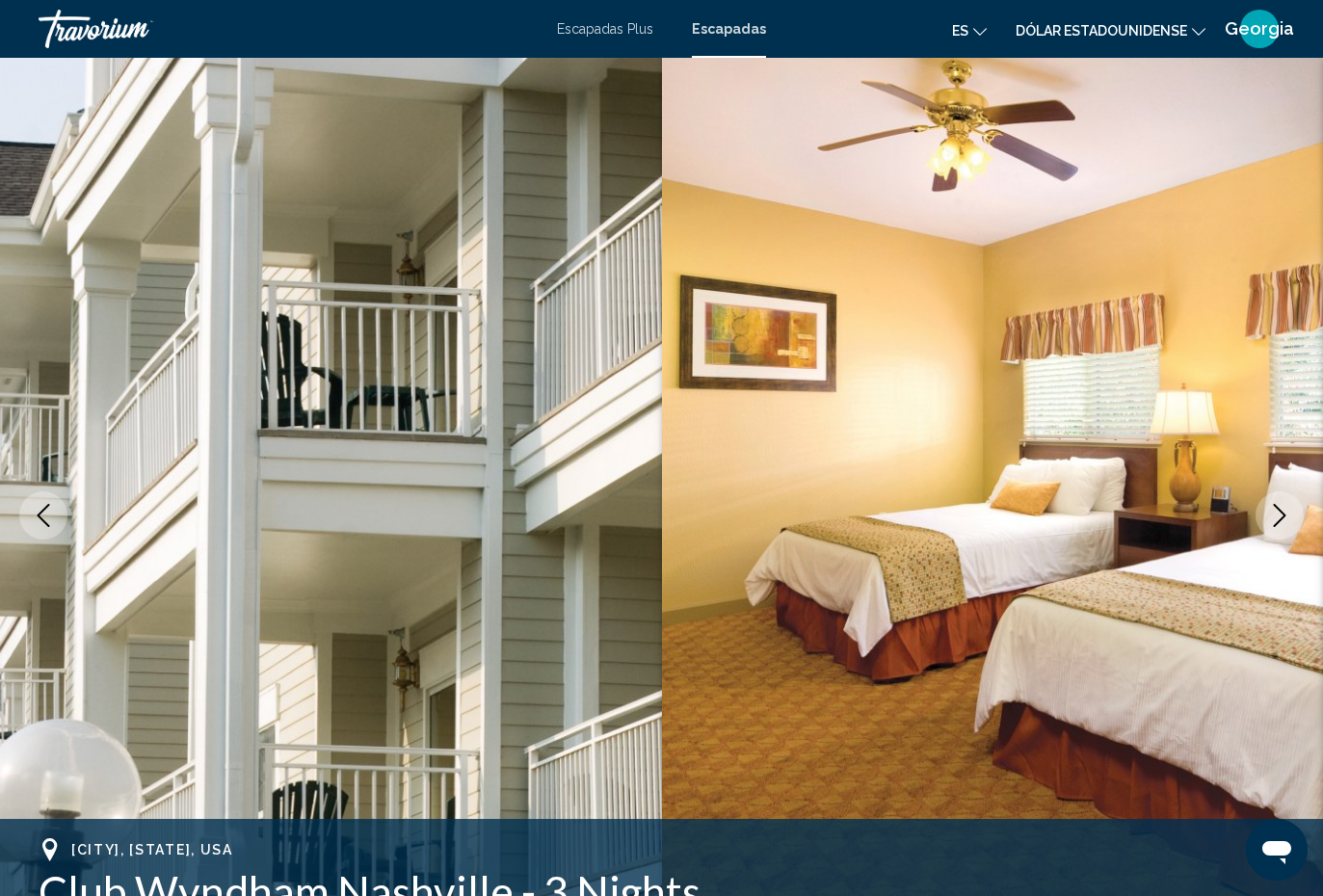 click at bounding box center [1280, 515] 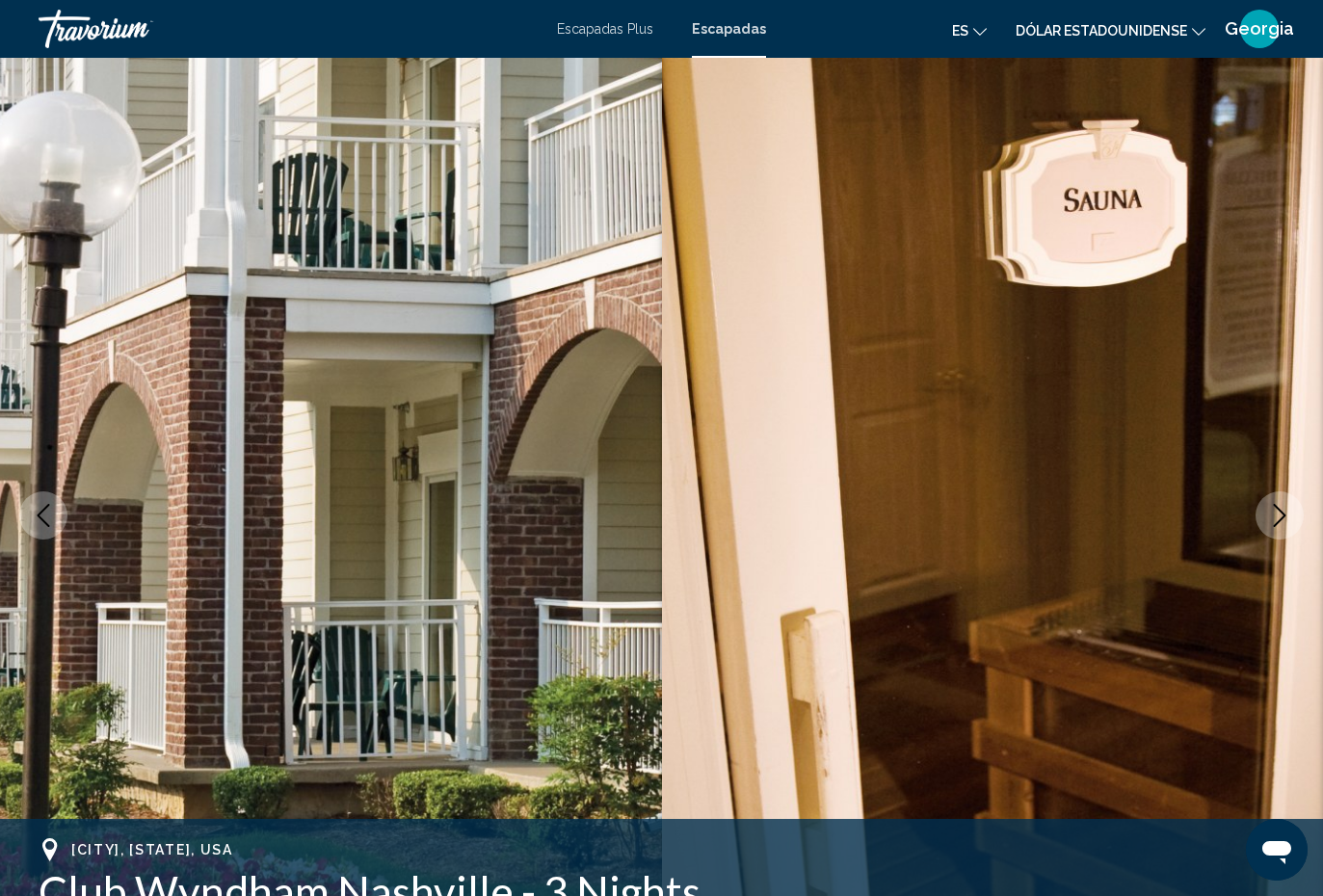 click at bounding box center (1280, 515) 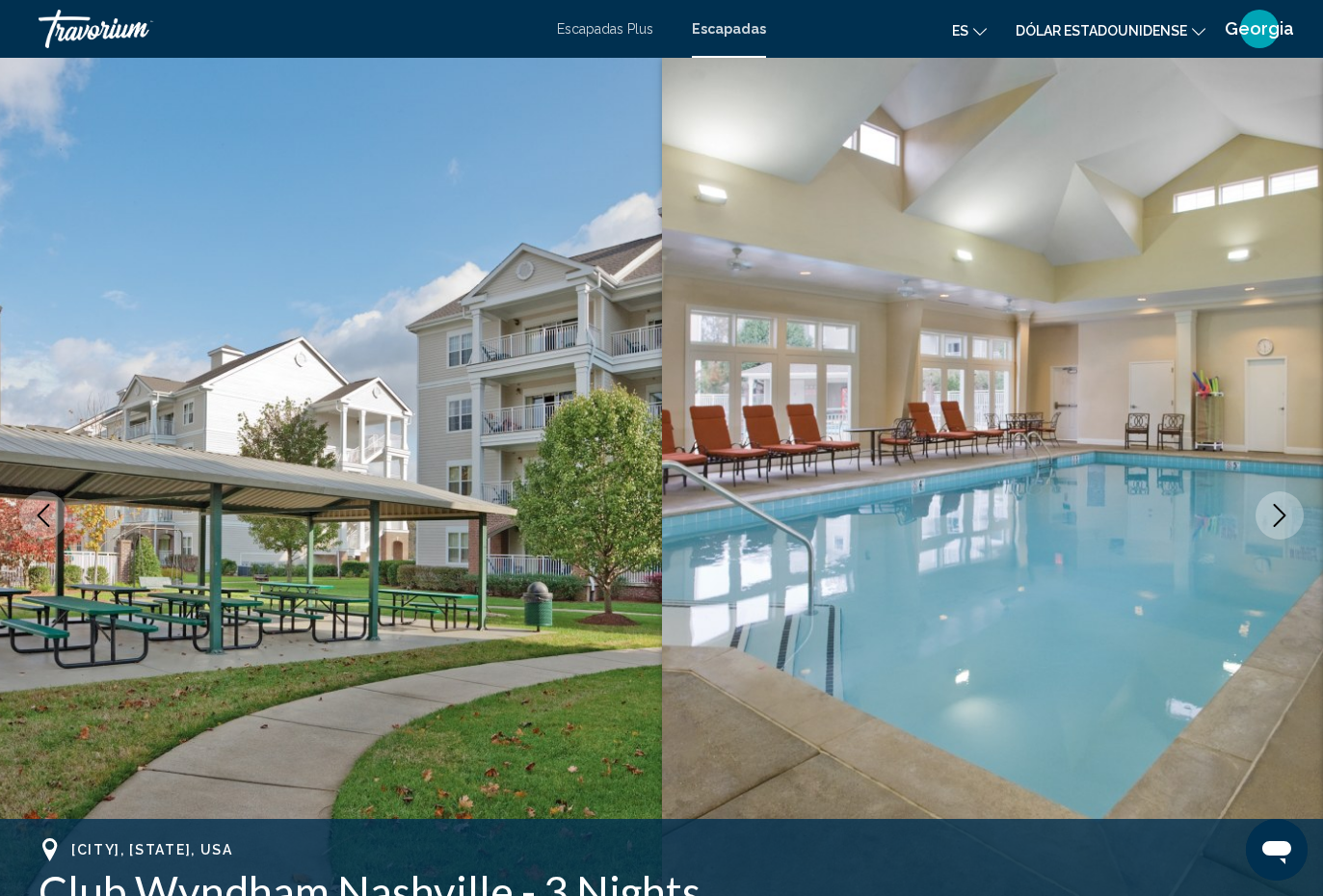 click 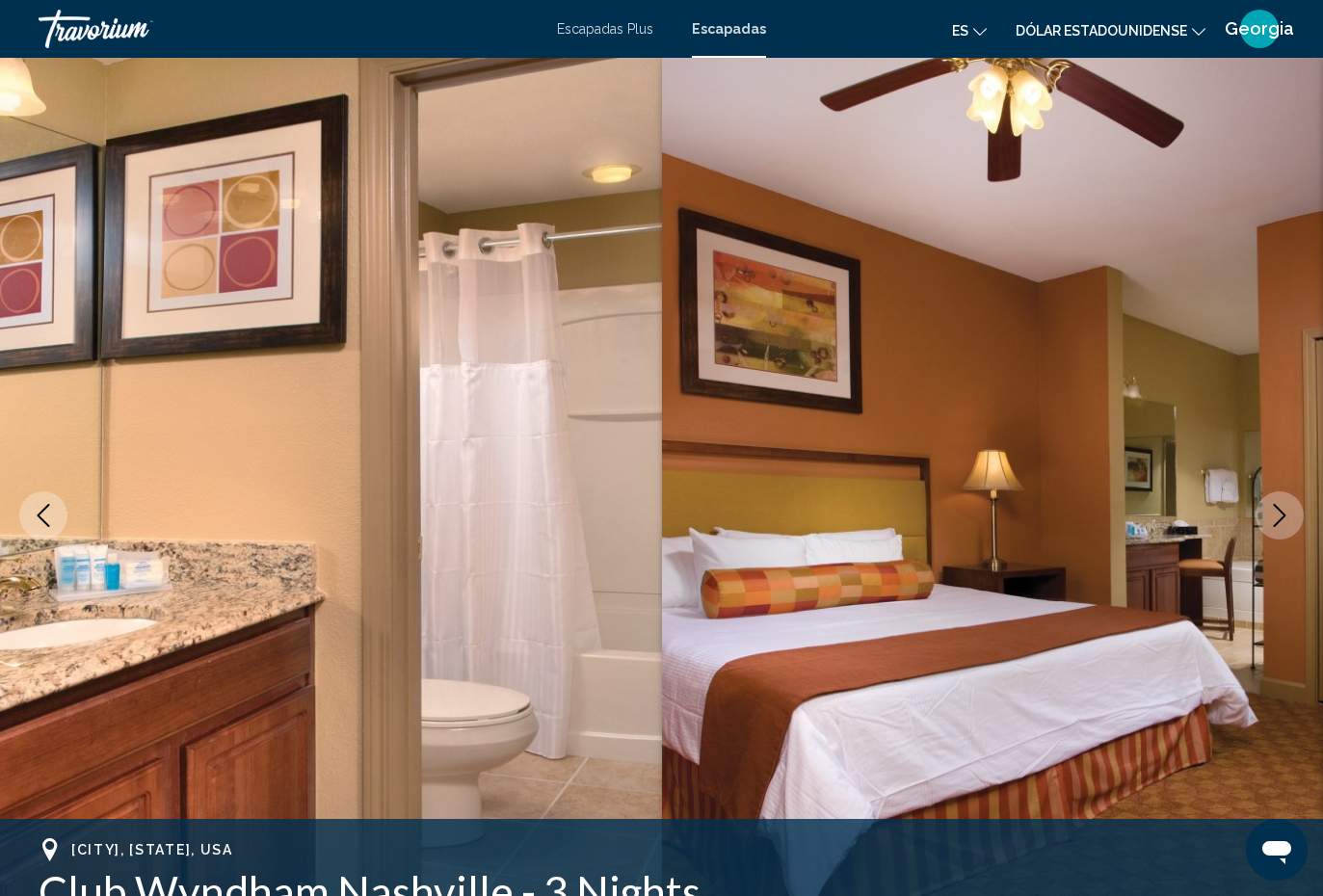 click at bounding box center [1280, 515] 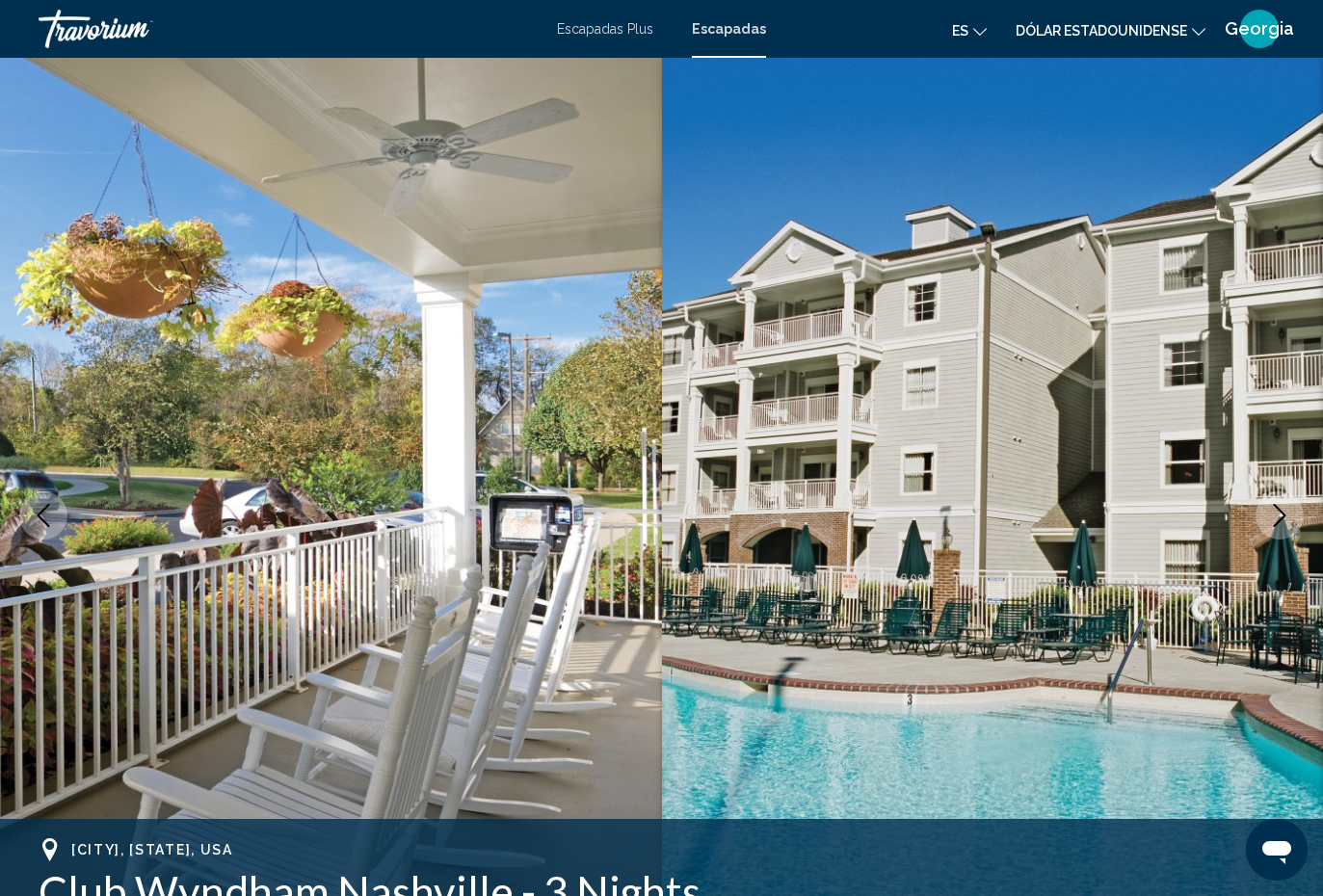 click at bounding box center (43, 515) 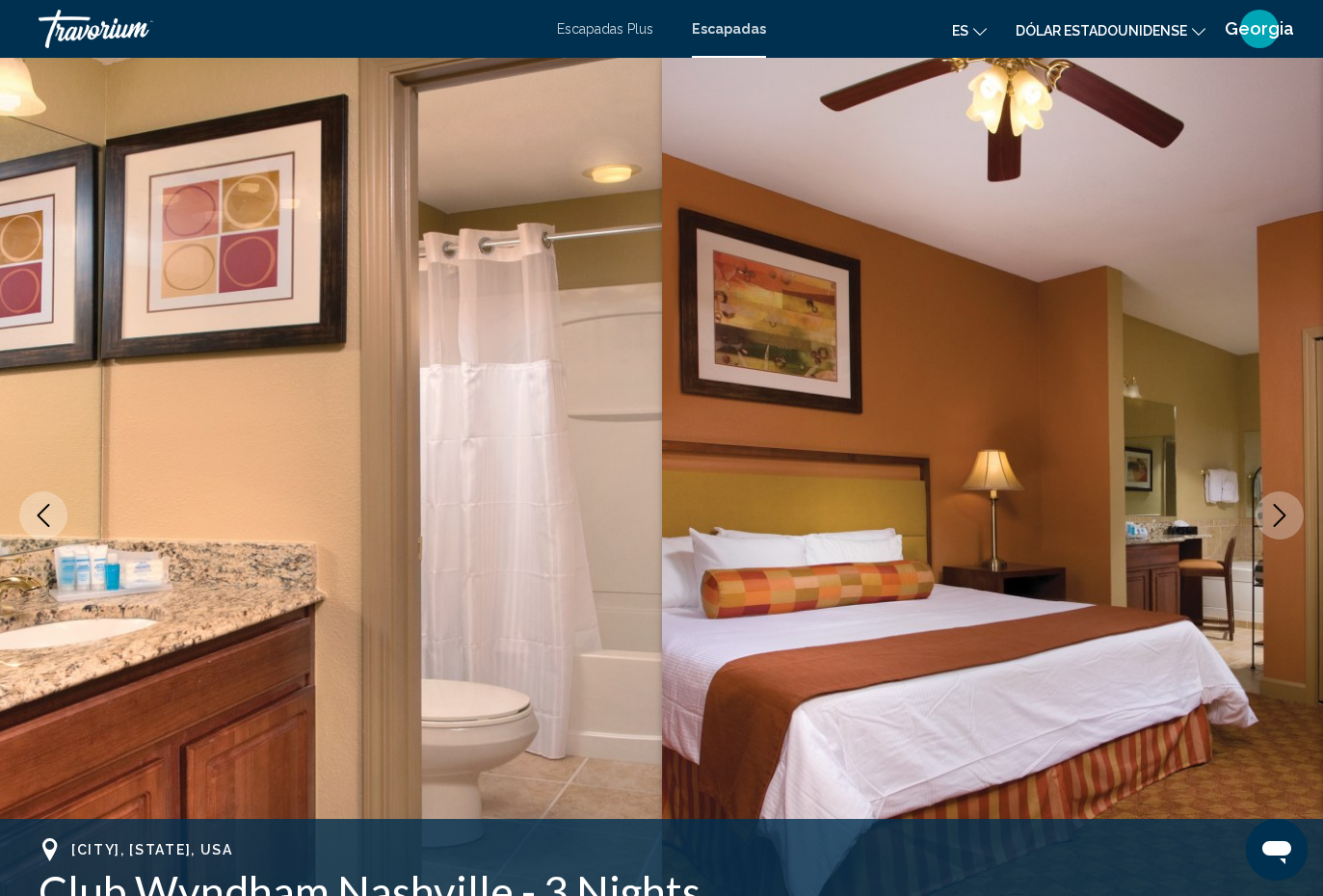 click at bounding box center [1280, 515] 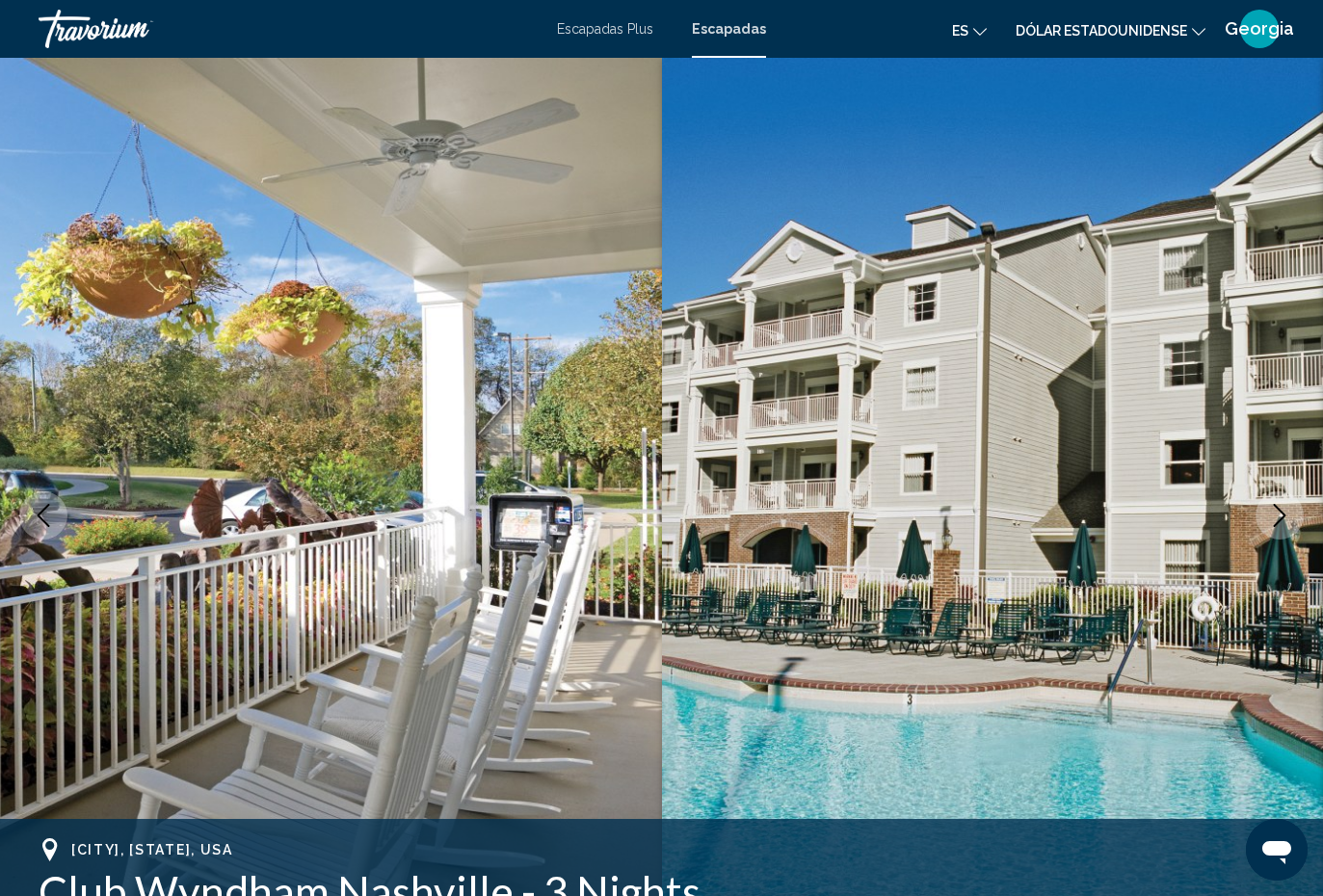 click 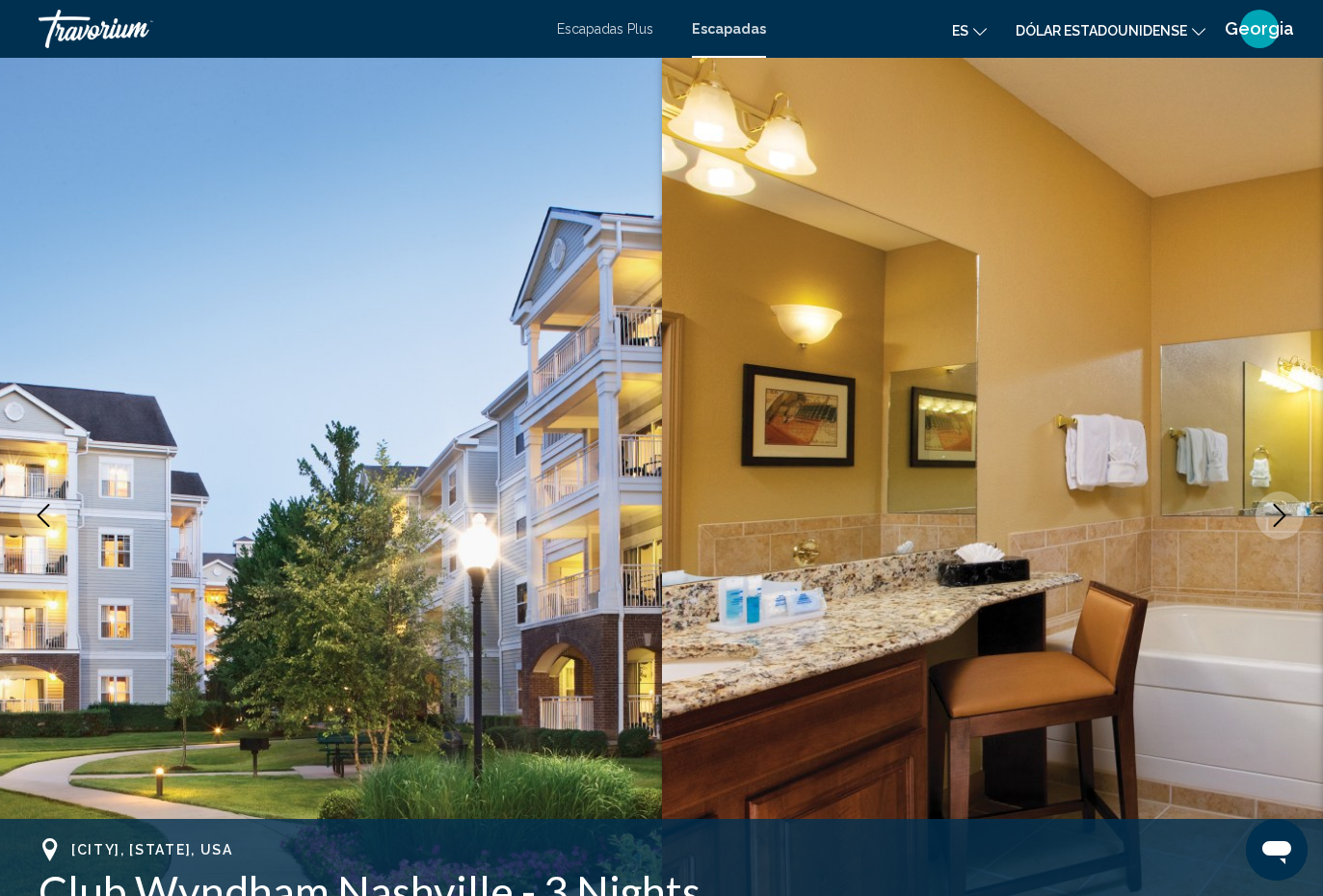 click at bounding box center [1280, 515] 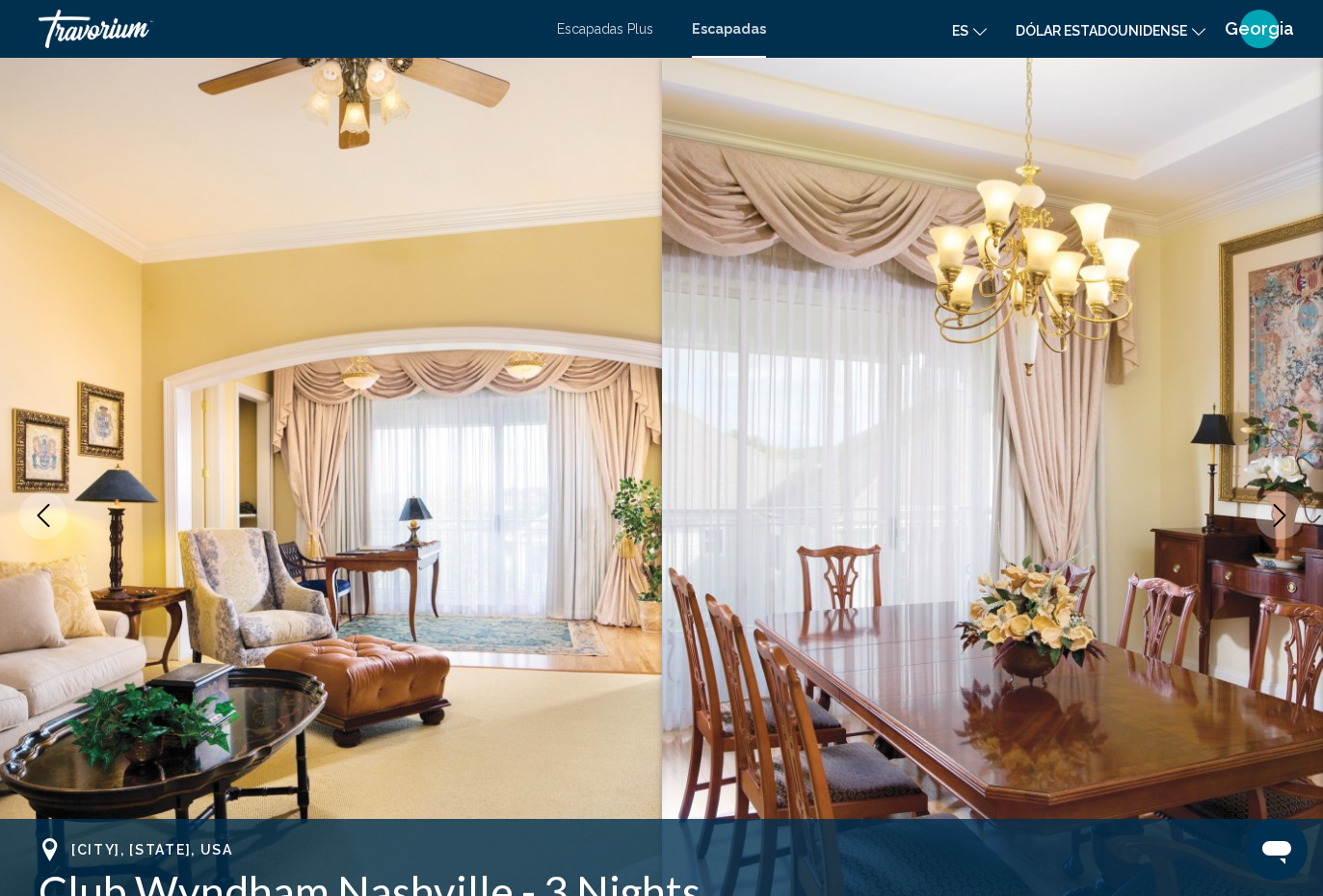 click at bounding box center [1280, 515] 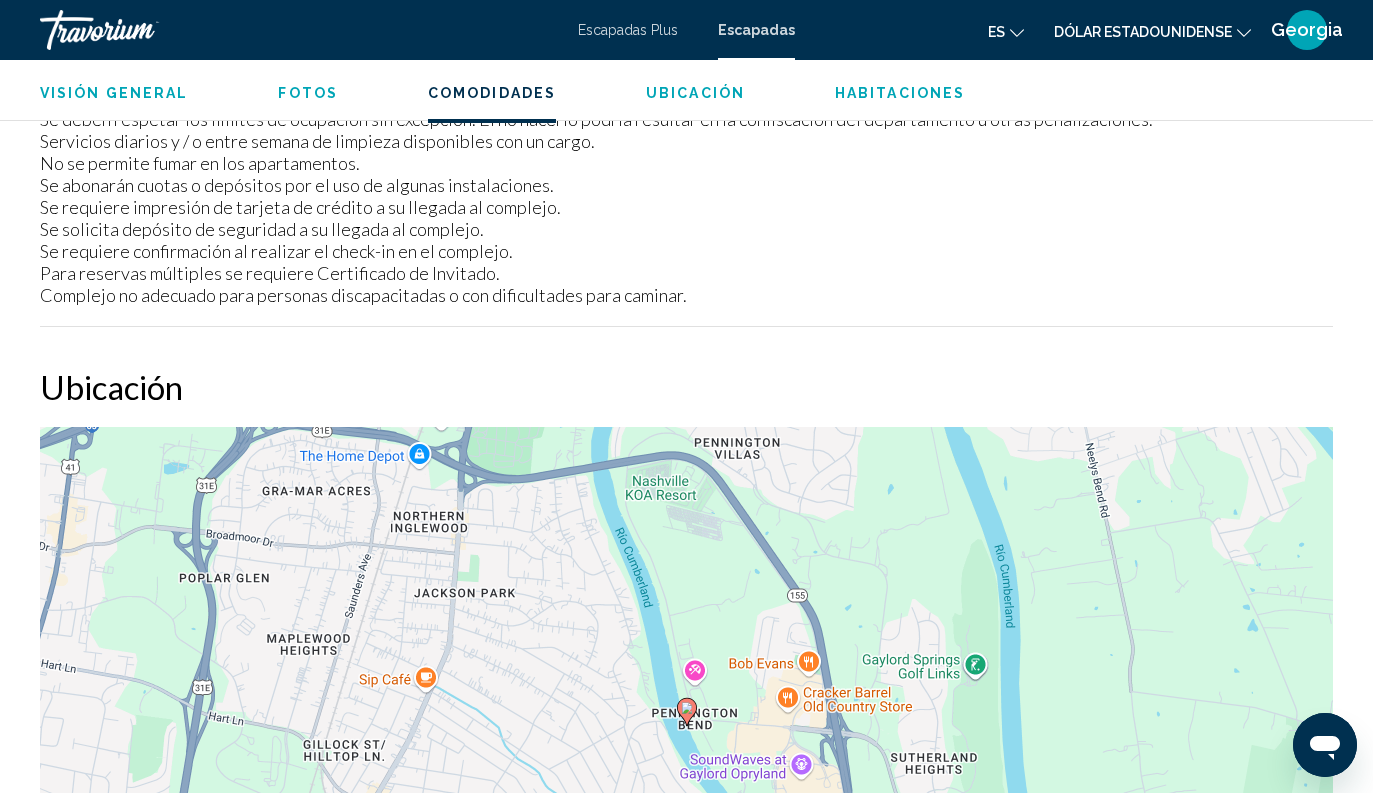 scroll, scrollTop: 2928, scrollLeft: 0, axis: vertical 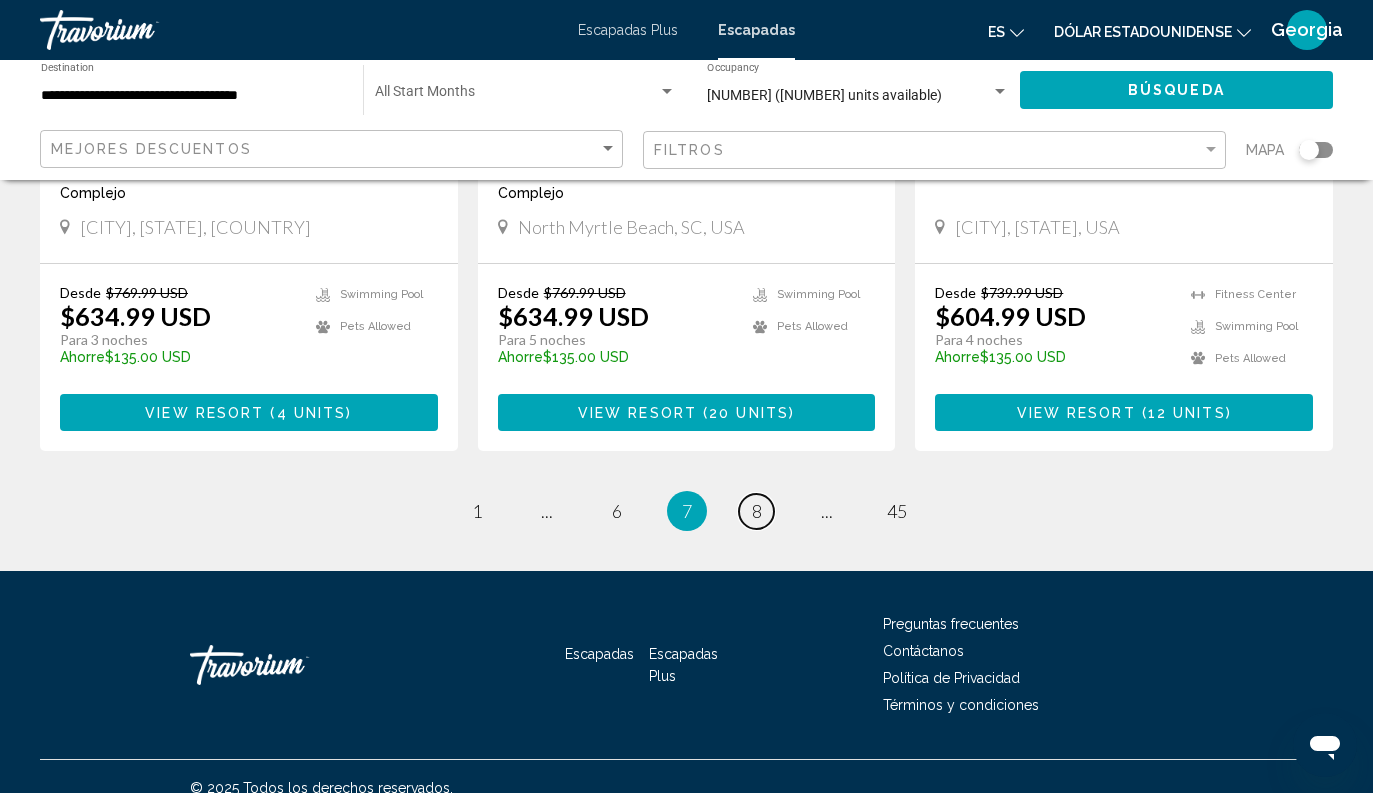 click on "page  8" at bounding box center (756, 511) 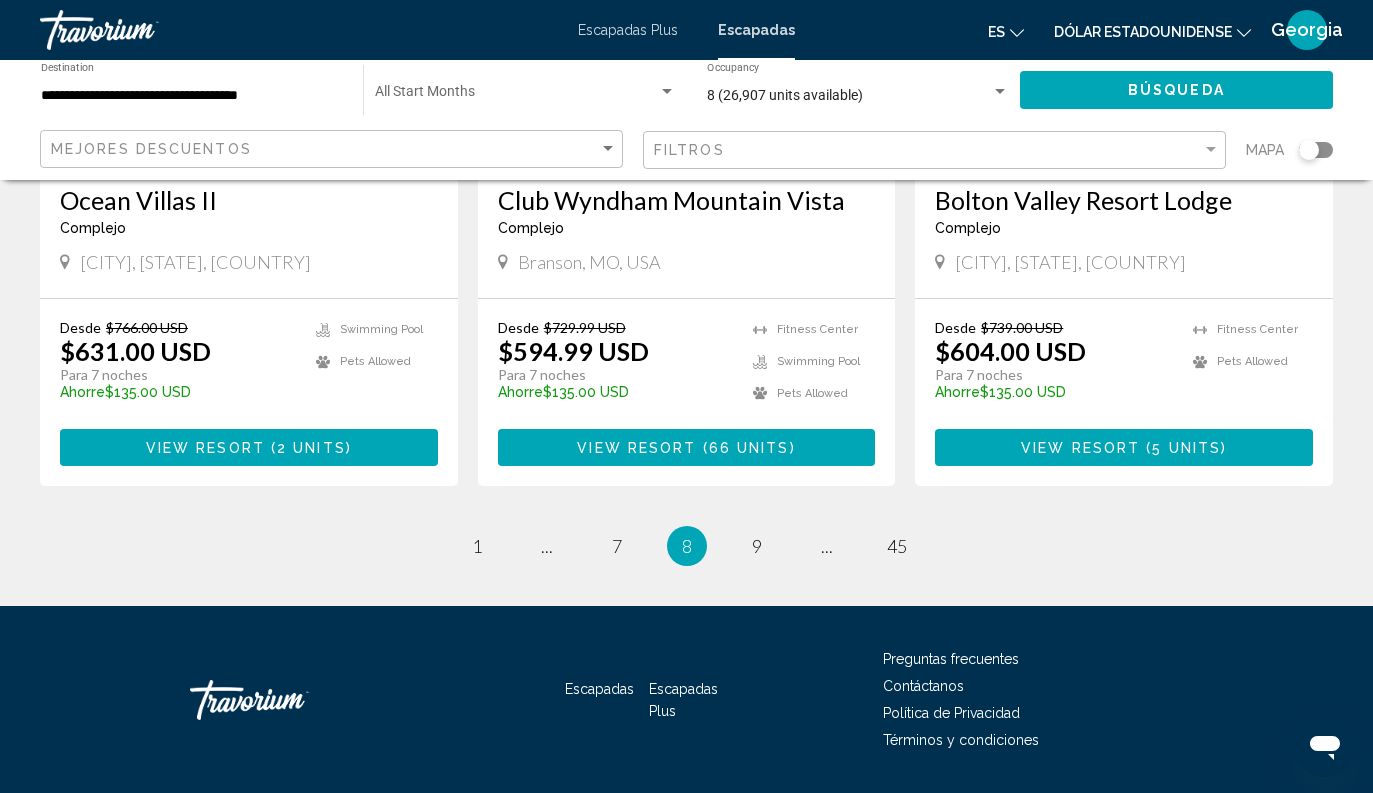 scroll, scrollTop: 2618, scrollLeft: 0, axis: vertical 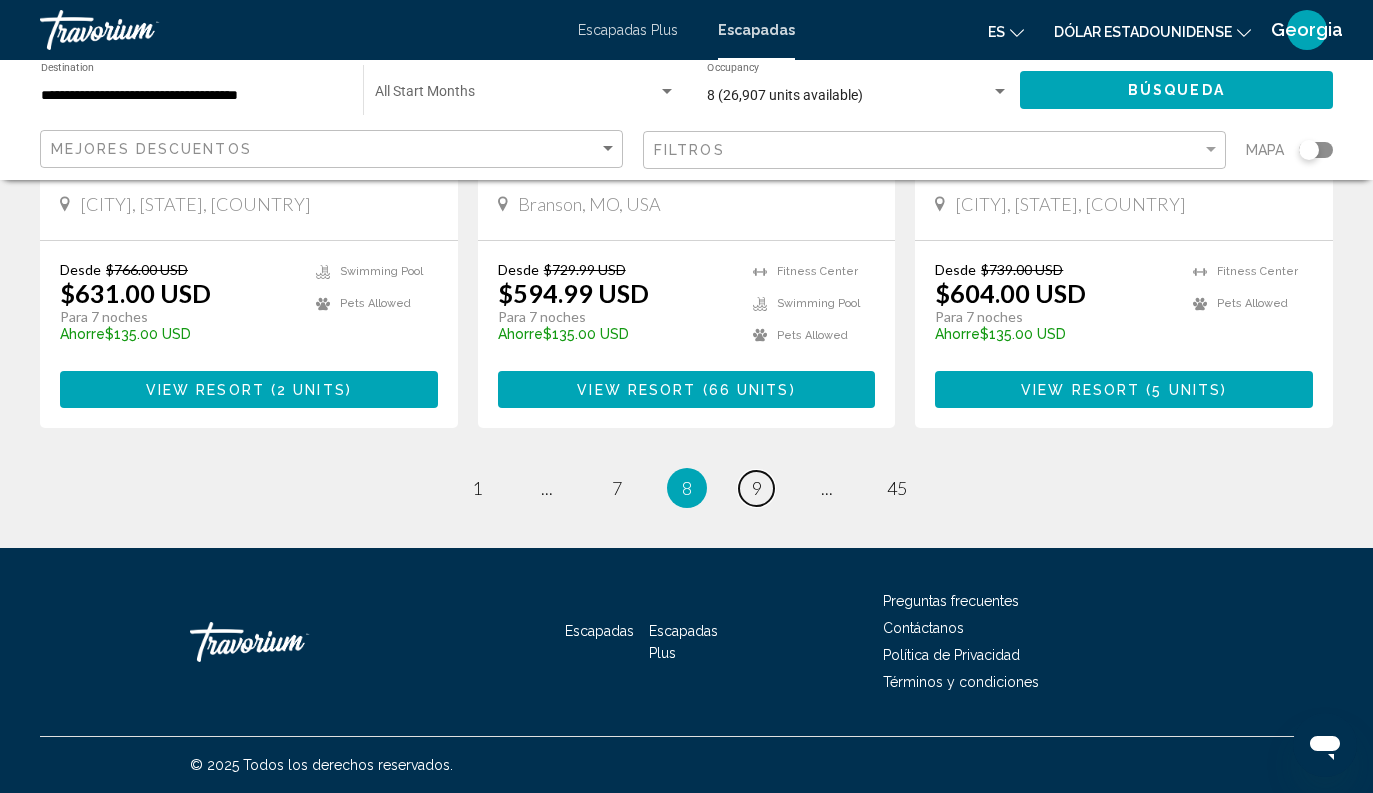 click on "page  9" at bounding box center (756, 488) 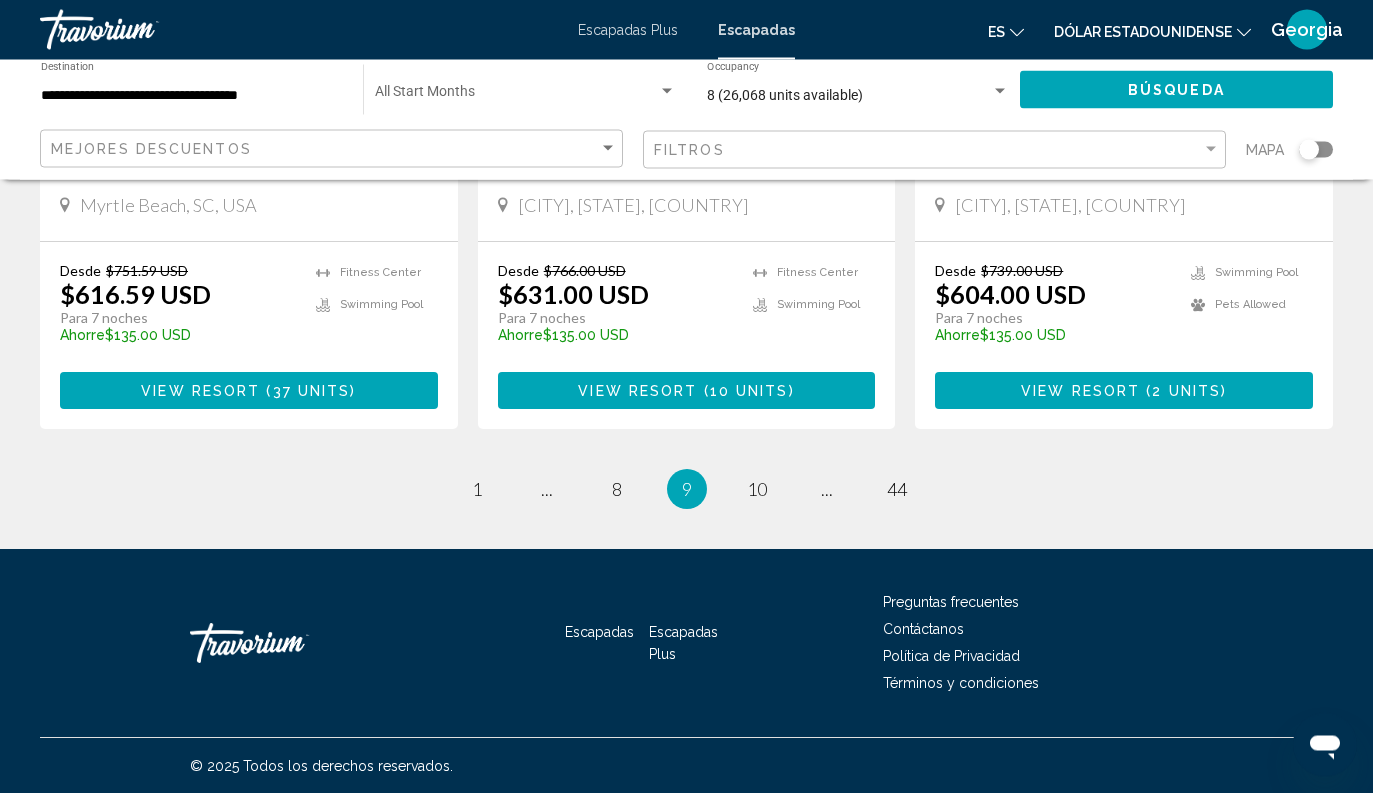 scroll, scrollTop: 2648, scrollLeft: 0, axis: vertical 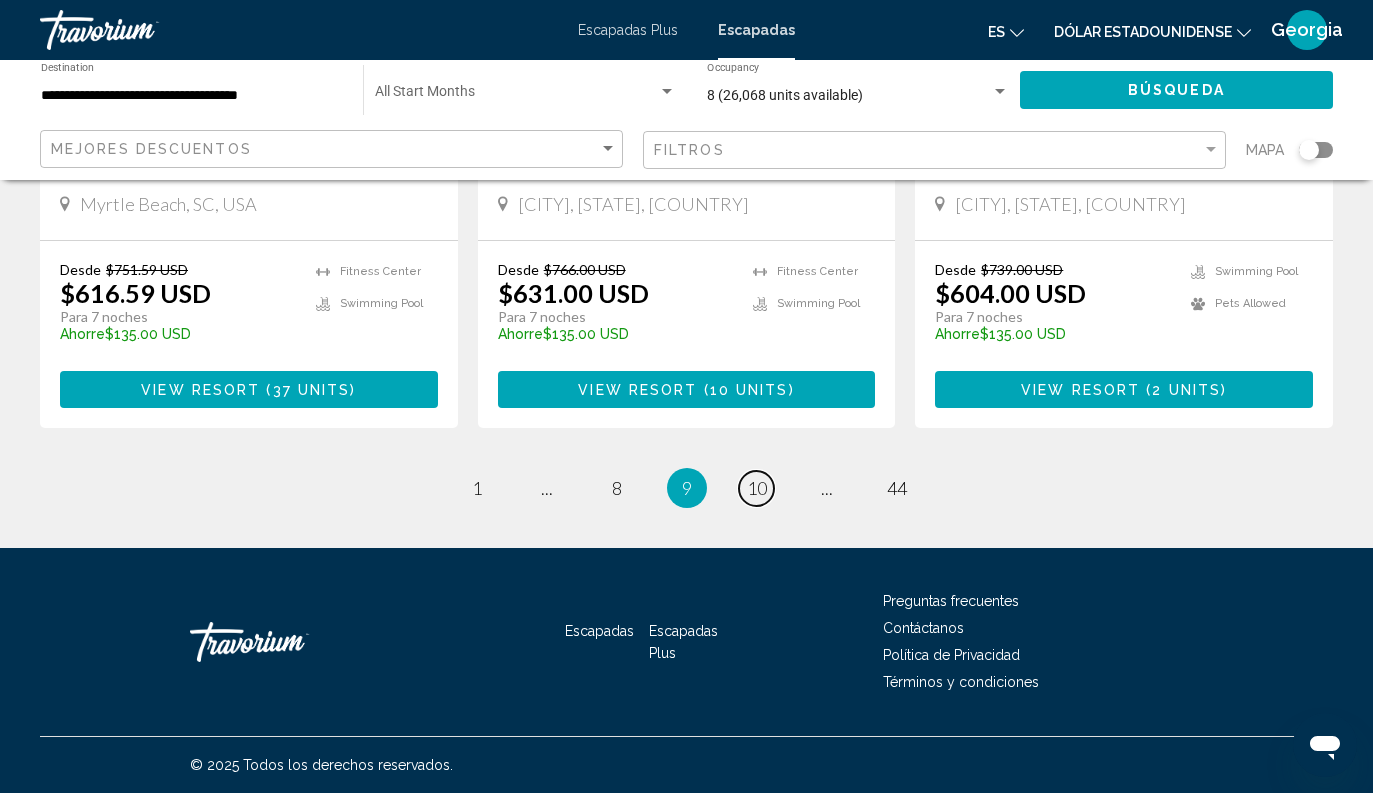 click on "page  10" at bounding box center (756, 488) 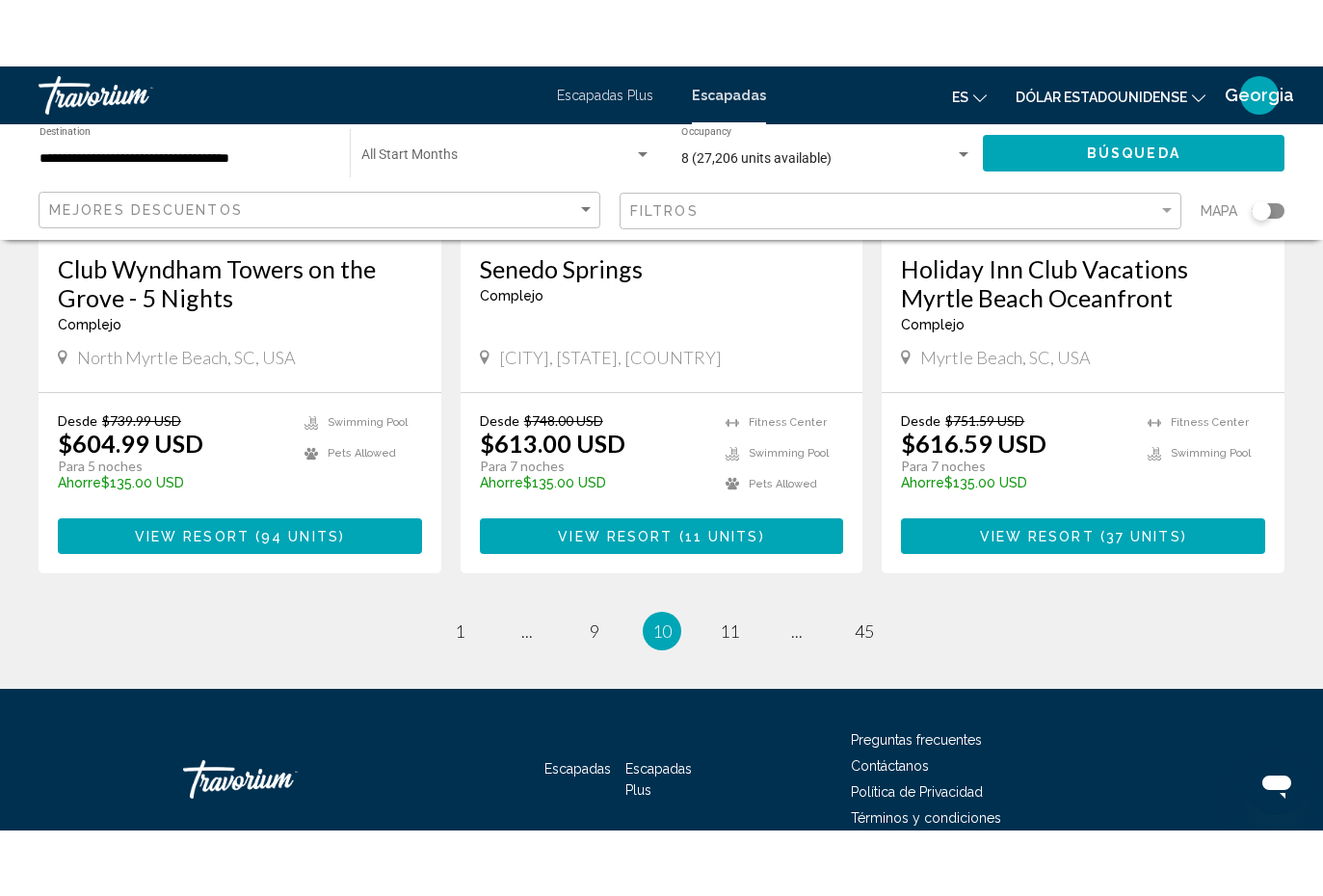 scroll, scrollTop: 2361, scrollLeft: 0, axis: vertical 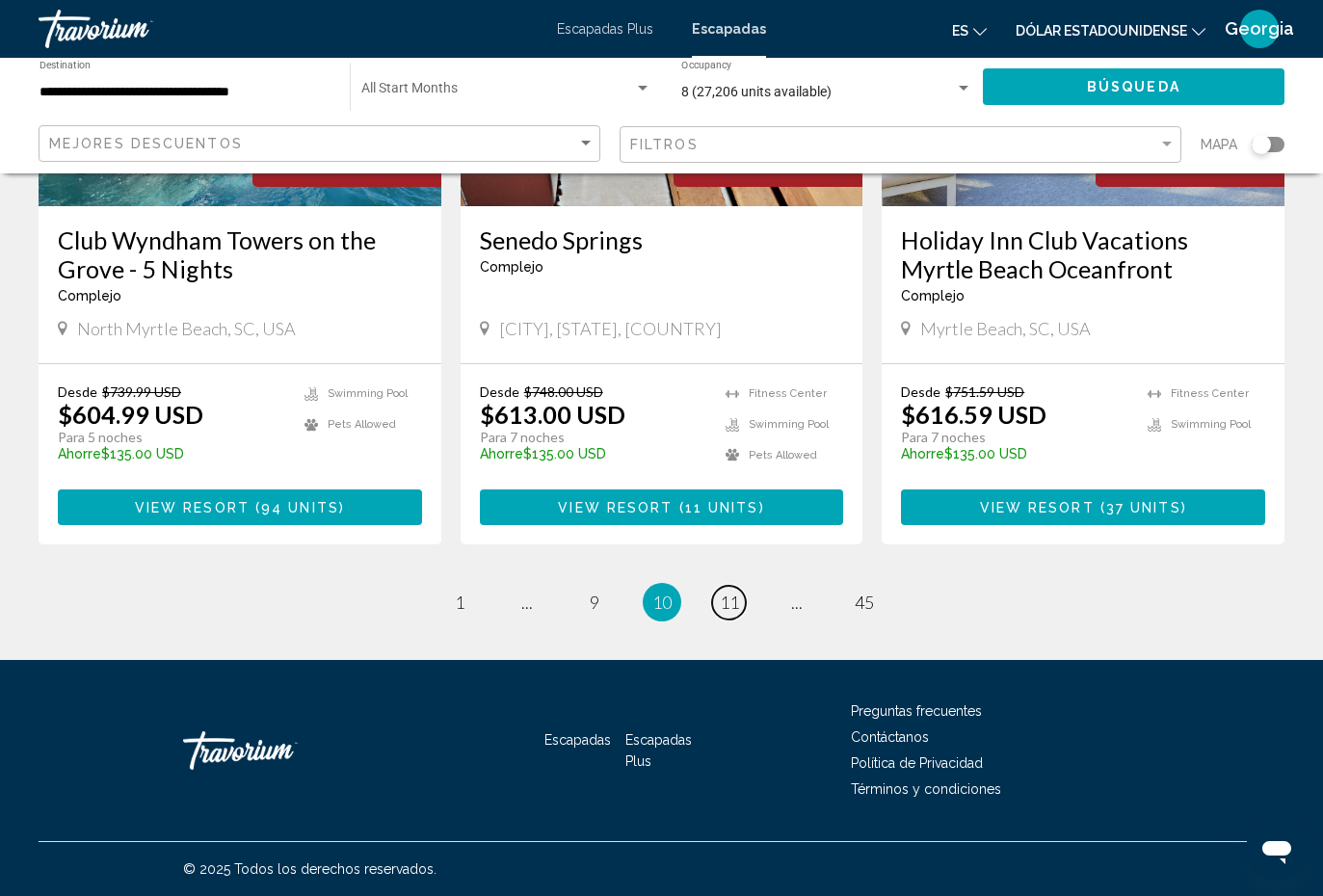 click on "11" at bounding box center (729, 602) 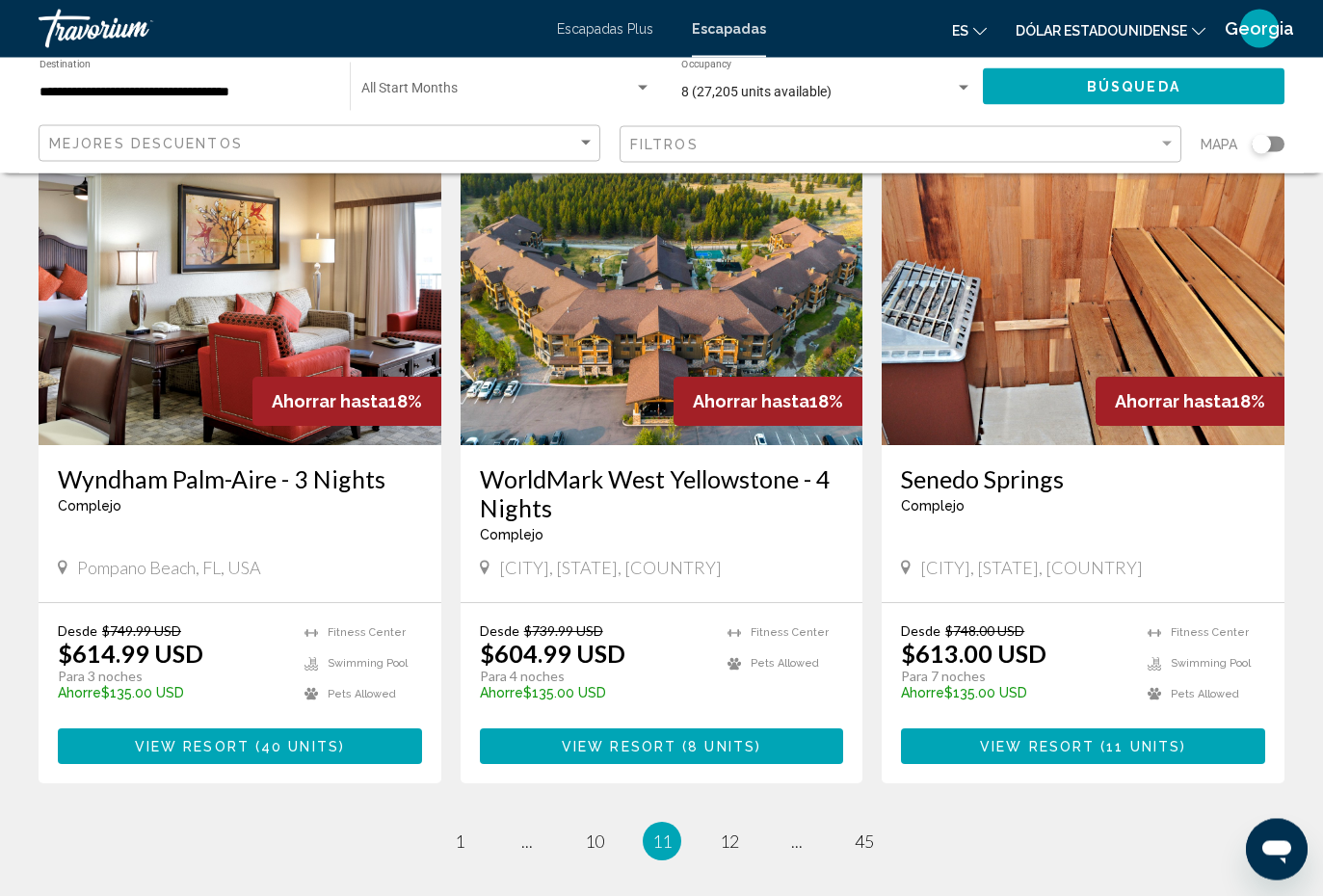 scroll, scrollTop: 2151, scrollLeft: 0, axis: vertical 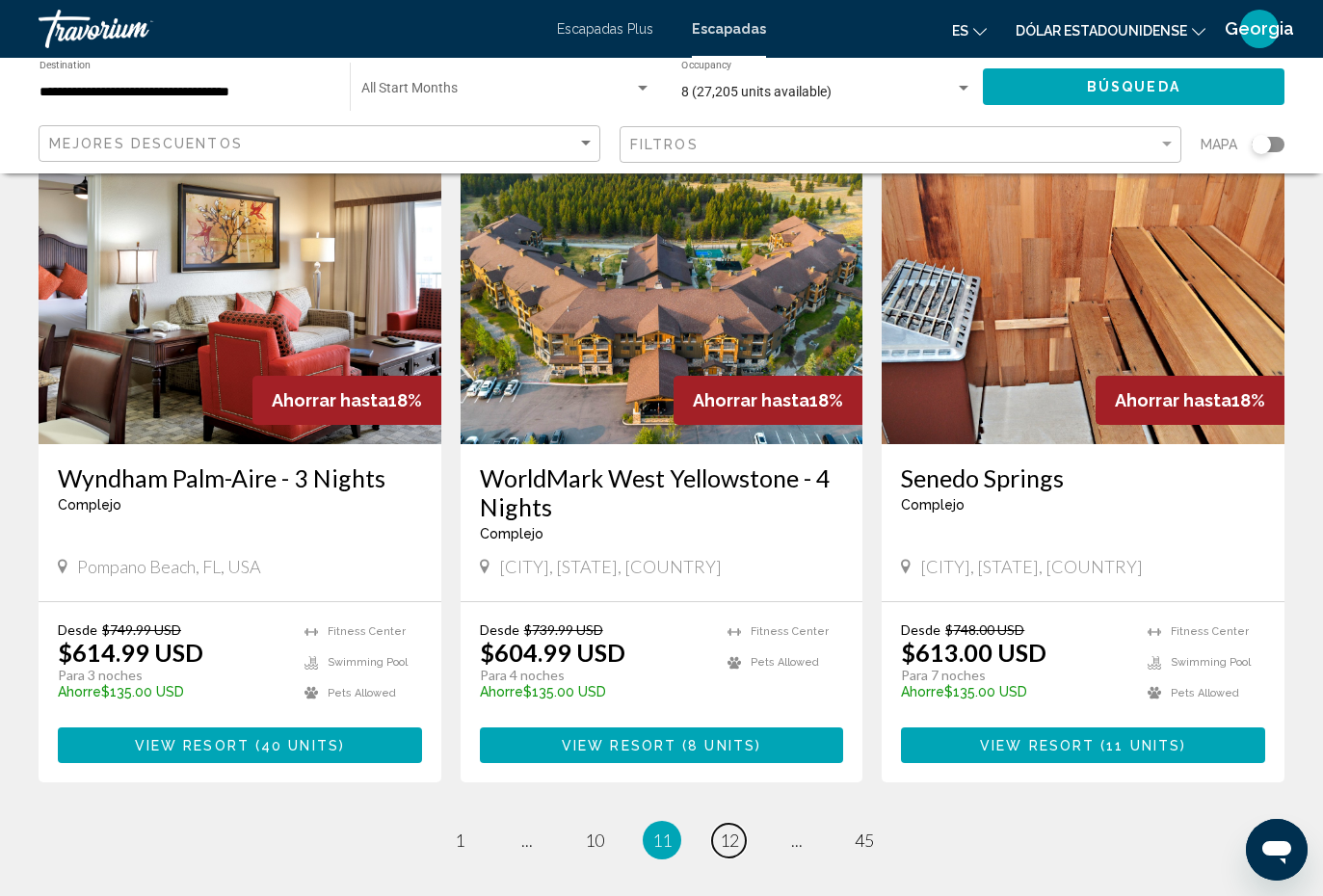 click on "12" at bounding box center [729, 840] 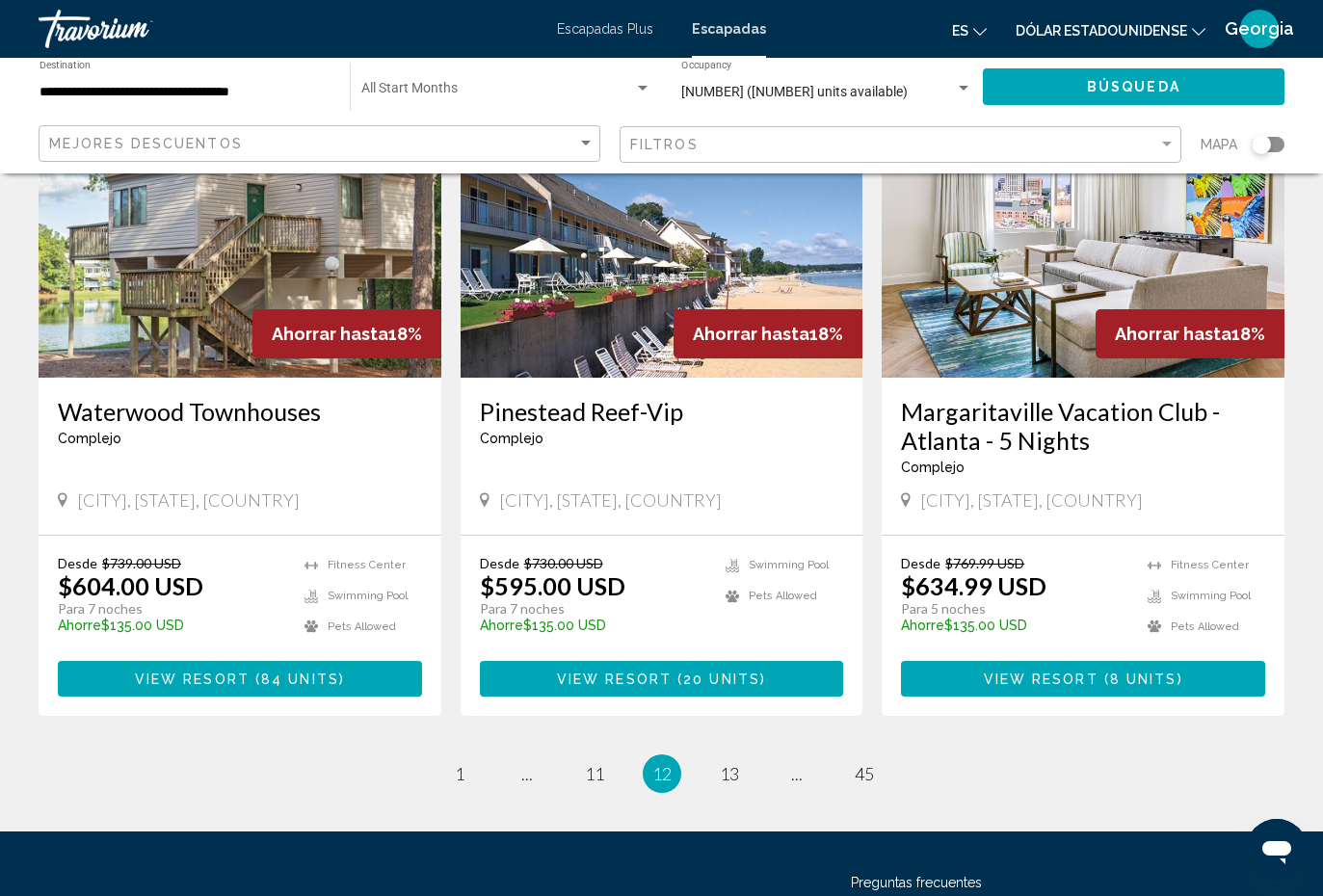 scroll, scrollTop: 2275, scrollLeft: 0, axis: vertical 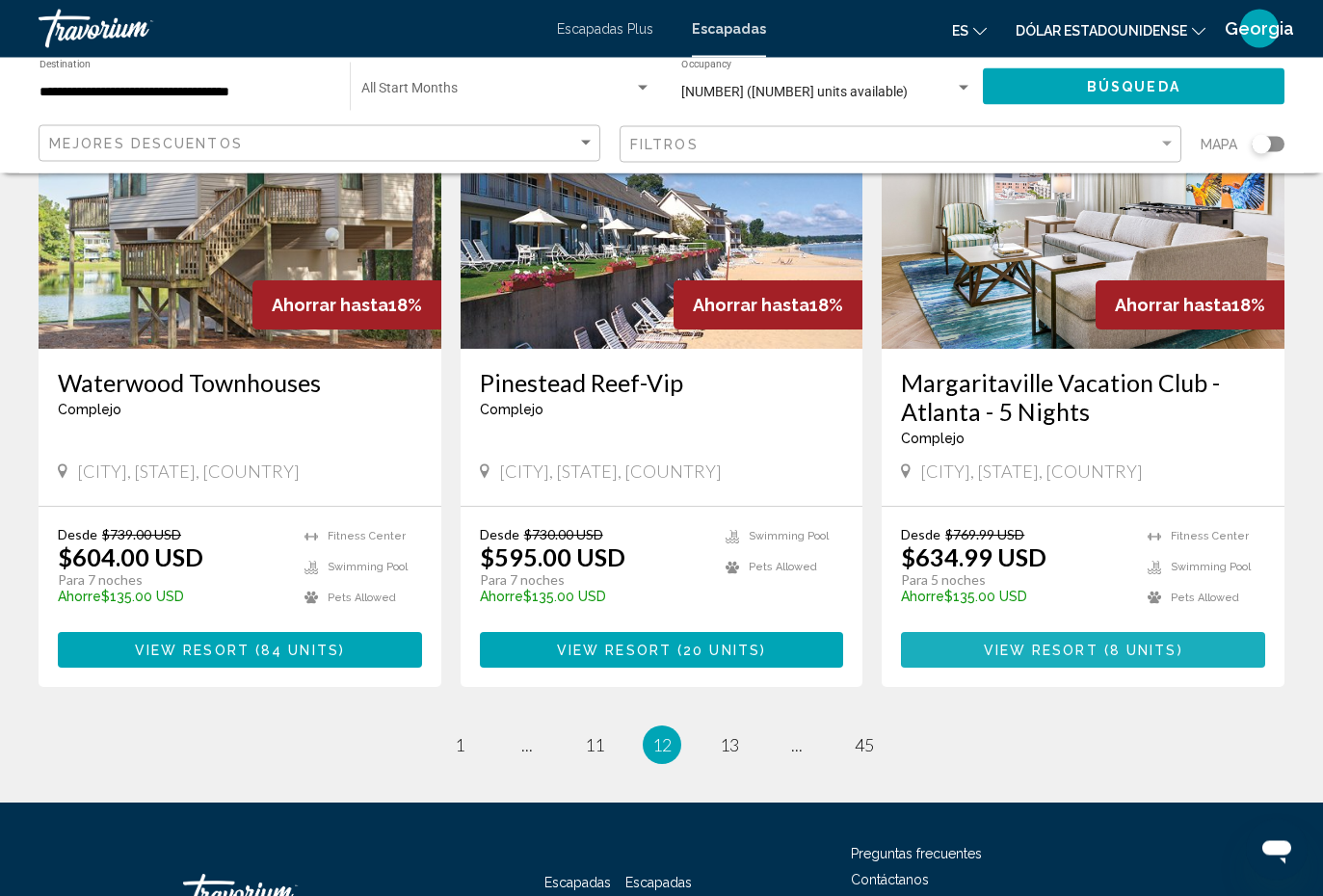 click on "8 units" at bounding box center (1144, 651) 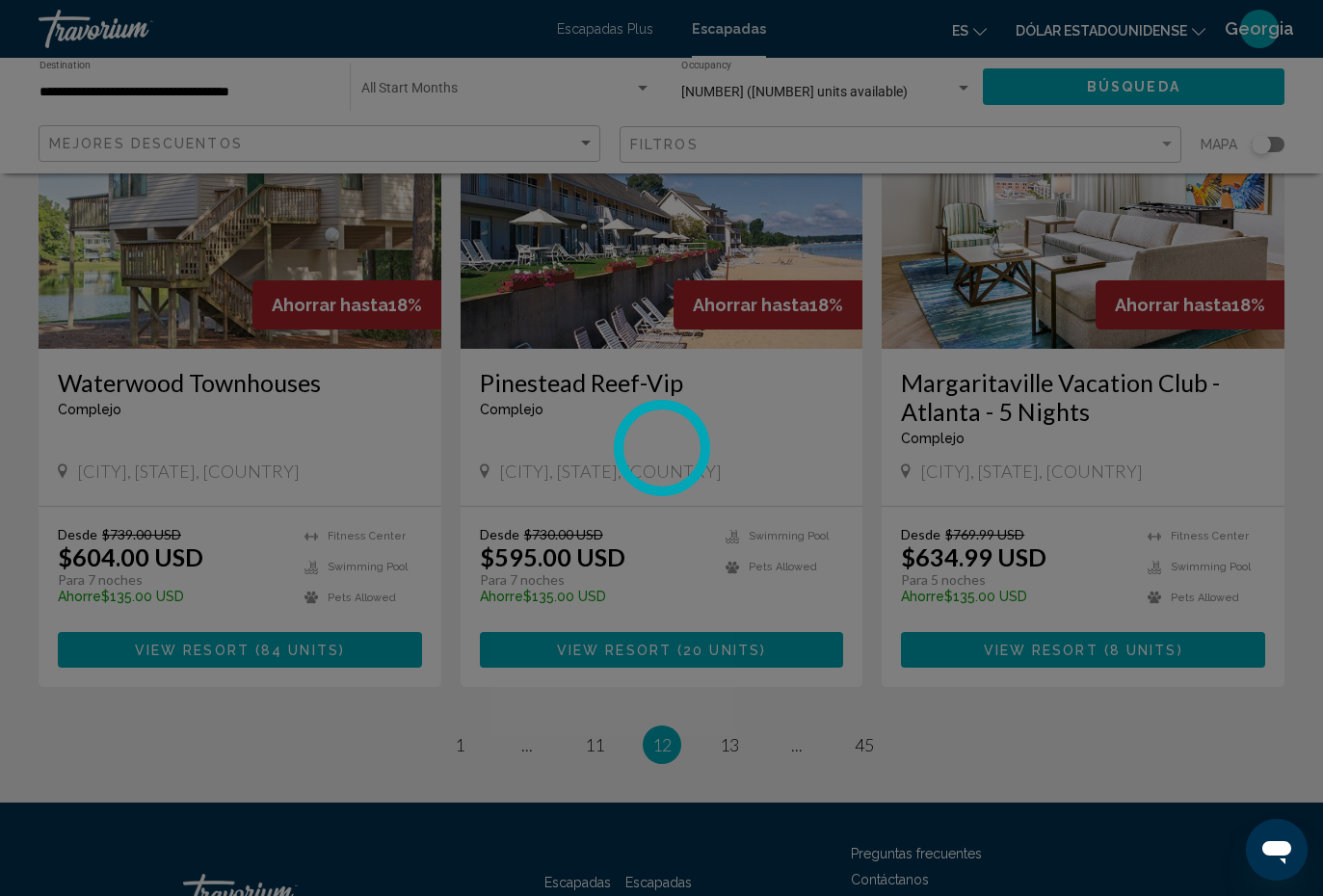 scroll, scrollTop: 0, scrollLeft: 0, axis: both 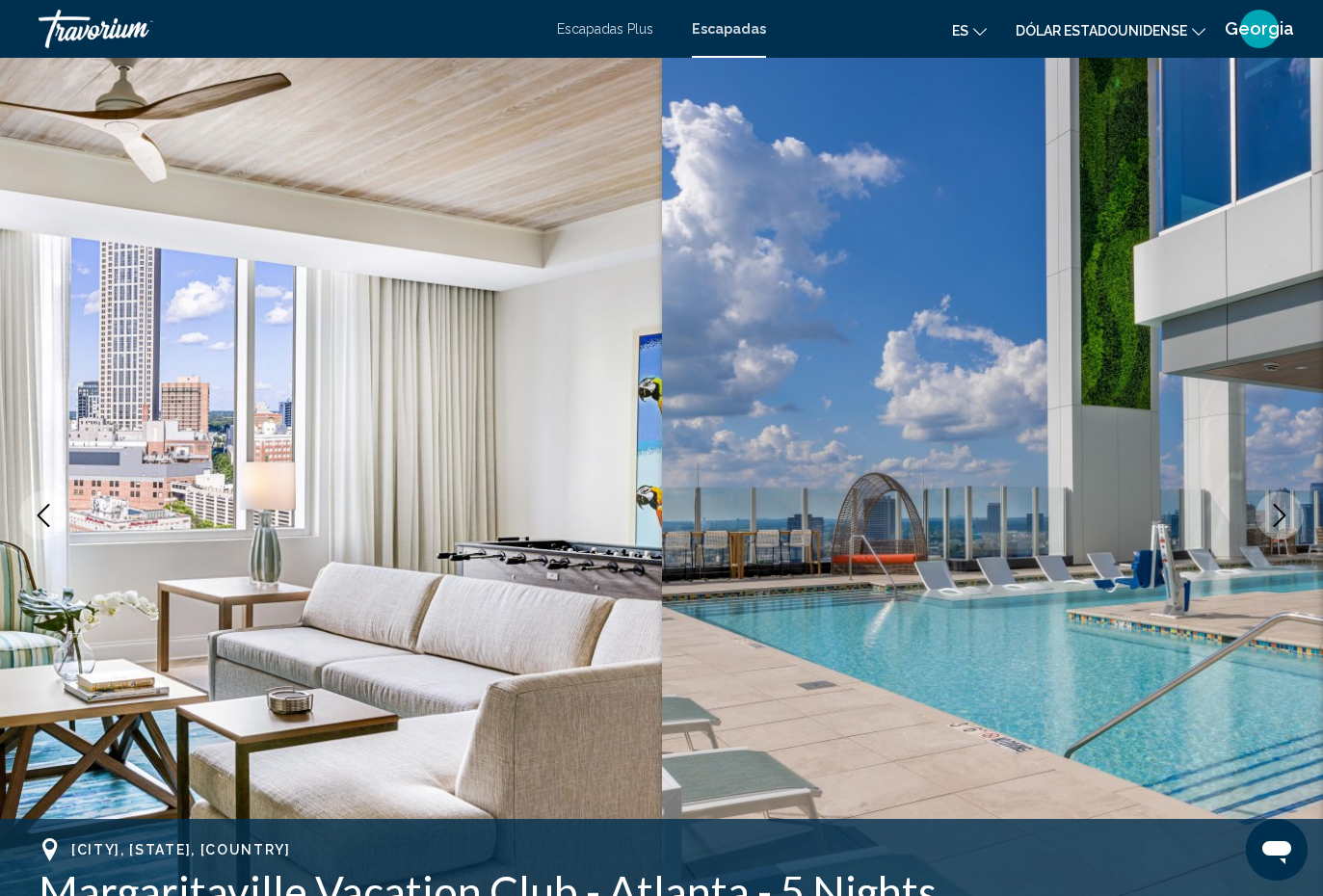click at bounding box center (1280, 515) 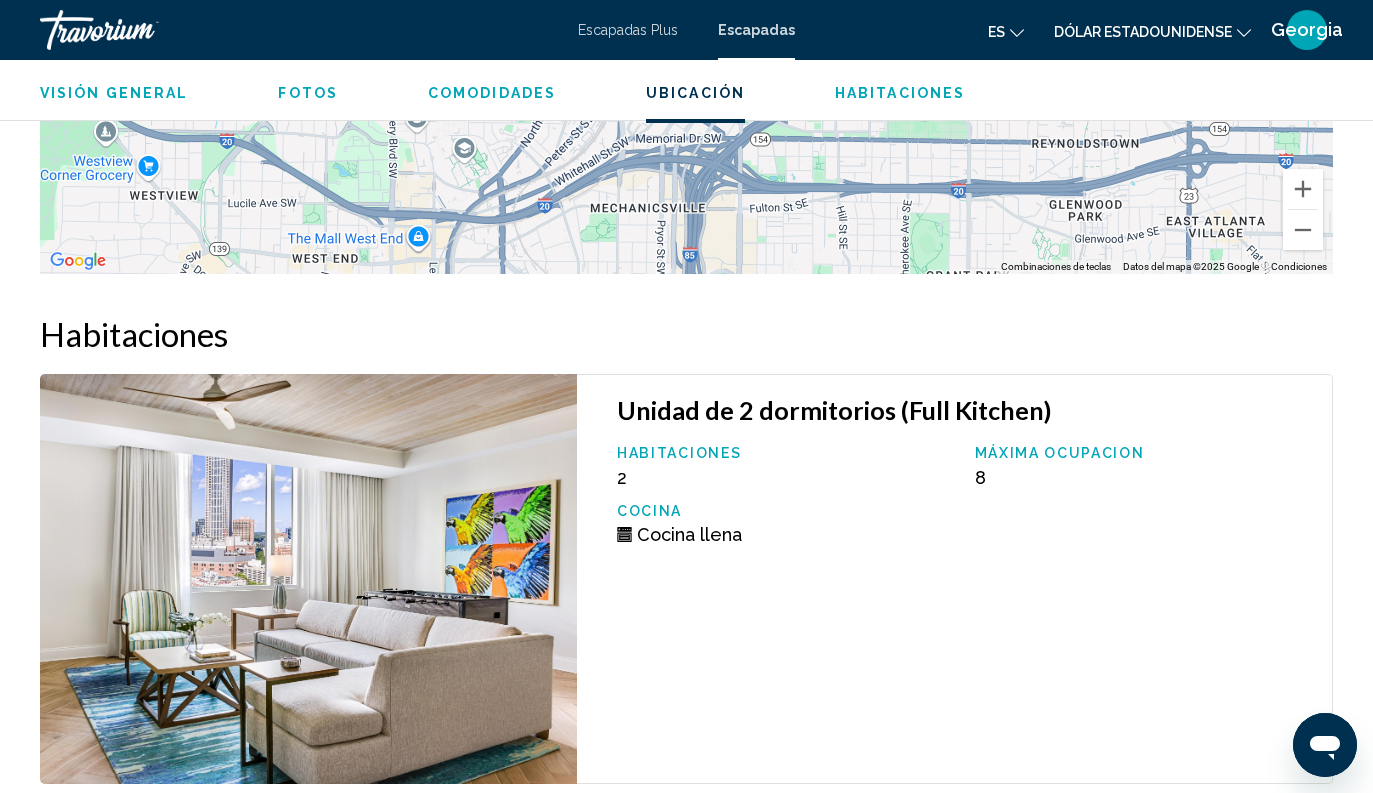 scroll, scrollTop: 3432, scrollLeft: 0, axis: vertical 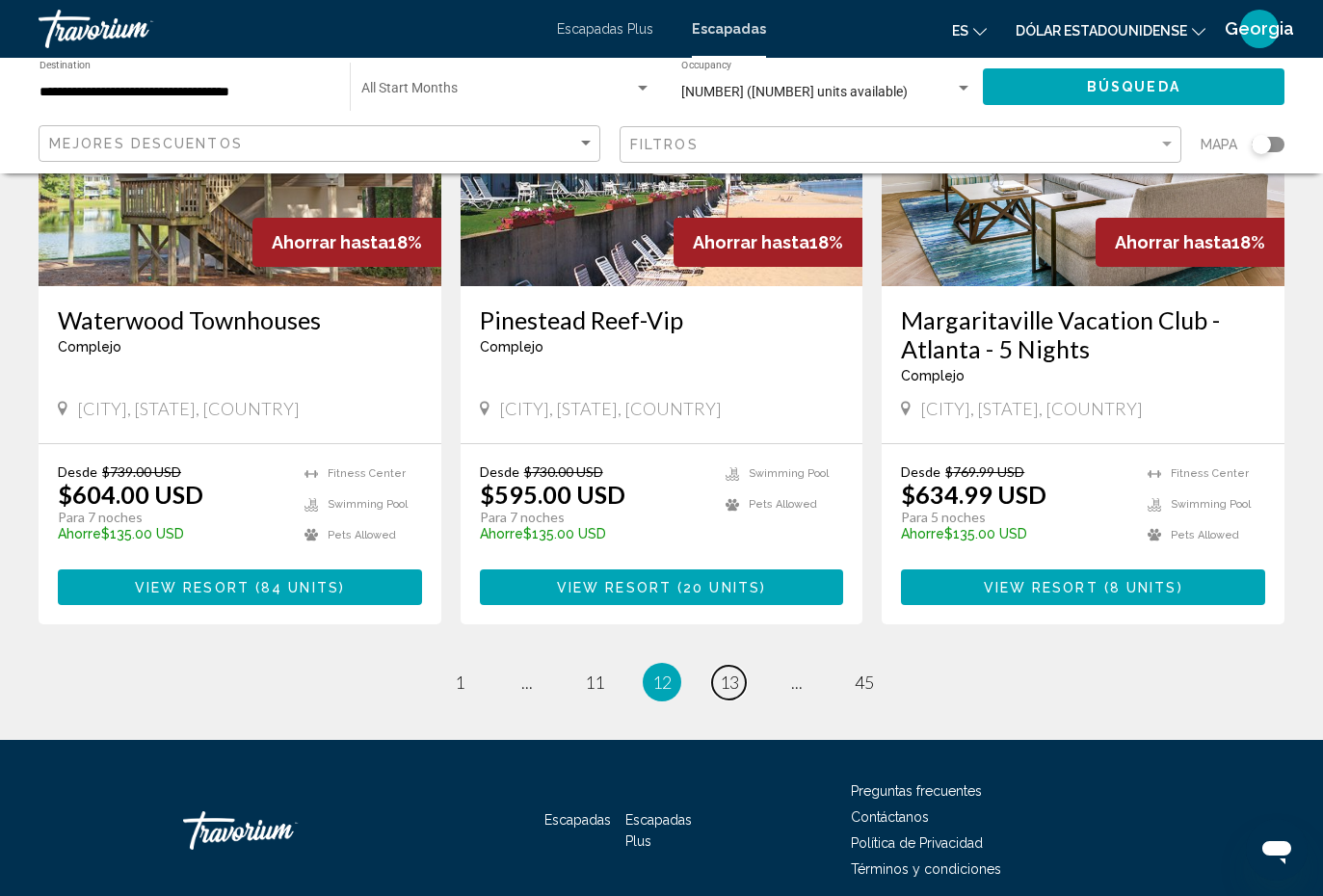 click on "page  13" at bounding box center (728, 682) 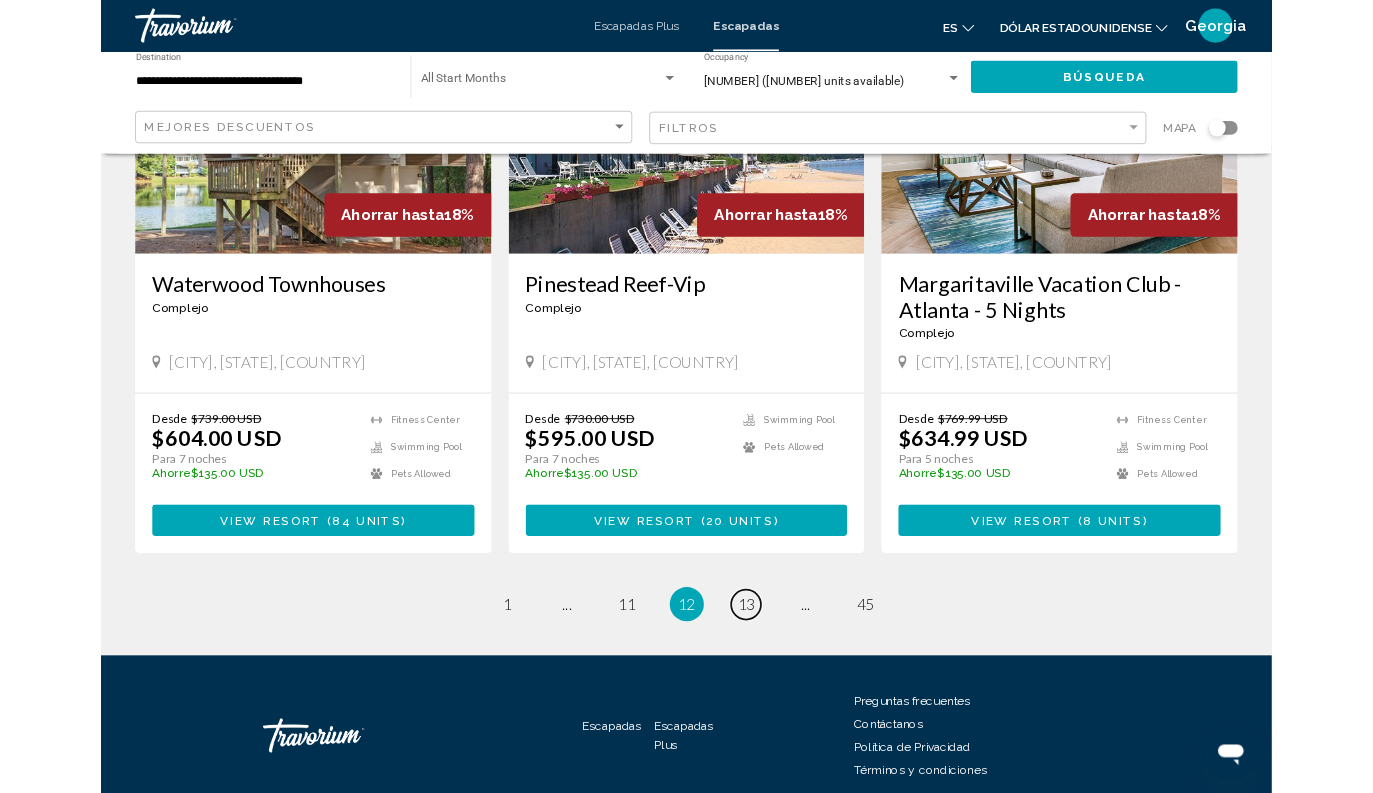 scroll, scrollTop: 0, scrollLeft: 0, axis: both 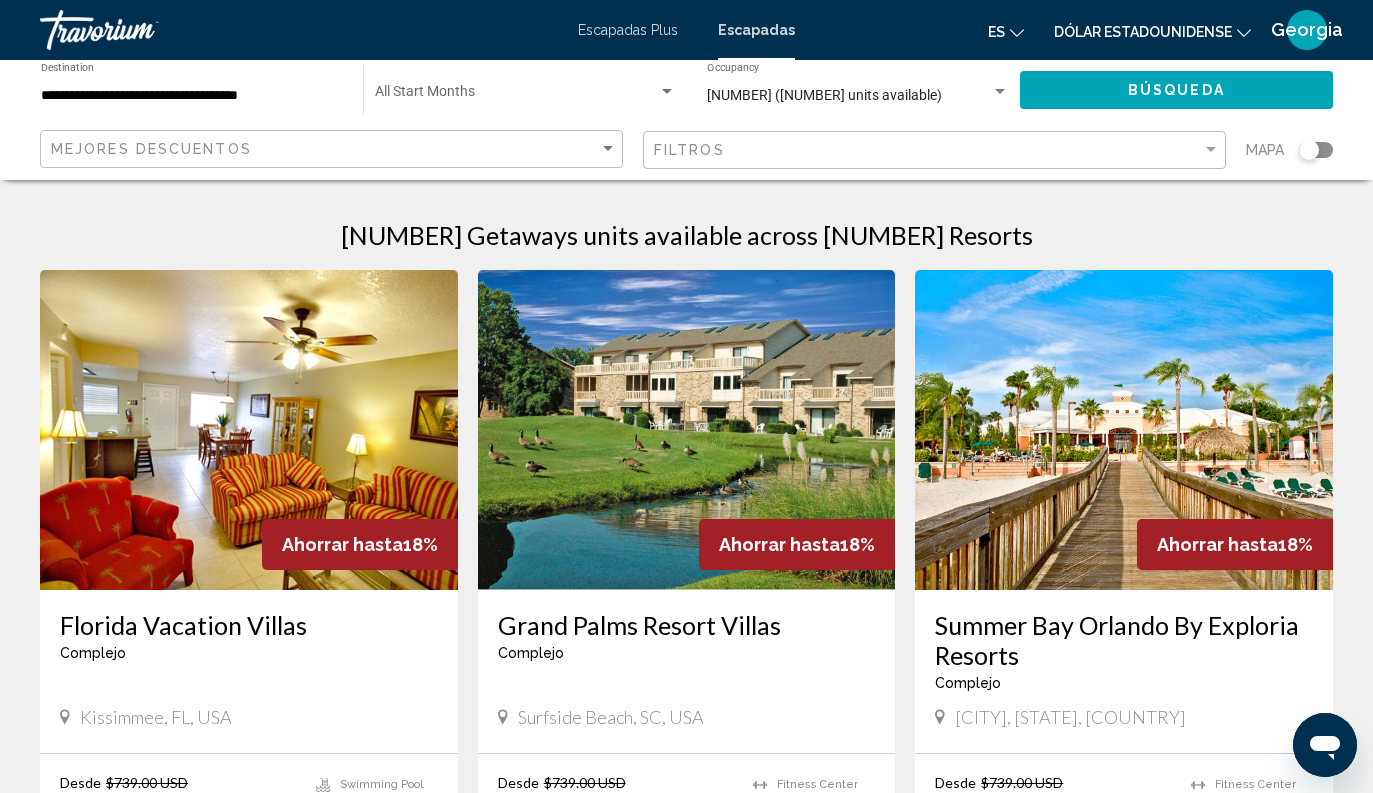 click on "8 (27,207 units available) Occupancy Any Occupancy" 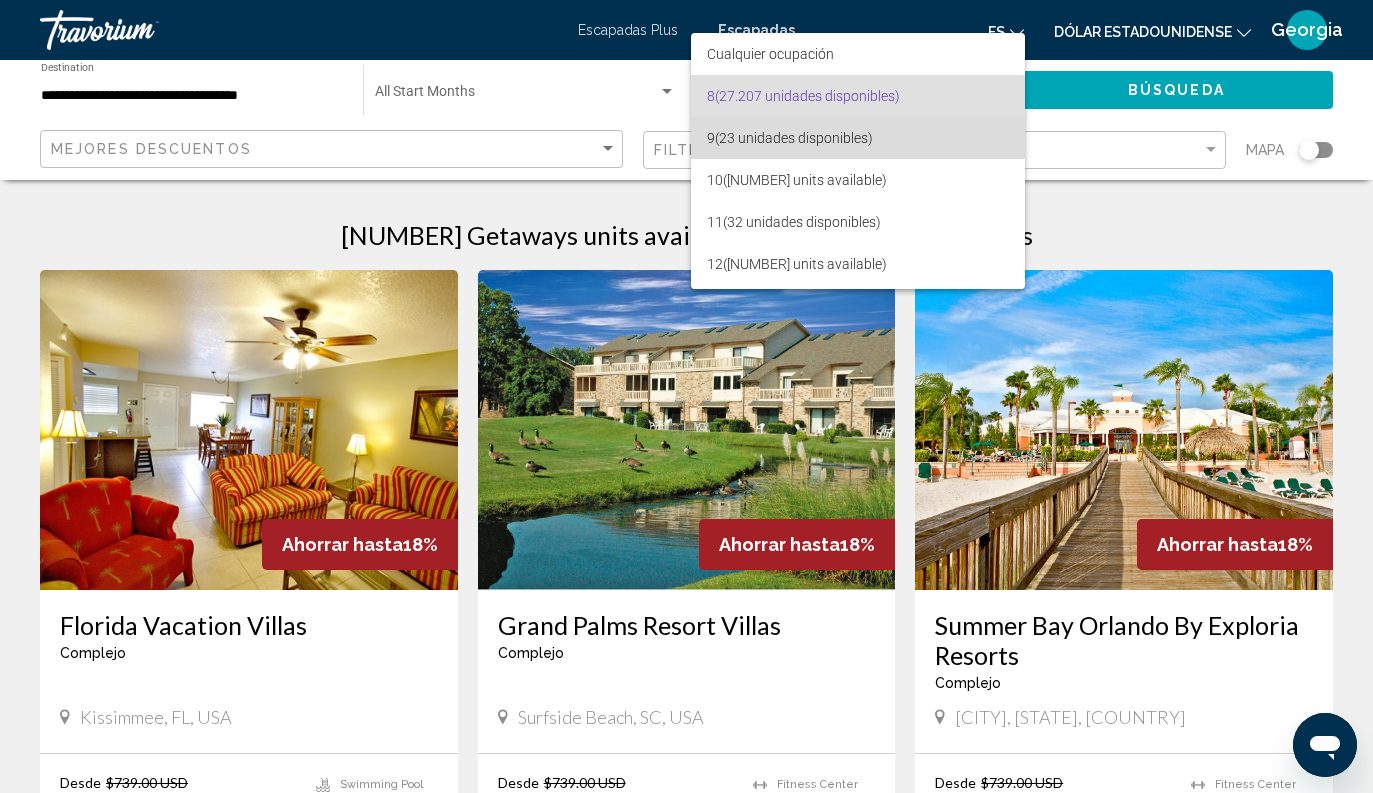 click on "9  (23 unidades disponibles)" at bounding box center (858, 138) 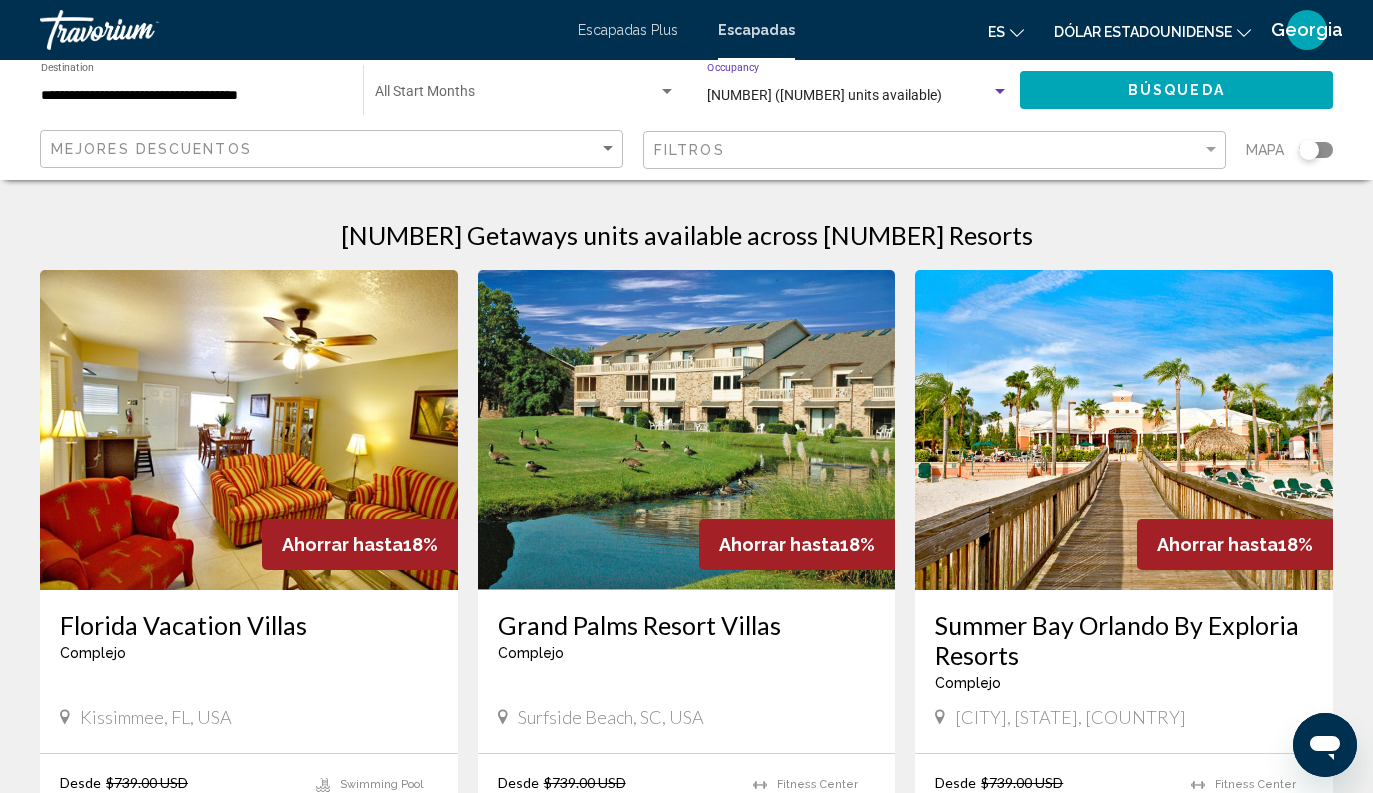 click on "Búsqueda" 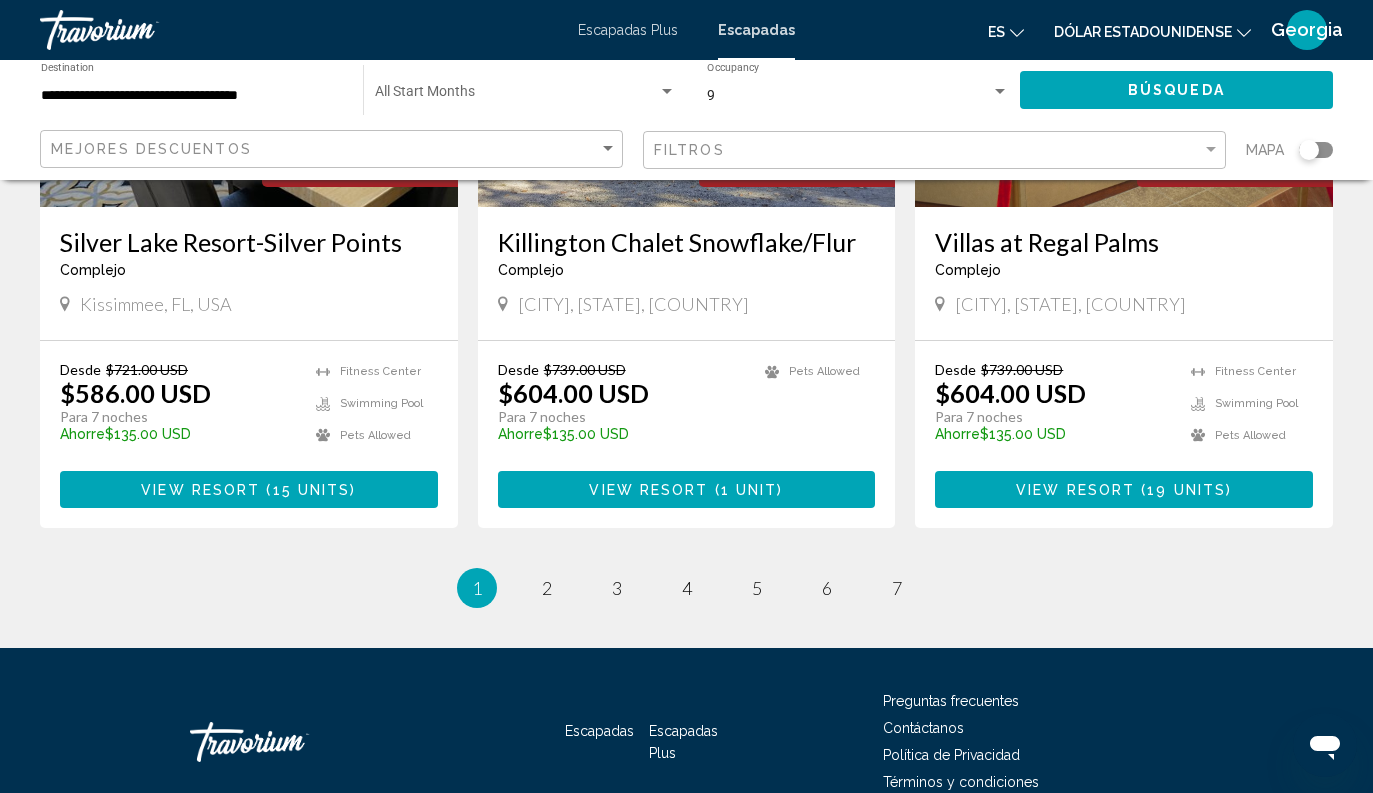 scroll, scrollTop: 2618, scrollLeft: 0, axis: vertical 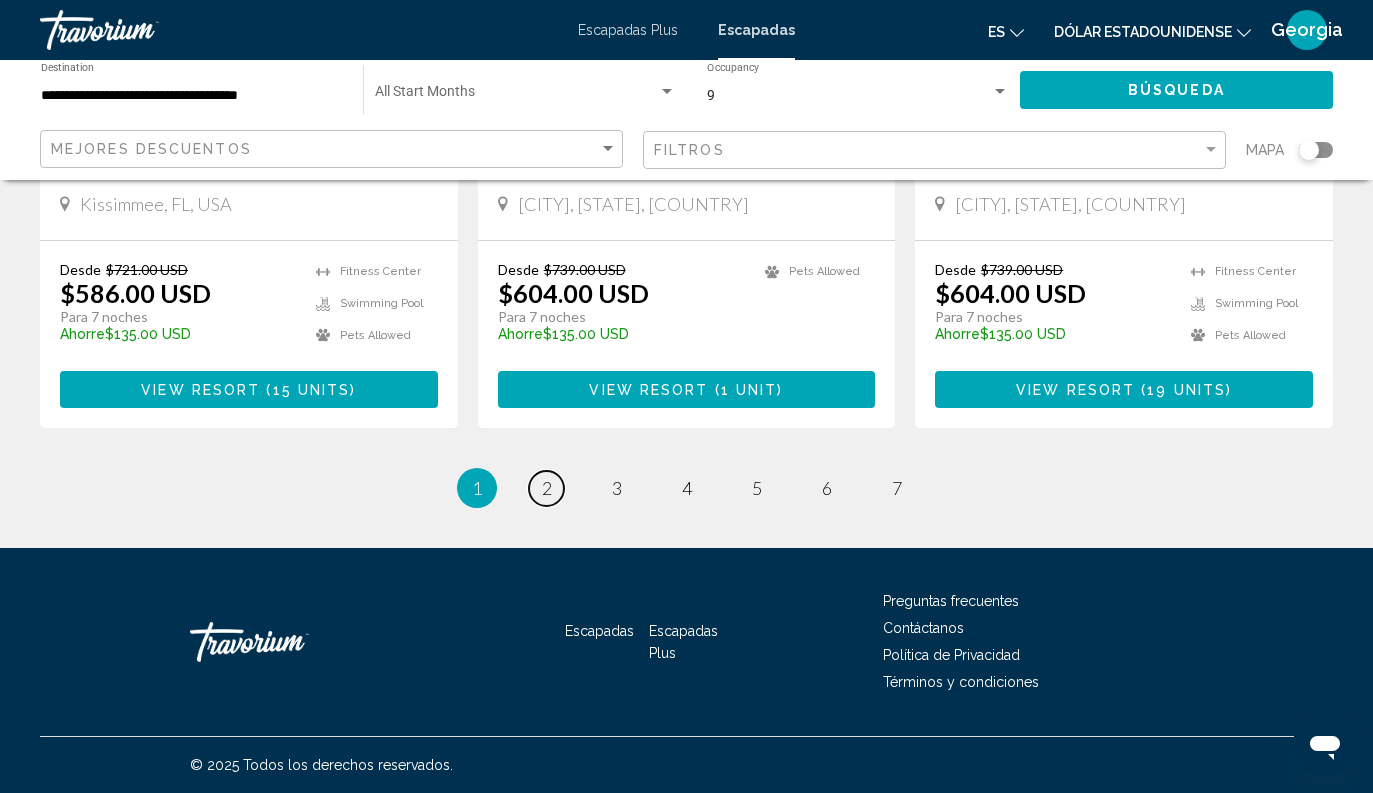 click on "page  2" at bounding box center (546, 488) 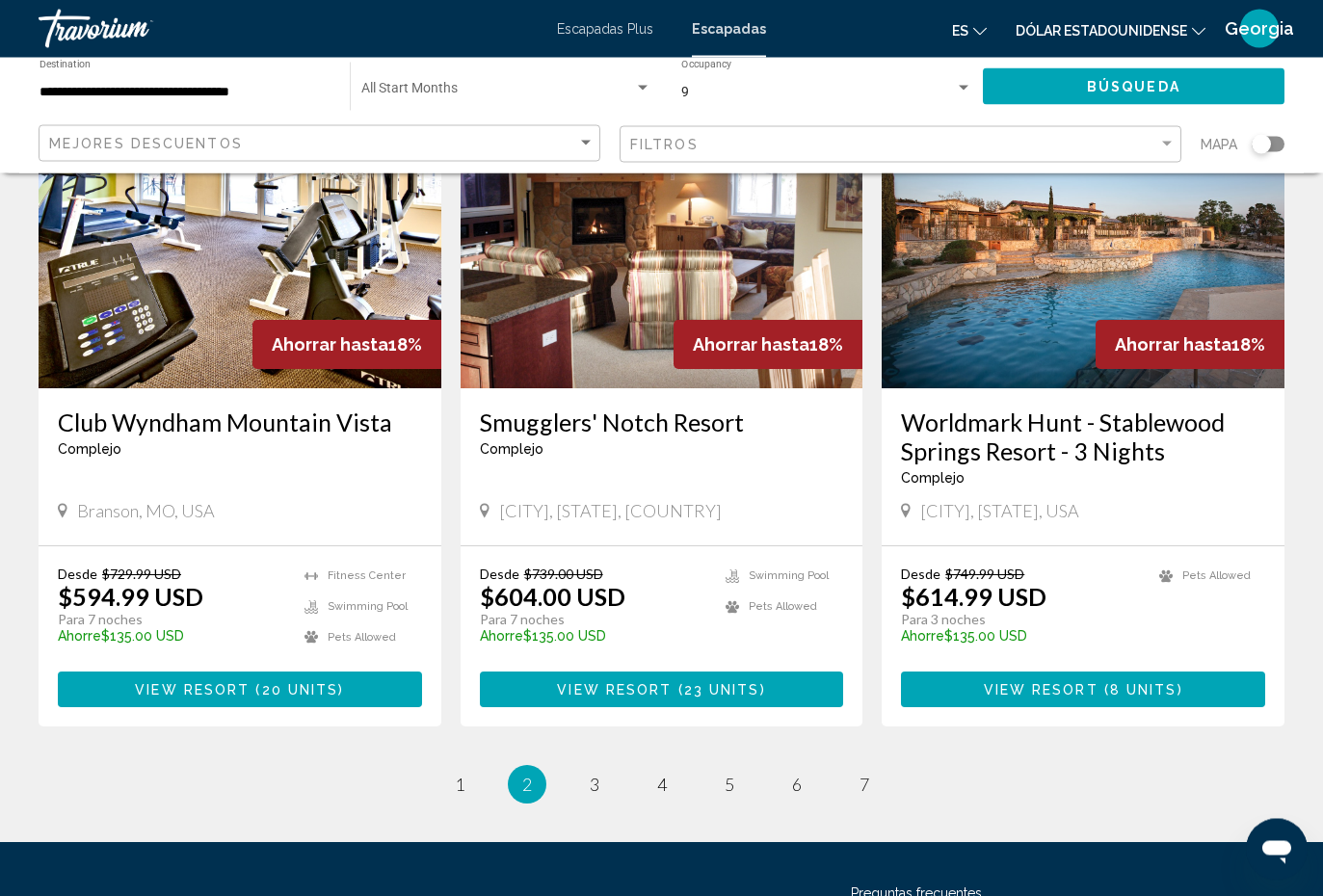 scroll, scrollTop: 2236, scrollLeft: 0, axis: vertical 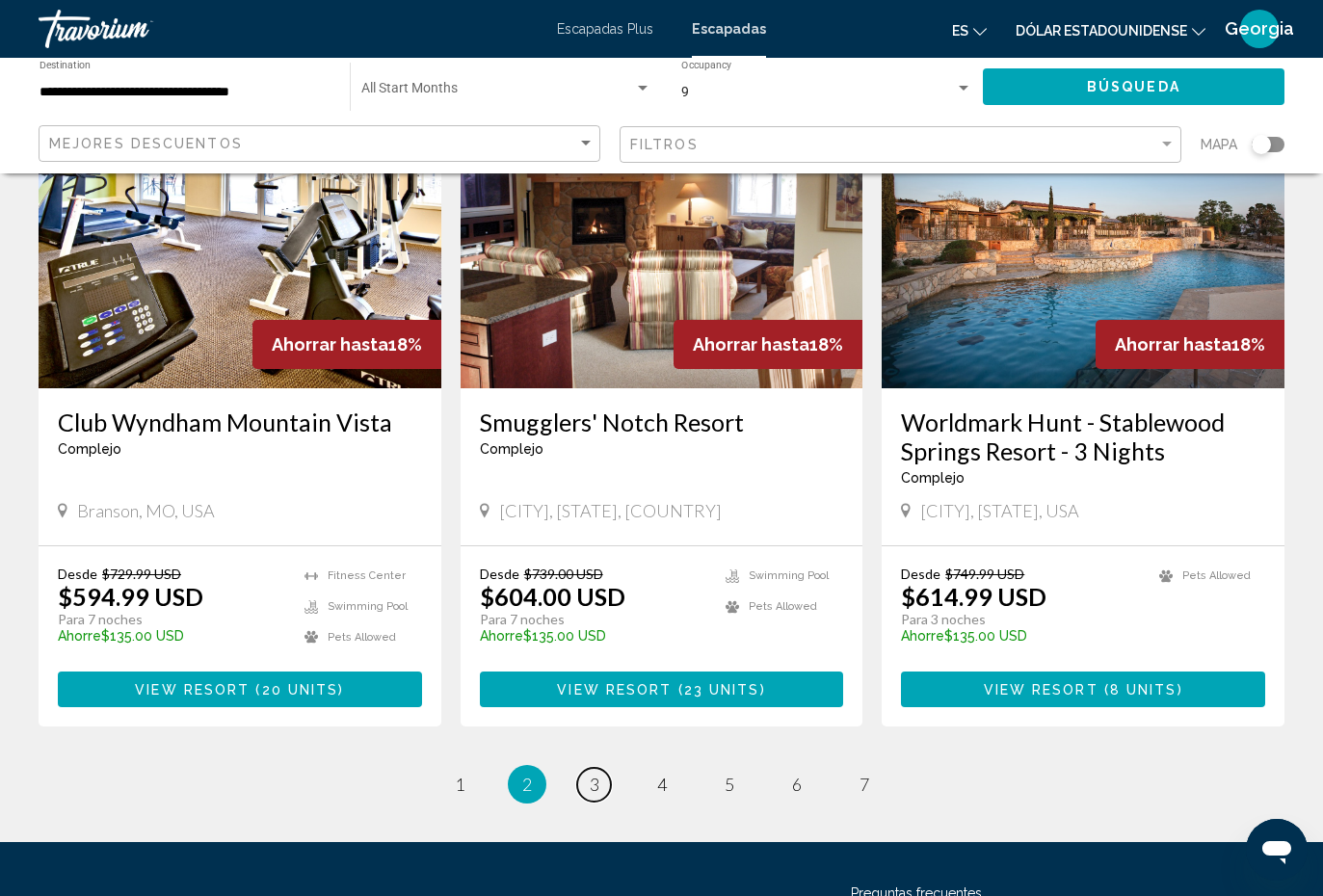 click on "3" at bounding box center (595, 784) 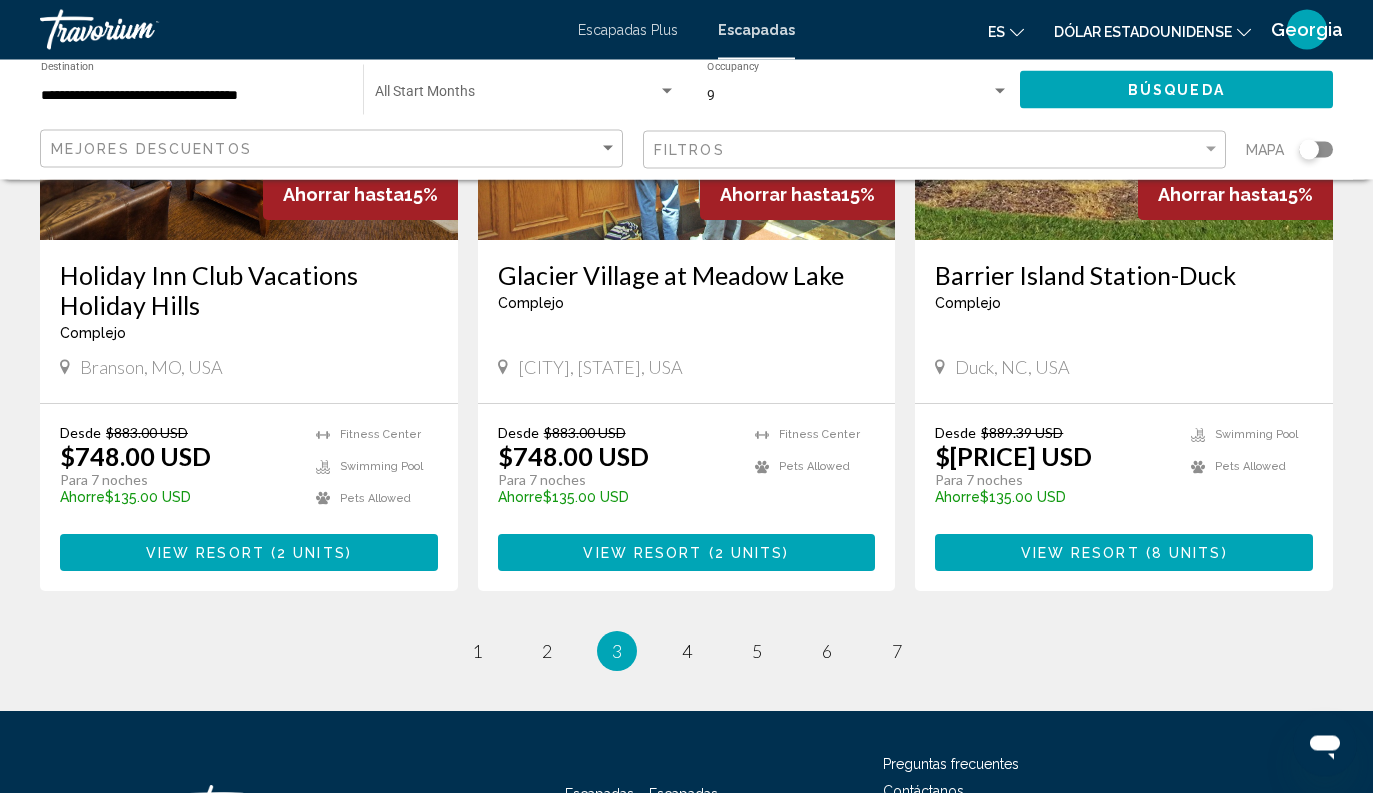 scroll, scrollTop: 2484, scrollLeft: 0, axis: vertical 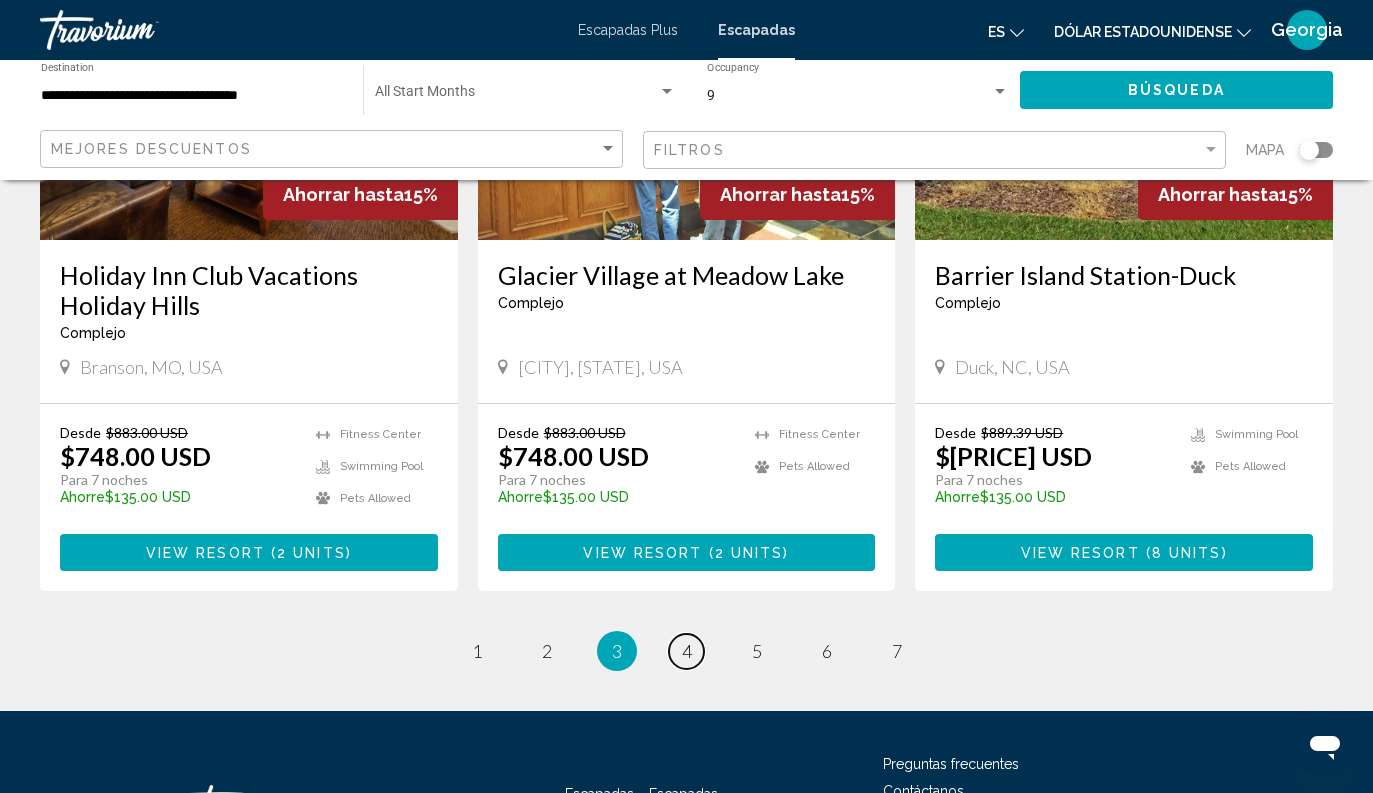 click on "page  4" at bounding box center (686, 651) 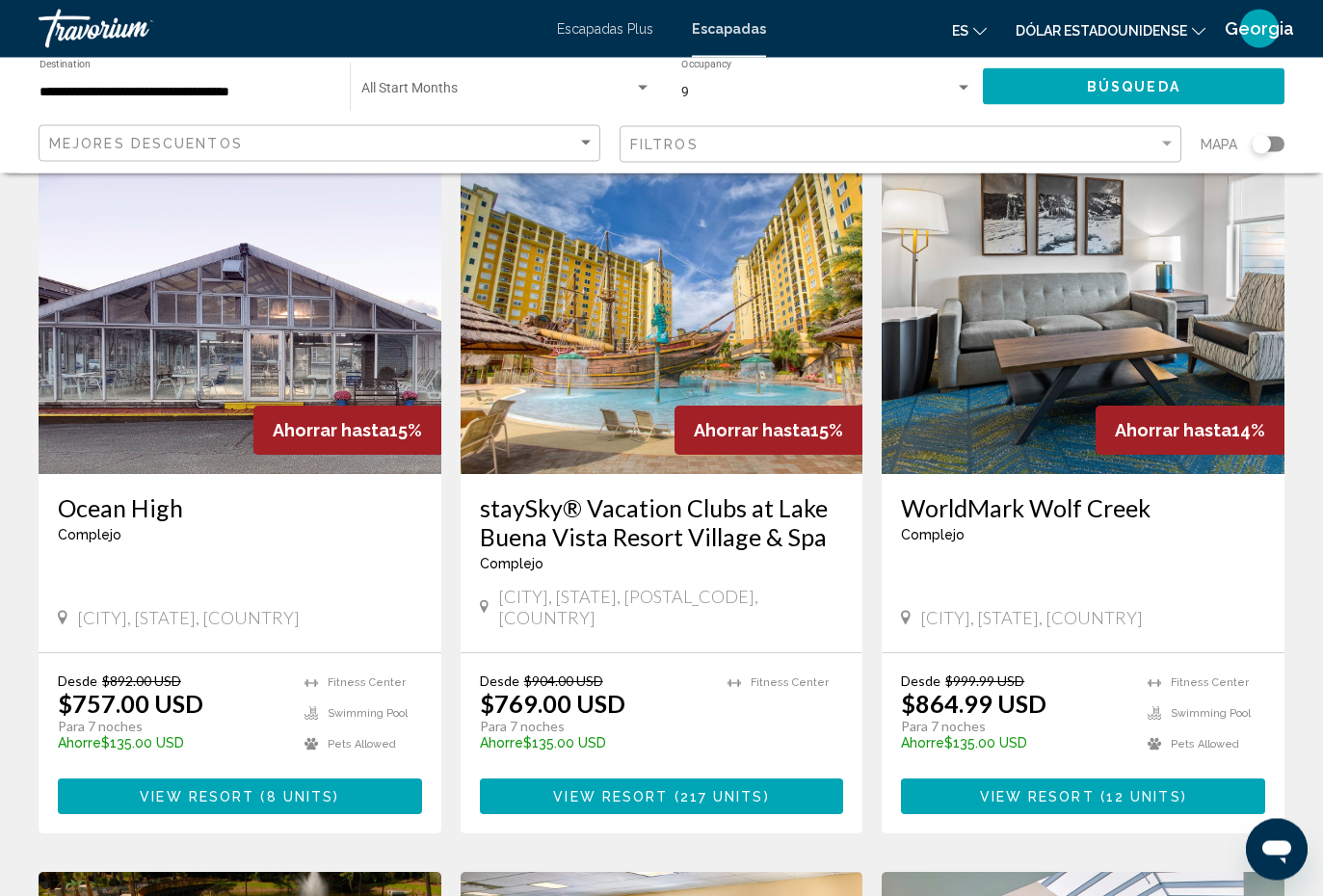 scroll, scrollTop: 96, scrollLeft: 0, axis: vertical 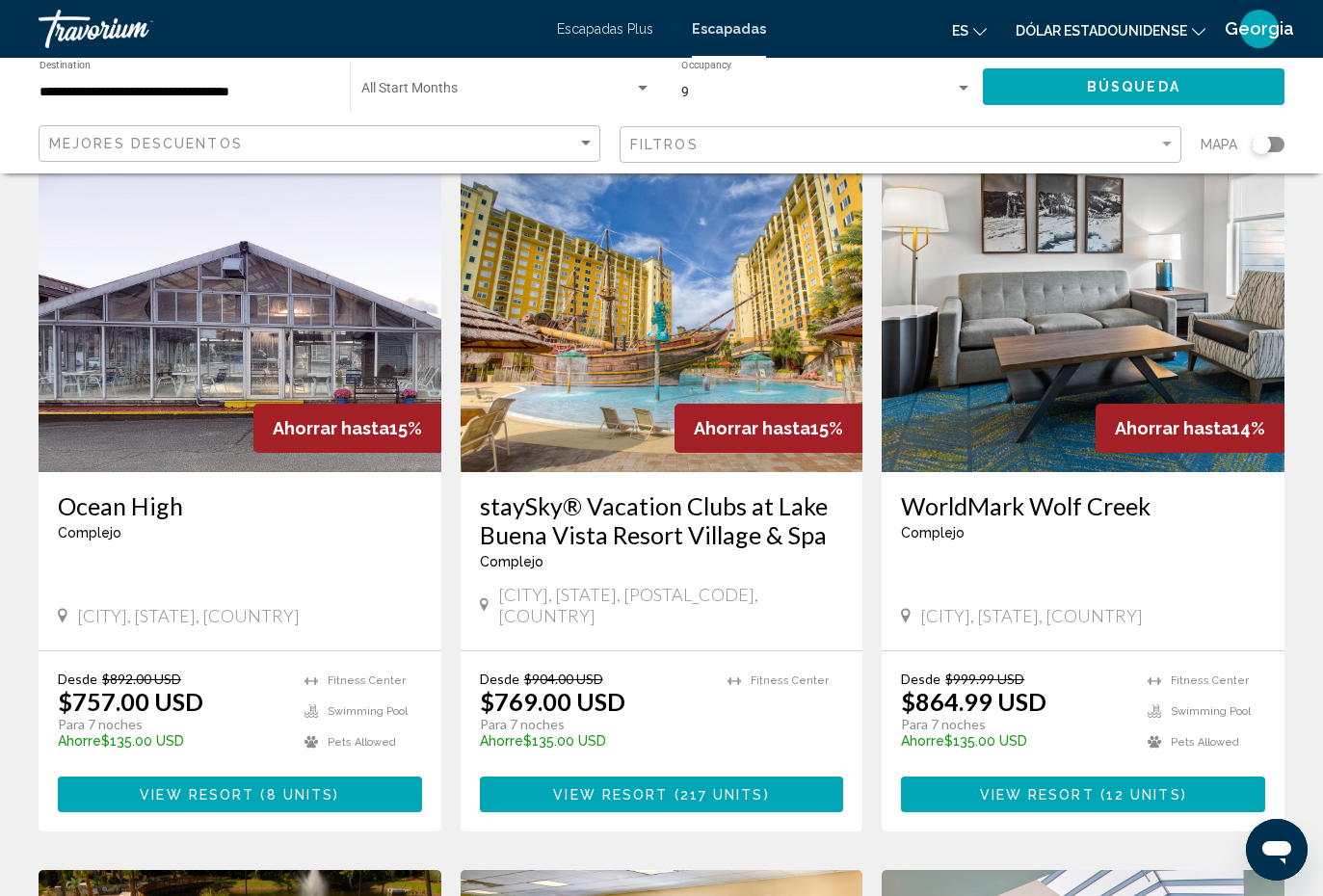 click on "View Resort    ( 217 units )" at bounding box center [662, 794] 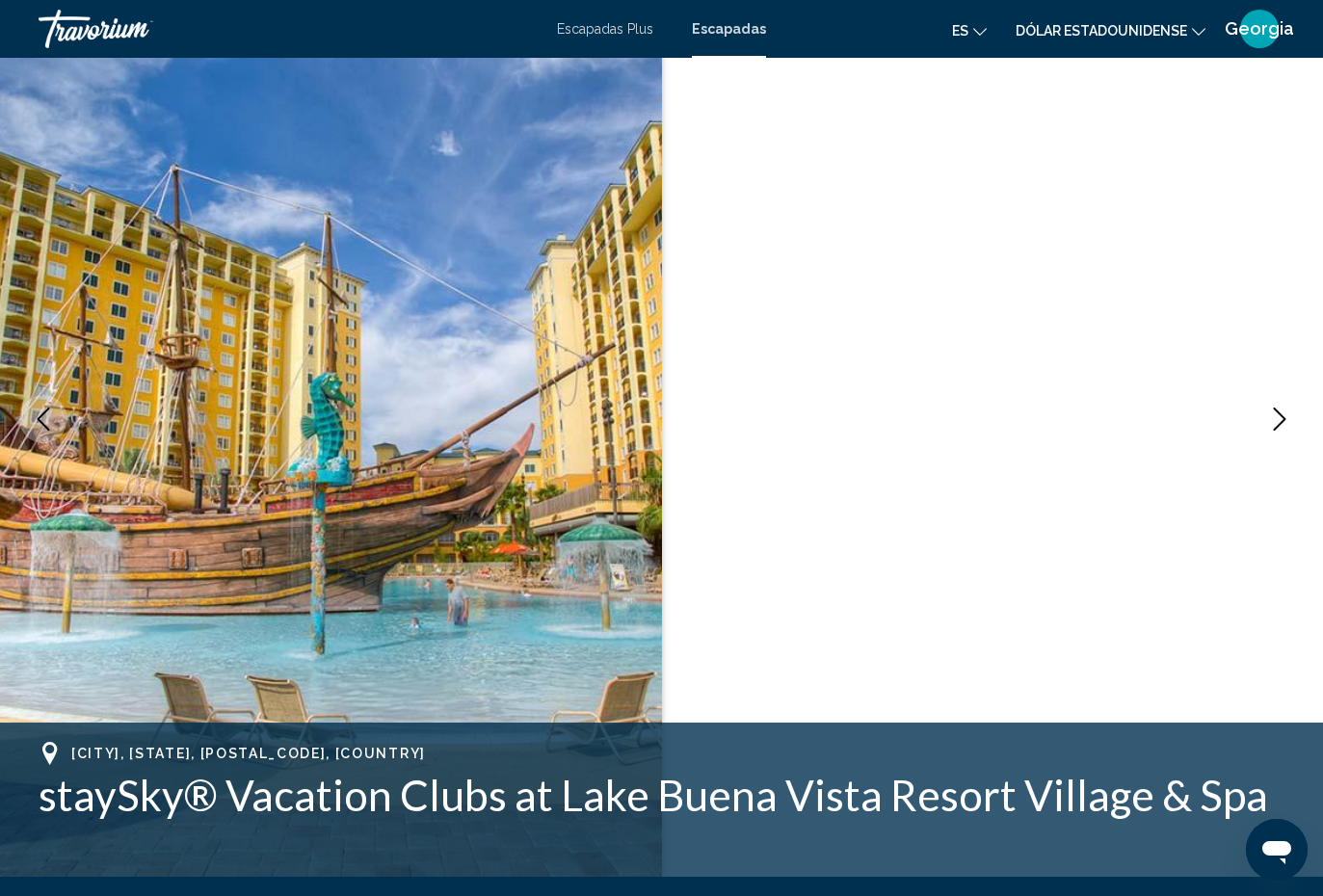 scroll, scrollTop: 0, scrollLeft: 0, axis: both 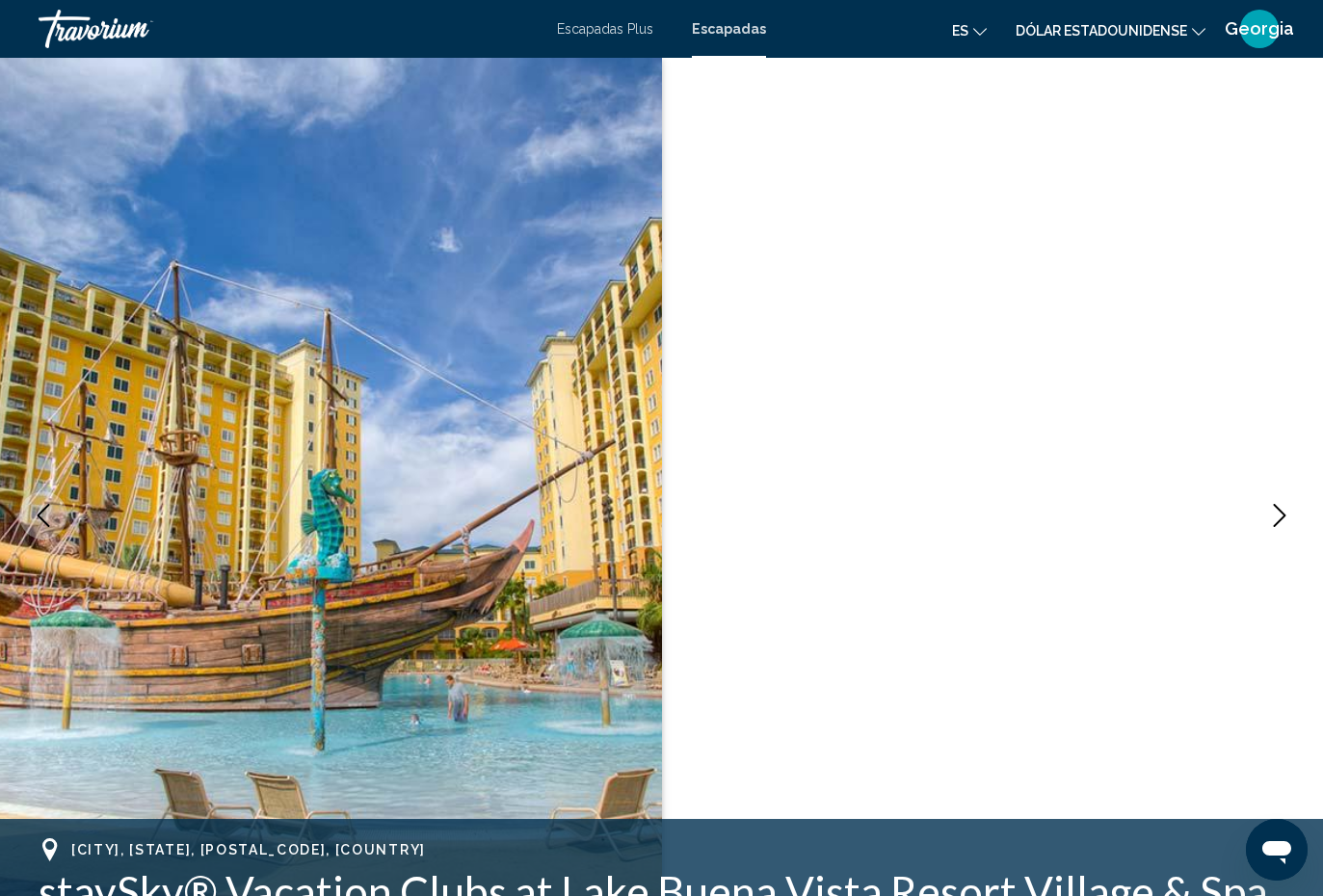 click at bounding box center (1280, 515) 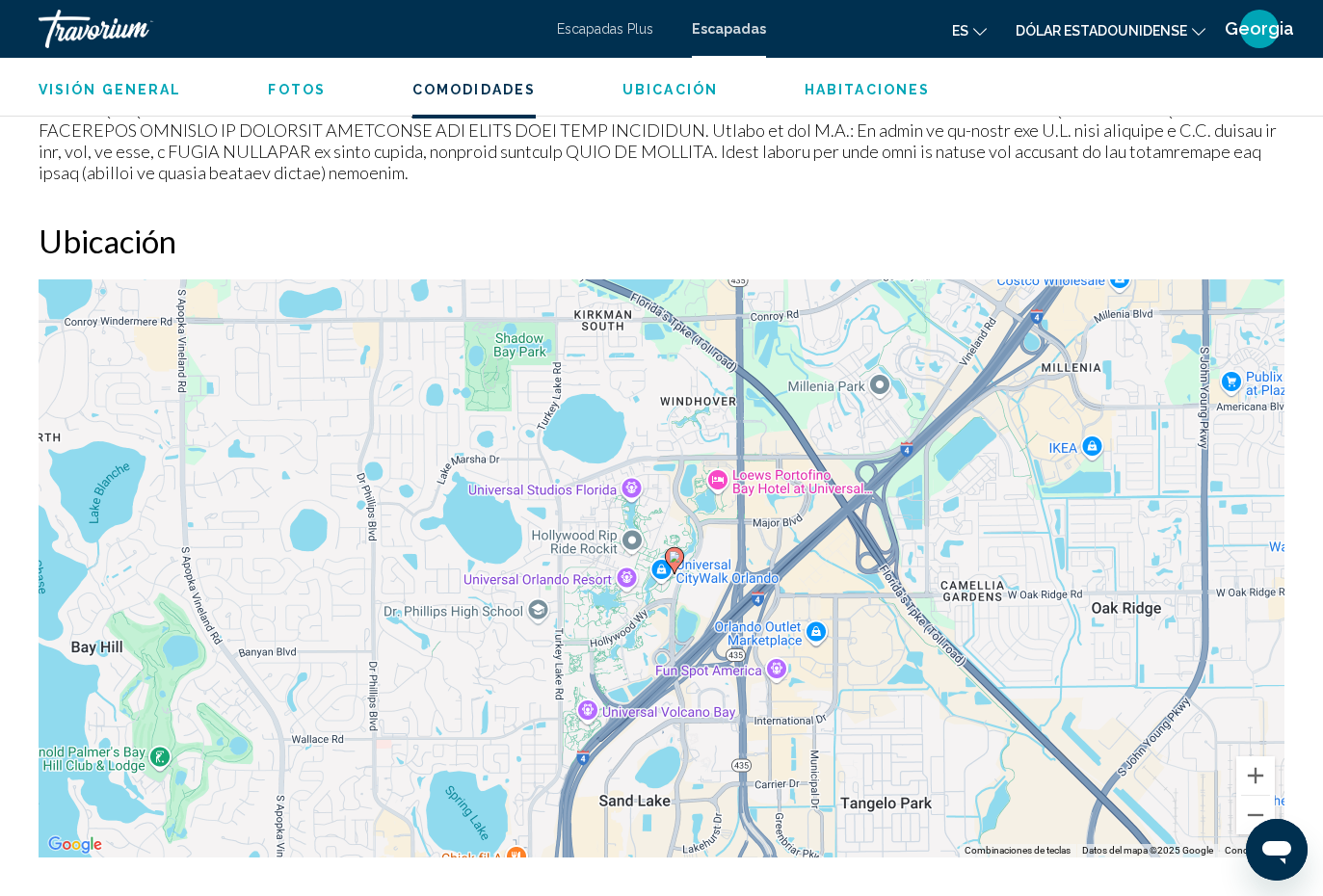 scroll, scrollTop: 2257, scrollLeft: 0, axis: vertical 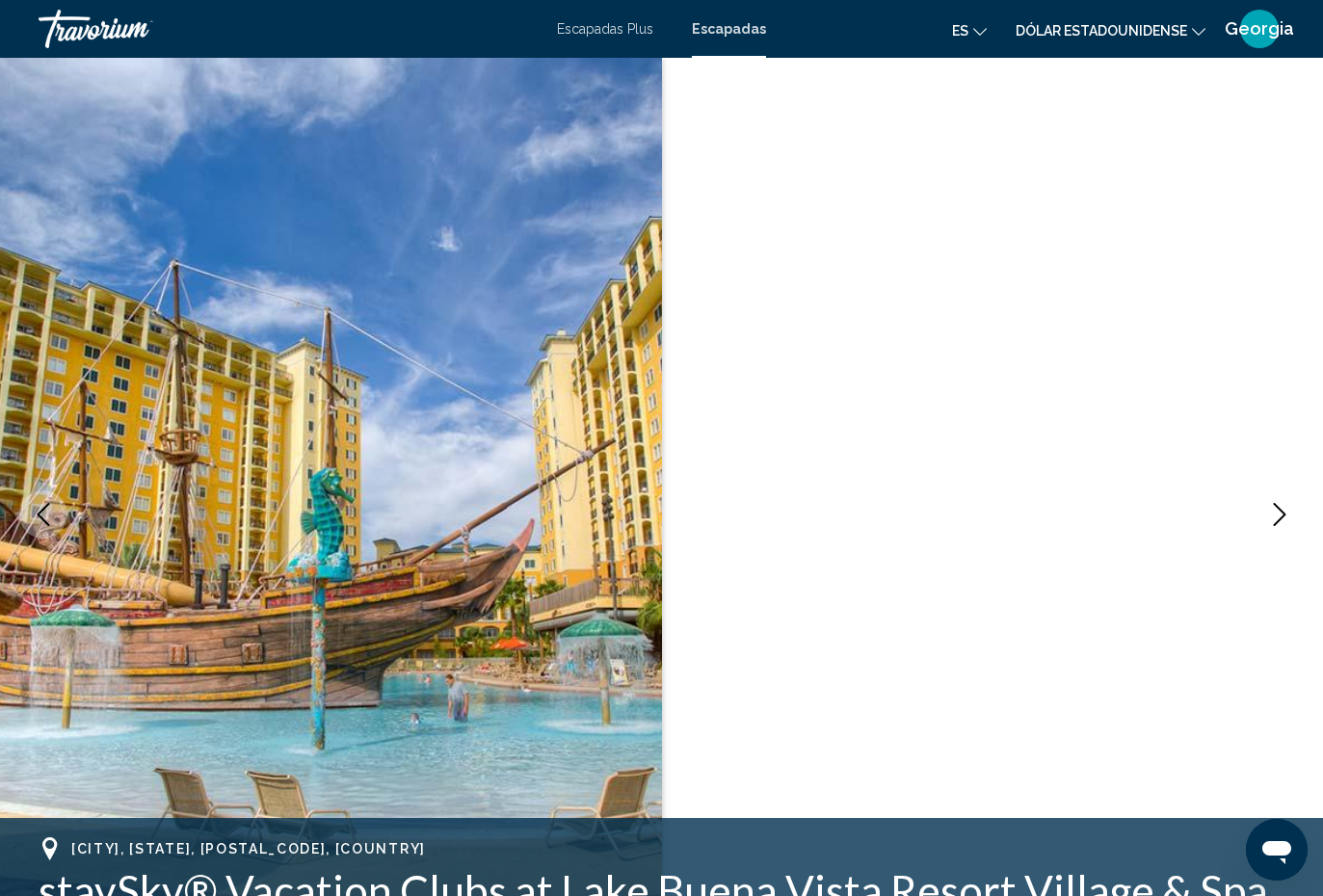 click 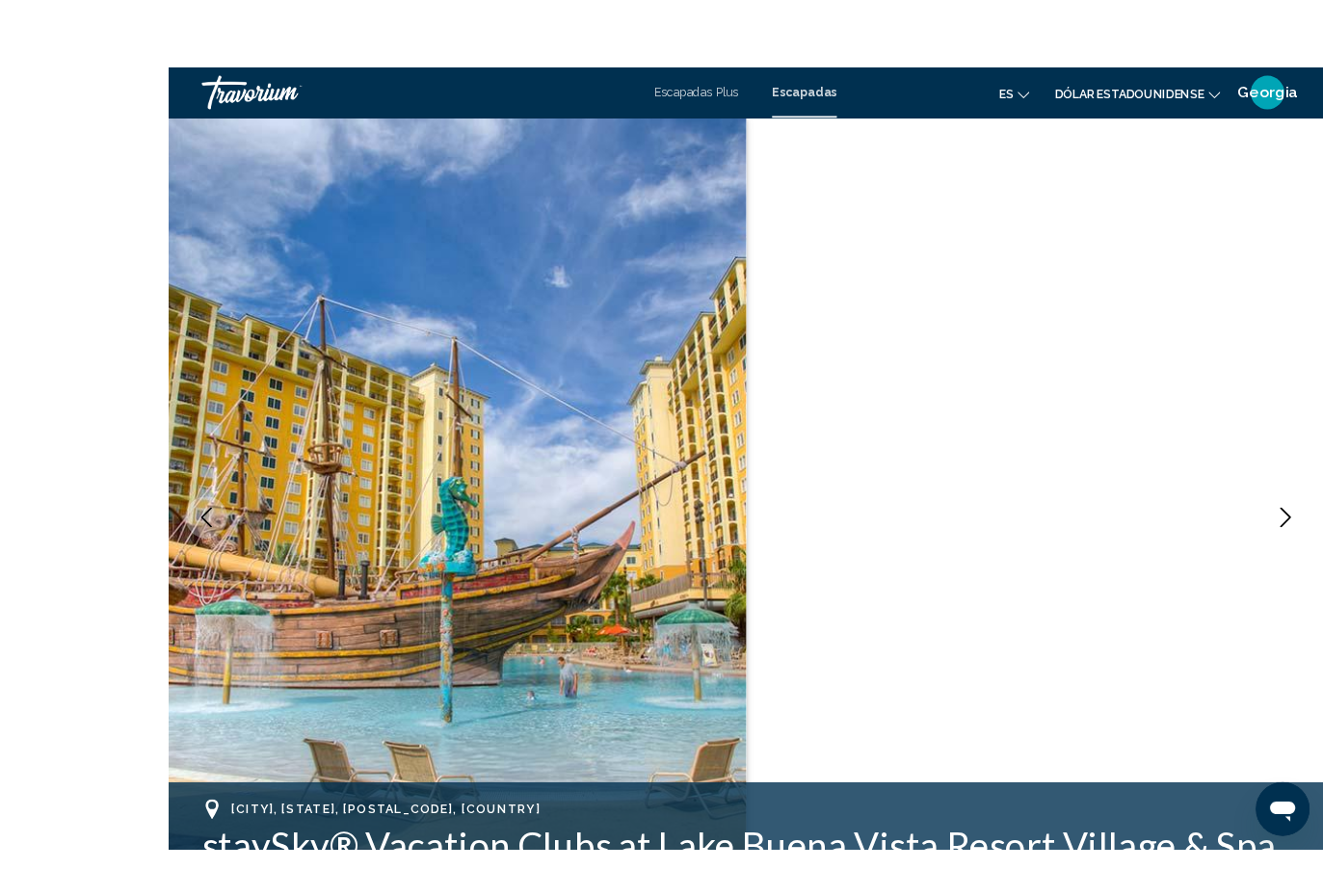 scroll, scrollTop: 30, scrollLeft: 0, axis: vertical 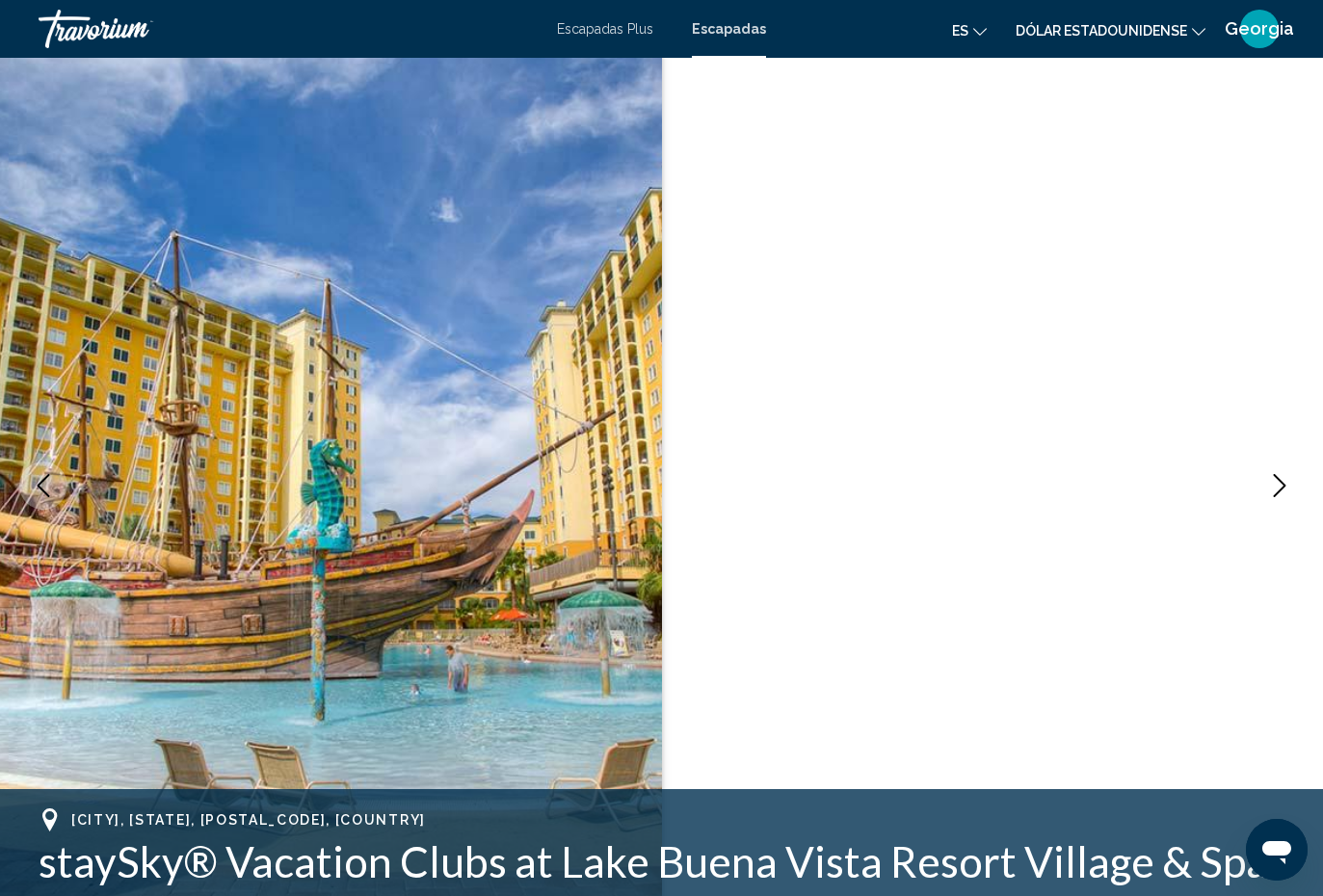 click 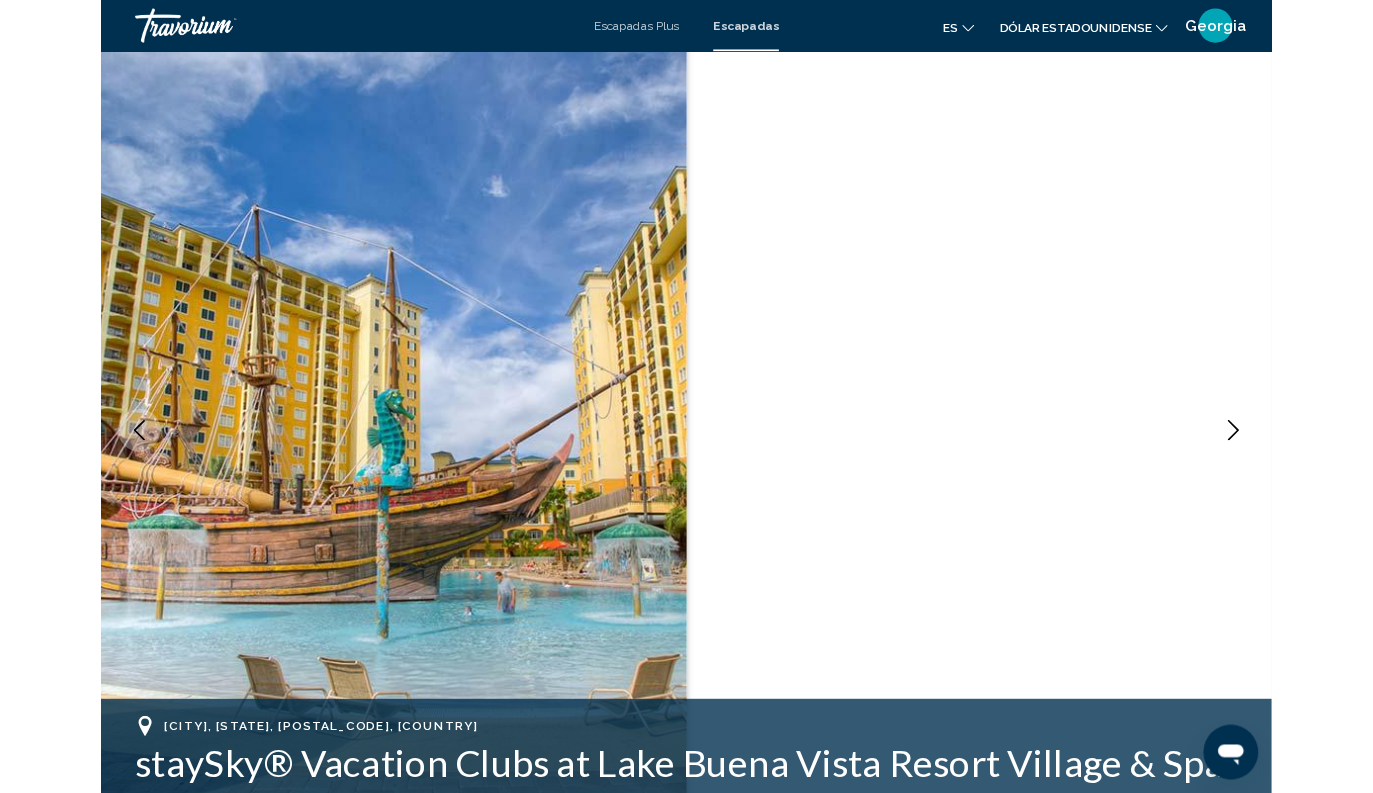 scroll, scrollTop: 0, scrollLeft: 0, axis: both 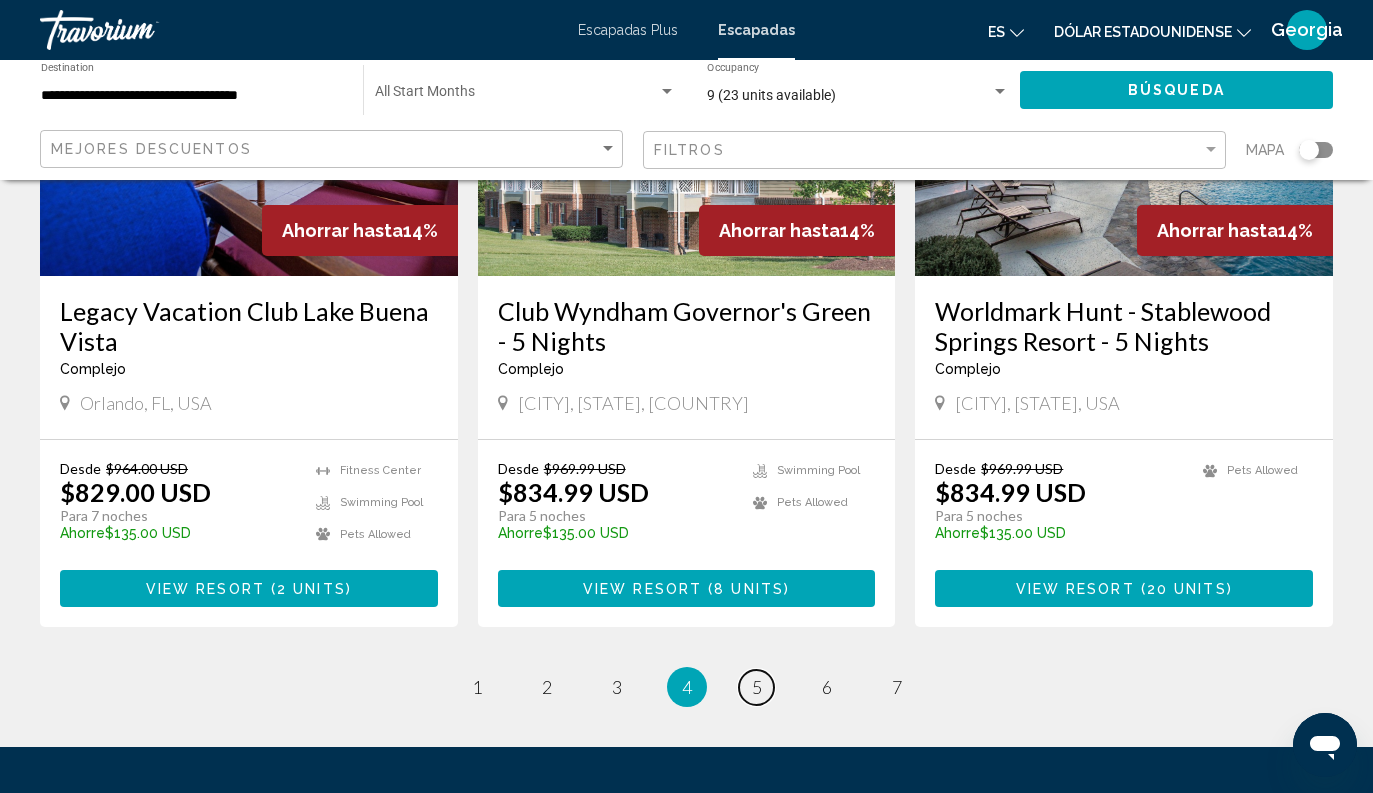 click on "page  5" at bounding box center (756, 687) 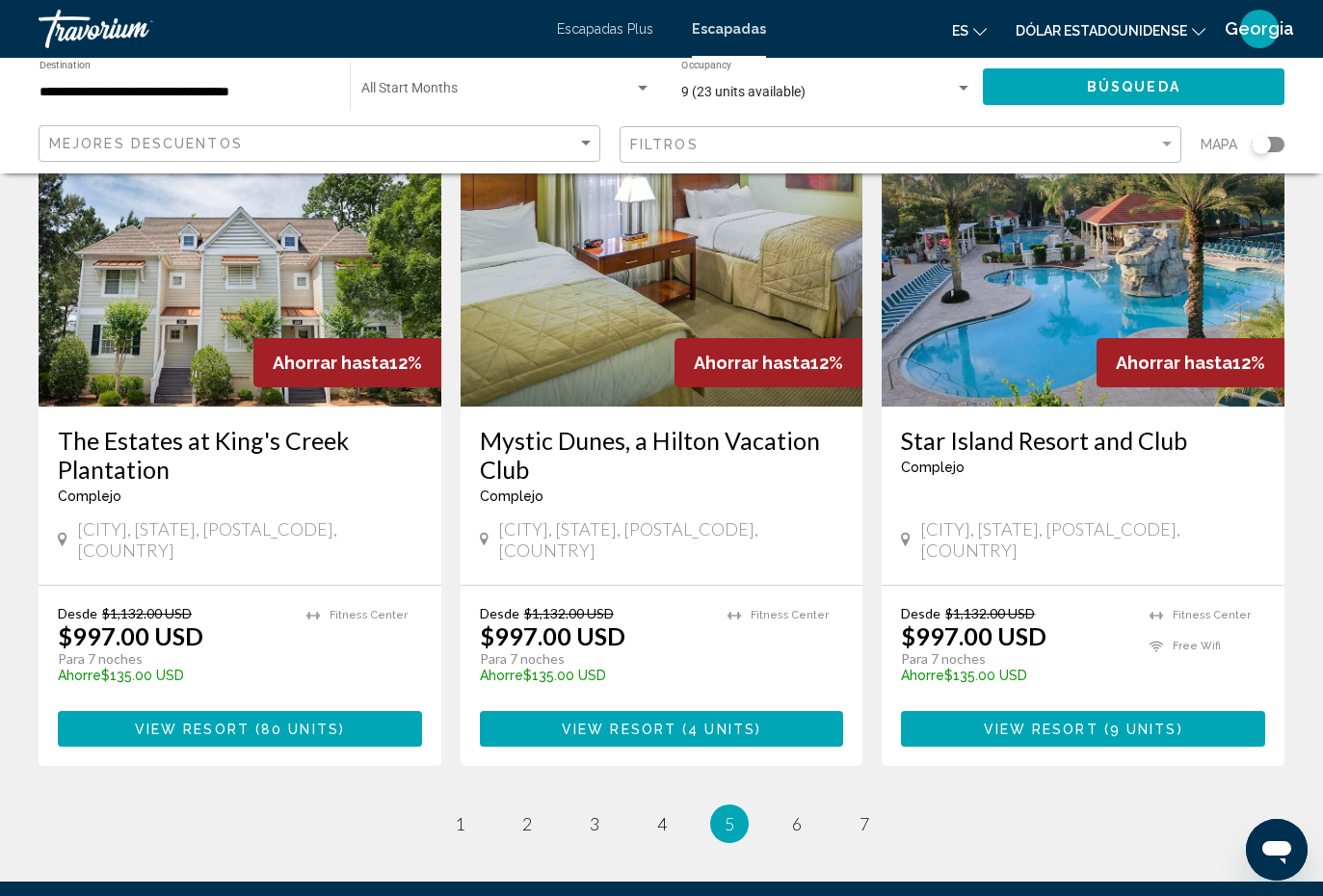 scroll, scrollTop: 2241, scrollLeft: 0, axis: vertical 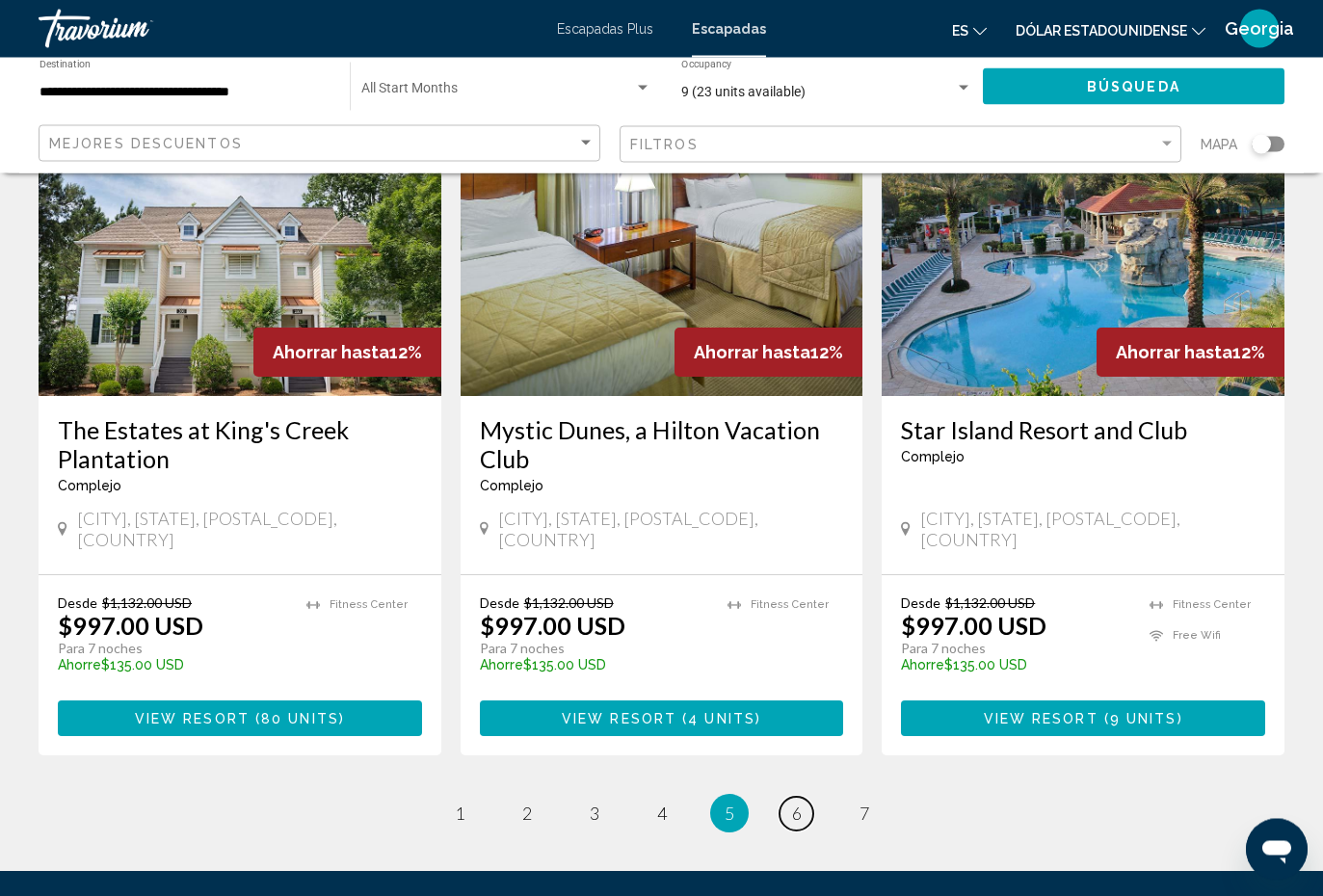 click on "6" at bounding box center (797, 814) 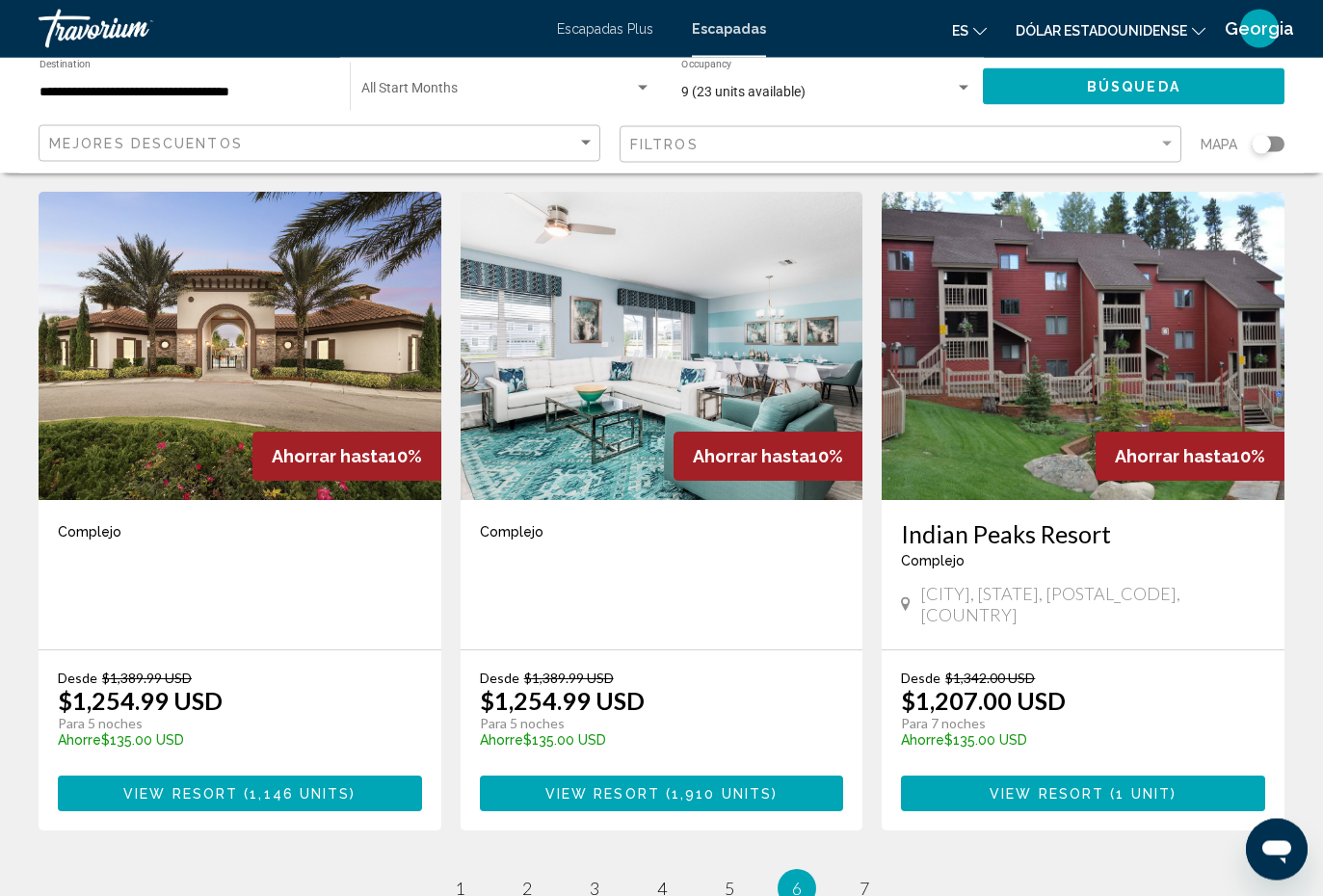 scroll, scrollTop: 2109, scrollLeft: 0, axis: vertical 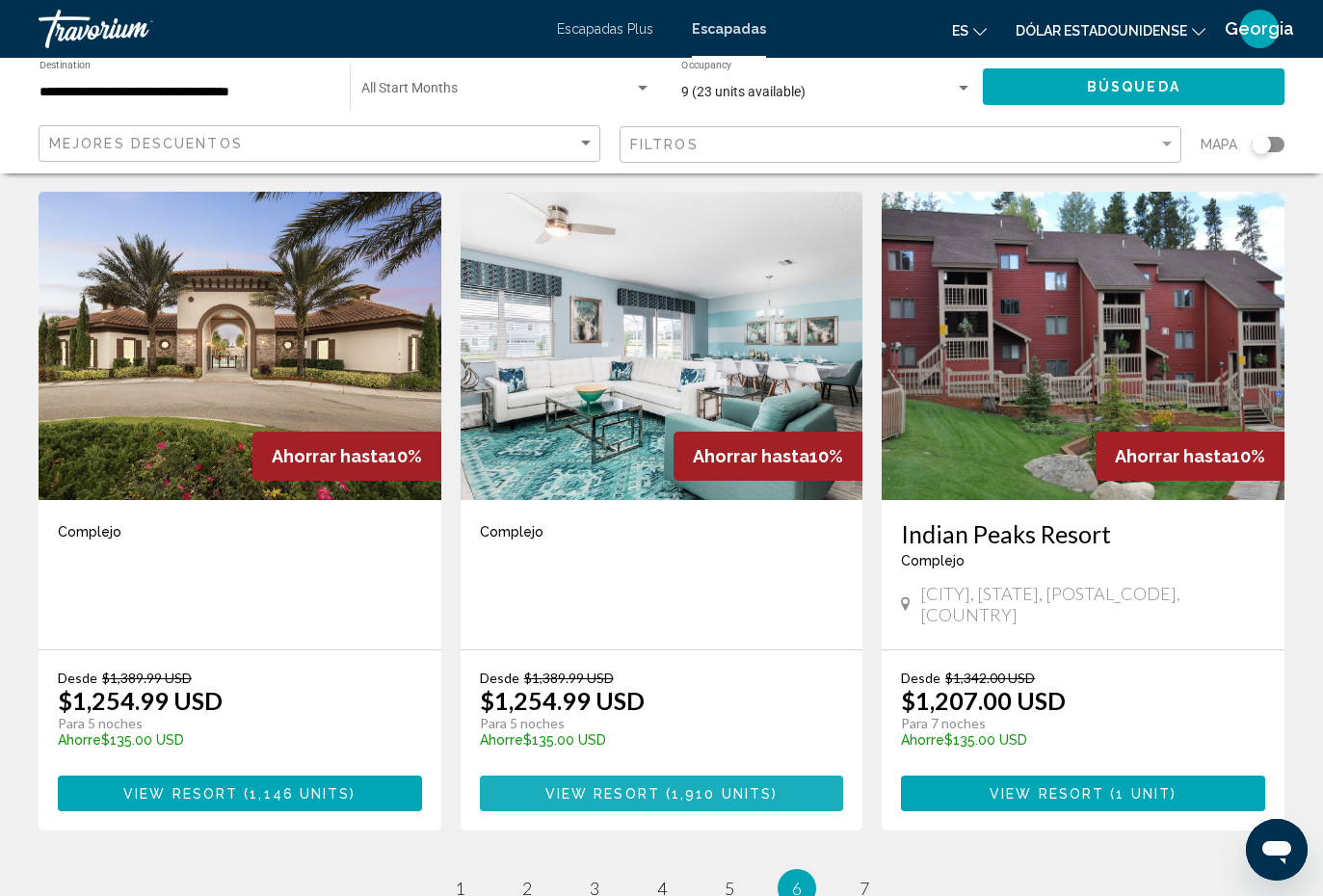 click on "1,910 units" at bounding box center (722, 794) 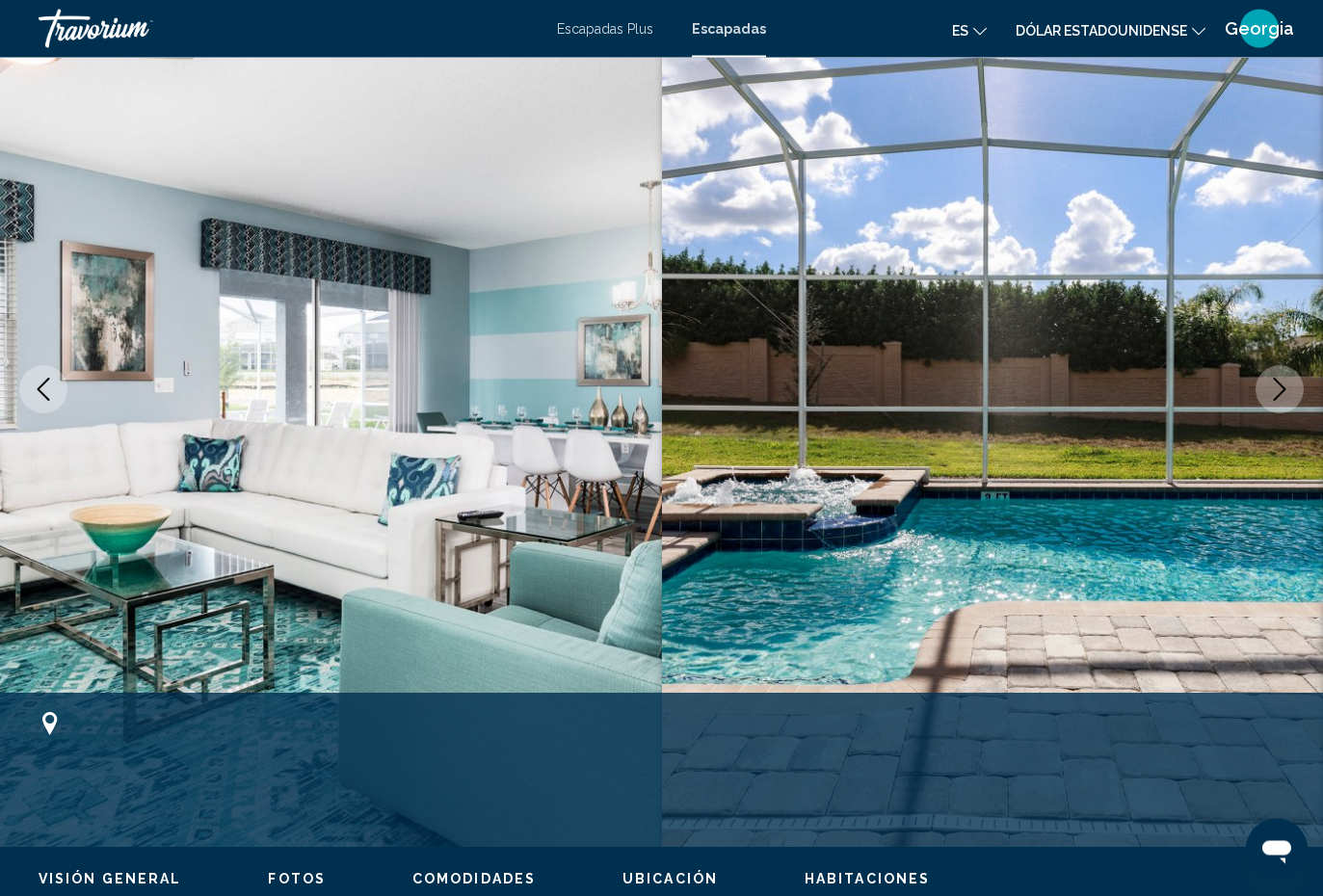 scroll, scrollTop: 126, scrollLeft: 0, axis: vertical 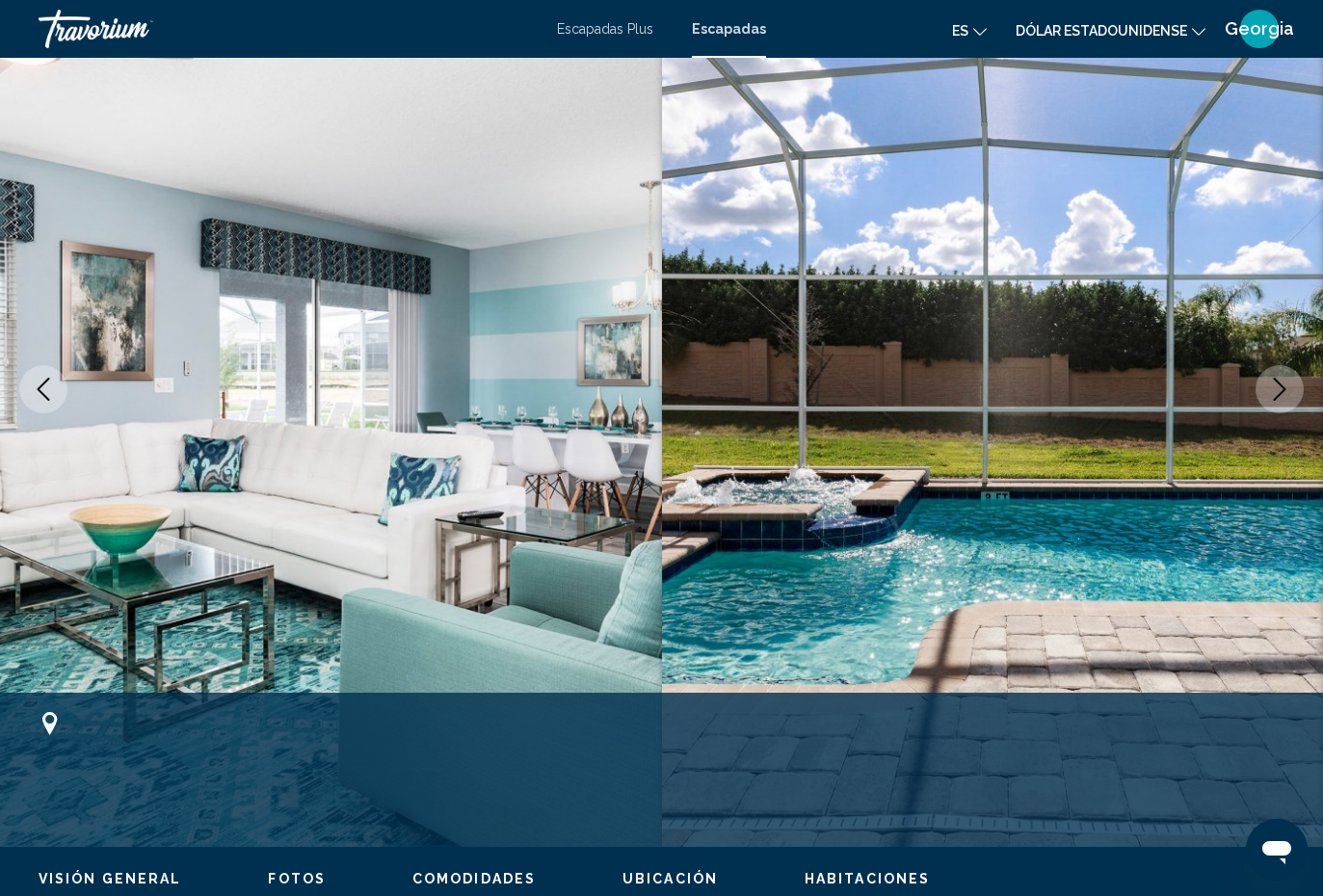 click at bounding box center [992, 389] 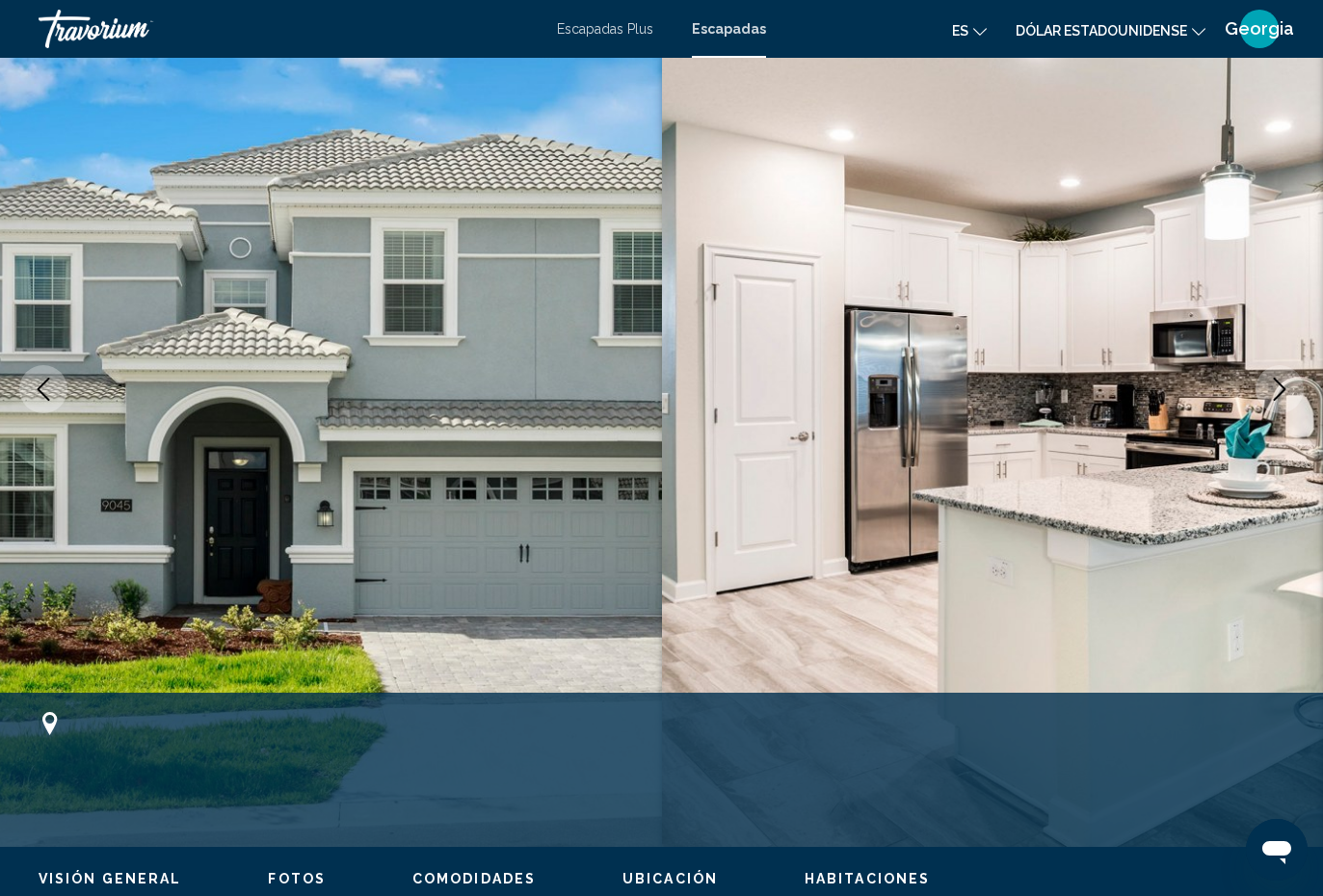 click 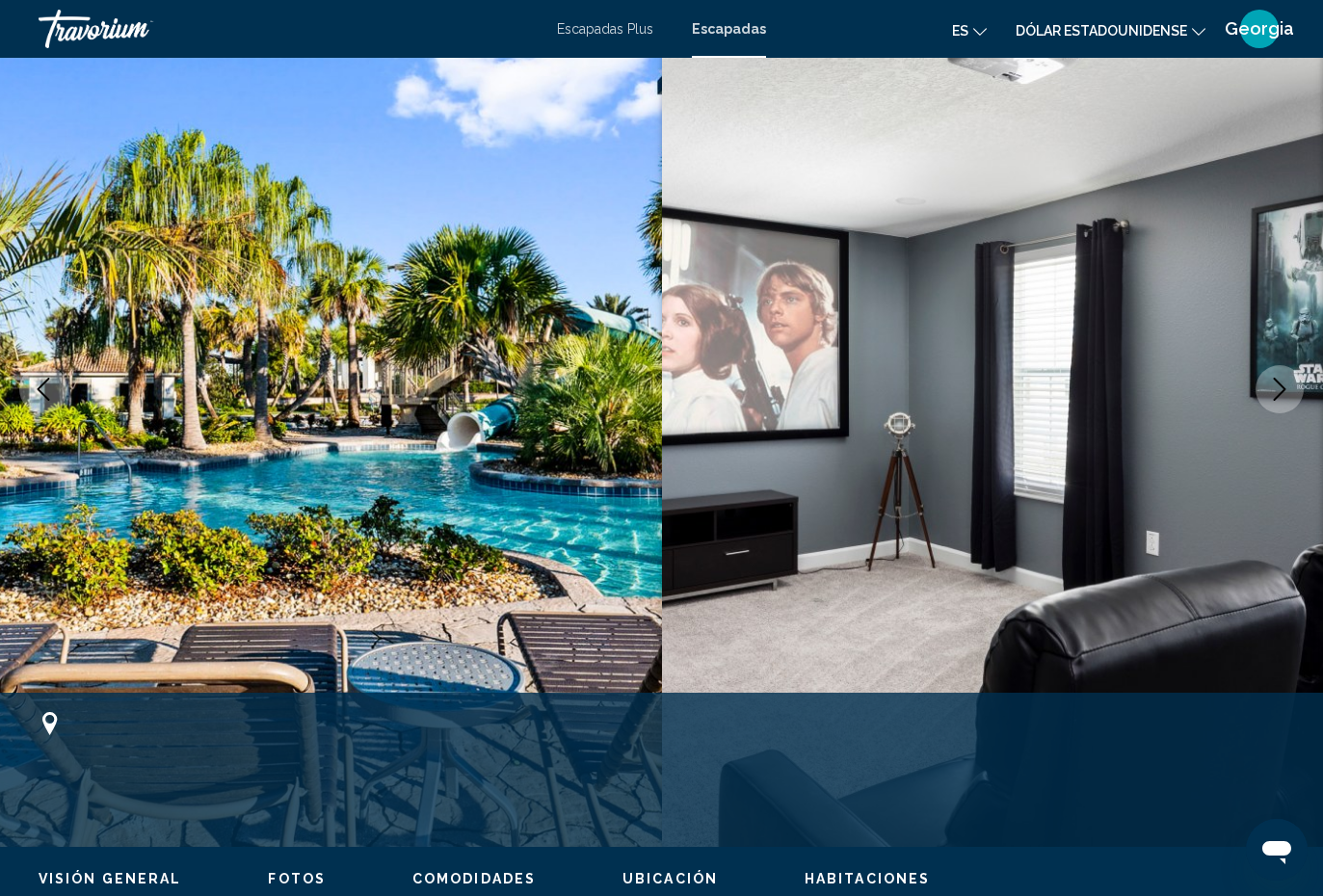 click at bounding box center (1280, 389) 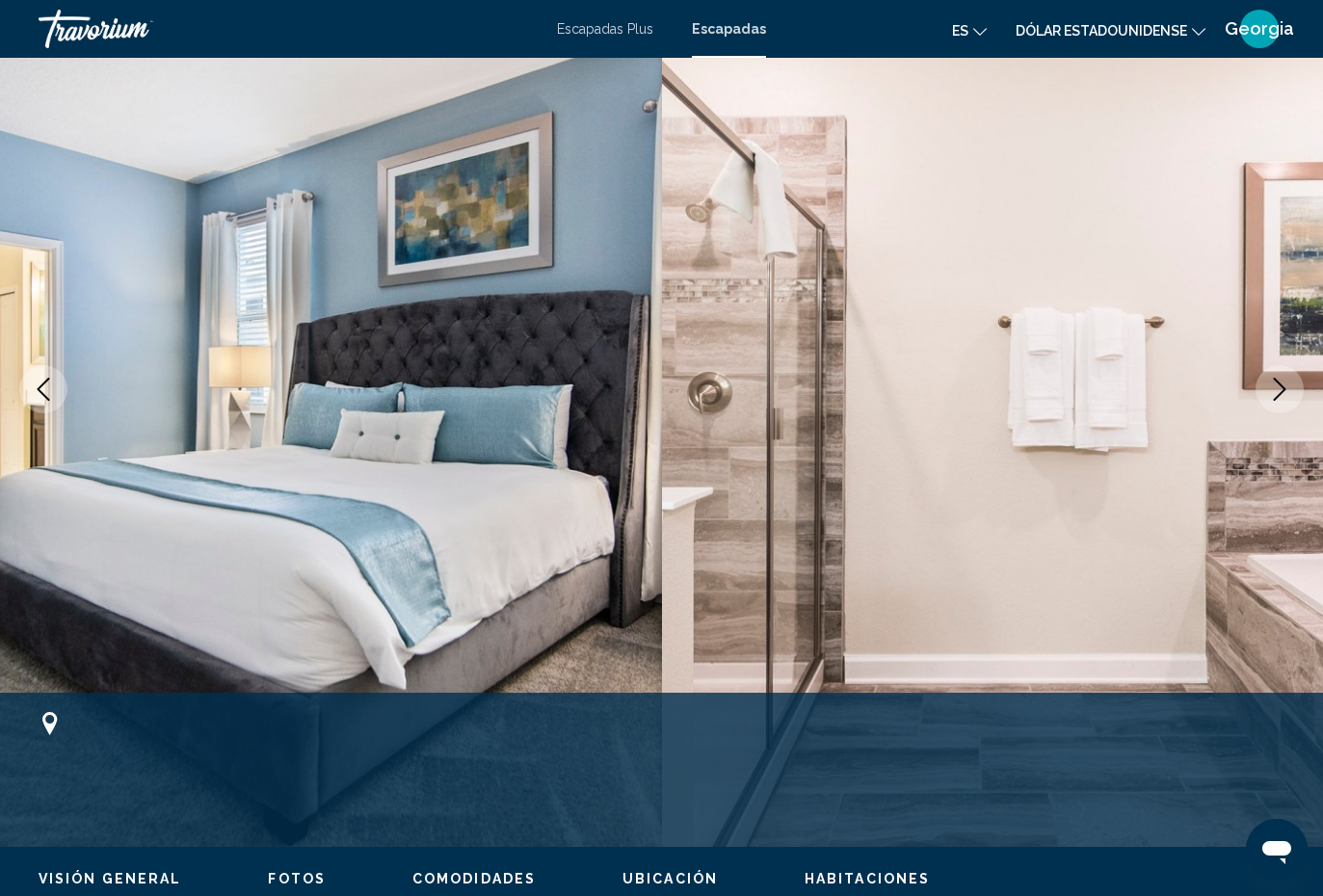 click at bounding box center (1280, 389) 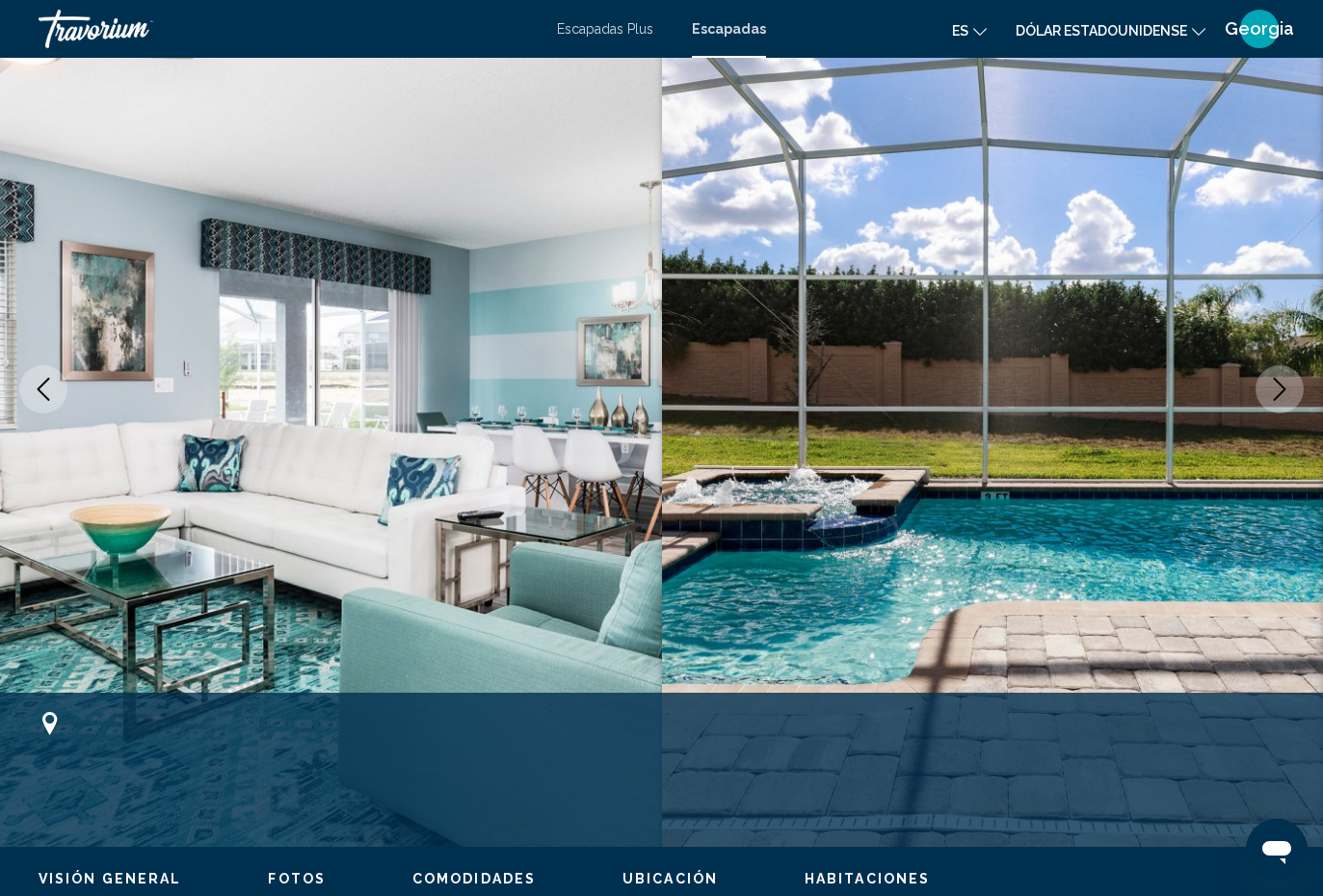 click at bounding box center (1280, 389) 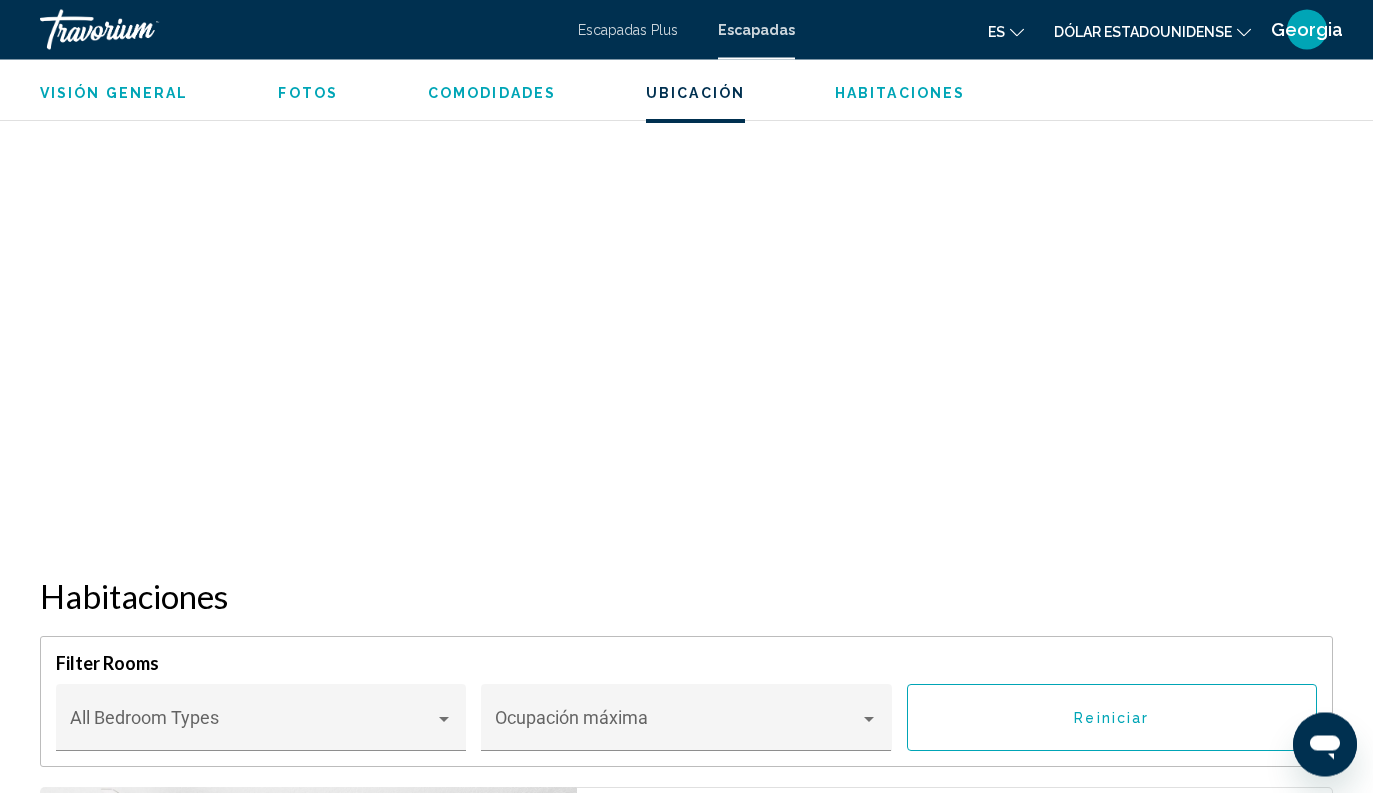 scroll, scrollTop: 2080, scrollLeft: 0, axis: vertical 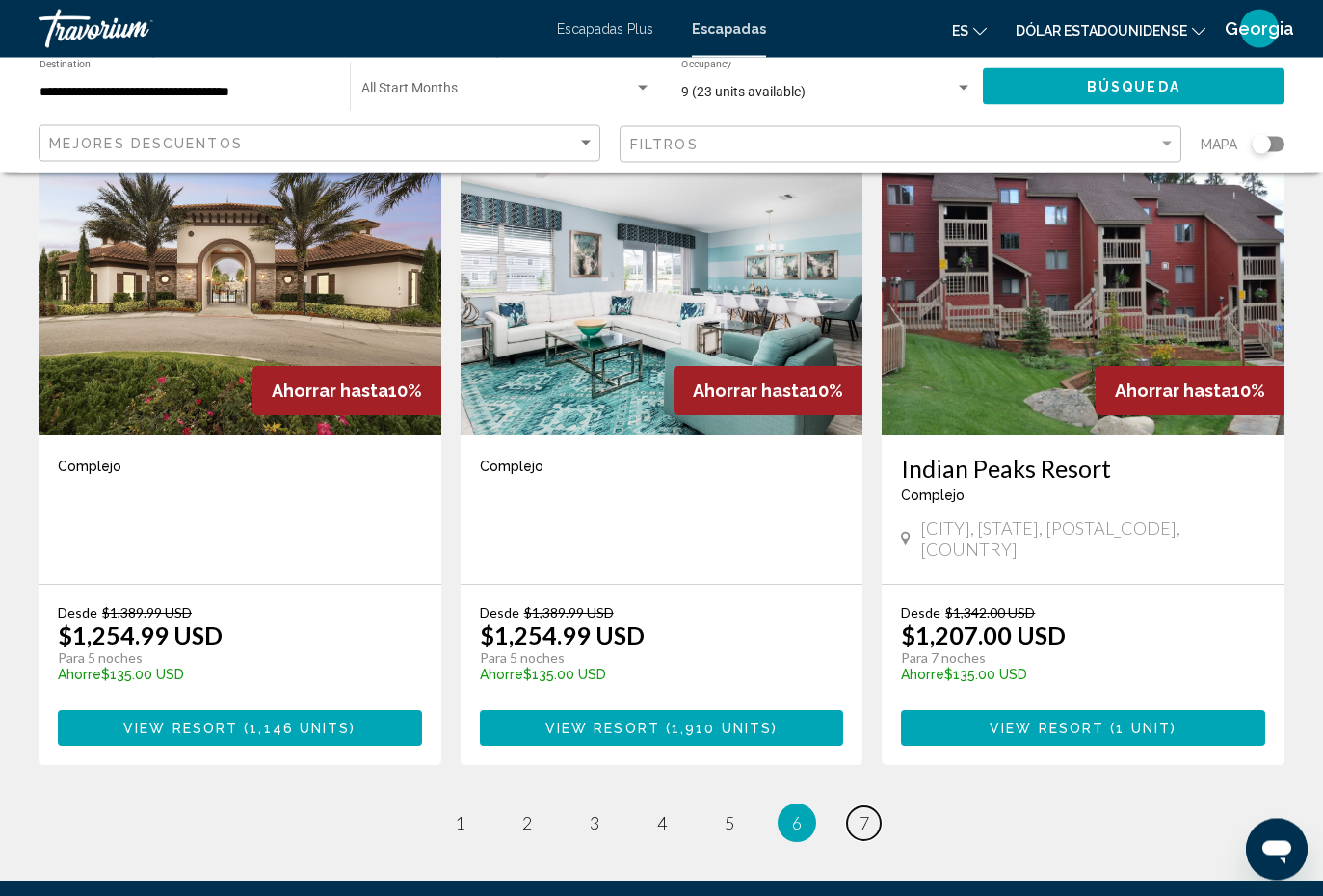 click on "page  7" at bounding box center (863, 824) 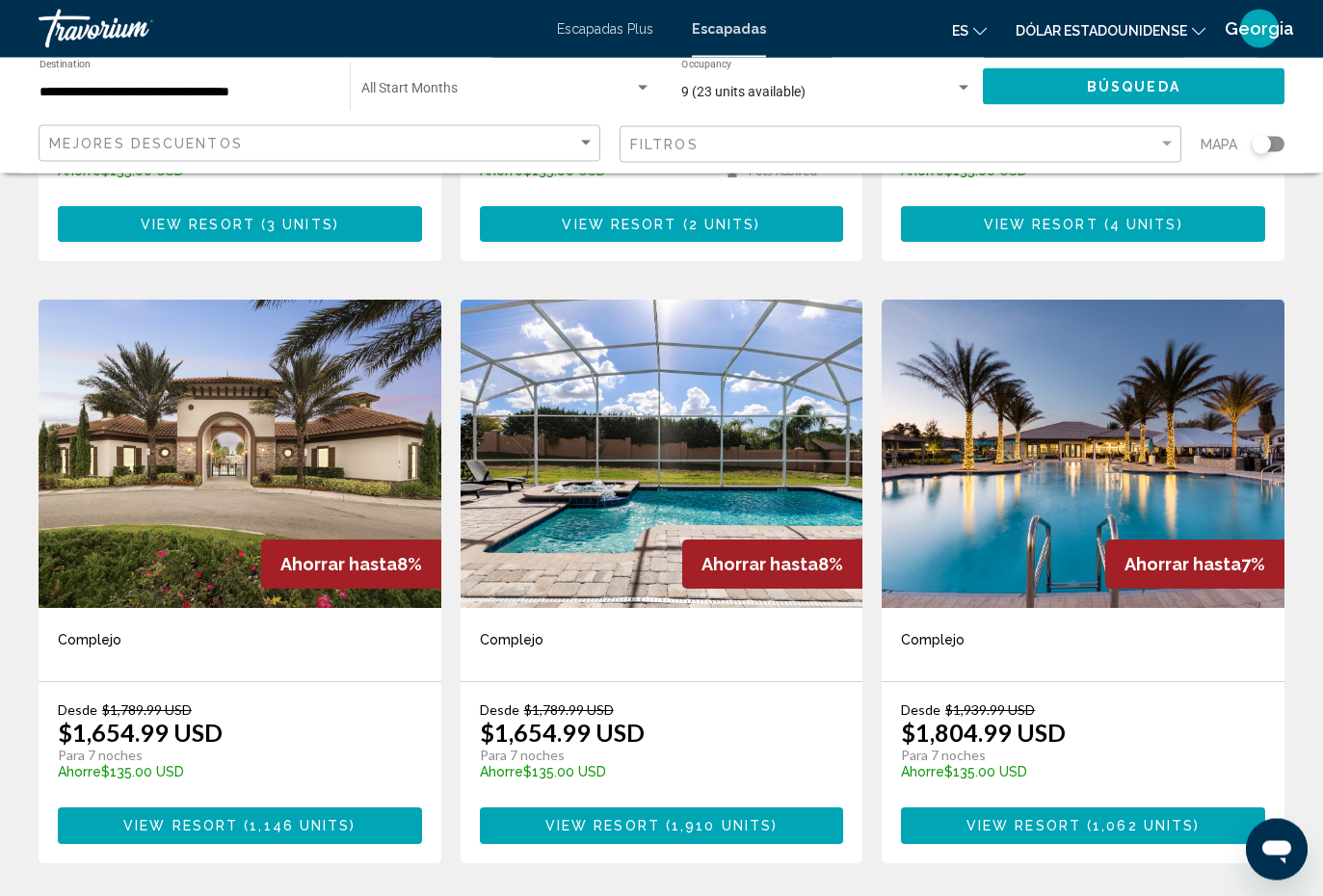 scroll, scrollTop: 639, scrollLeft: 0, axis: vertical 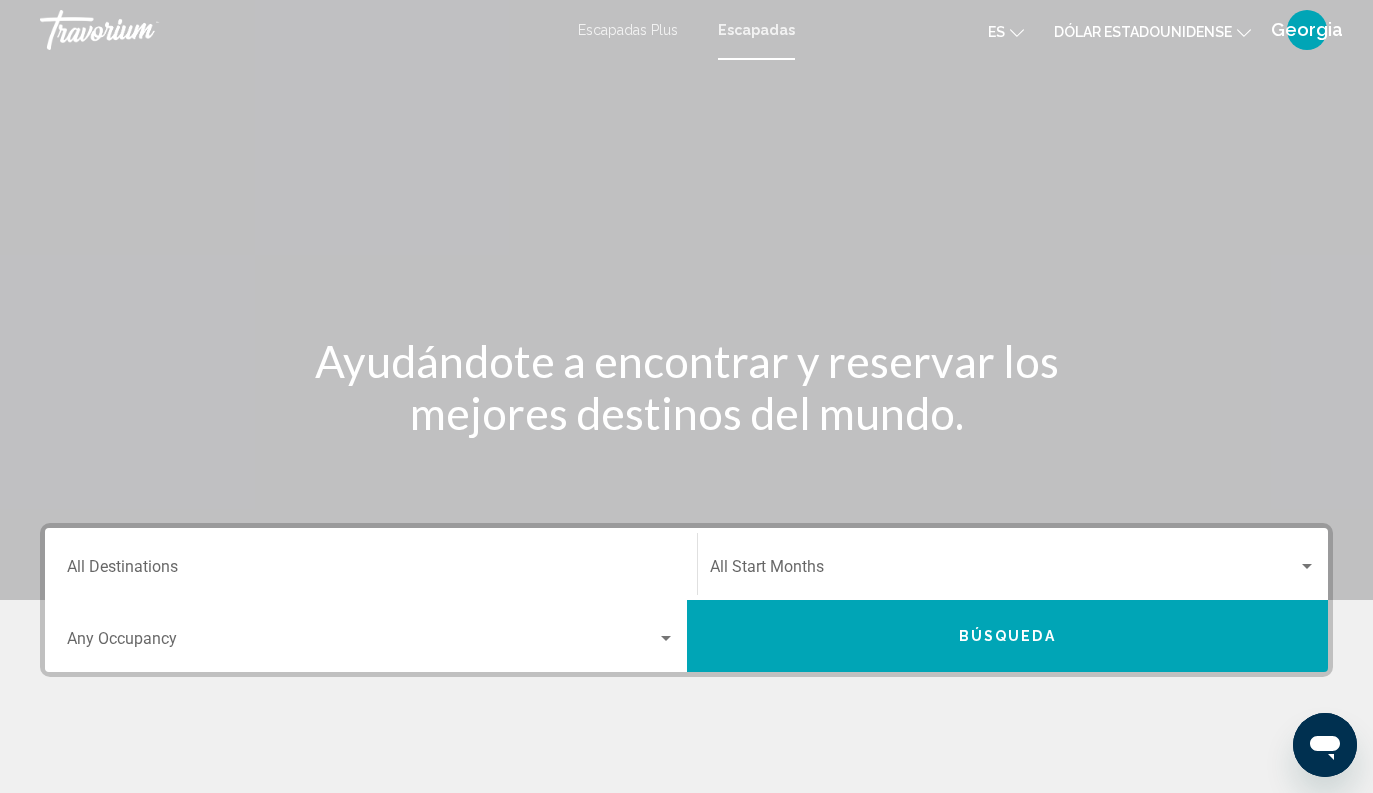 click on "Escapadas Plus" at bounding box center [628, 30] 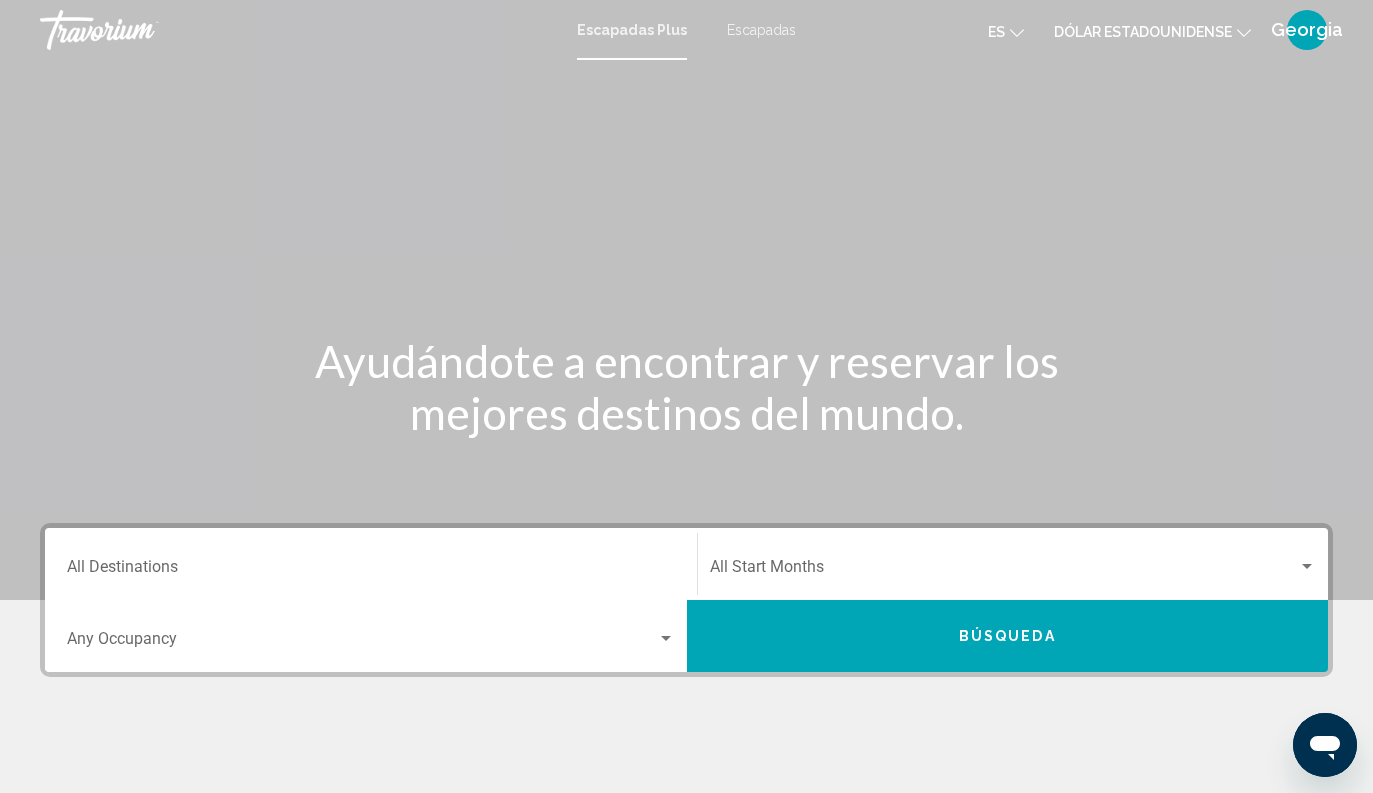 click at bounding box center [1004, 571] 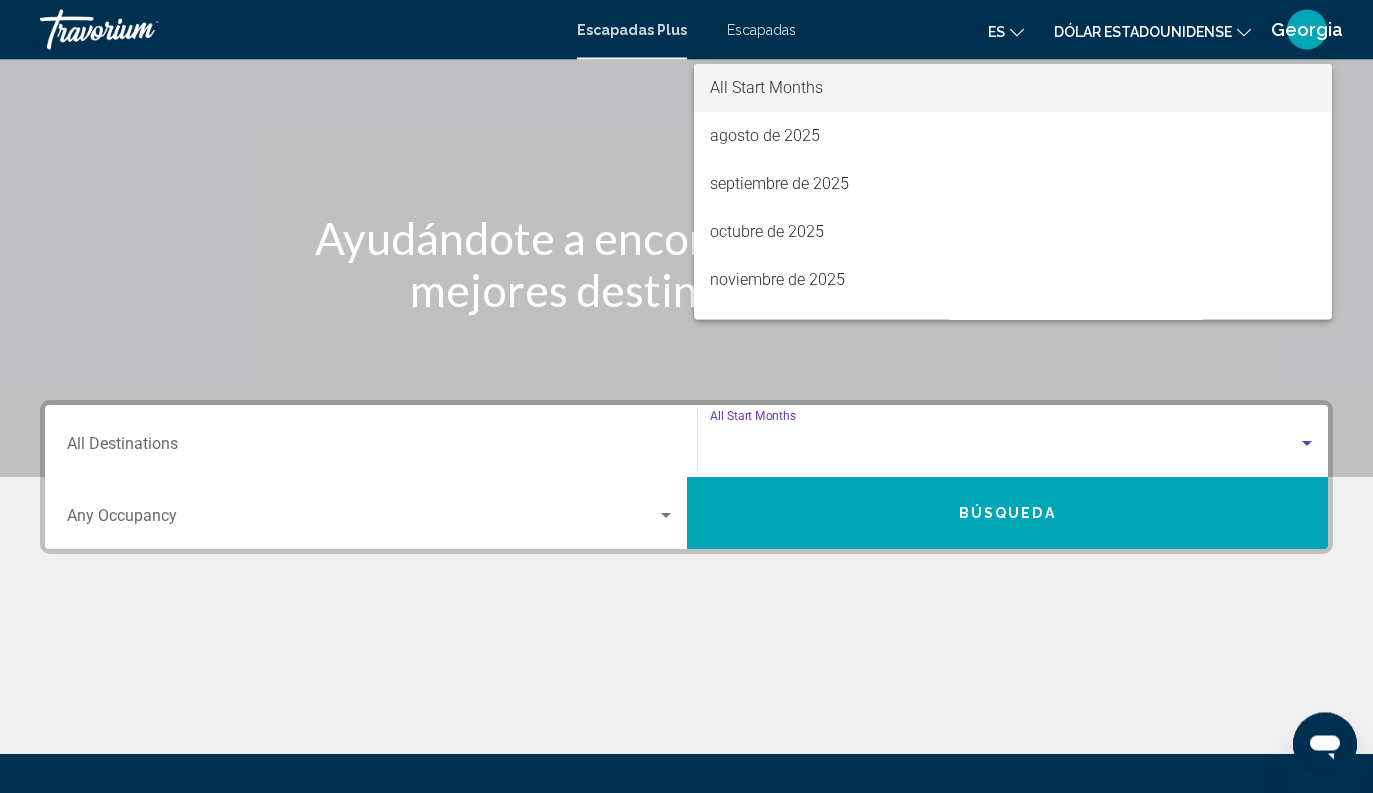 scroll, scrollTop: 329, scrollLeft: 0, axis: vertical 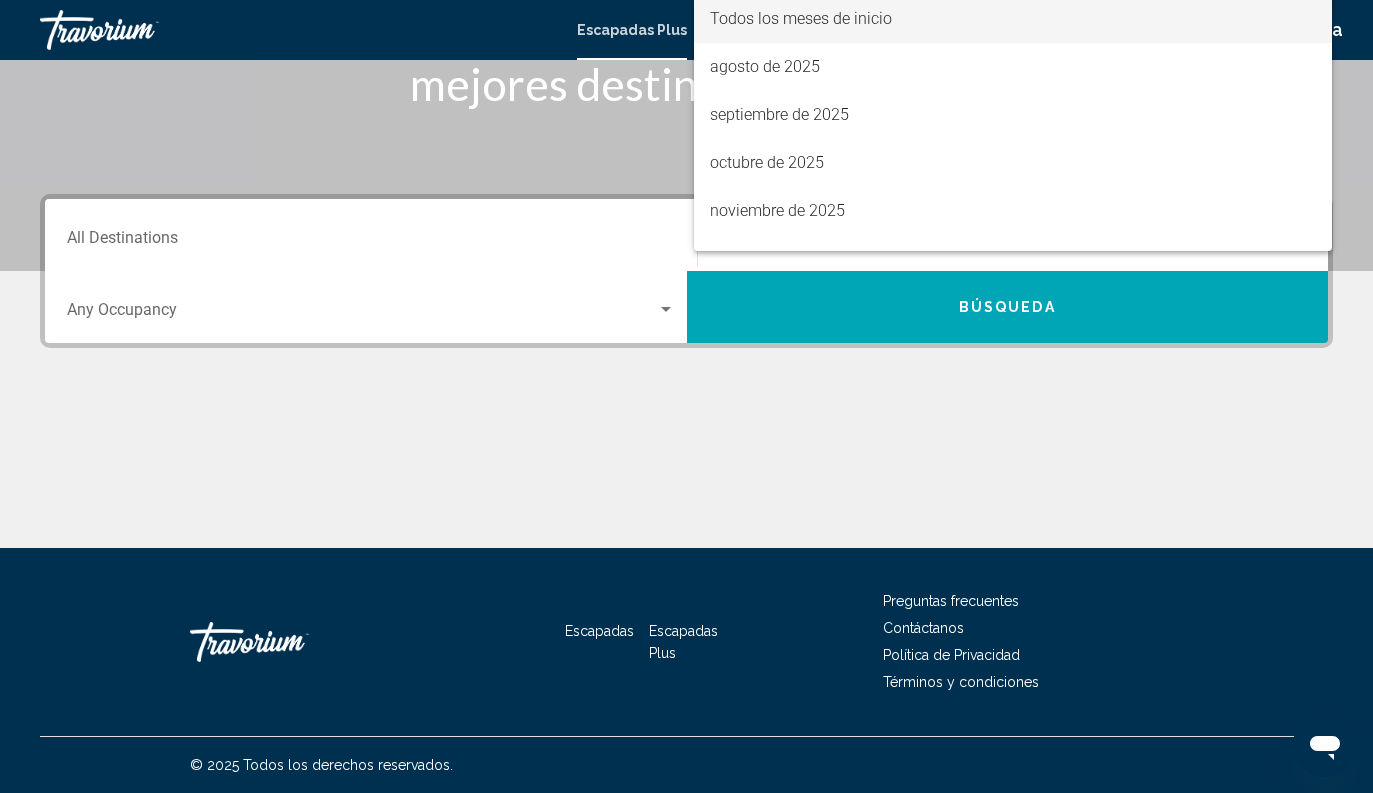 click at bounding box center [686, 396] 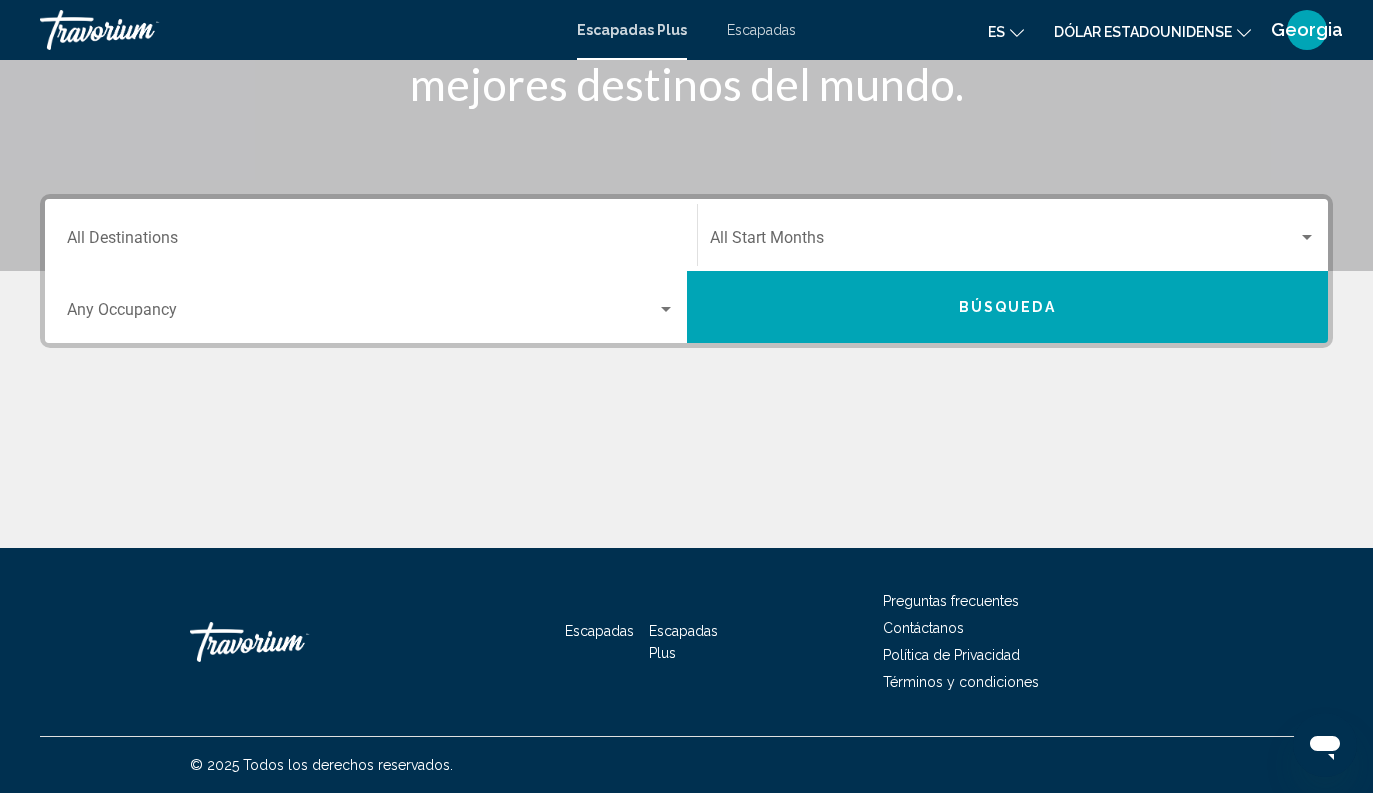 click on "Destination All Destinations" at bounding box center [371, 242] 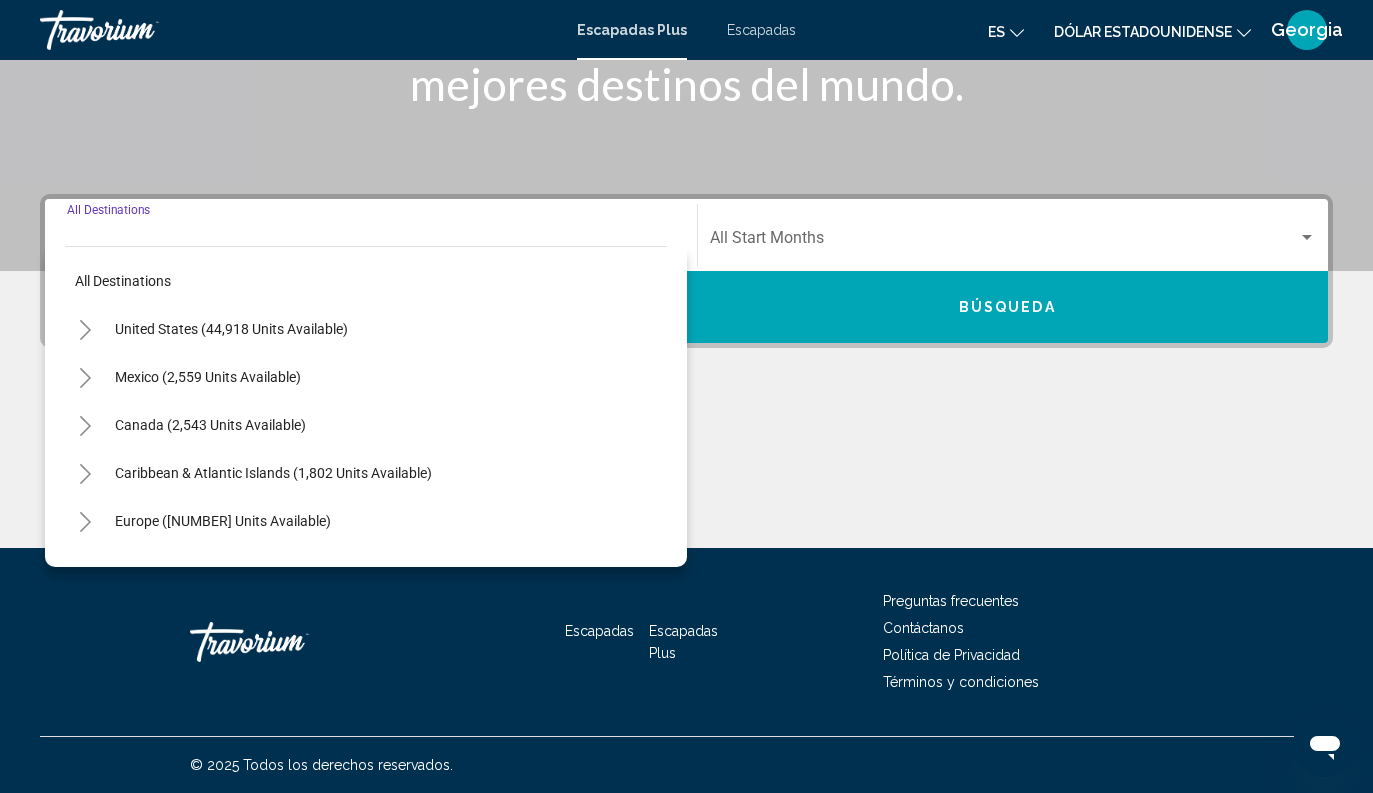 scroll, scrollTop: 0, scrollLeft: 0, axis: both 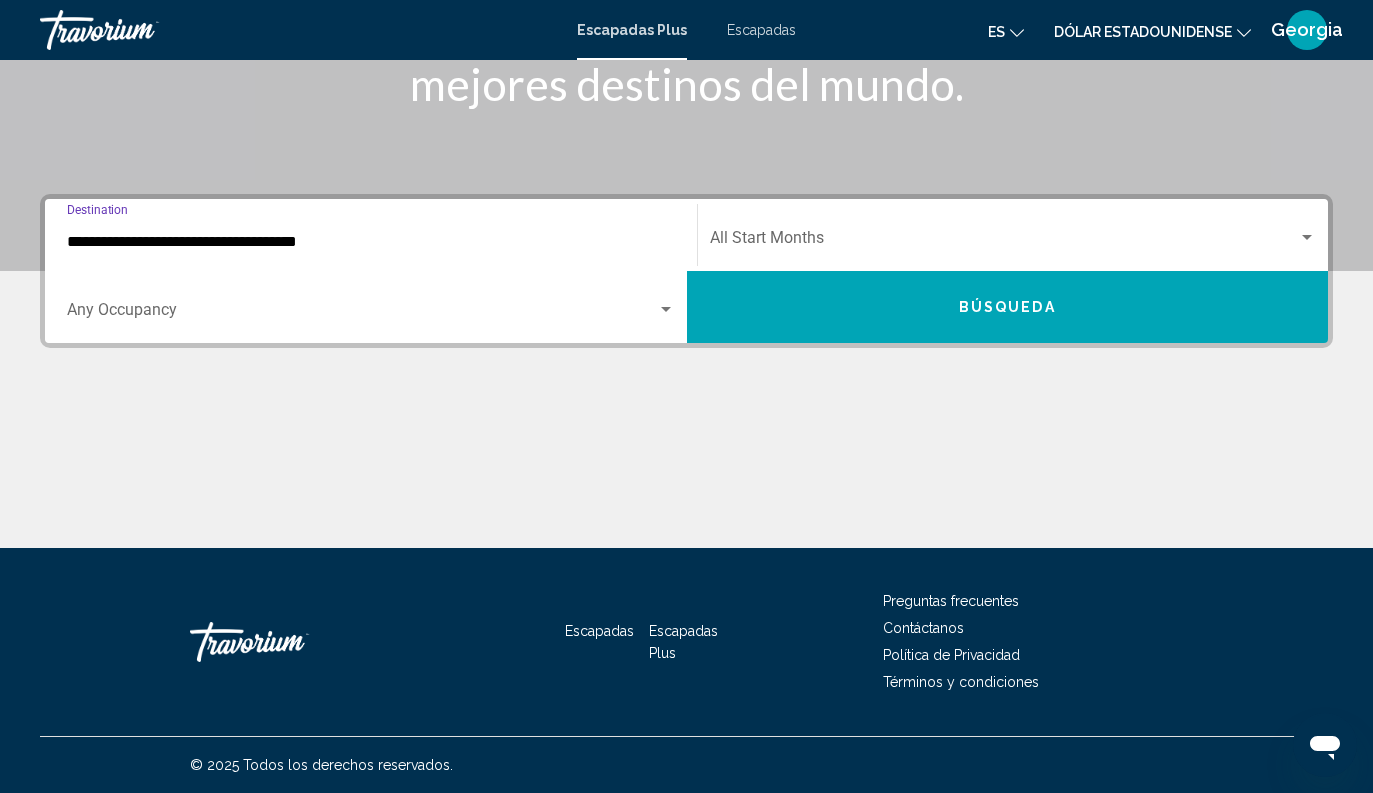click at bounding box center [362, 314] 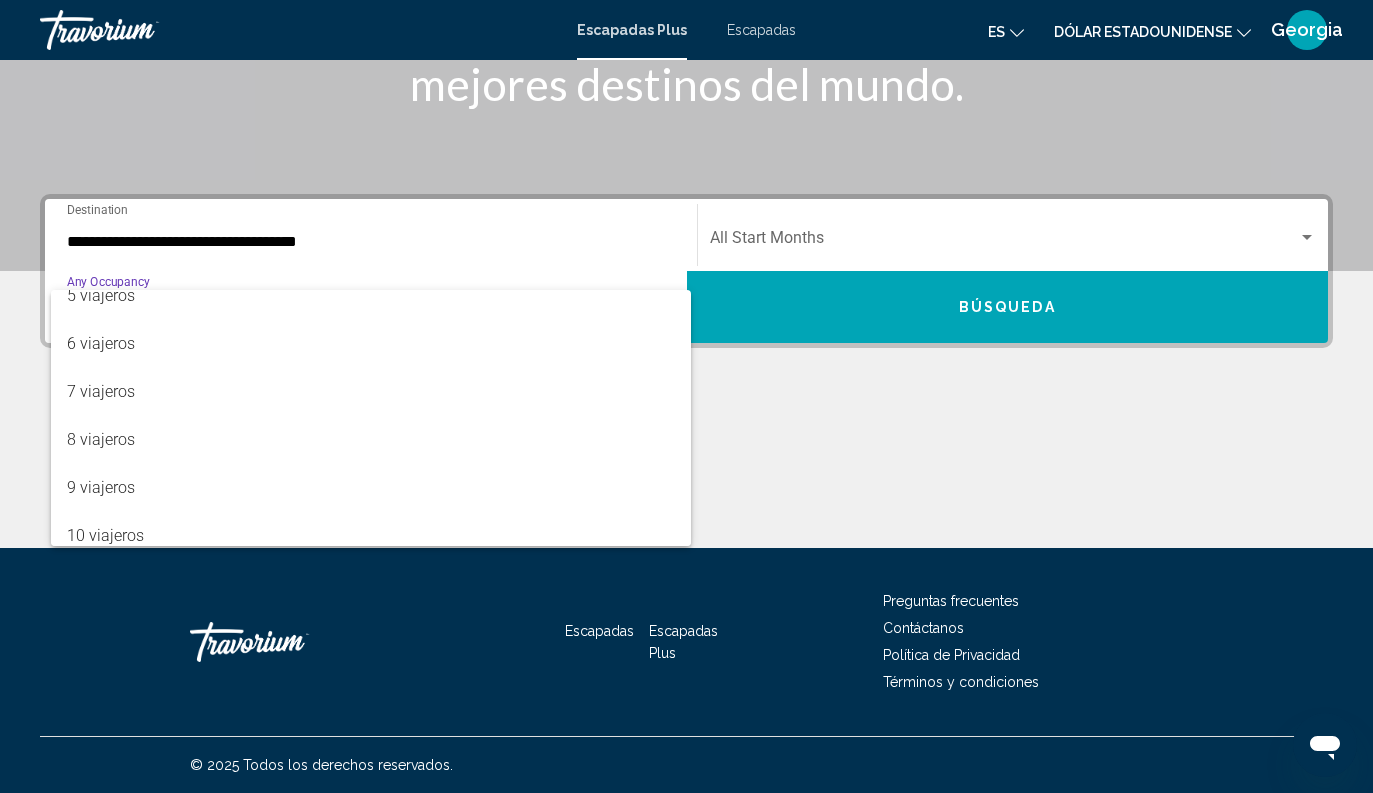 scroll, scrollTop: 211, scrollLeft: 0, axis: vertical 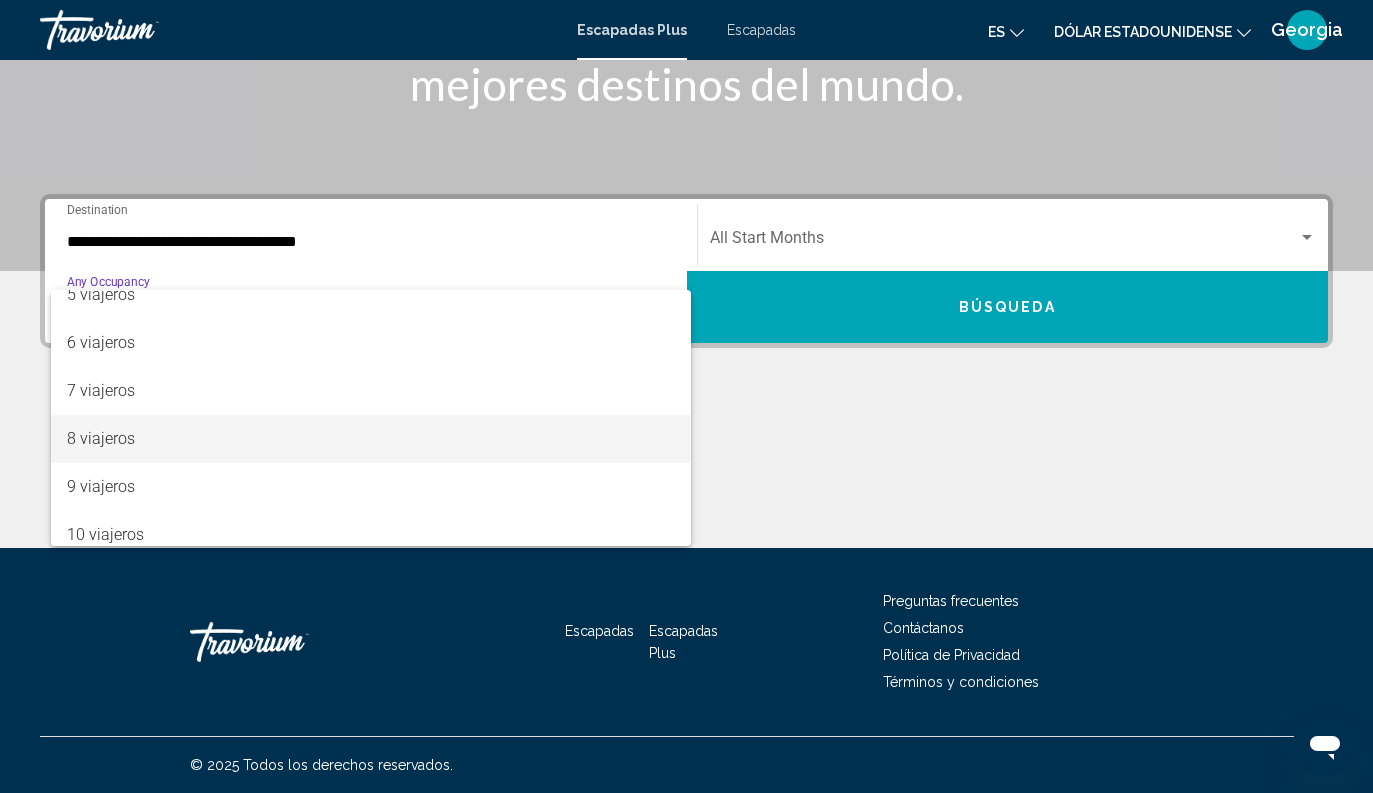 click on "8 viajeros" at bounding box center (371, 439) 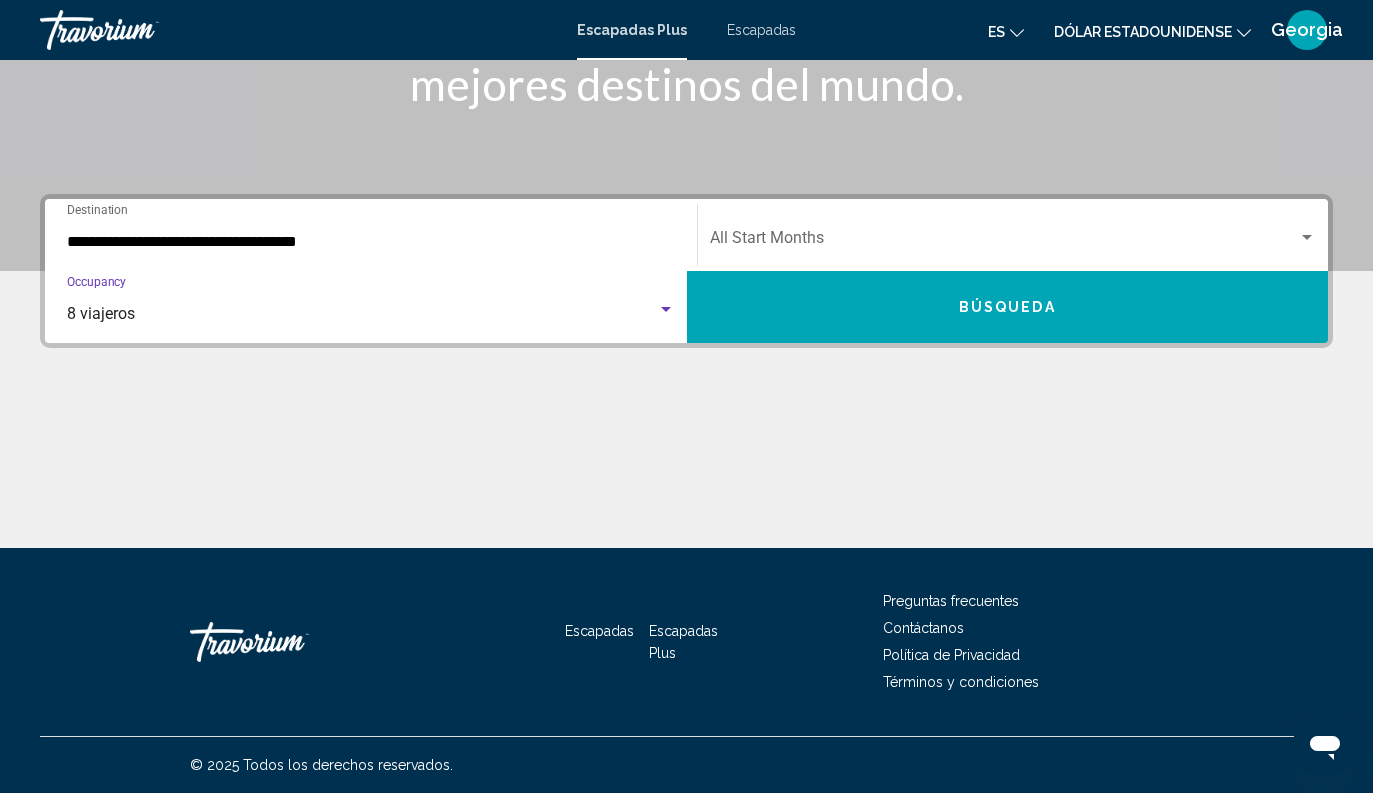 click on "Búsqueda" at bounding box center (1008, 307) 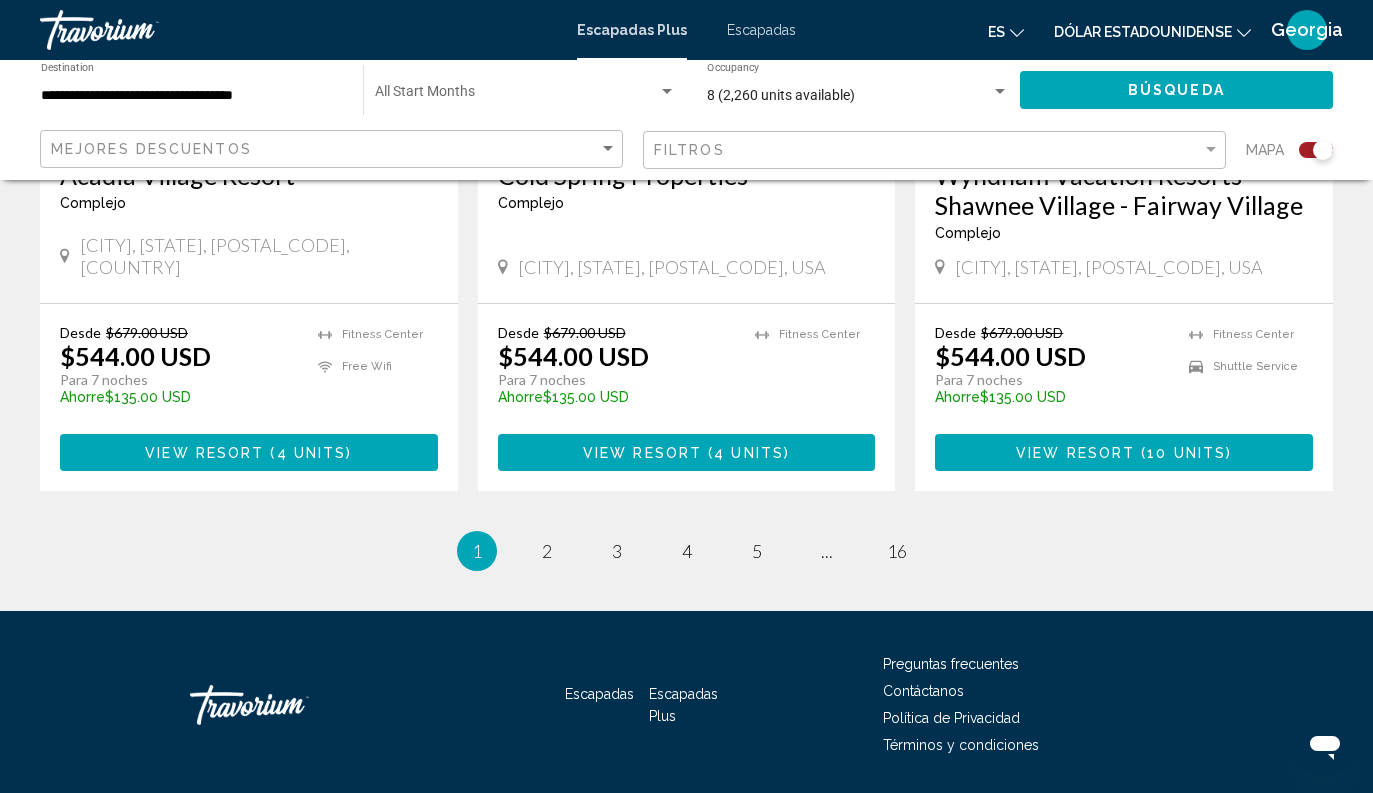 scroll, scrollTop: 3238, scrollLeft: 0, axis: vertical 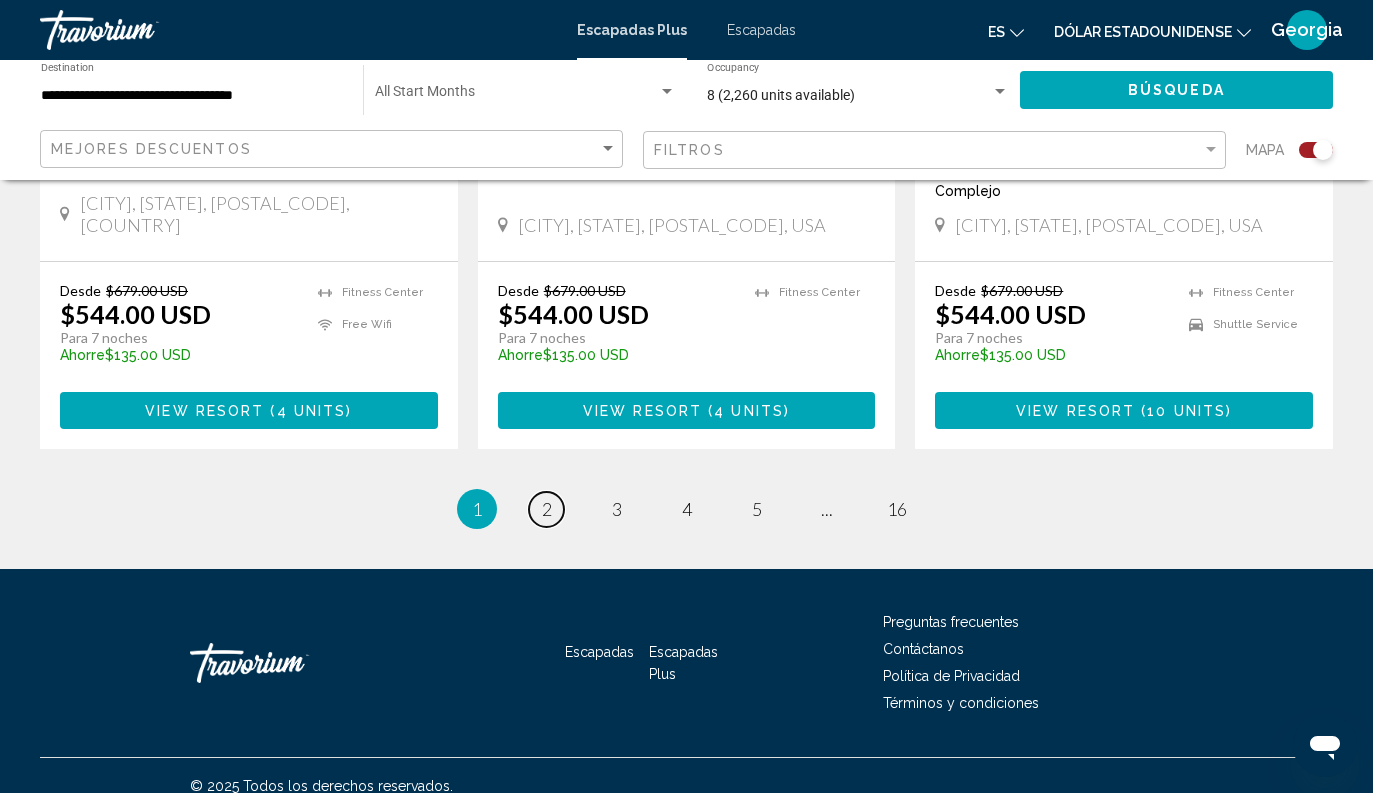 click on "page  2" at bounding box center [546, 509] 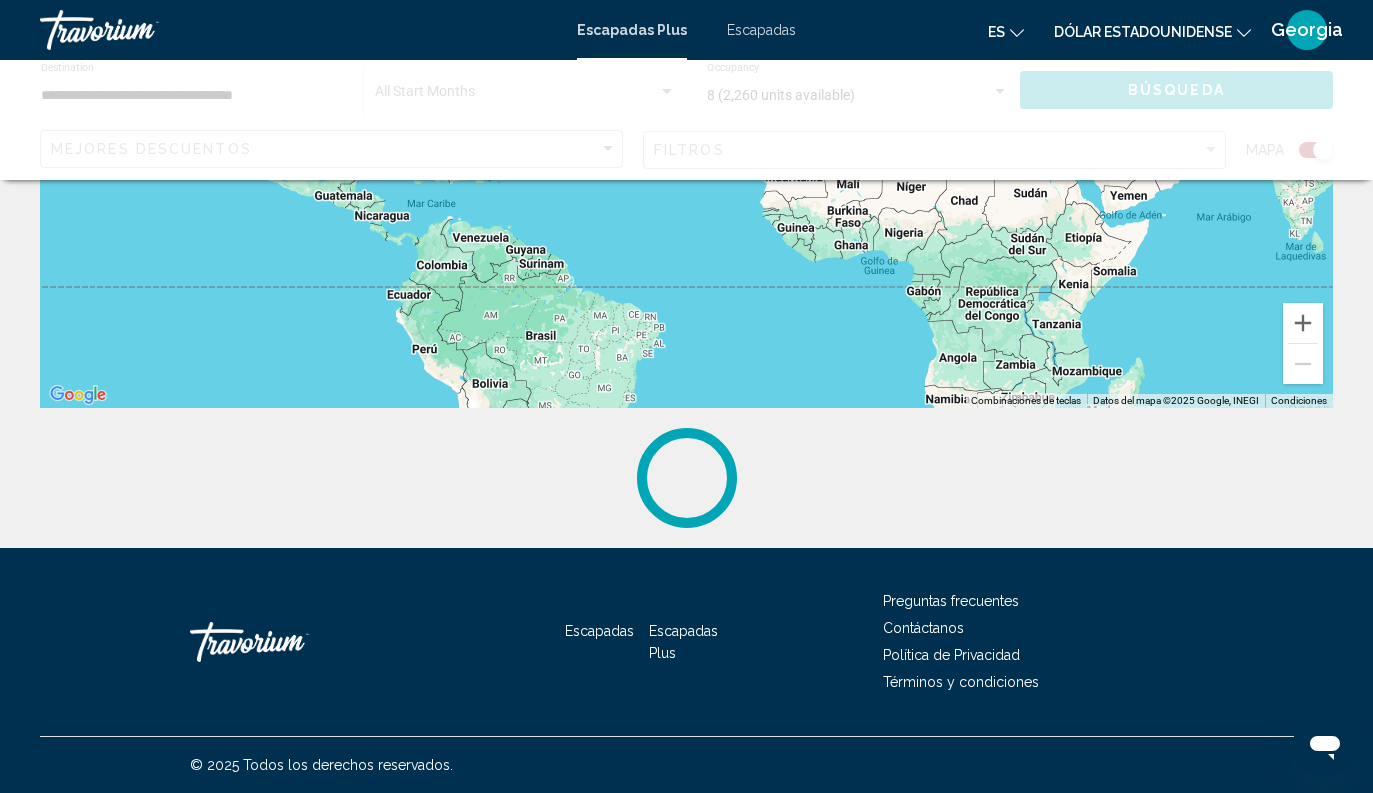 scroll, scrollTop: 0, scrollLeft: 0, axis: both 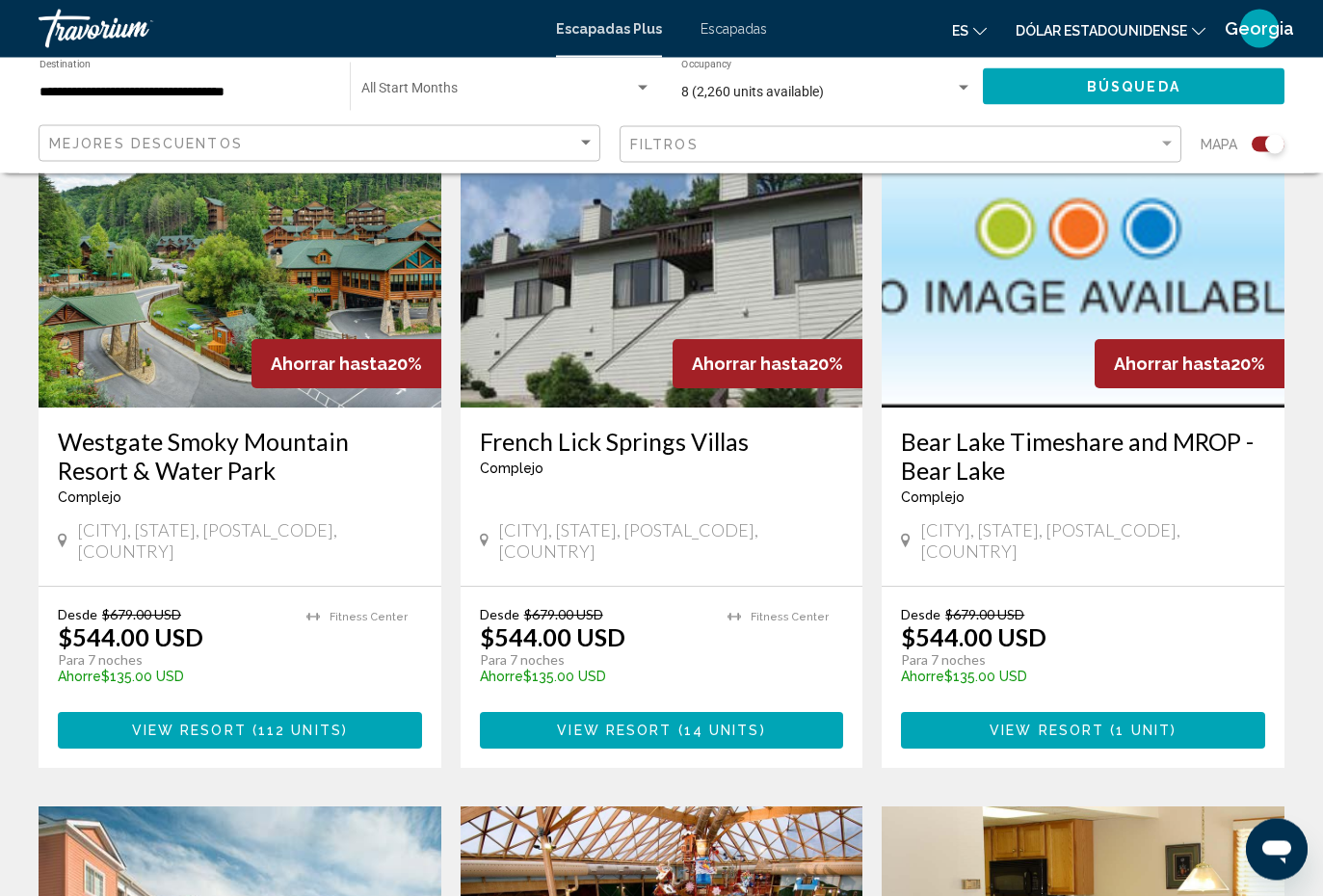 click on "View Resort    ( 112 units )" at bounding box center (240, 730) 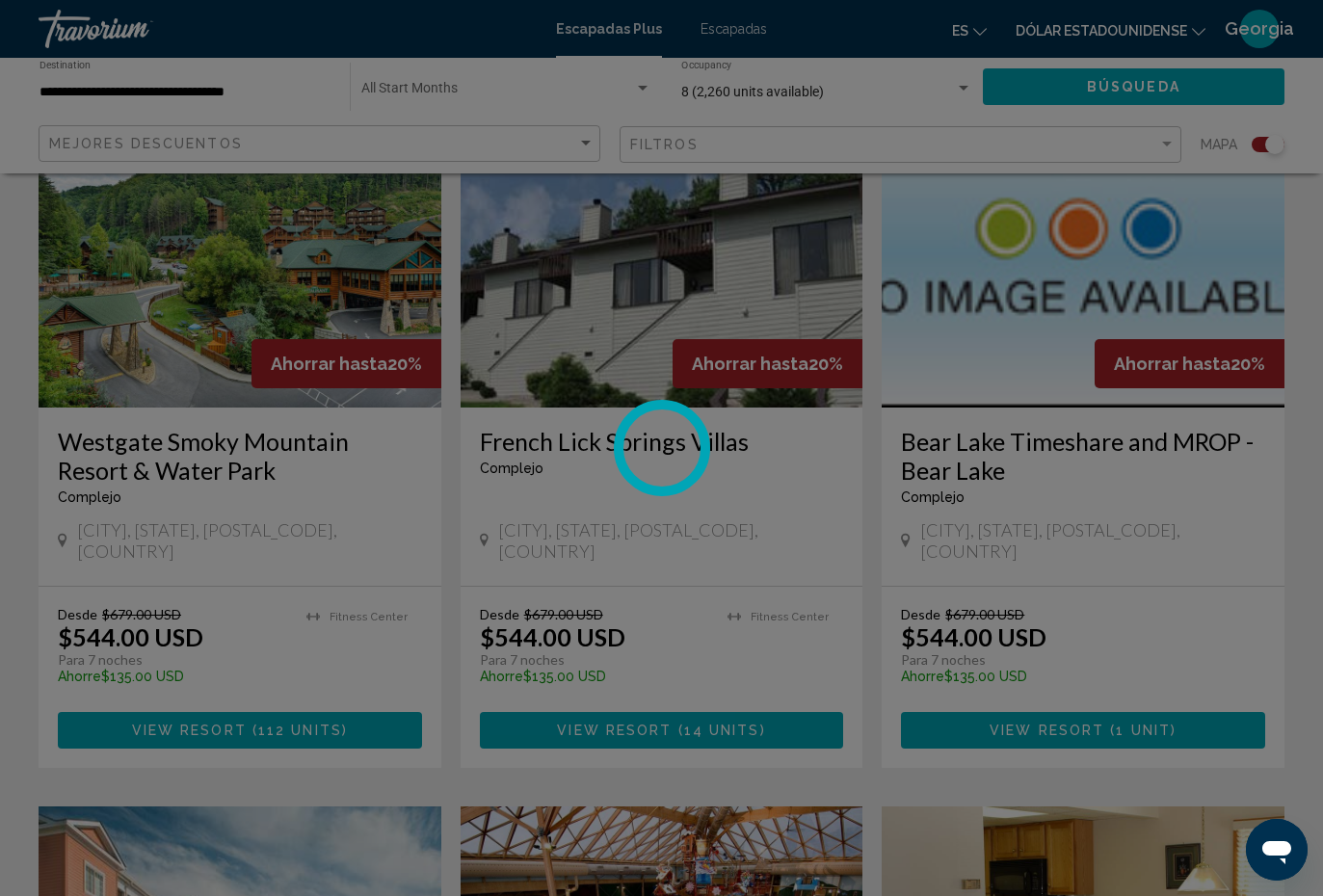 scroll, scrollTop: 0, scrollLeft: 0, axis: both 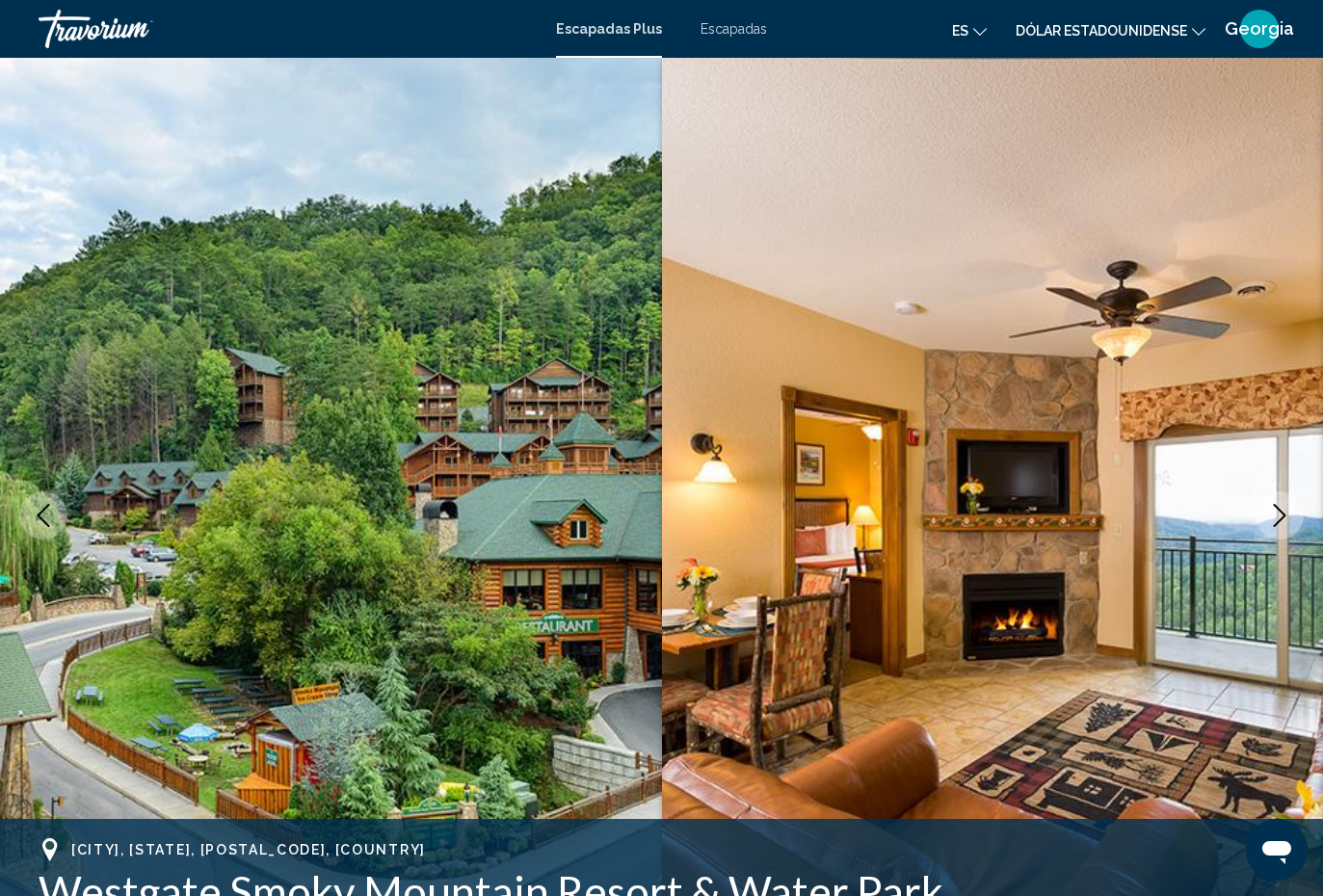 click at bounding box center (1280, 515) 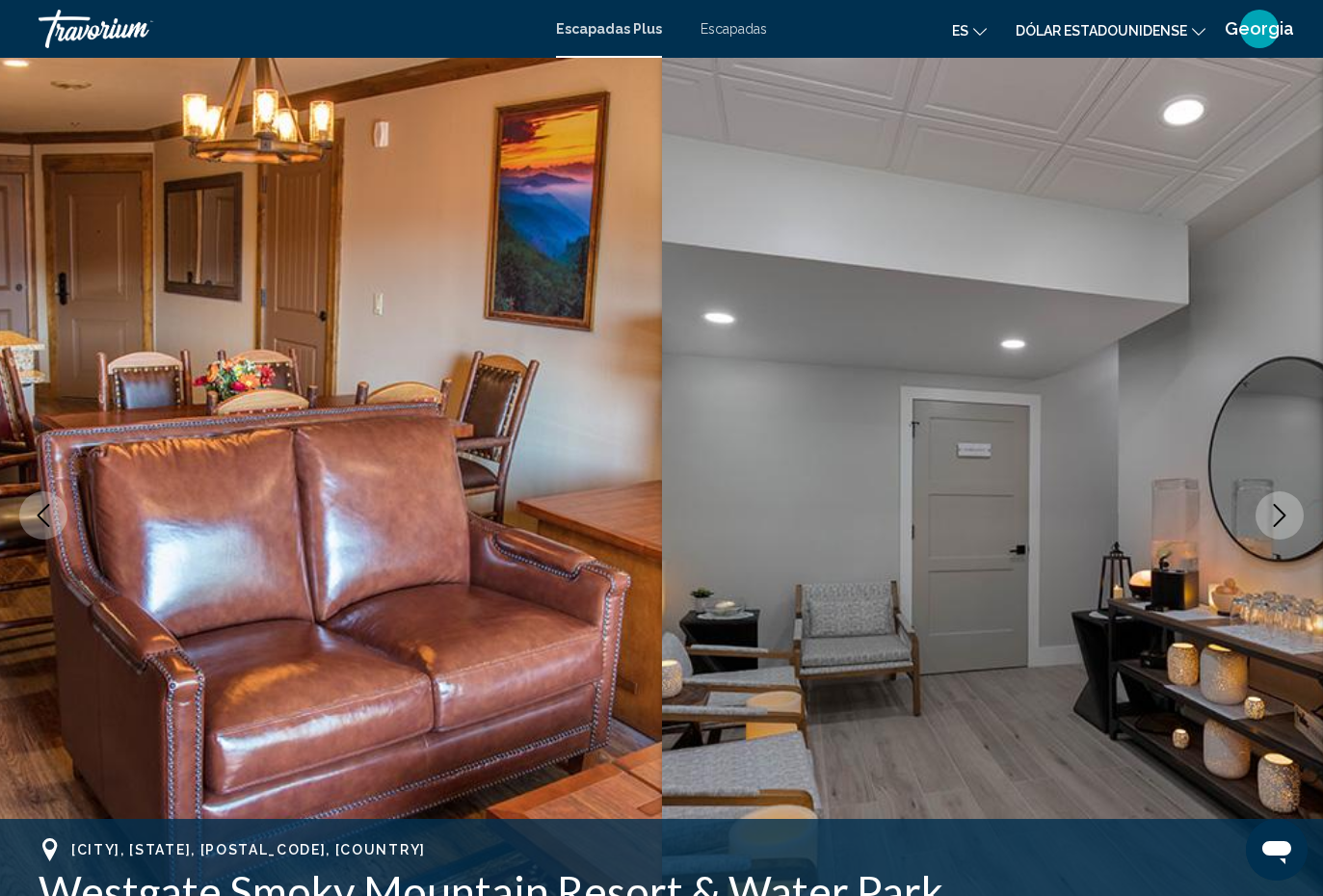 click at bounding box center (1280, 515) 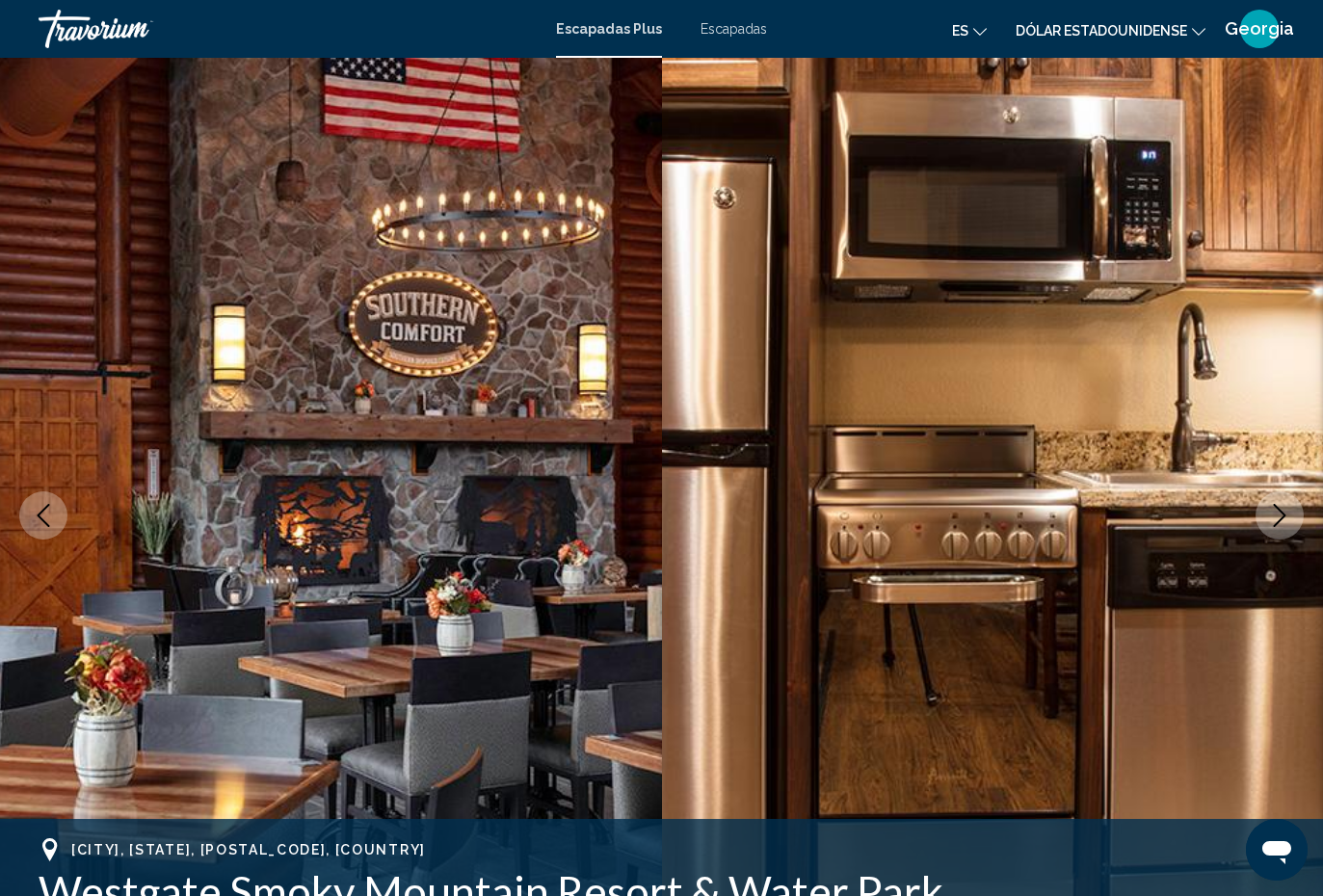 click at bounding box center (1280, 515) 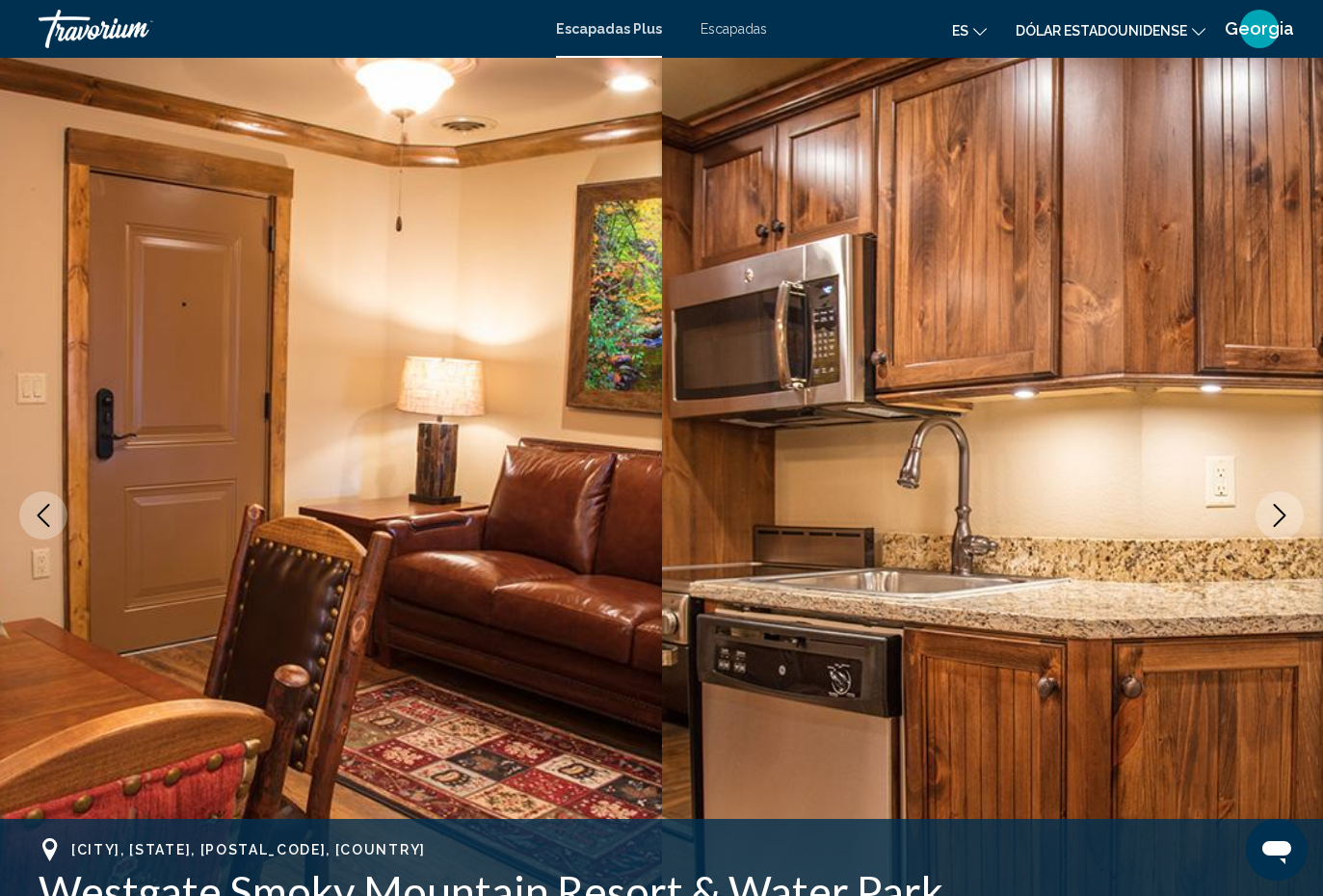 click at bounding box center [1280, 515] 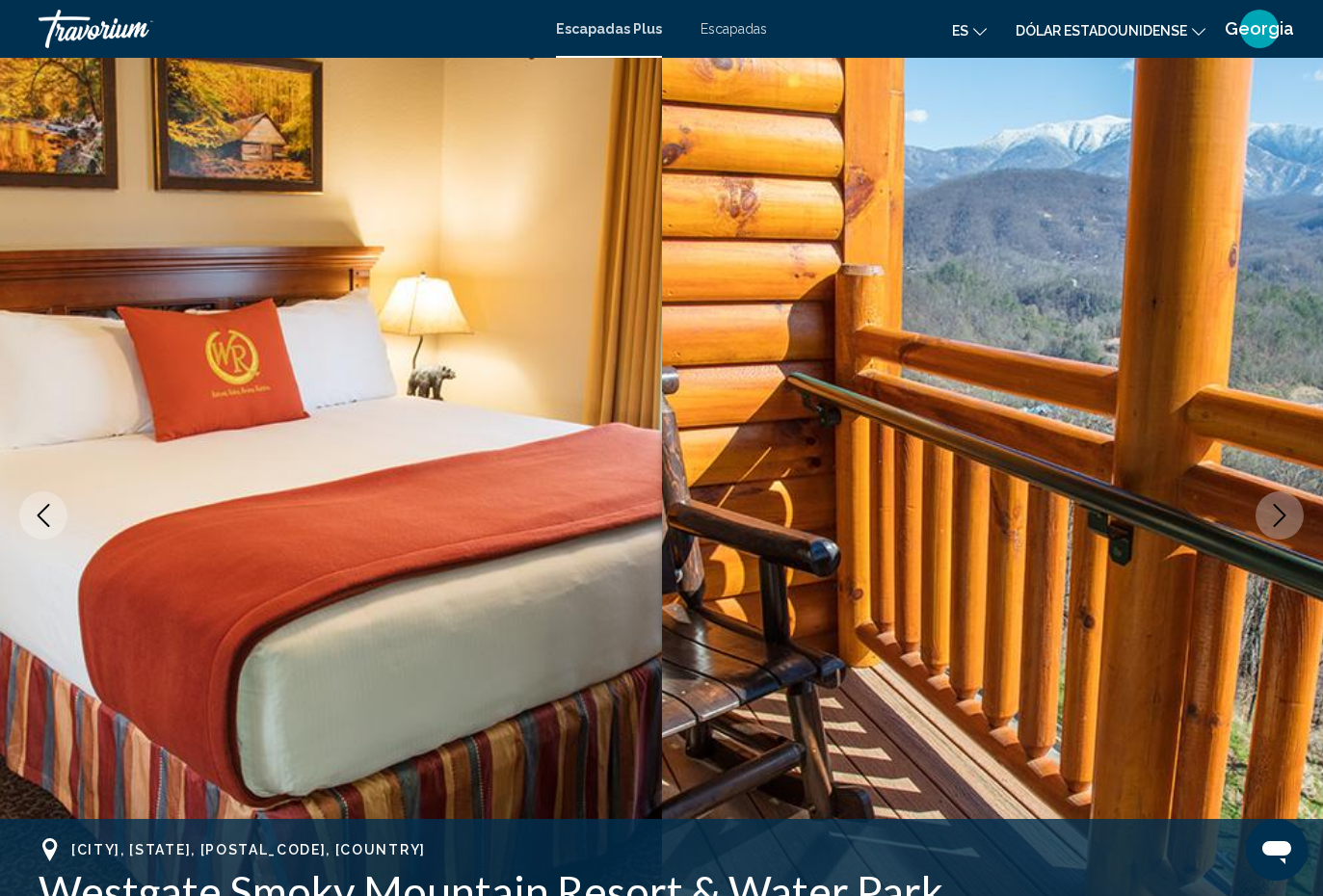 click at bounding box center [992, 515] 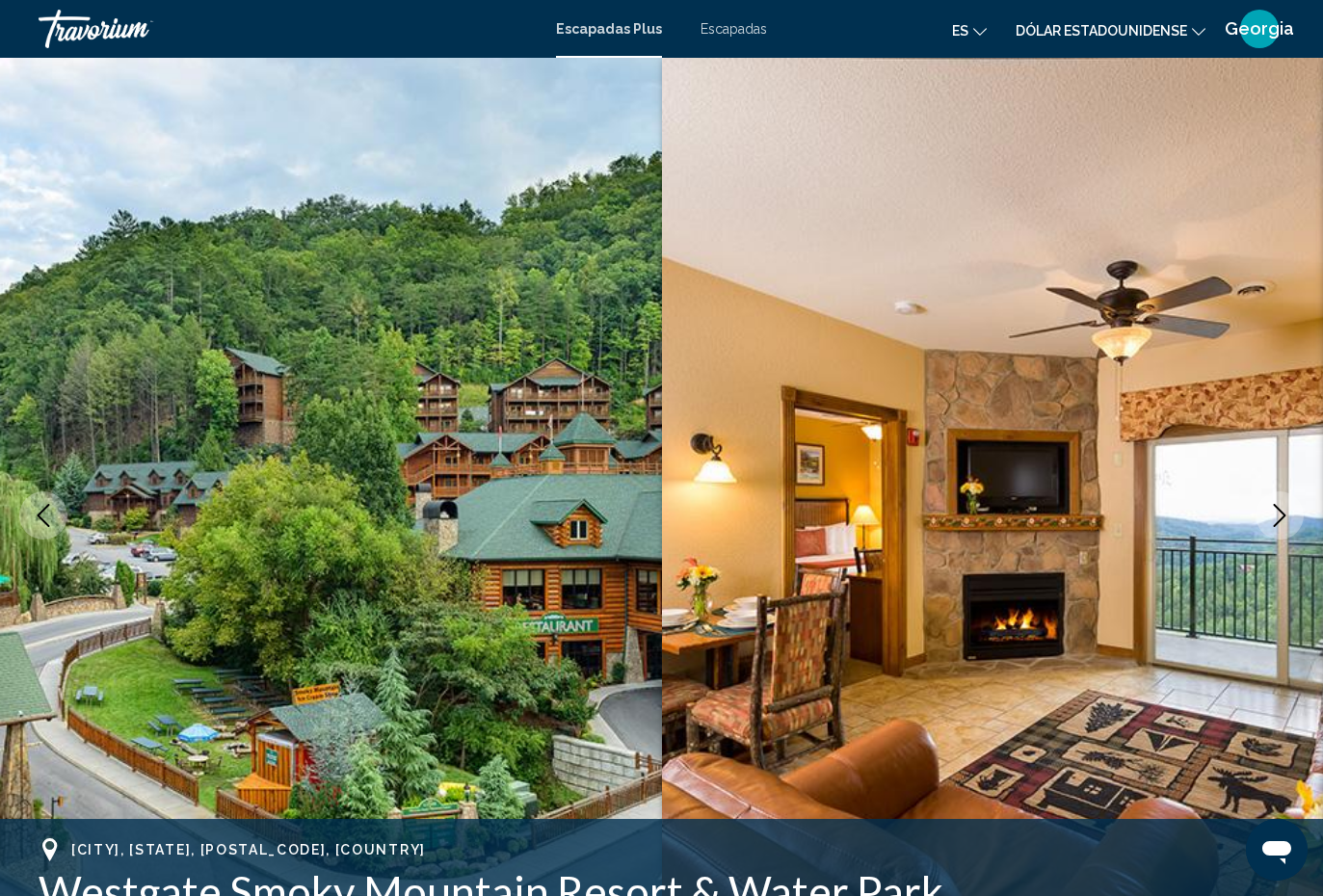 click 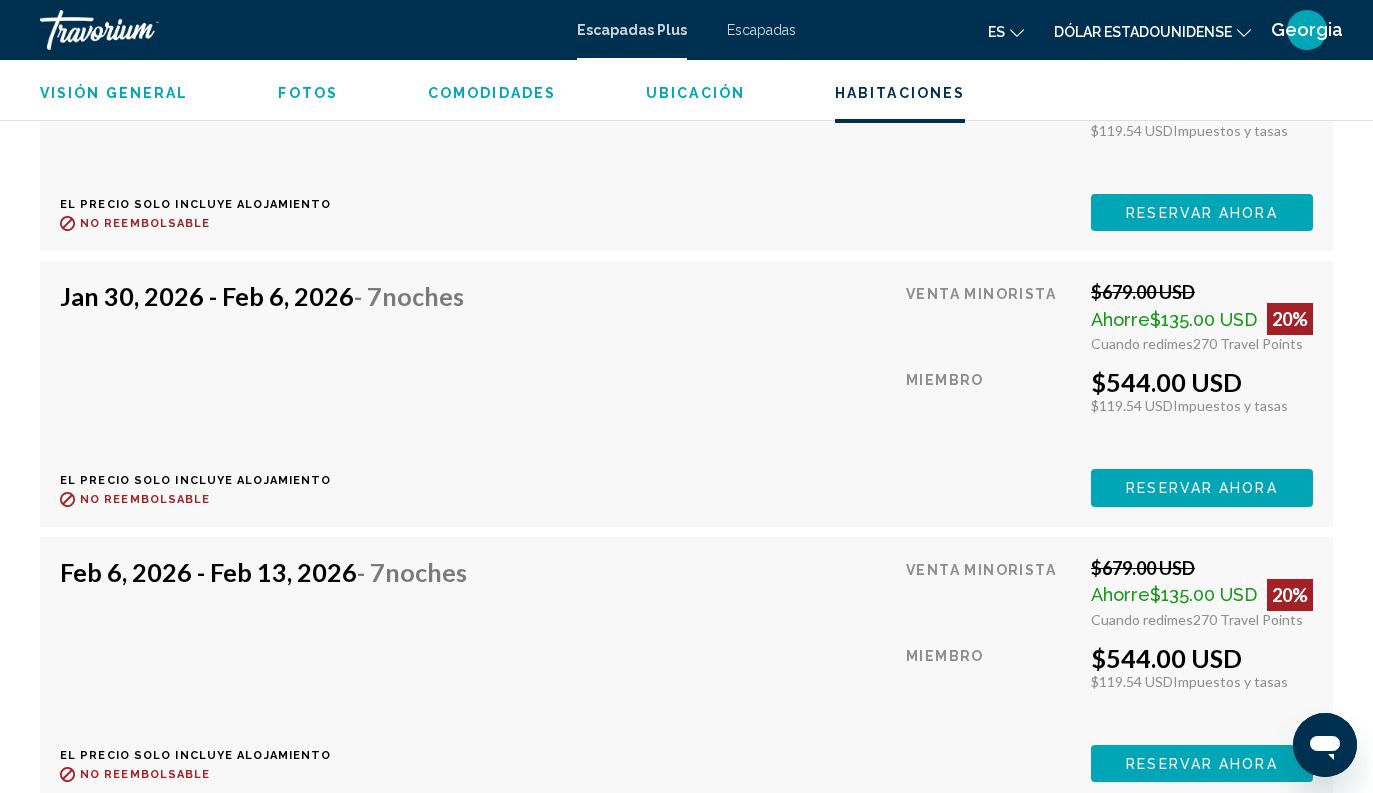 scroll, scrollTop: 4802, scrollLeft: 0, axis: vertical 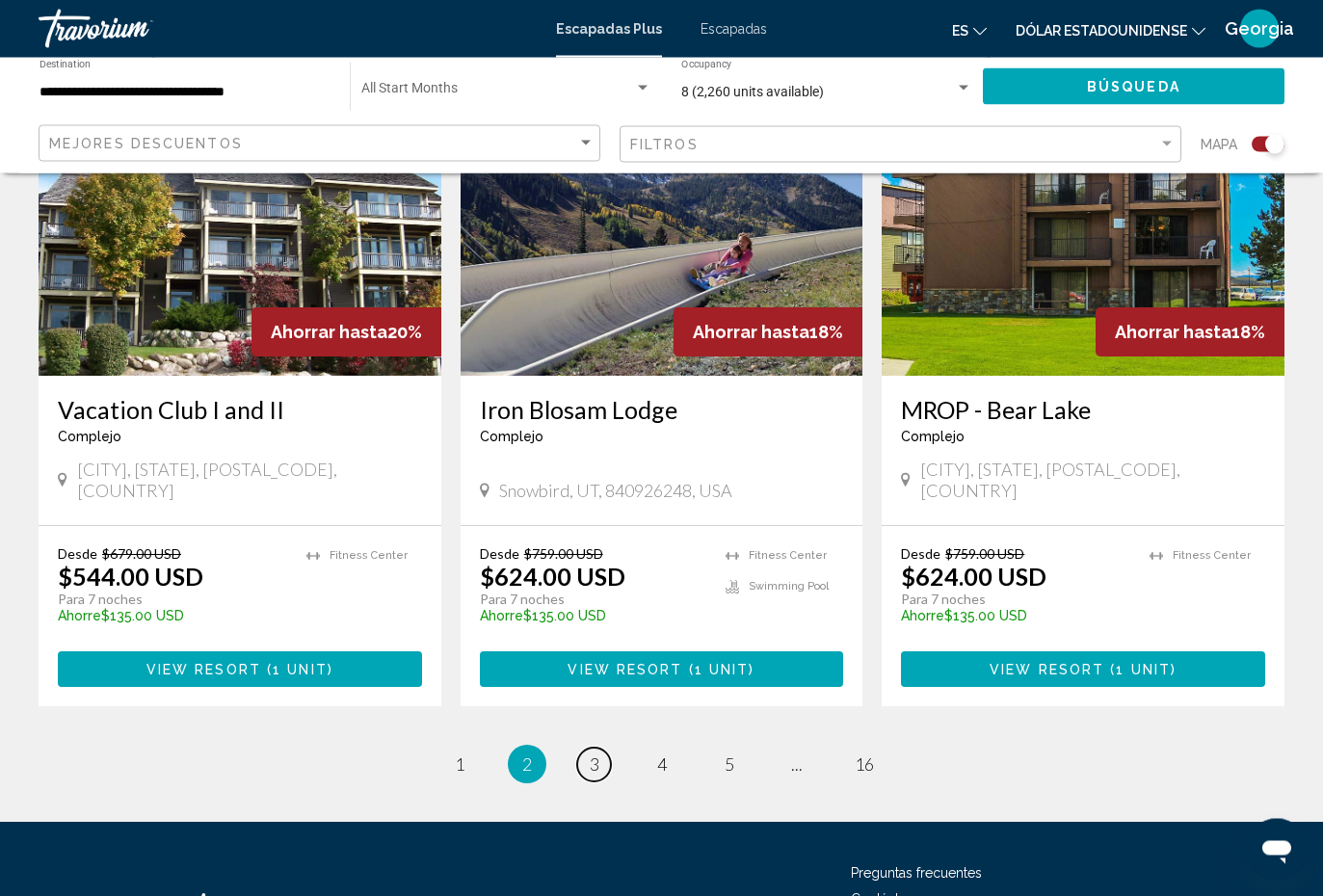 click on "page  3" at bounding box center [594, 765] 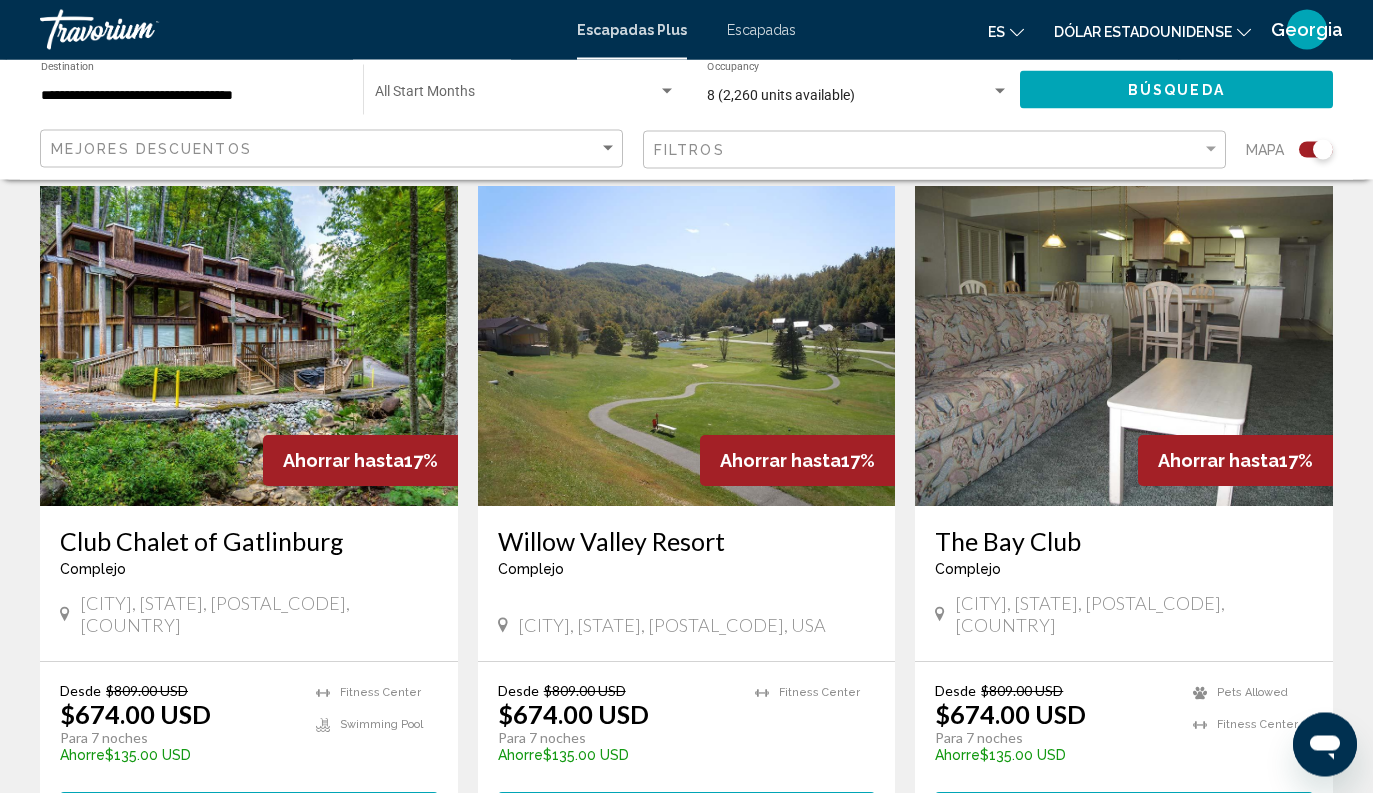 scroll, scrollTop: 2860, scrollLeft: 0, axis: vertical 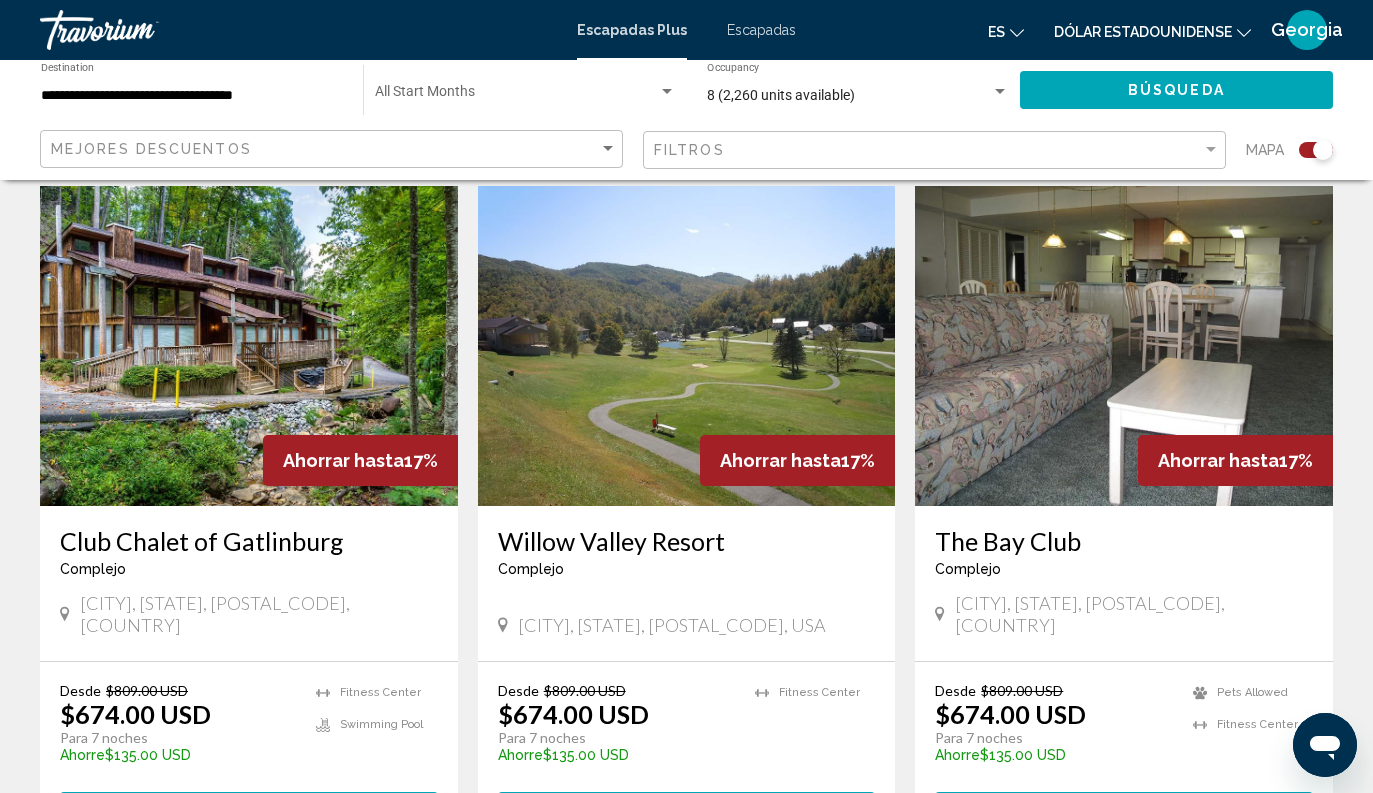 click on "View Resort    ( 1 unit )" at bounding box center [249, 810] 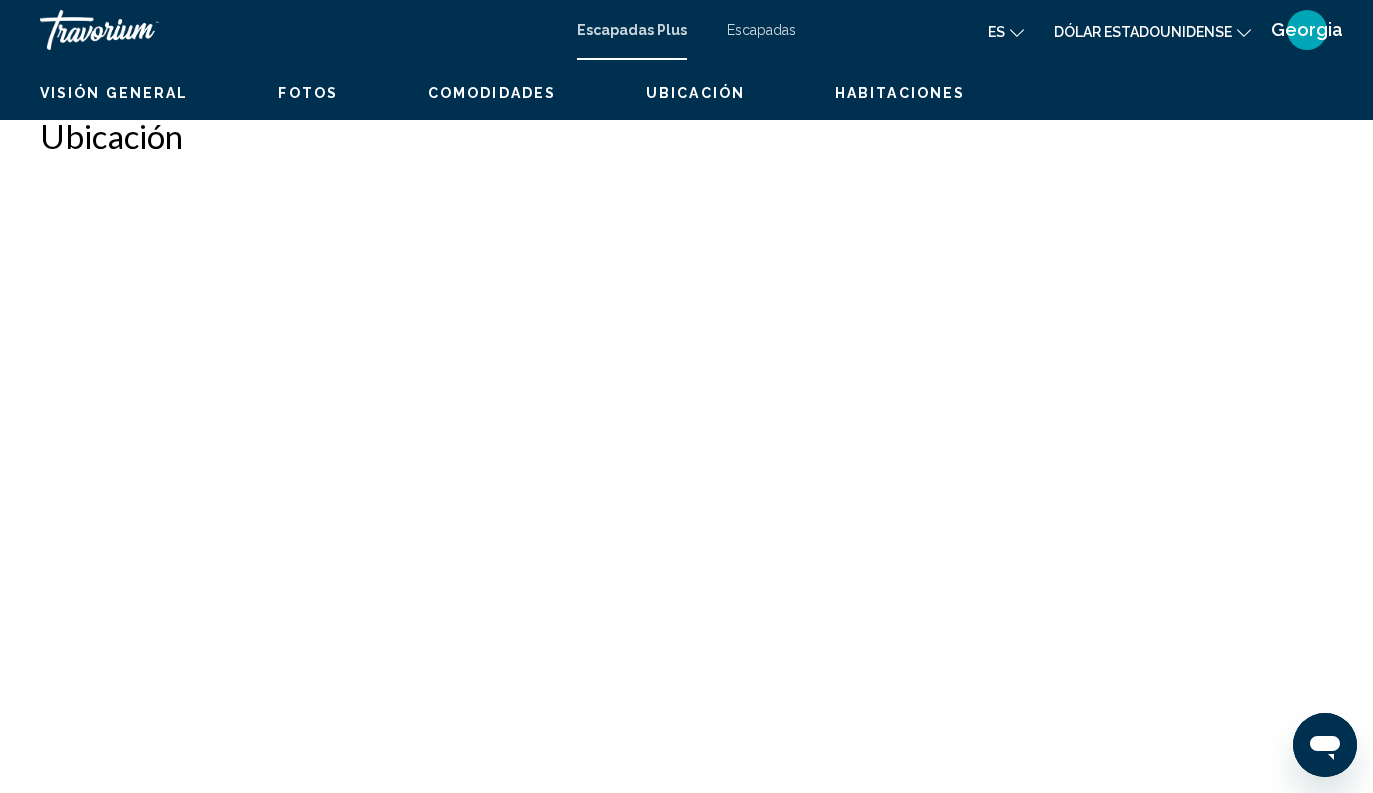 scroll, scrollTop: 0, scrollLeft: 0, axis: both 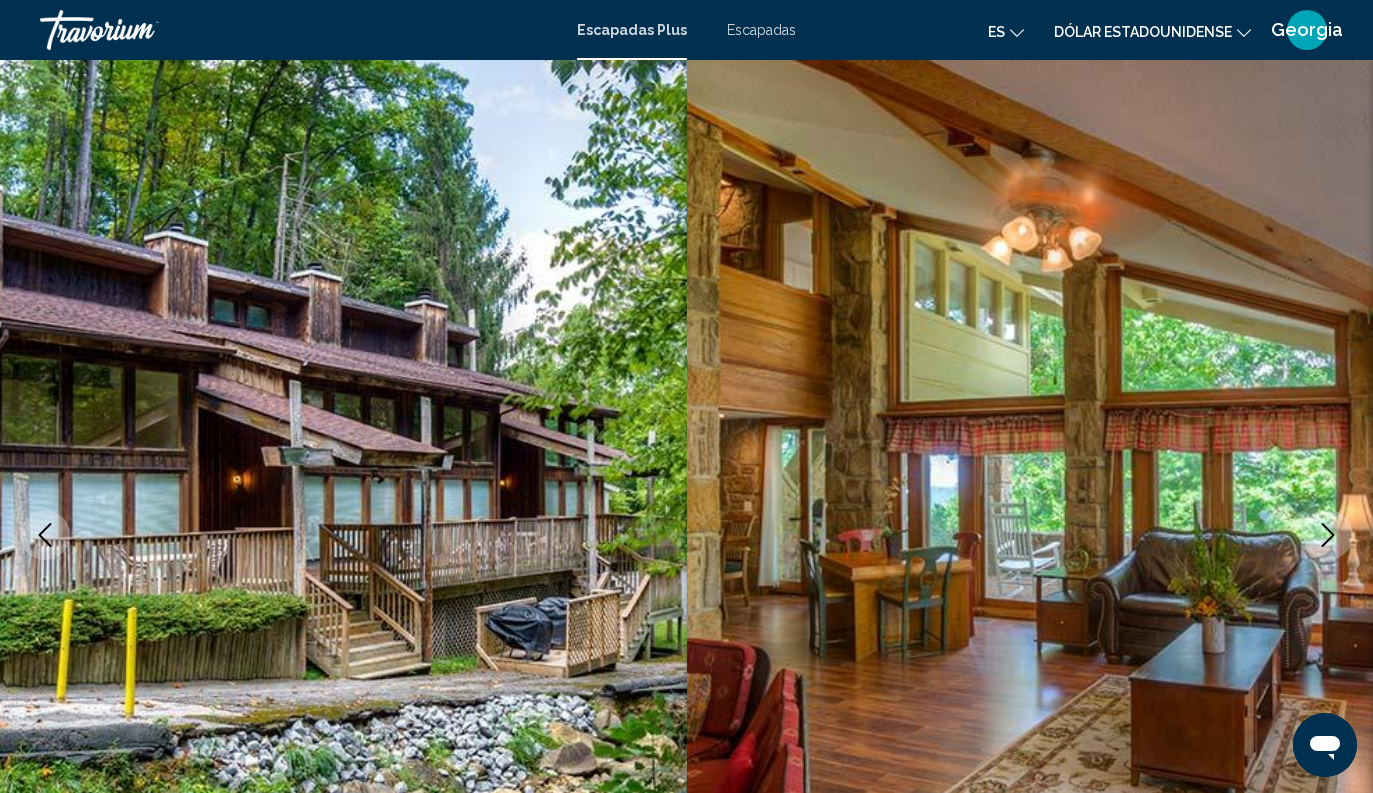click at bounding box center [1328, 535] 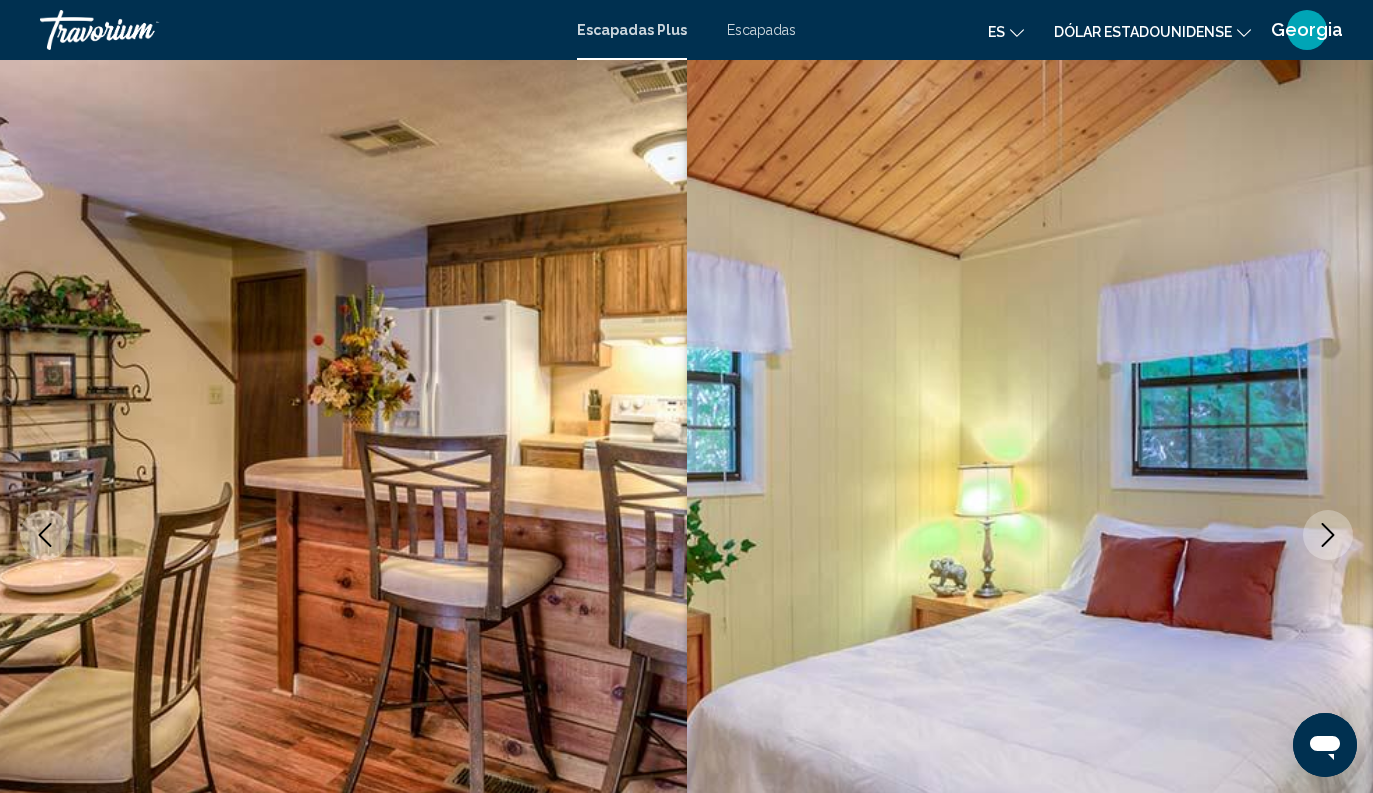 click at bounding box center (1328, 535) 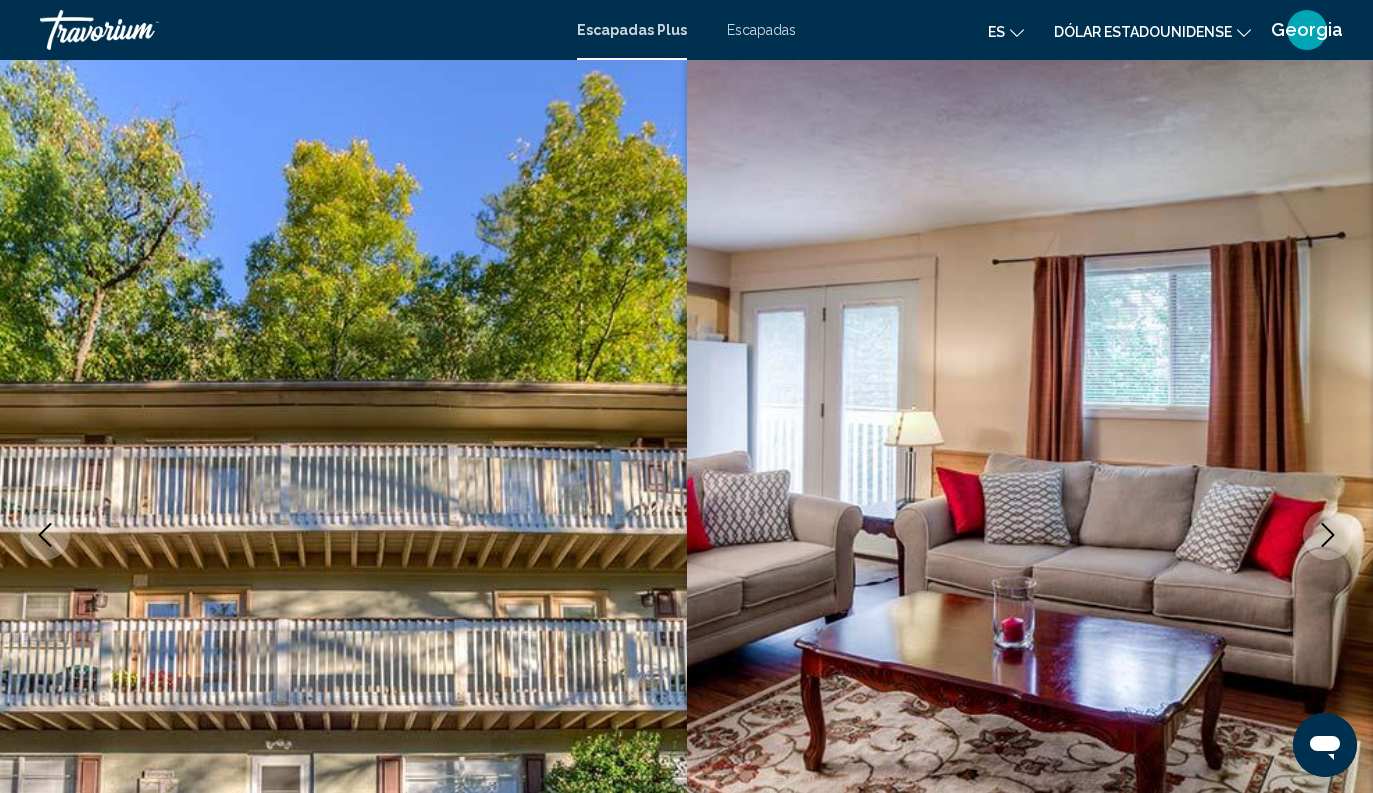 click at bounding box center (1328, 535) 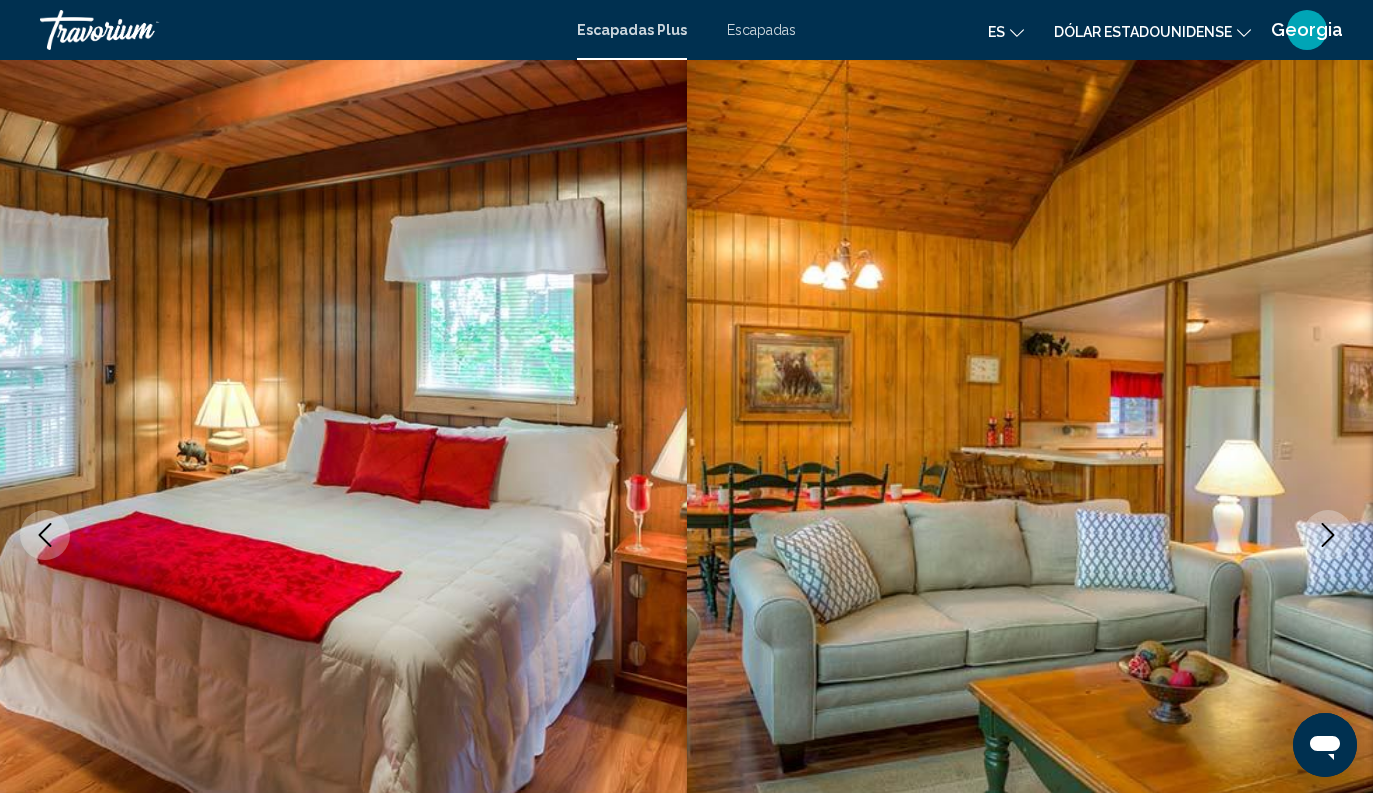 click at bounding box center [1328, 535] 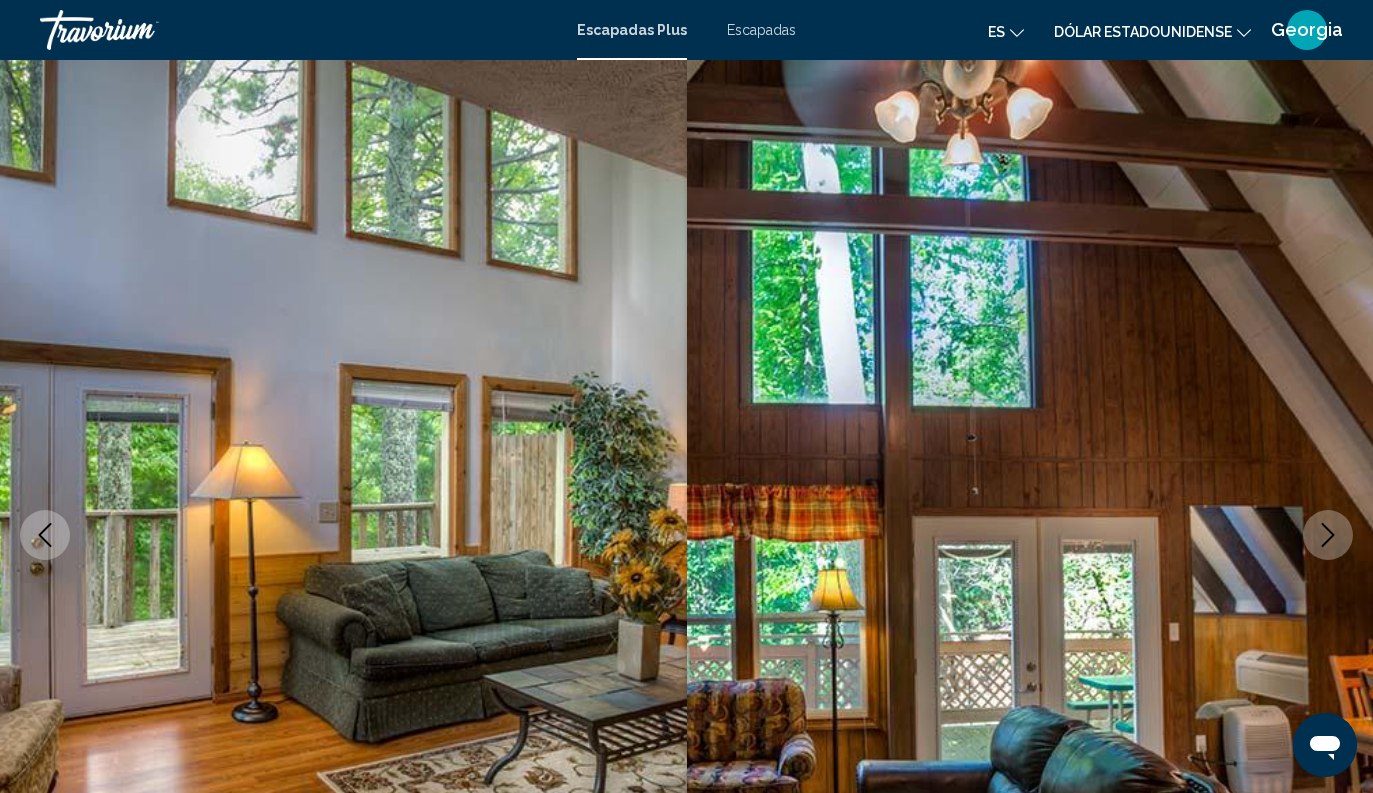 click 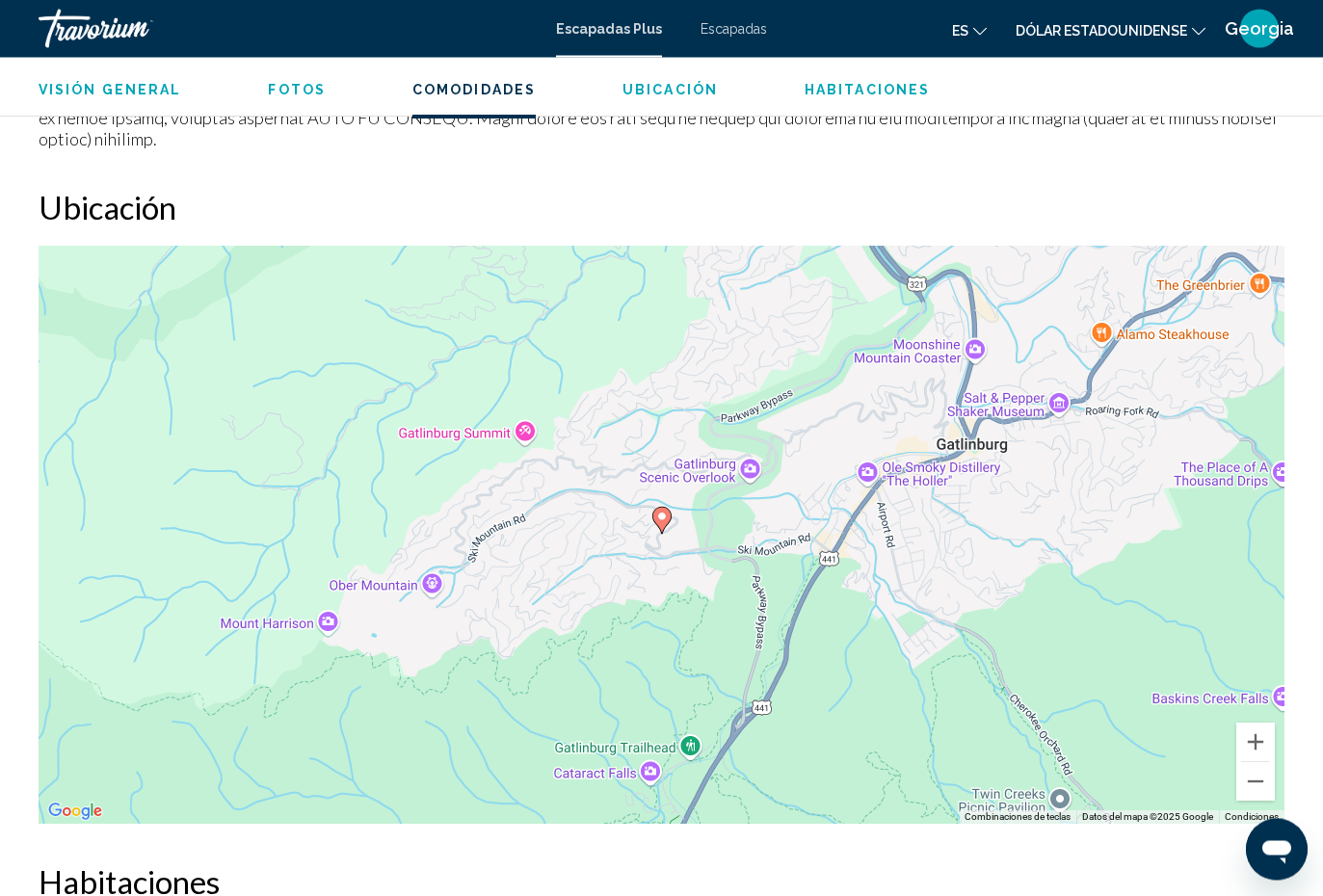 scroll, scrollTop: 2680, scrollLeft: 0, axis: vertical 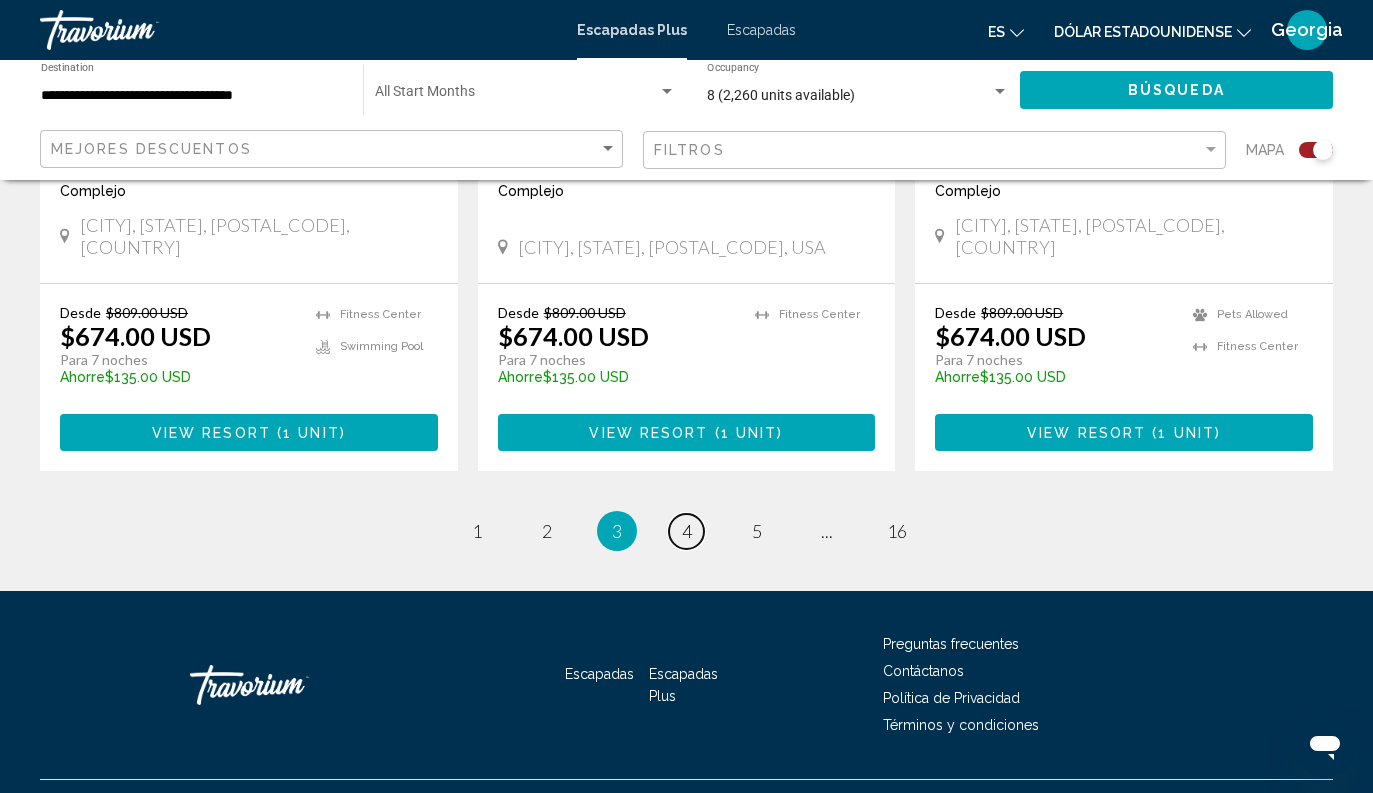 click on "page  4" at bounding box center [686, 531] 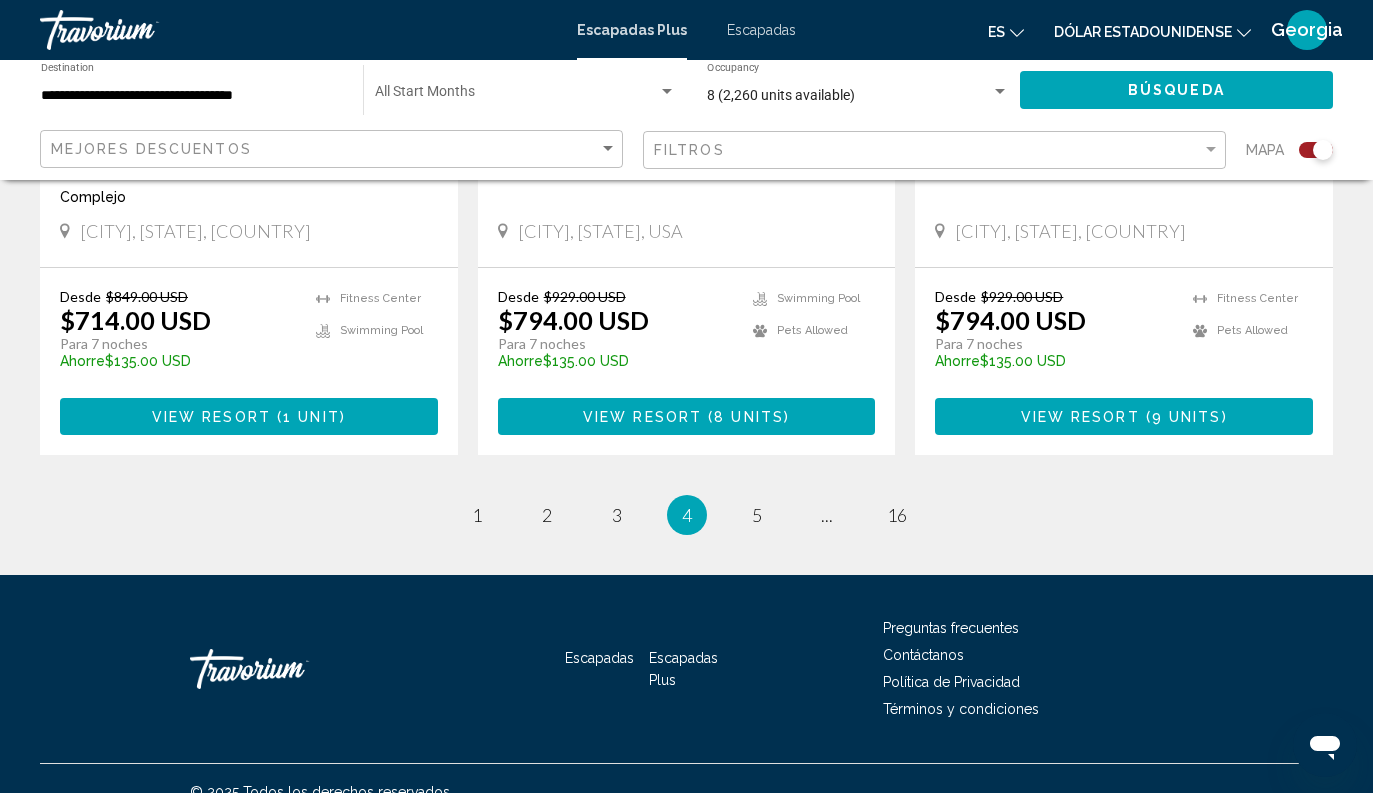 scroll, scrollTop: 3208, scrollLeft: 0, axis: vertical 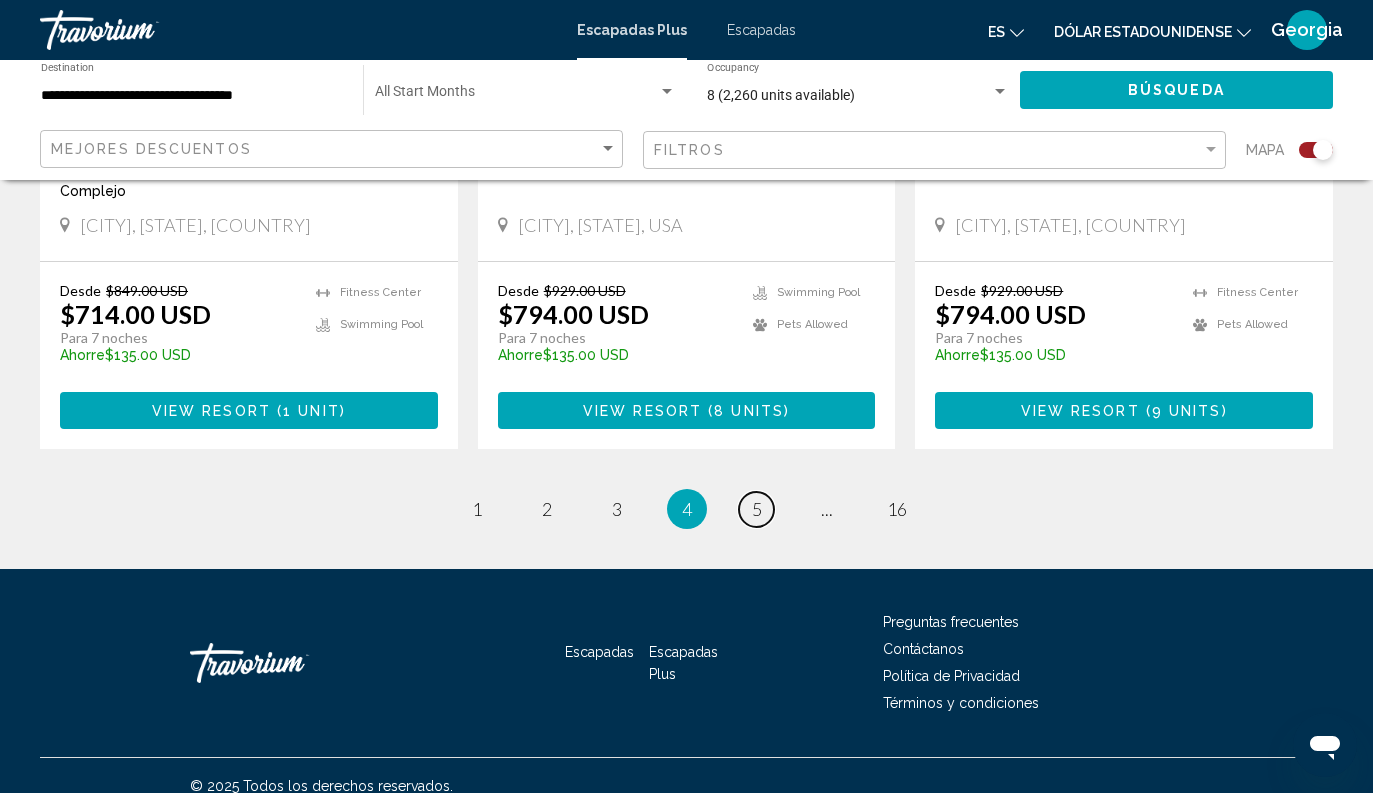 click on "5" at bounding box center (757, 509) 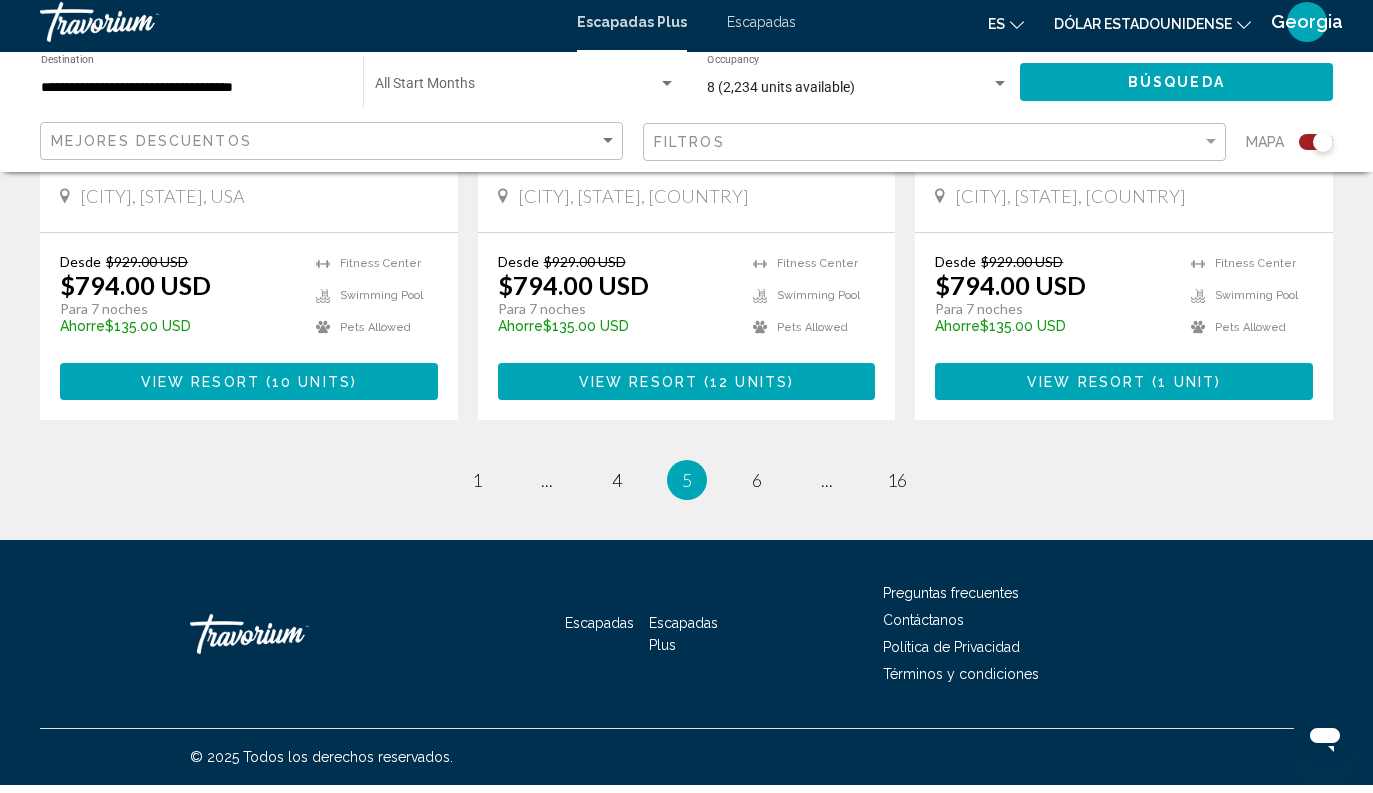 scroll, scrollTop: 3198, scrollLeft: 0, axis: vertical 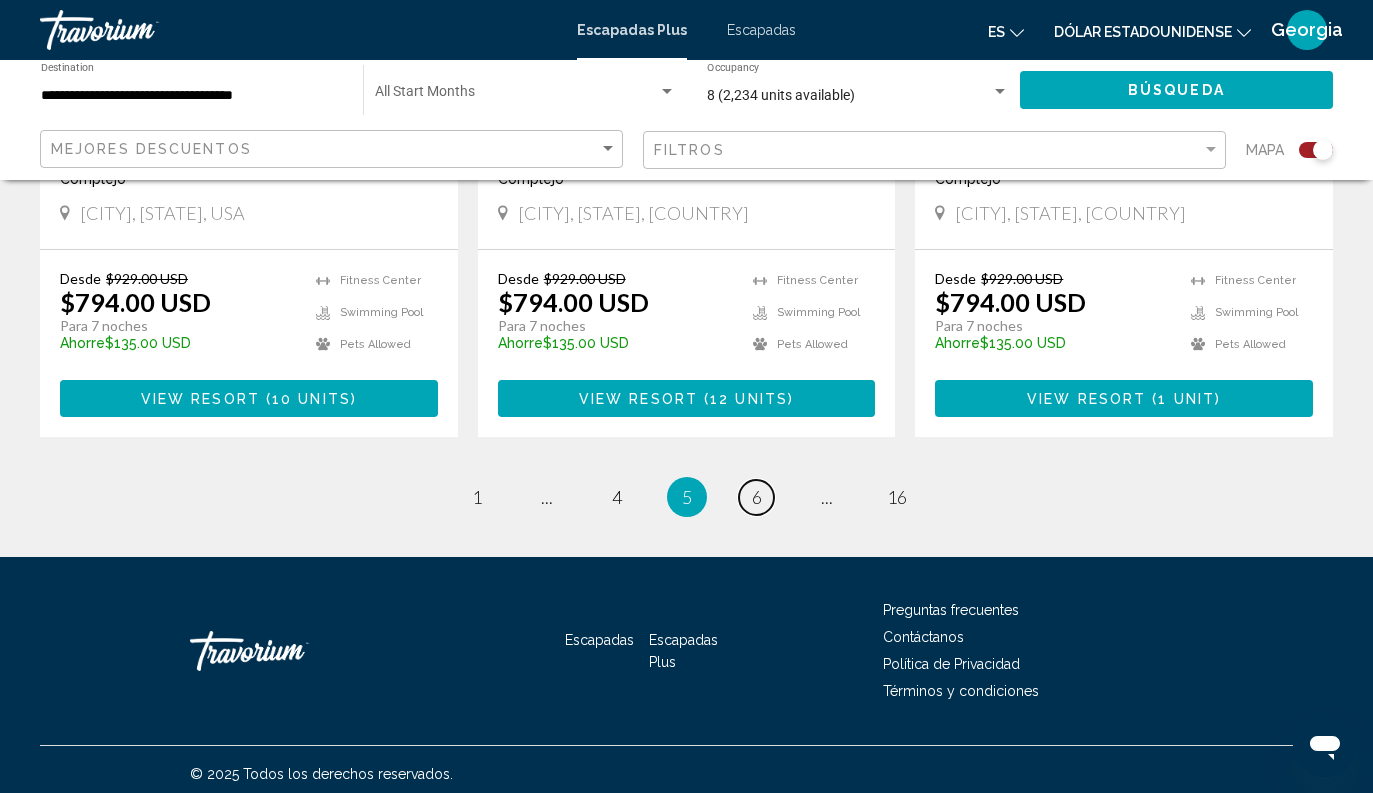 click on "6" at bounding box center (757, 497) 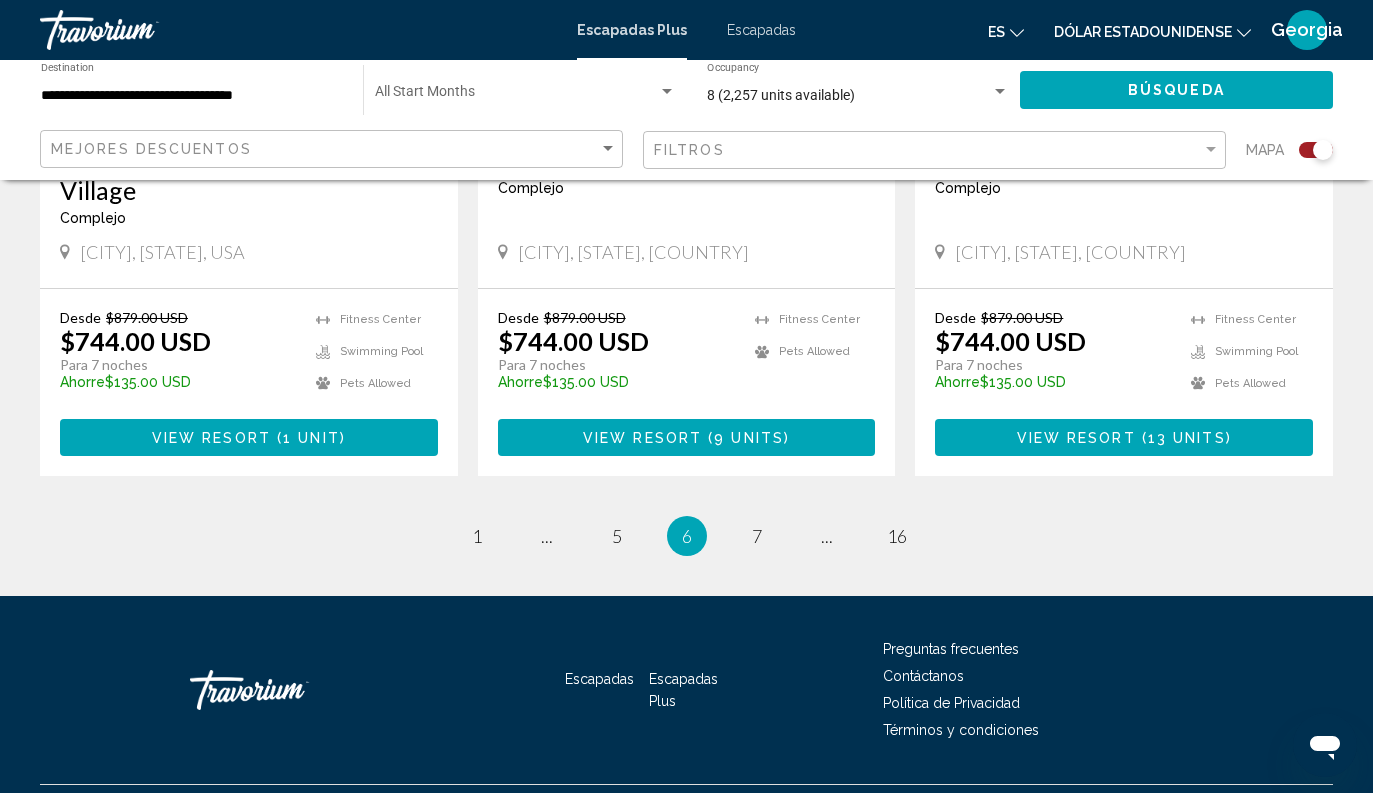 scroll, scrollTop: 3268, scrollLeft: 0, axis: vertical 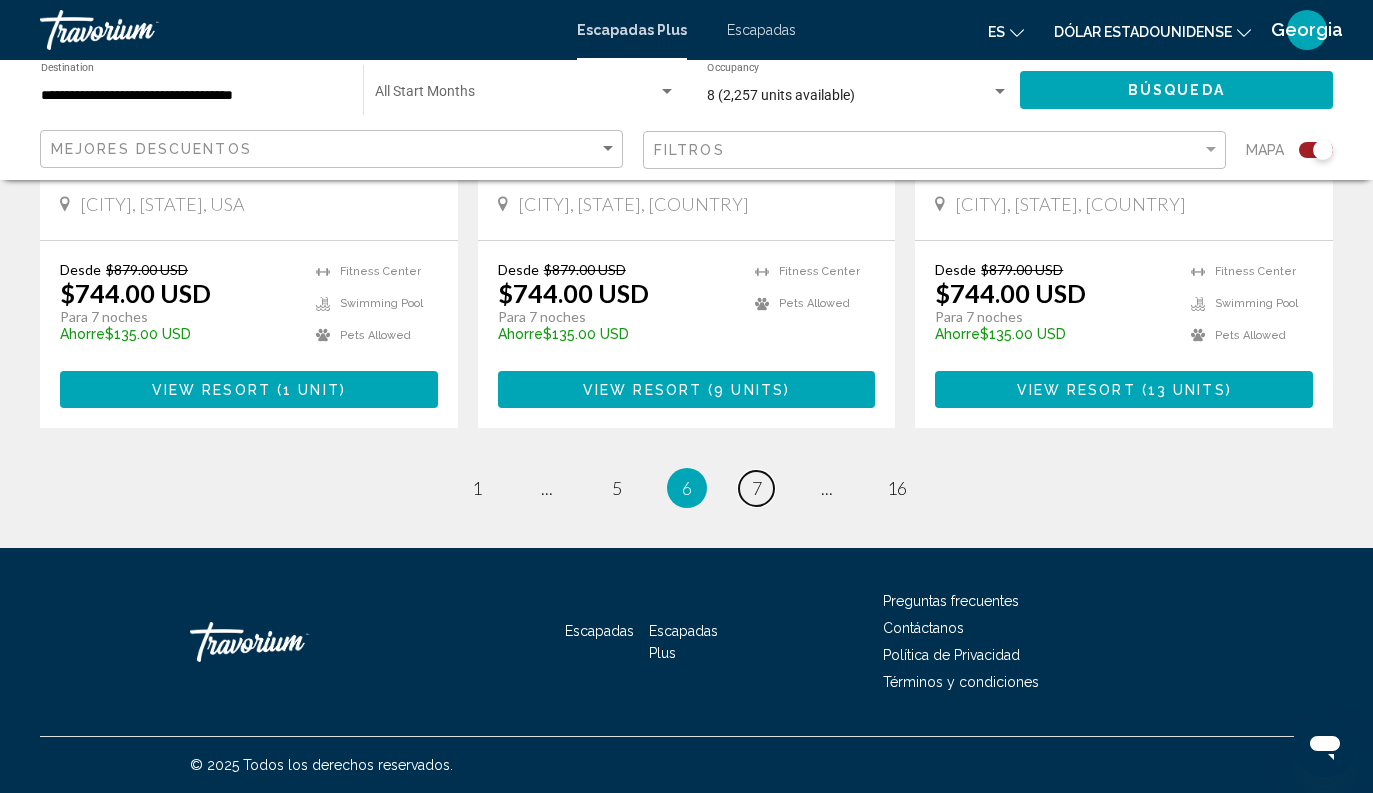 click on "page  7" at bounding box center (756, 488) 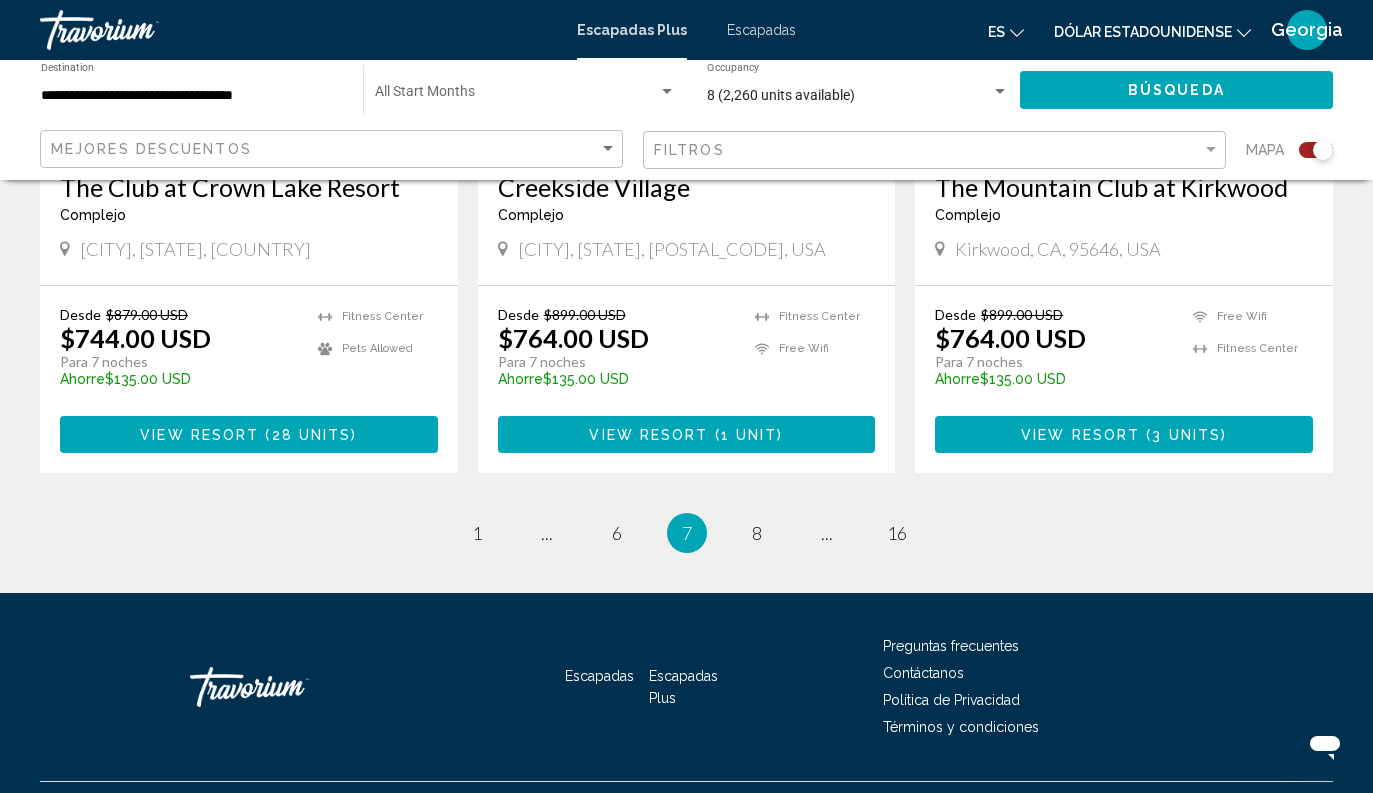 scroll, scrollTop: 3208, scrollLeft: 0, axis: vertical 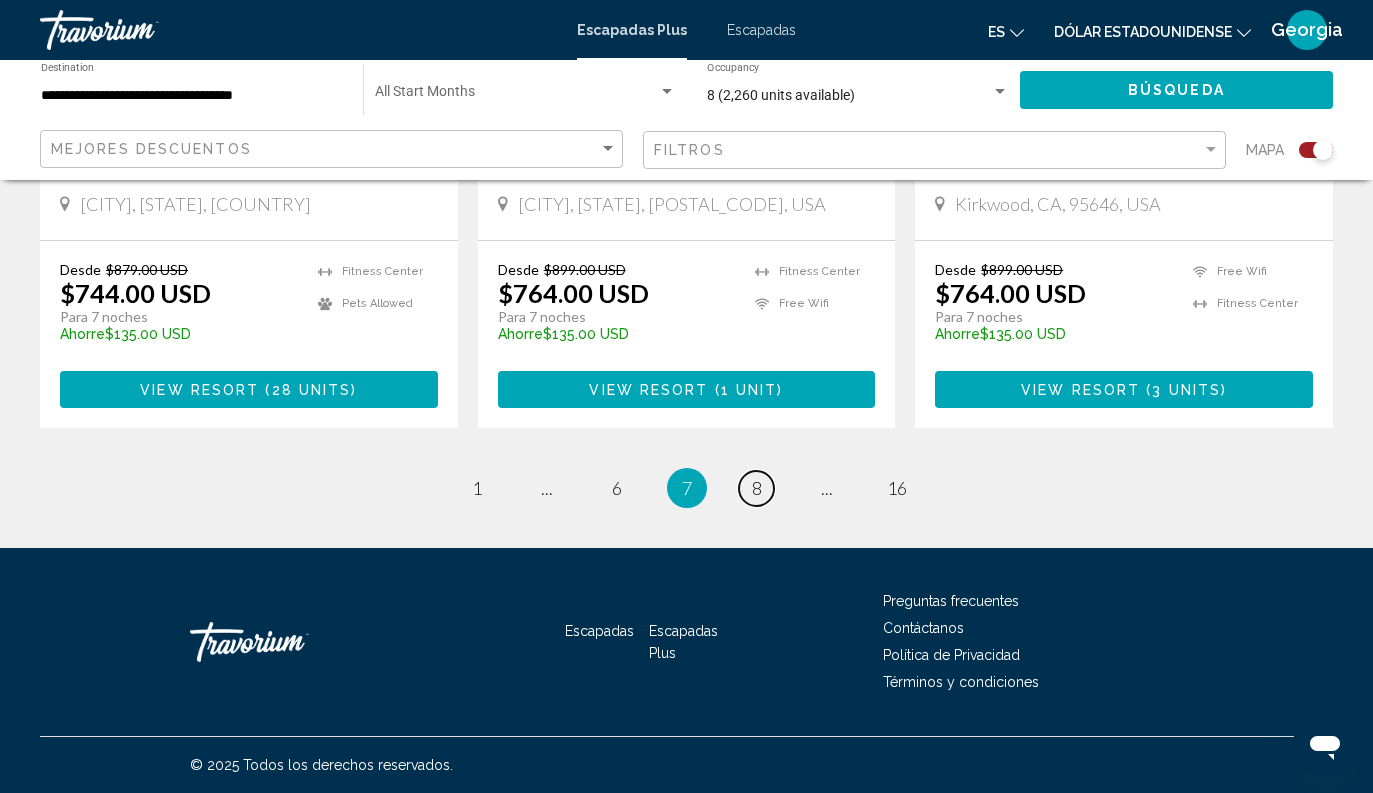 click on "8" at bounding box center [757, 488] 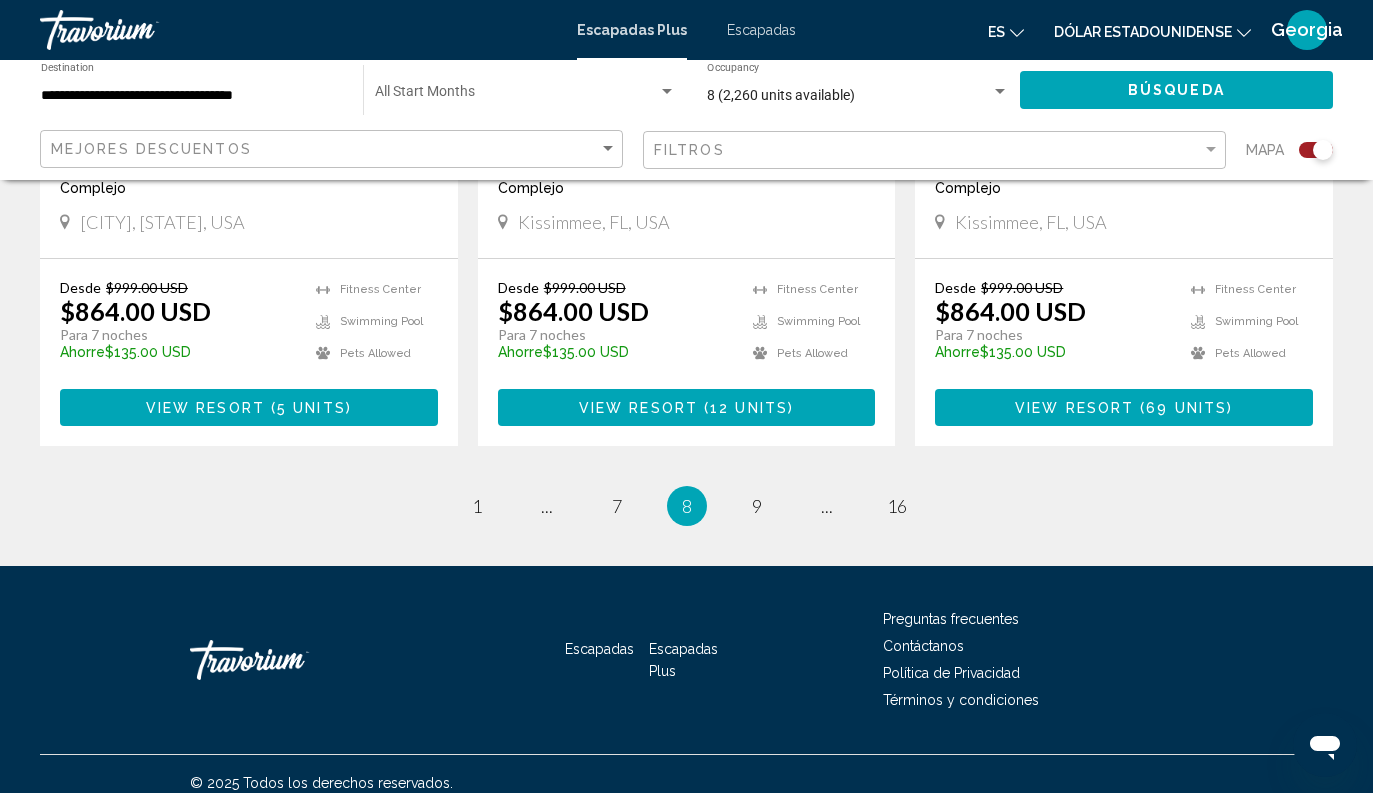 scroll, scrollTop: 3178, scrollLeft: 0, axis: vertical 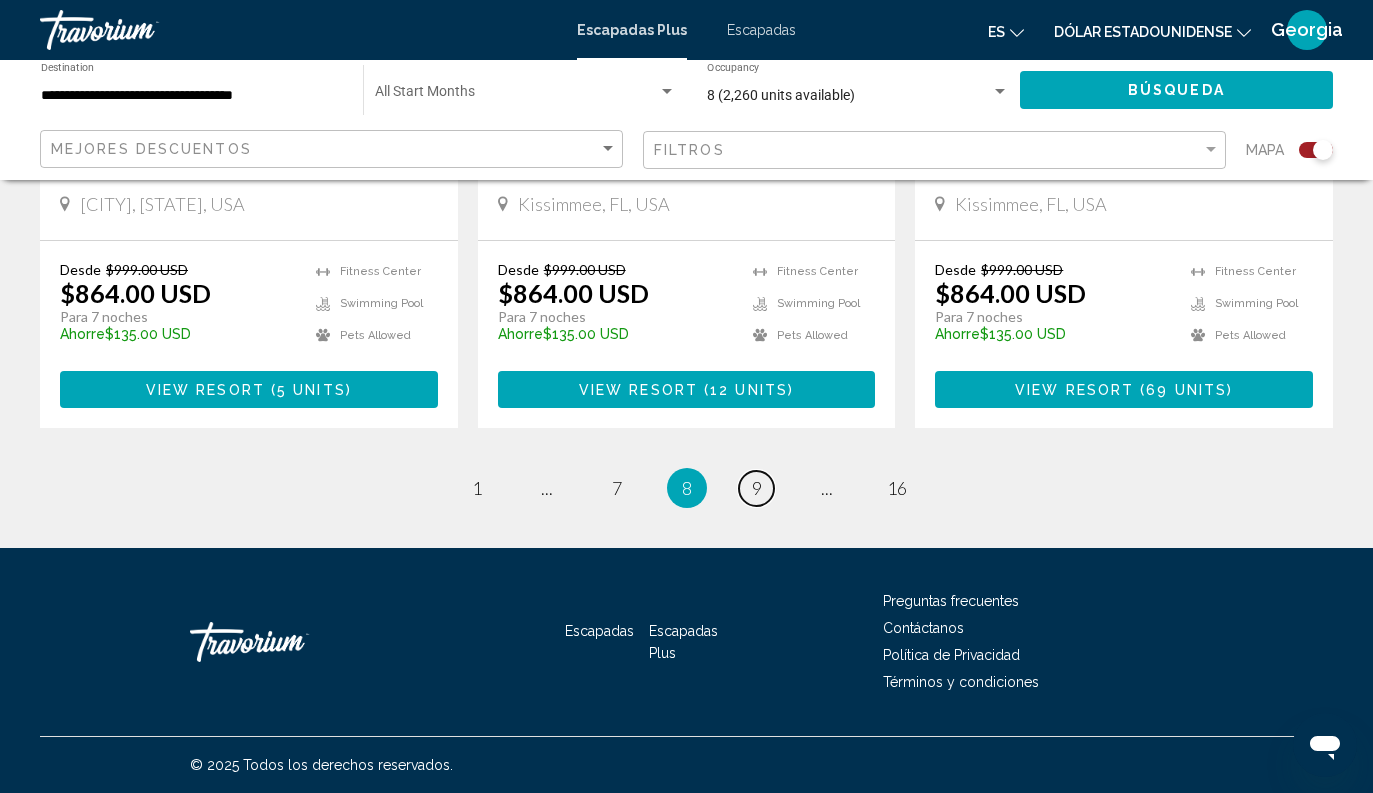 click on "9" at bounding box center (757, 488) 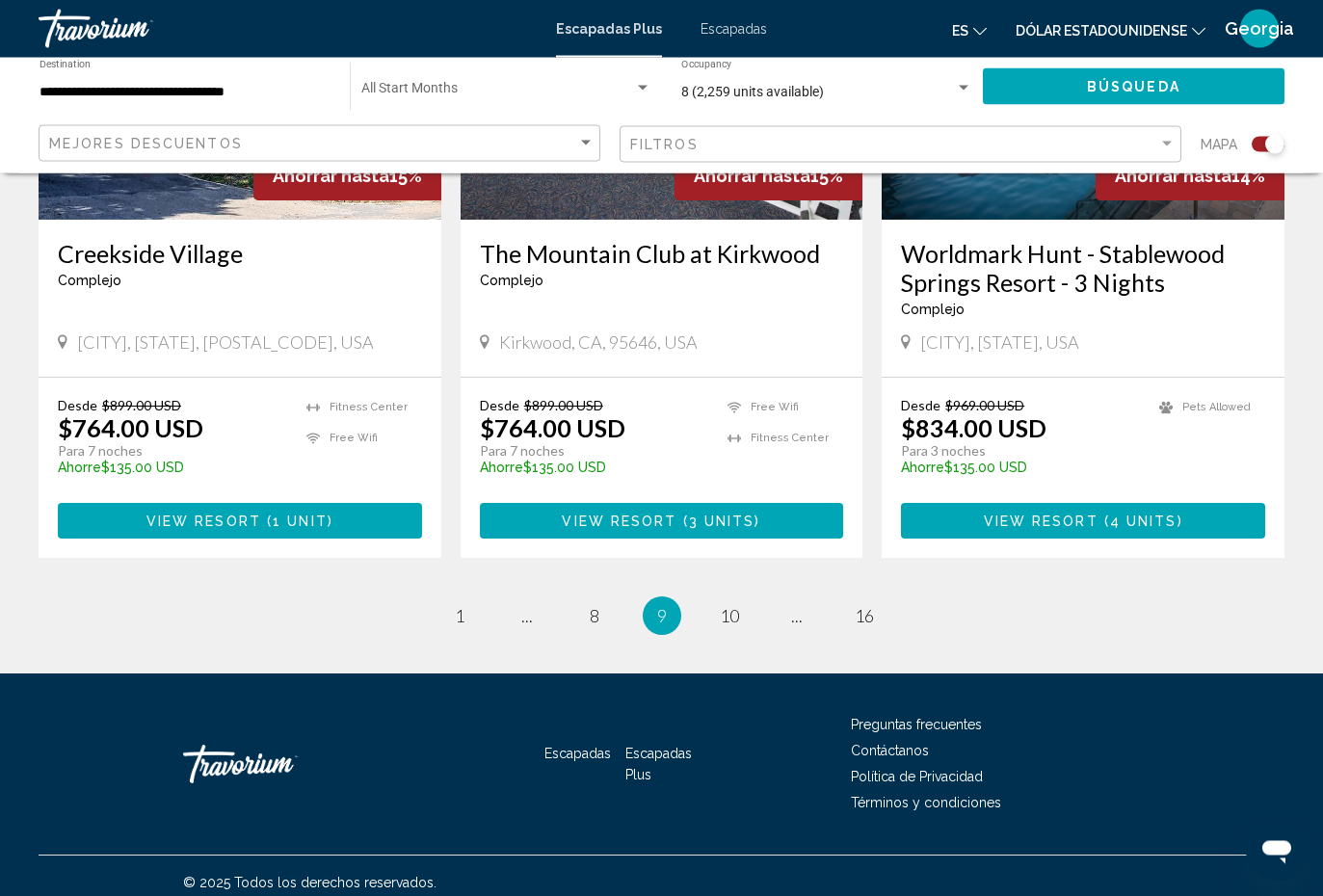 scroll, scrollTop: 3002, scrollLeft: 0, axis: vertical 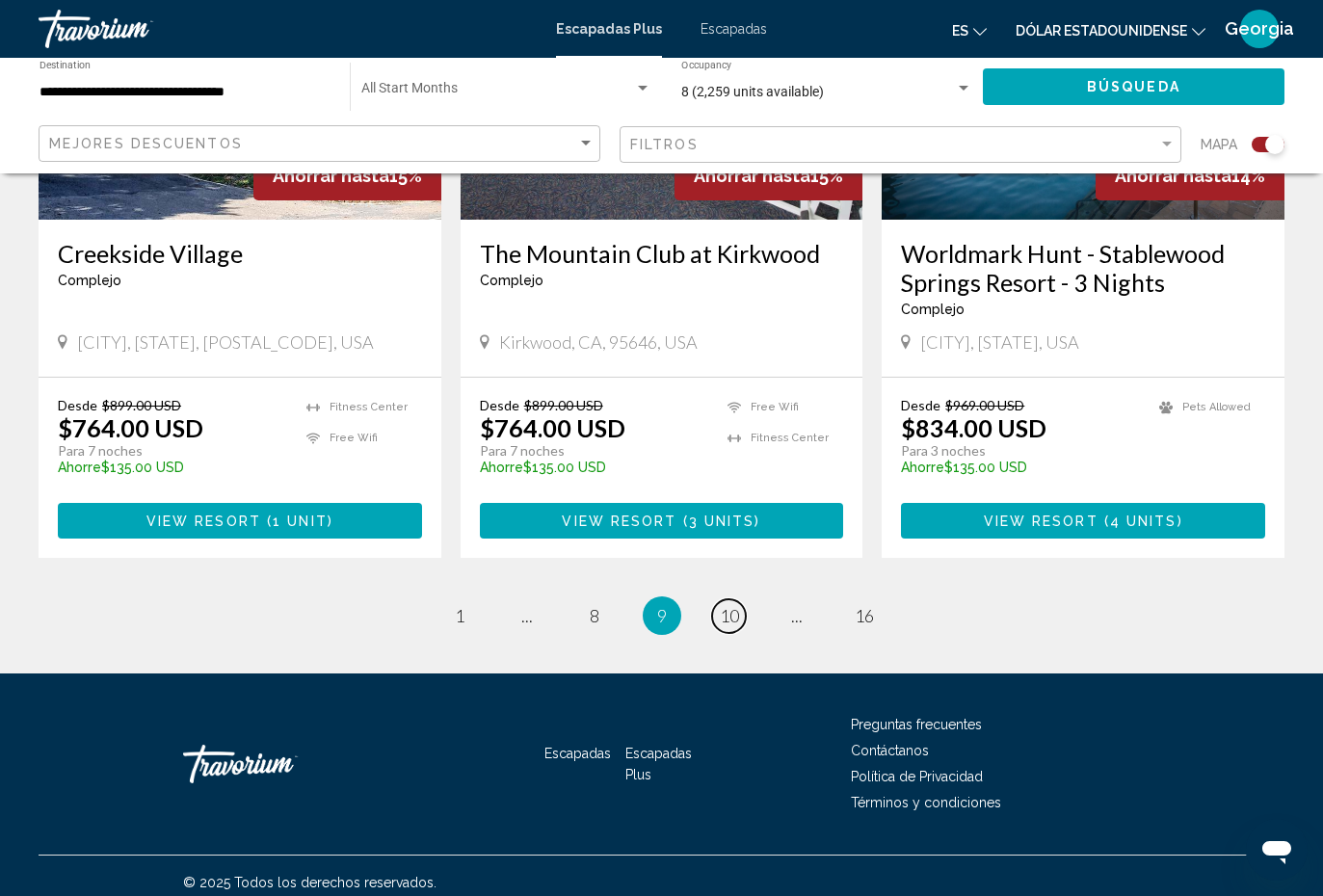 click on "10" at bounding box center (729, 616) 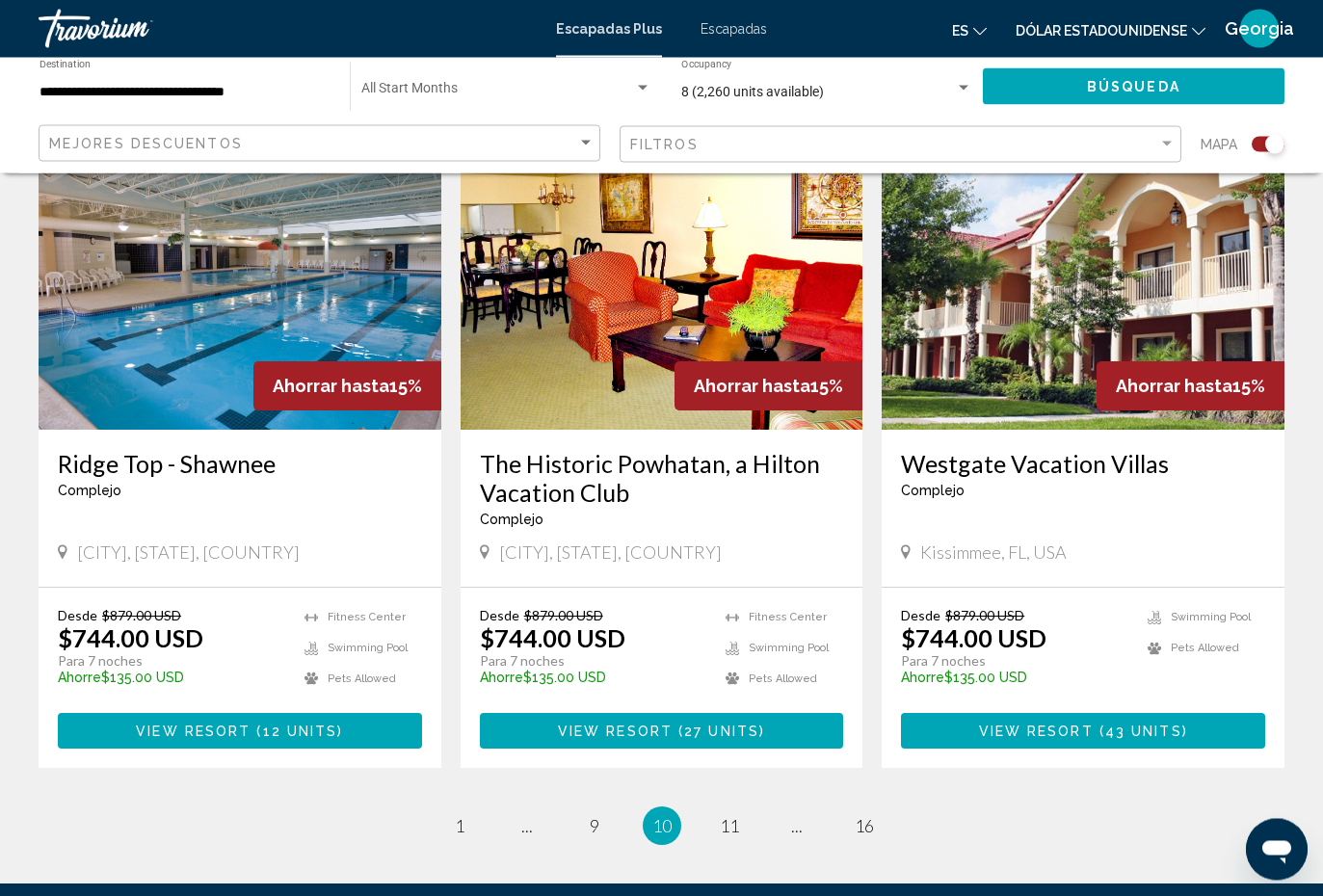 scroll, scrollTop: 2765, scrollLeft: 0, axis: vertical 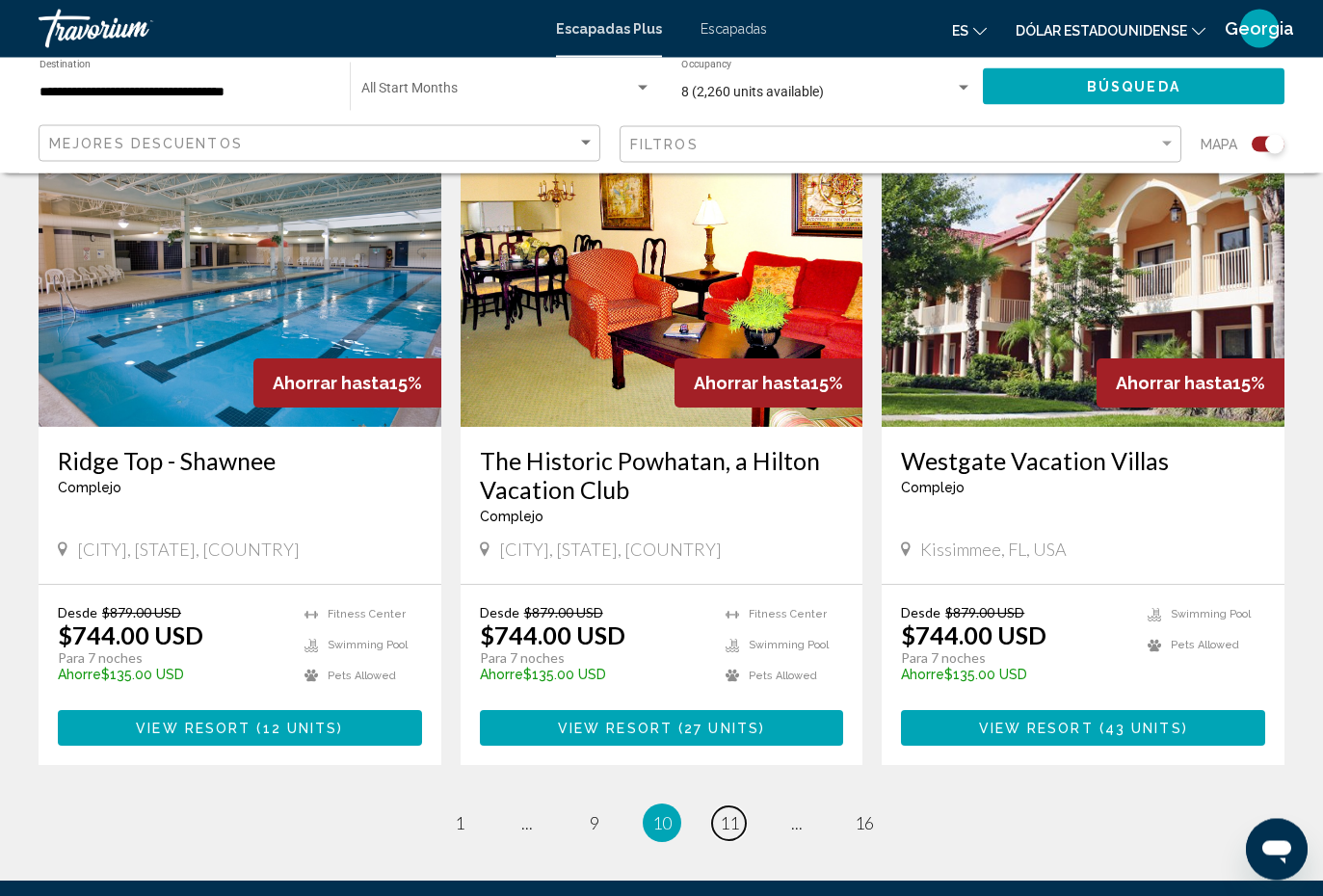 click on "page  11" at bounding box center (728, 824) 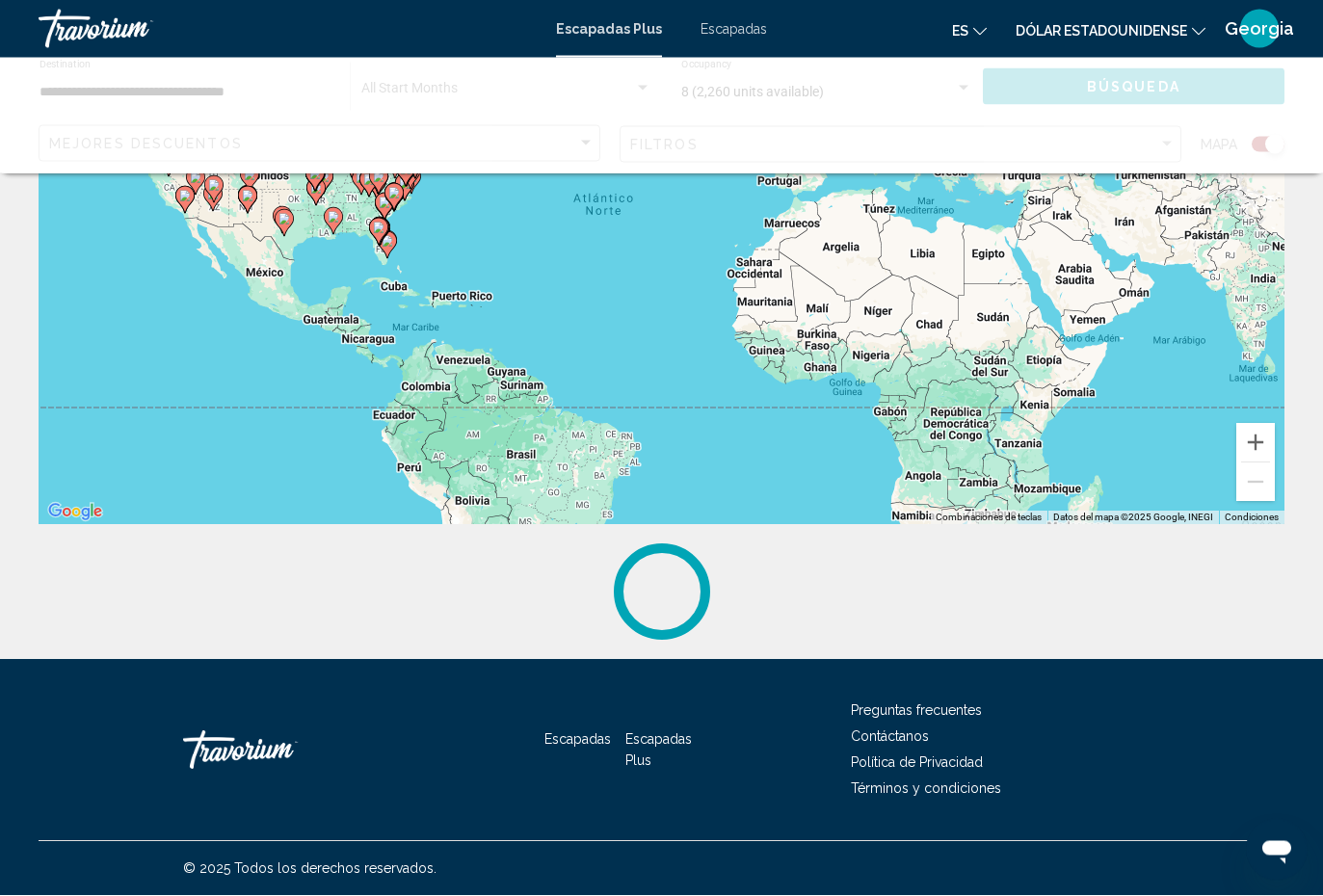 scroll, scrollTop: 0, scrollLeft: 0, axis: both 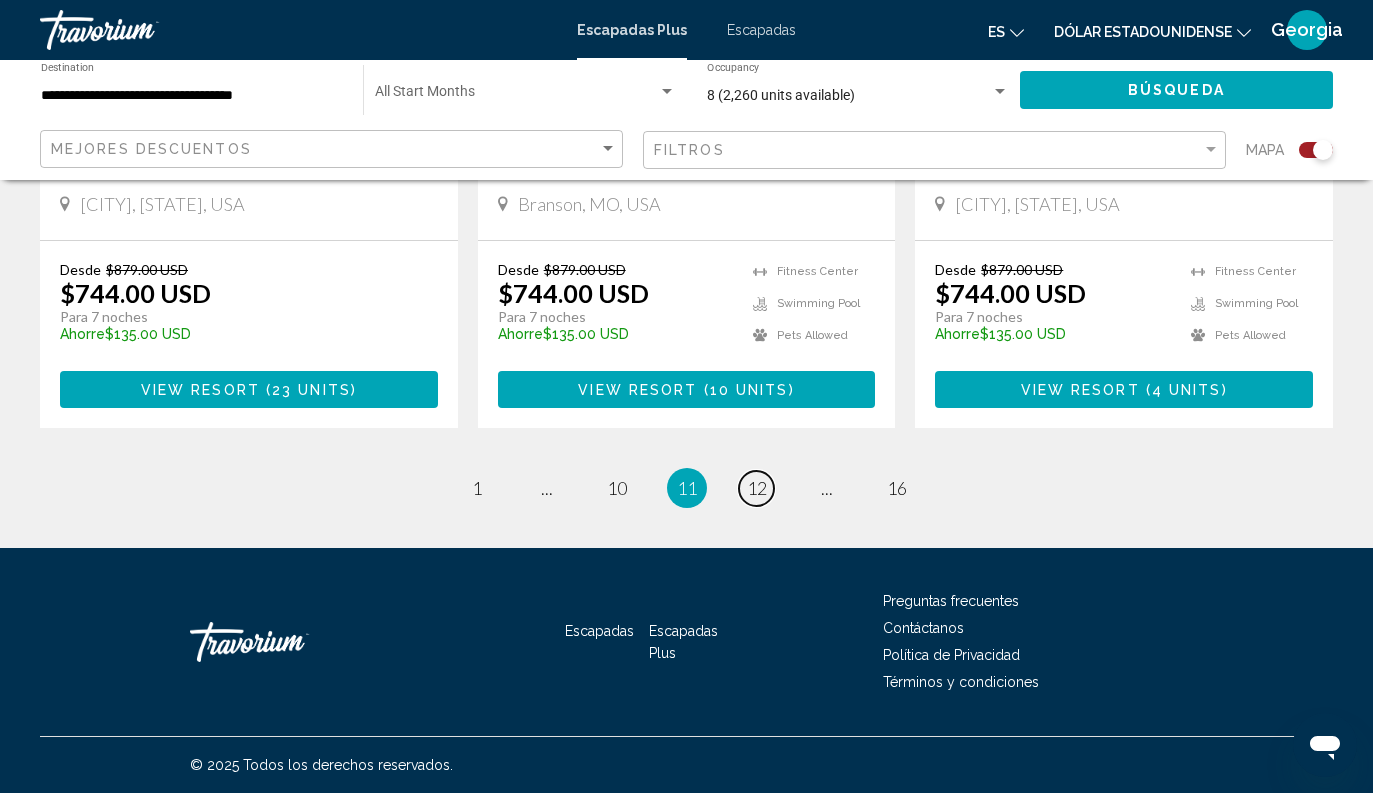 click on "page  12" at bounding box center (756, 488) 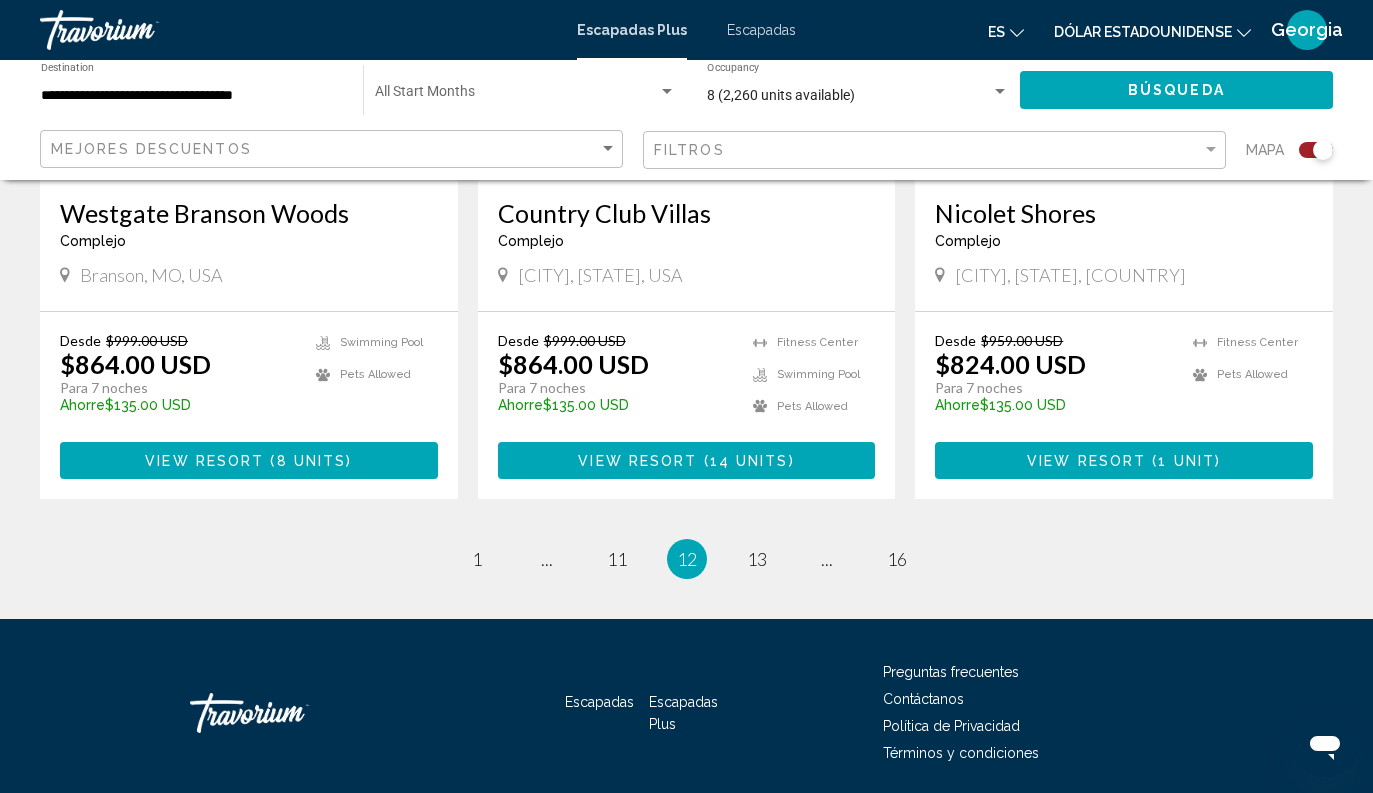 scroll, scrollTop: 3238, scrollLeft: 0, axis: vertical 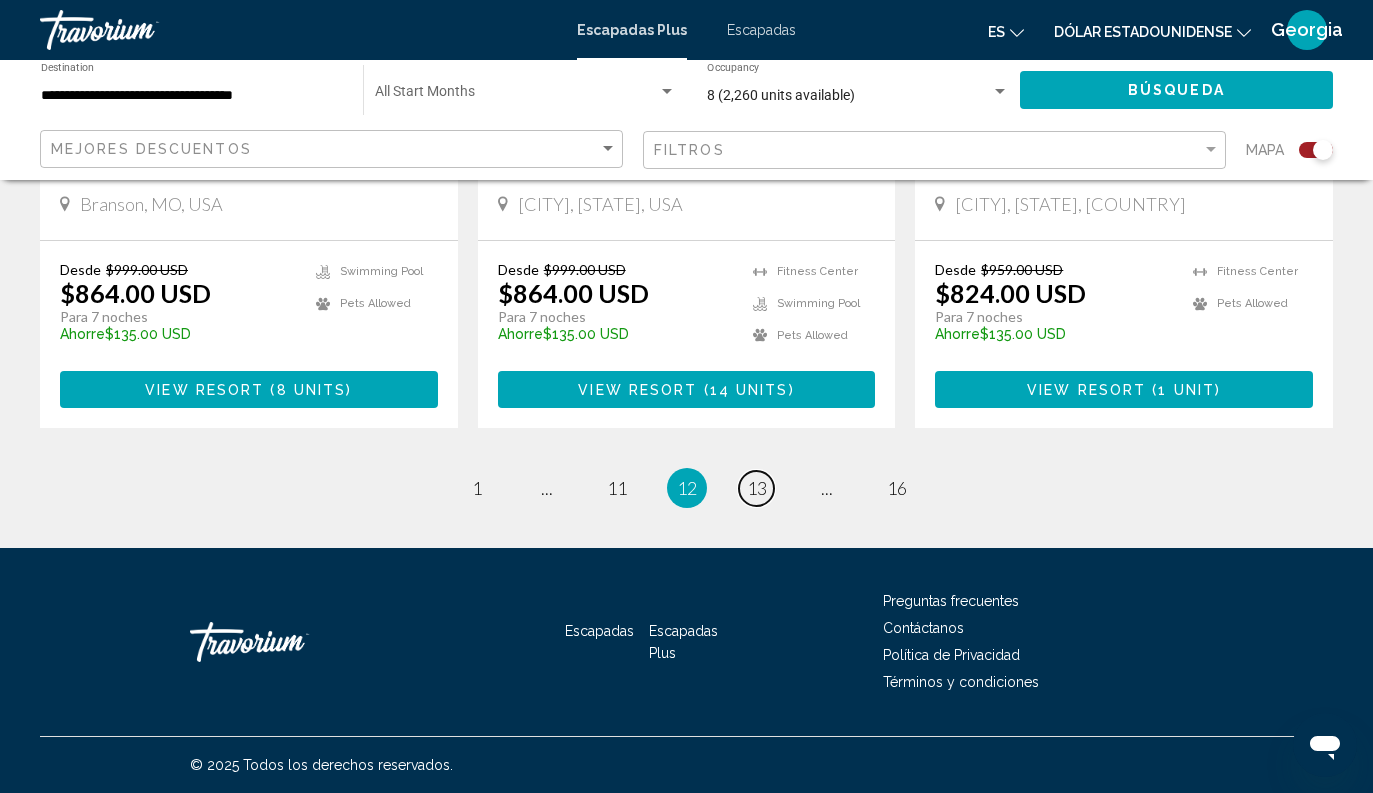 click on "13" at bounding box center (757, 488) 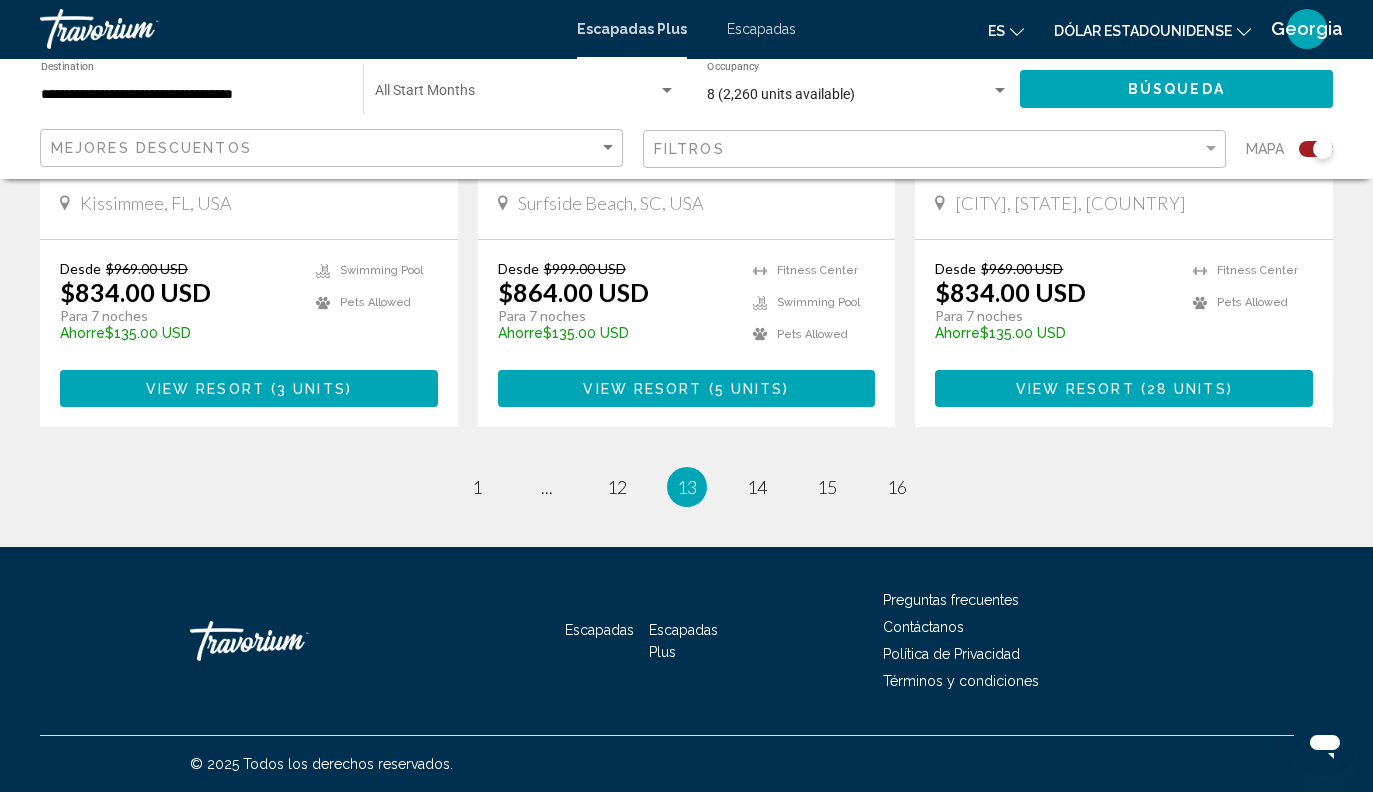 scroll, scrollTop: 3202, scrollLeft: 0, axis: vertical 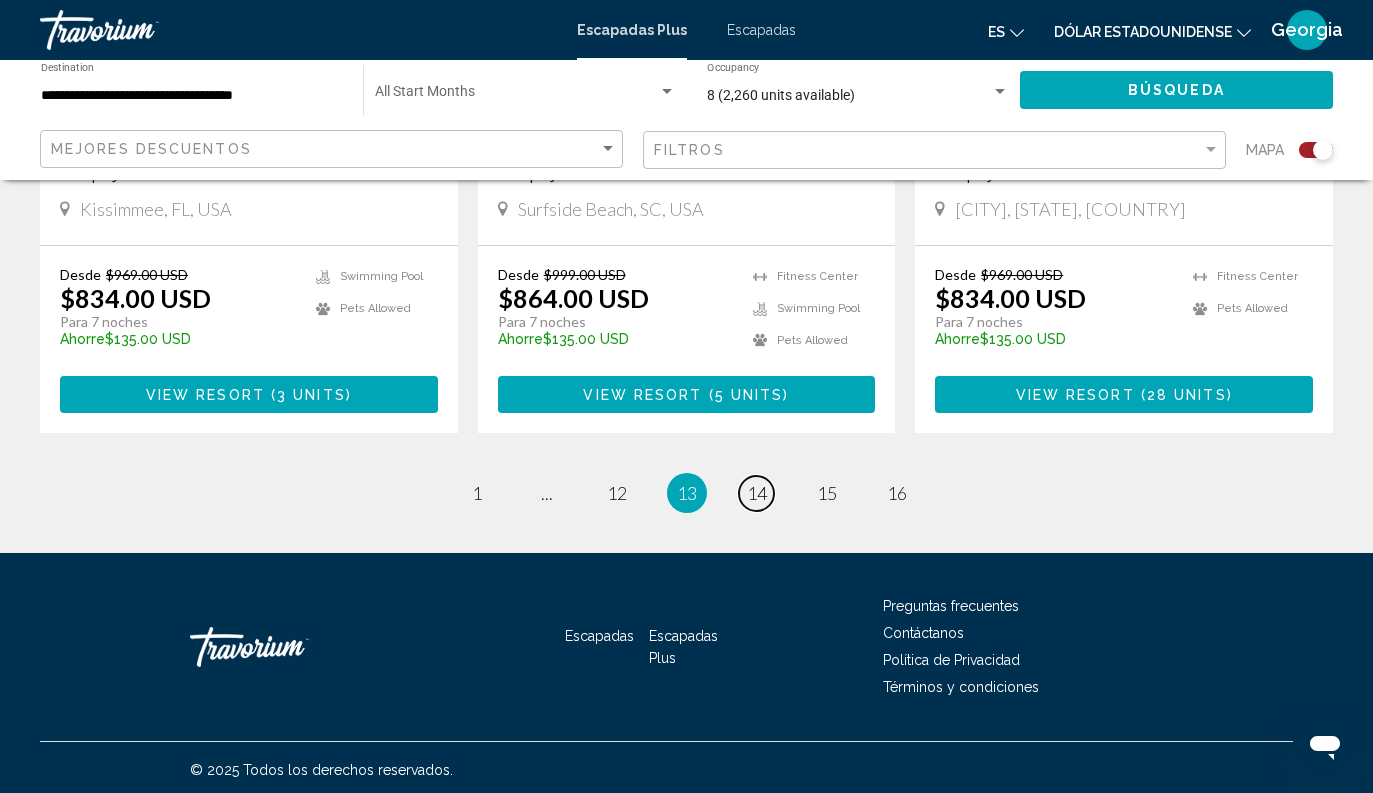 click on "14" at bounding box center [757, 493] 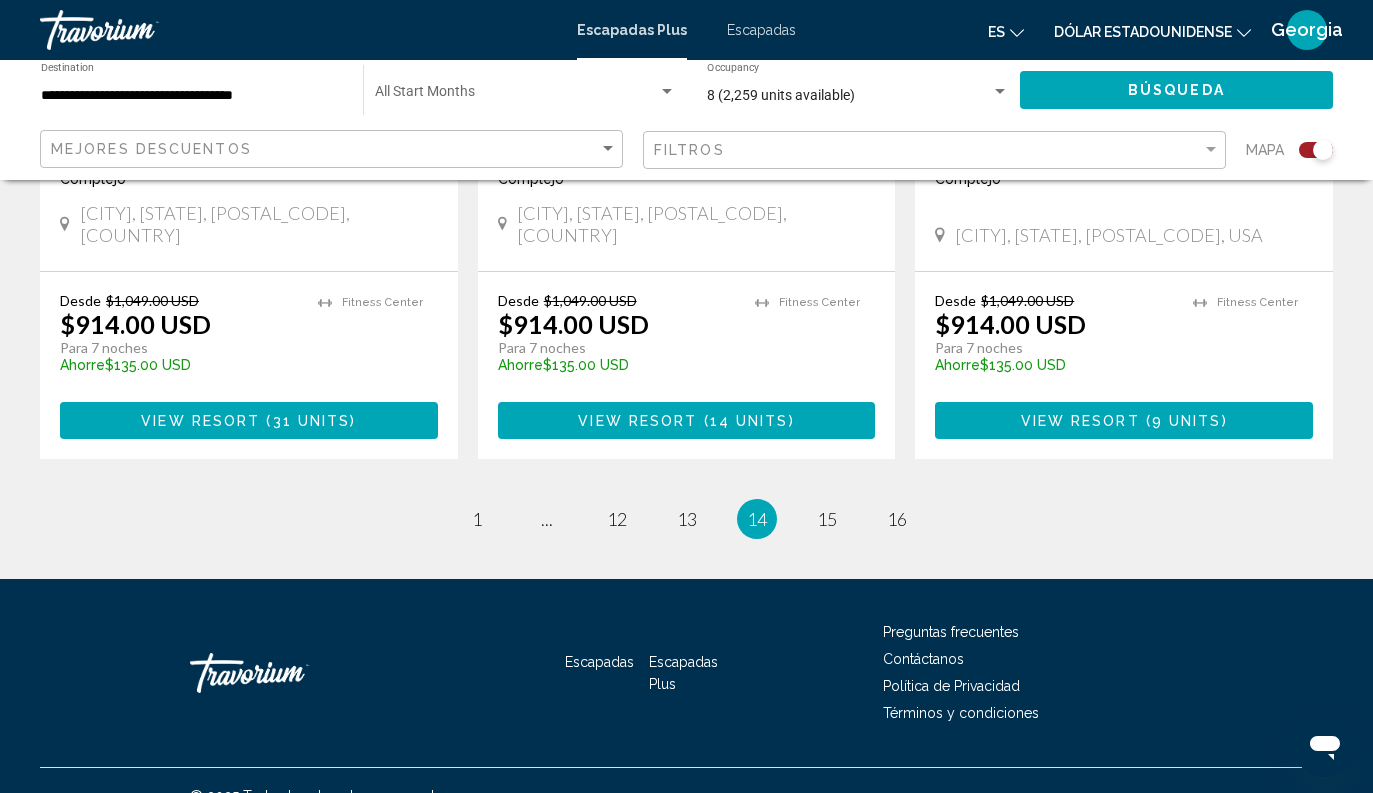 scroll, scrollTop: 3208, scrollLeft: 0, axis: vertical 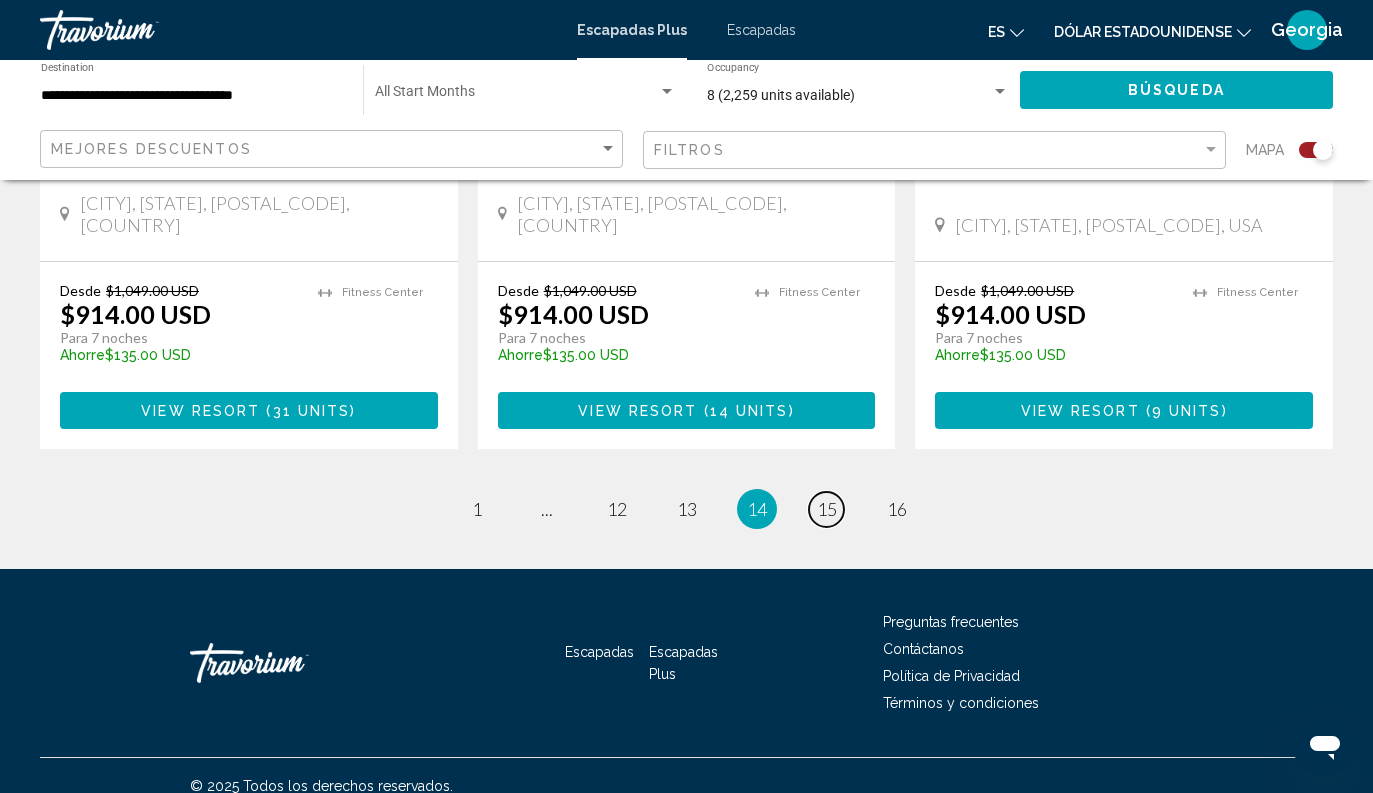 click on "15" at bounding box center (827, 509) 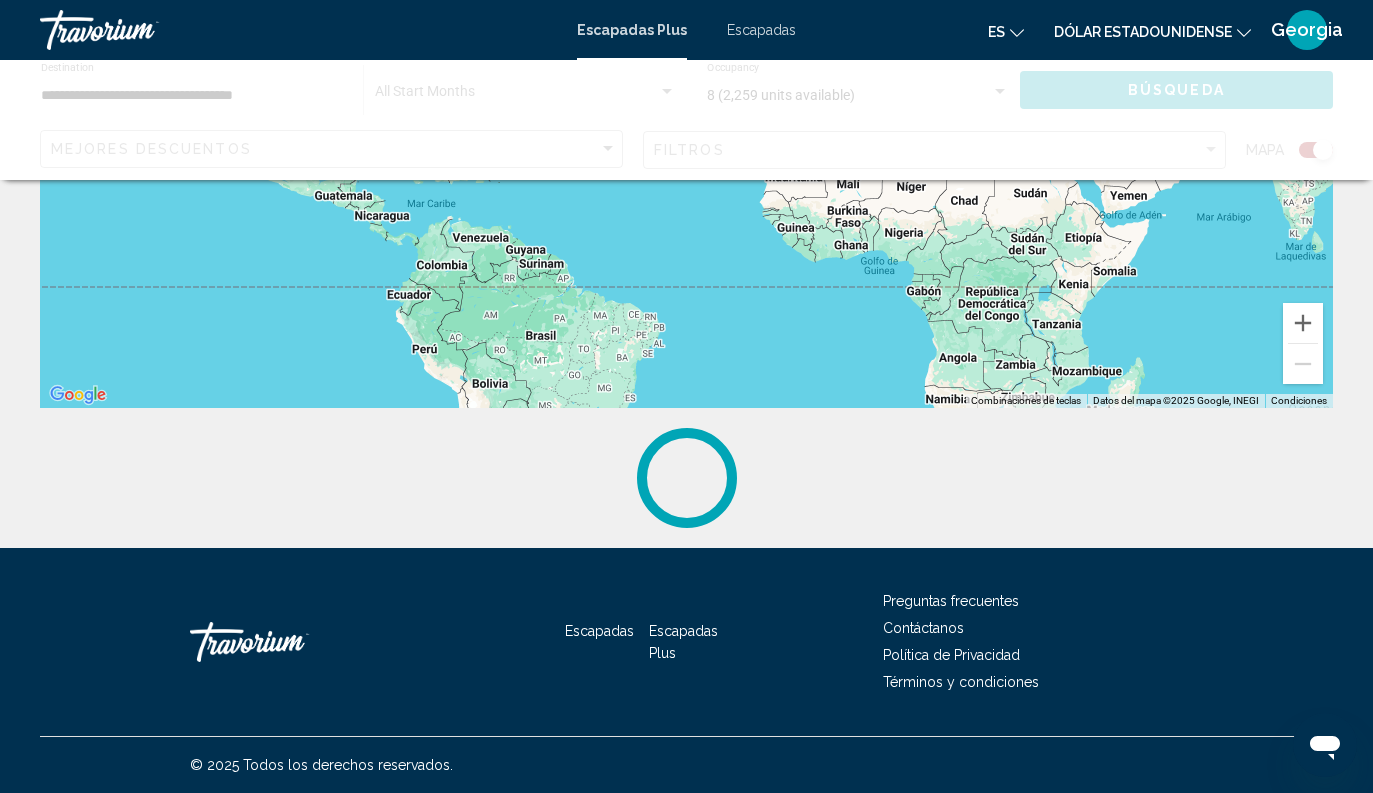 scroll, scrollTop: 0, scrollLeft: 0, axis: both 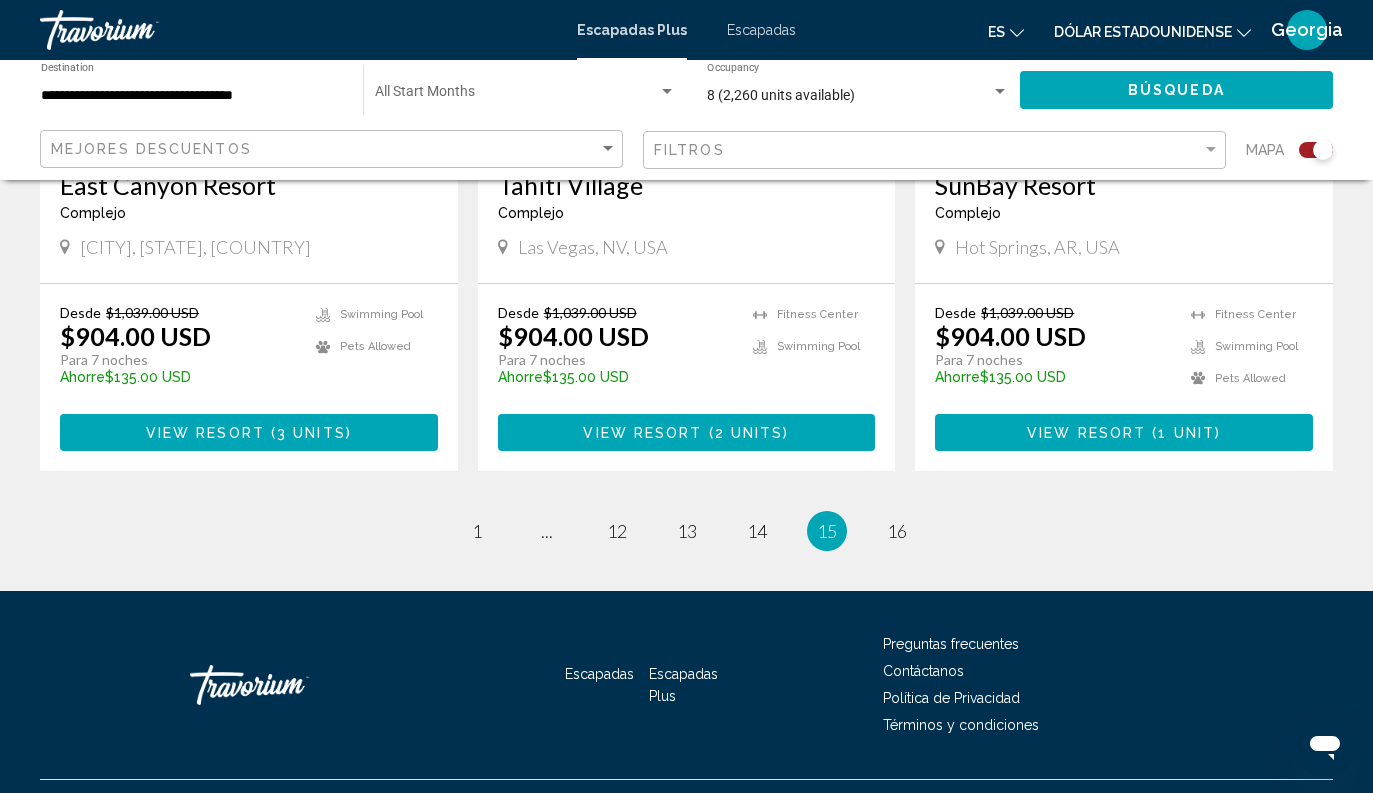 click on "15 / 16  page  1 page  ... page  12 page  13 page  14 You're on page  15 page  16" at bounding box center [686, 531] 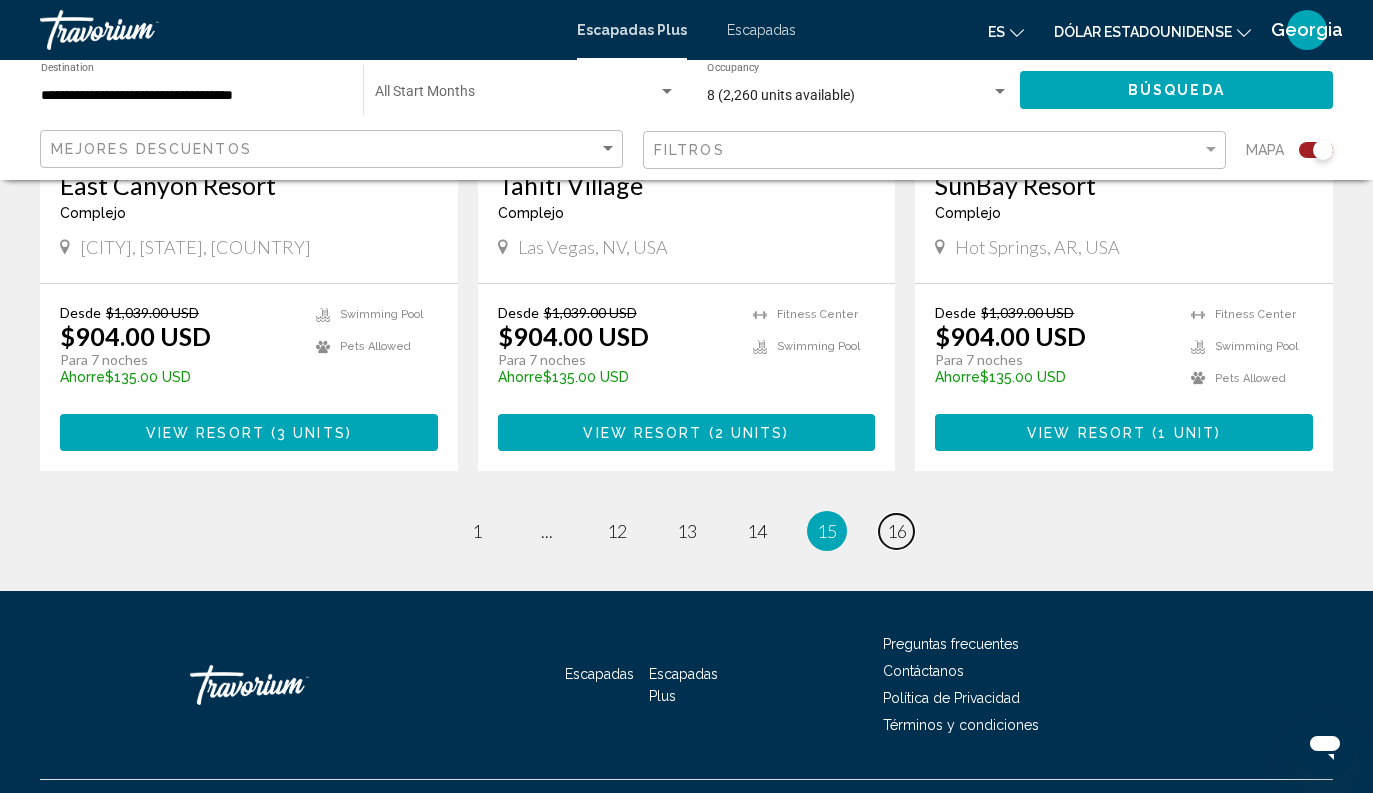 click on "16" at bounding box center (897, 531) 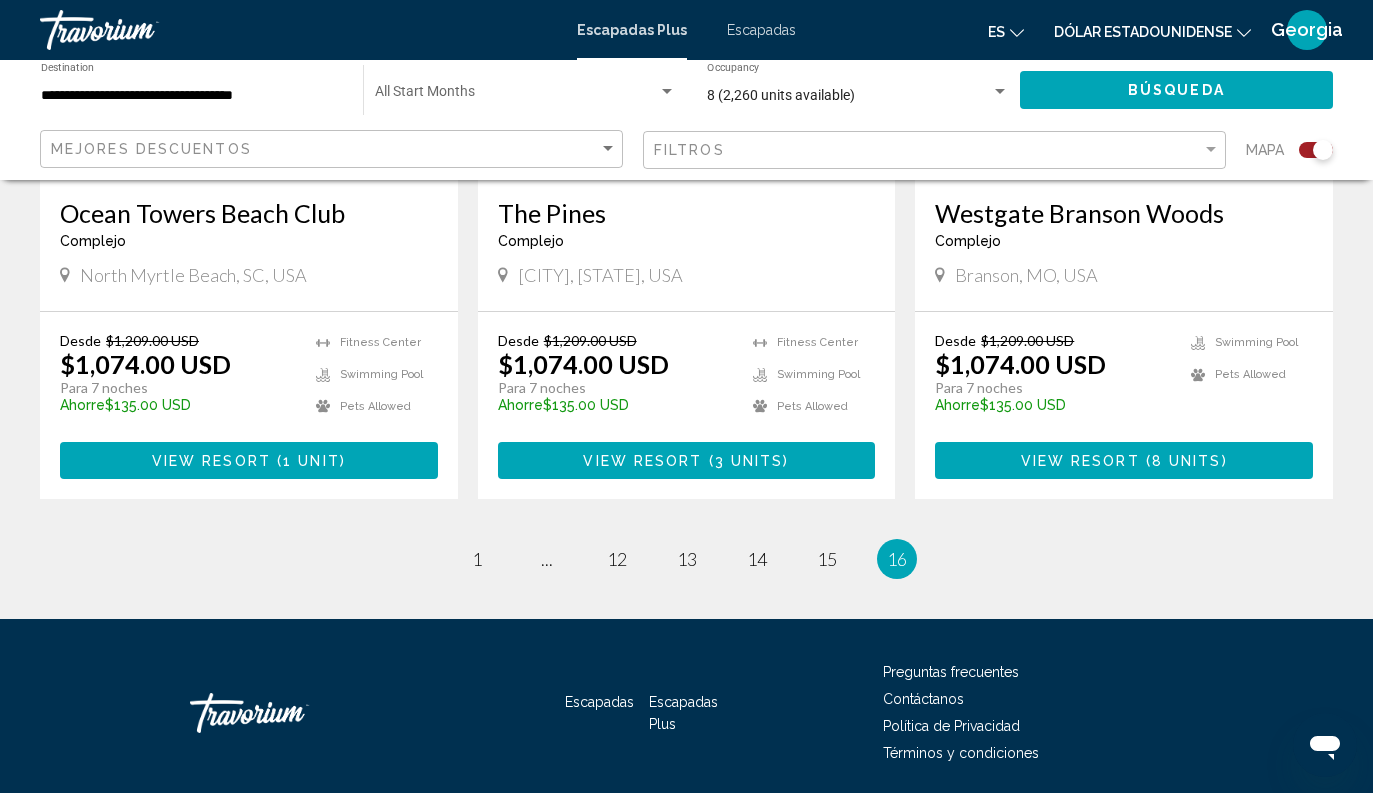 scroll, scrollTop: 3178, scrollLeft: 0, axis: vertical 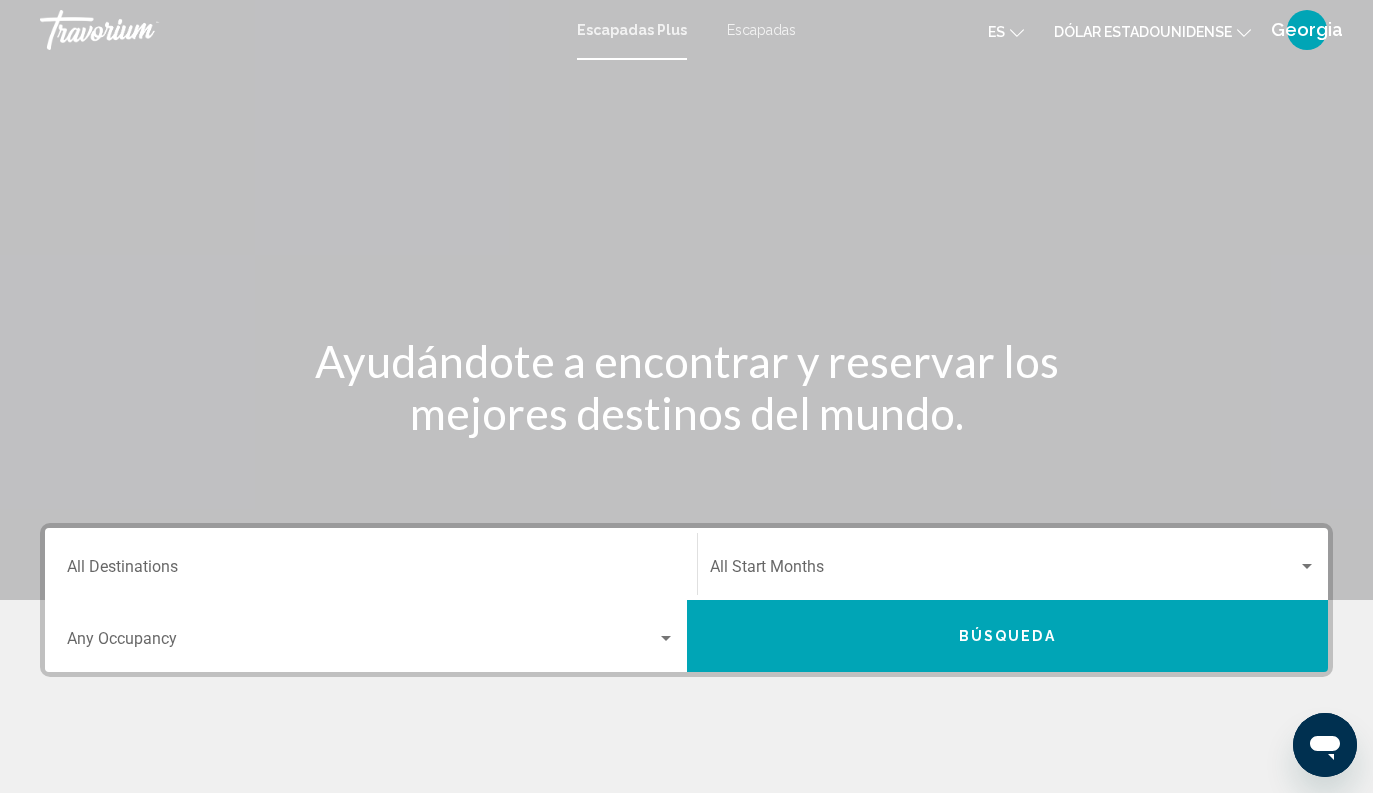click on "Escapadas" at bounding box center [761, 30] 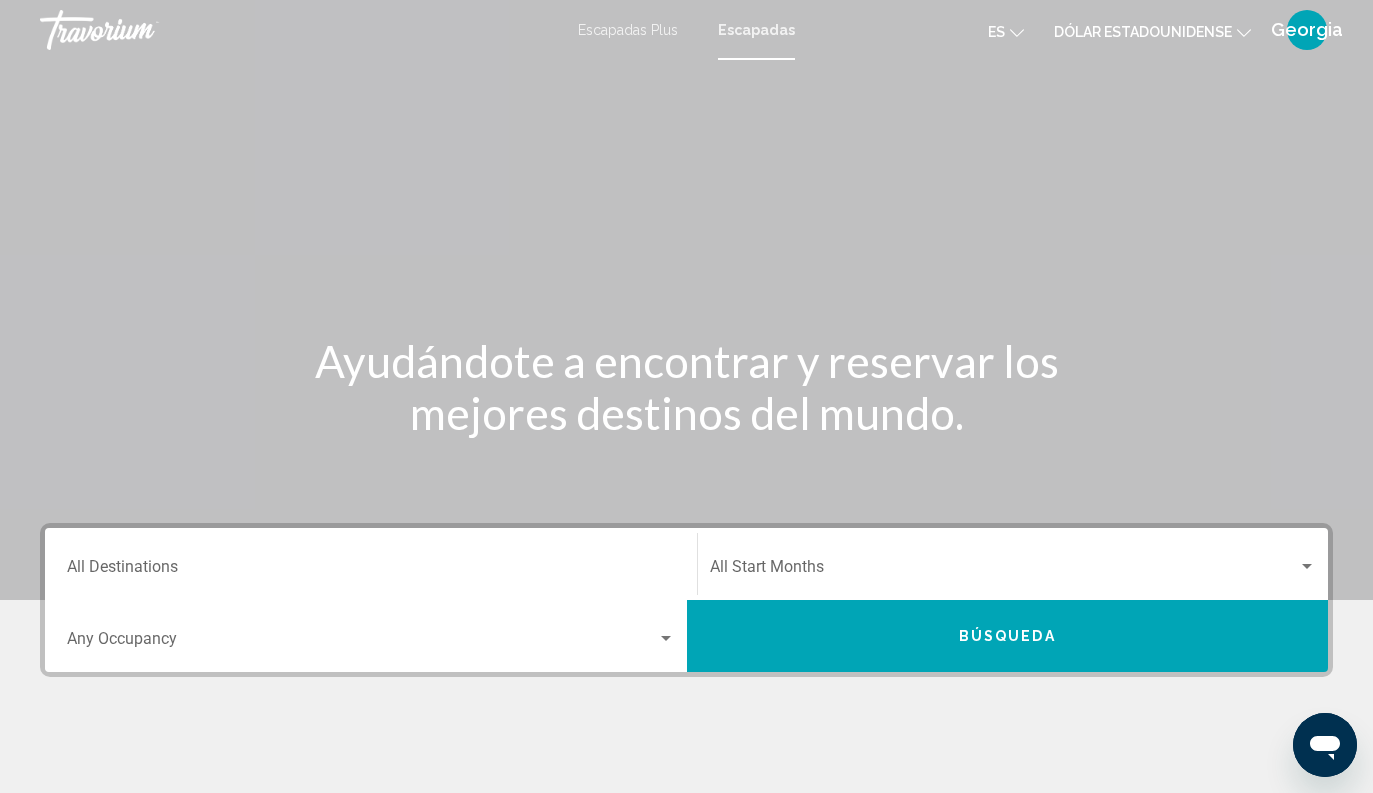 click on "Destination All Destinations" at bounding box center [371, 571] 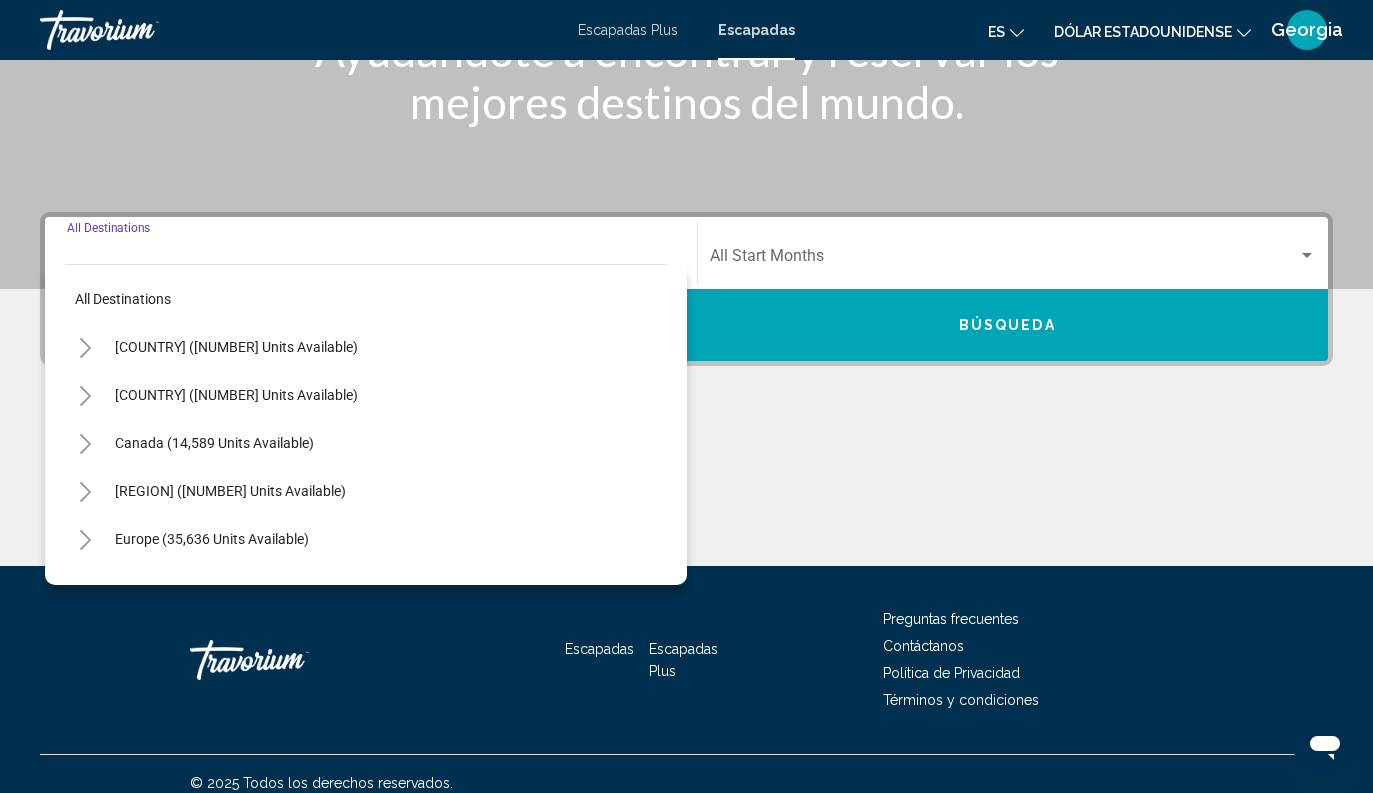 scroll, scrollTop: 329, scrollLeft: 0, axis: vertical 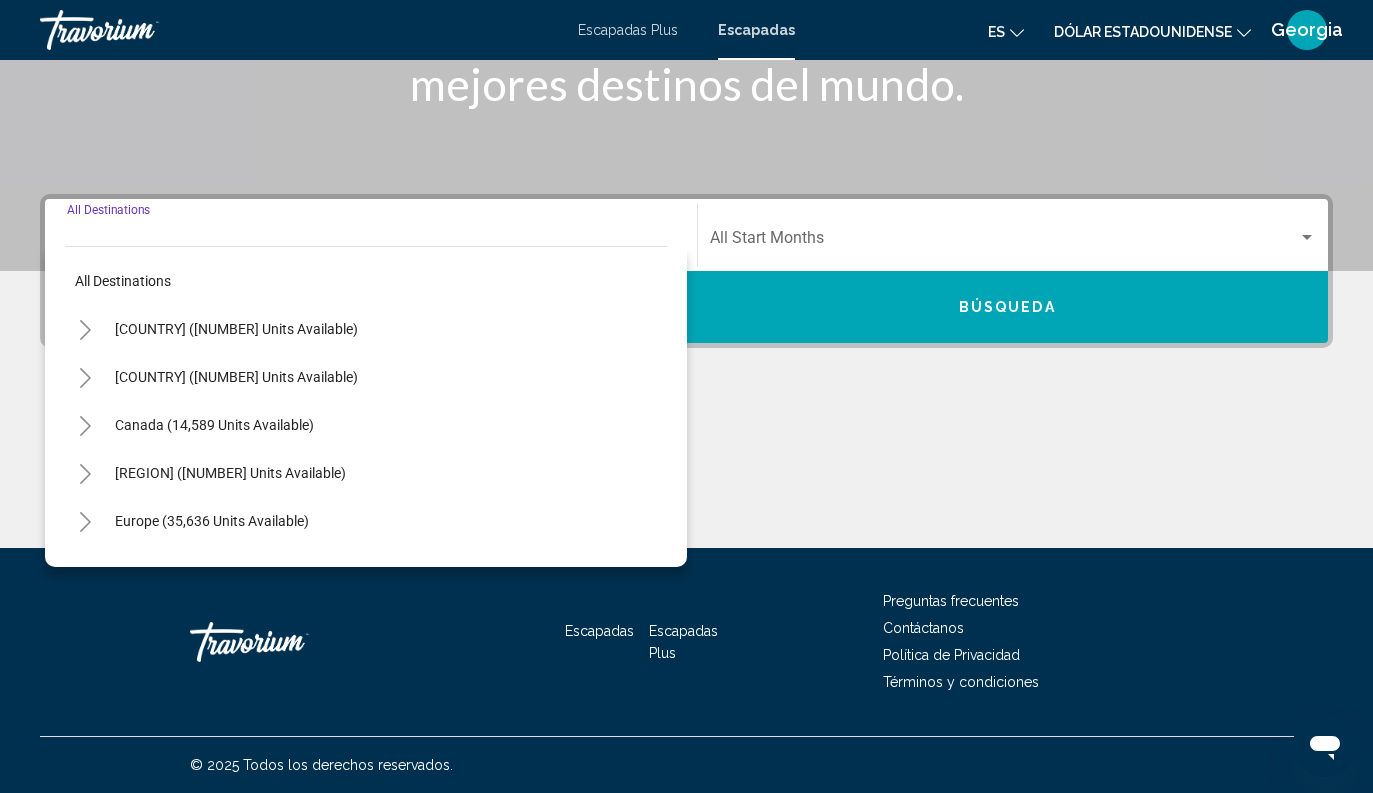 click on "United States (652,685 units available)" at bounding box center (236, 377) 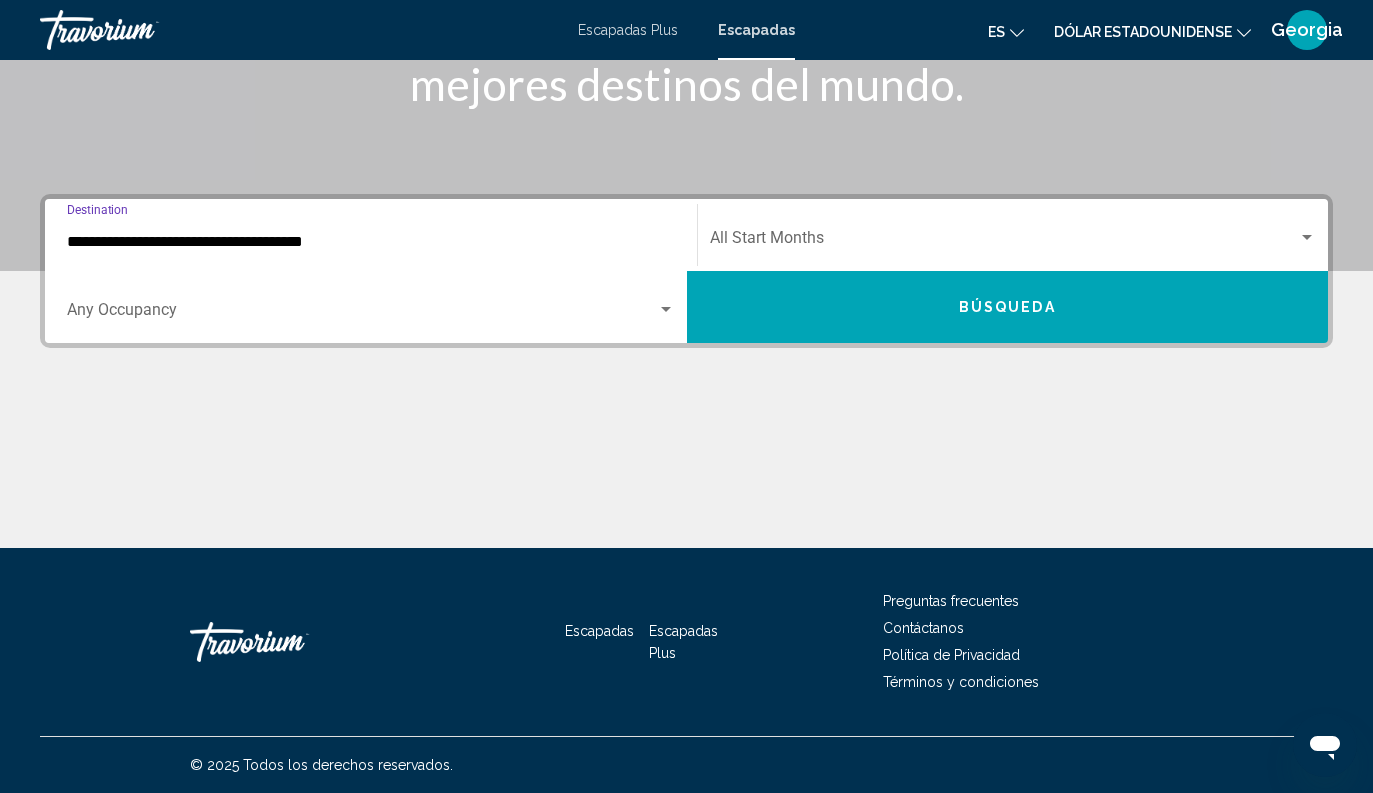 click at bounding box center [666, 309] 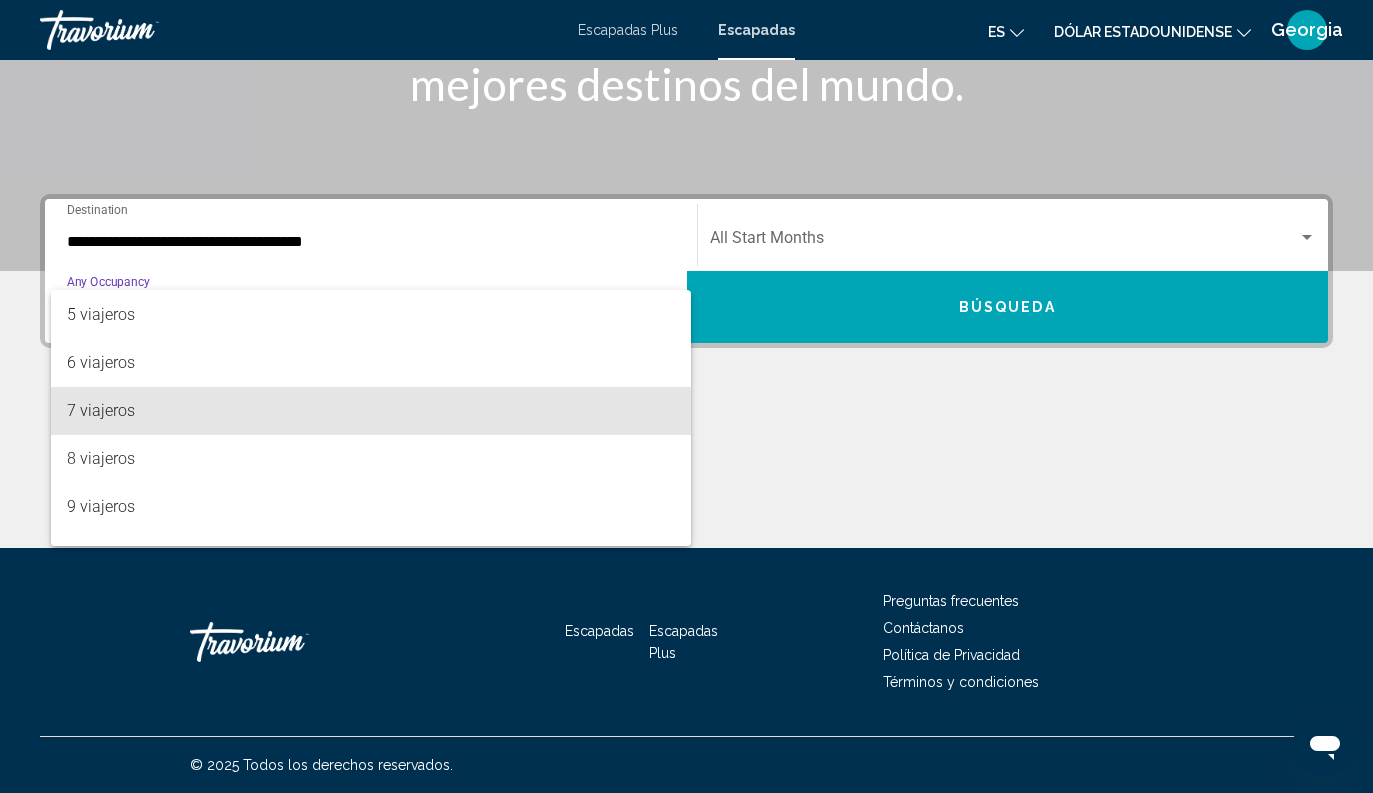 scroll, scrollTop: 195, scrollLeft: 0, axis: vertical 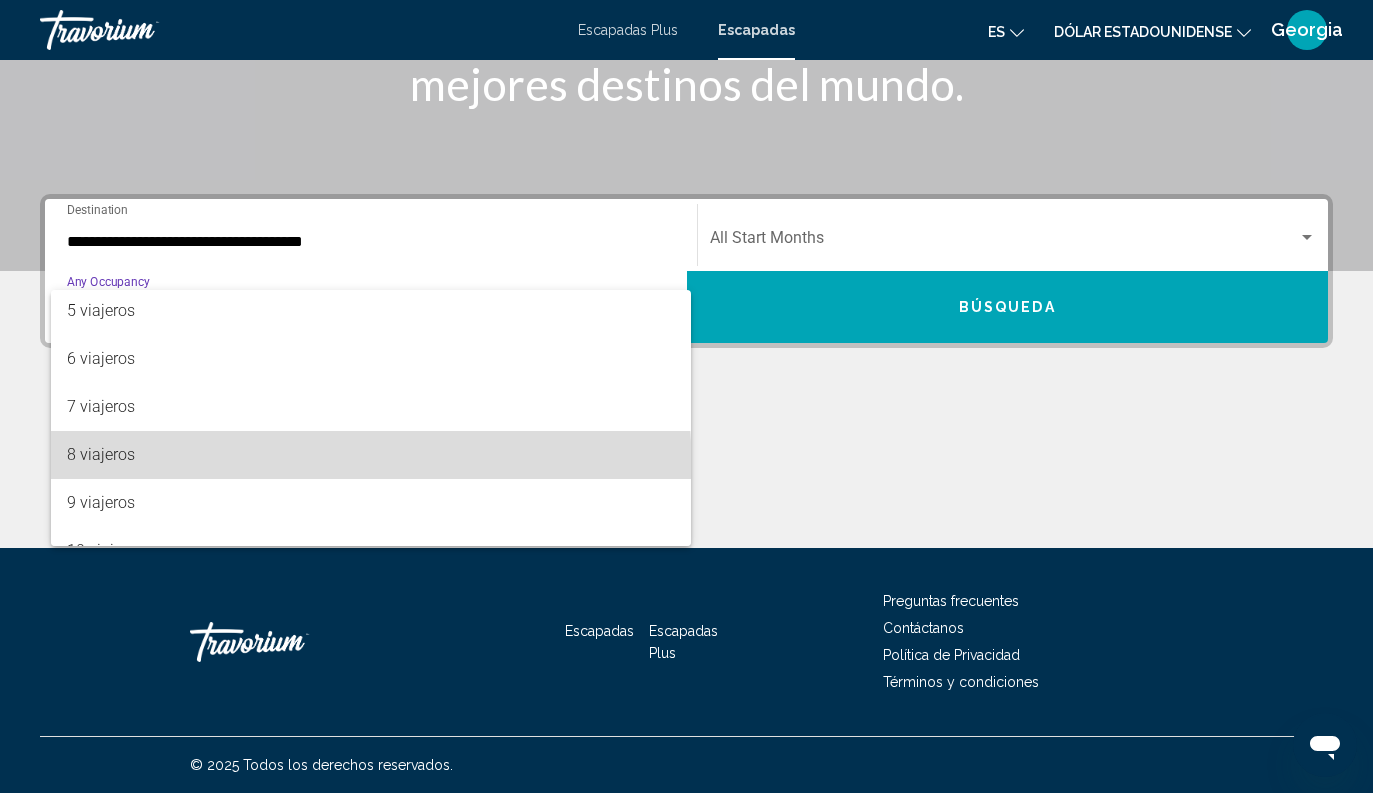 click on "8 viajeros" at bounding box center (371, 455) 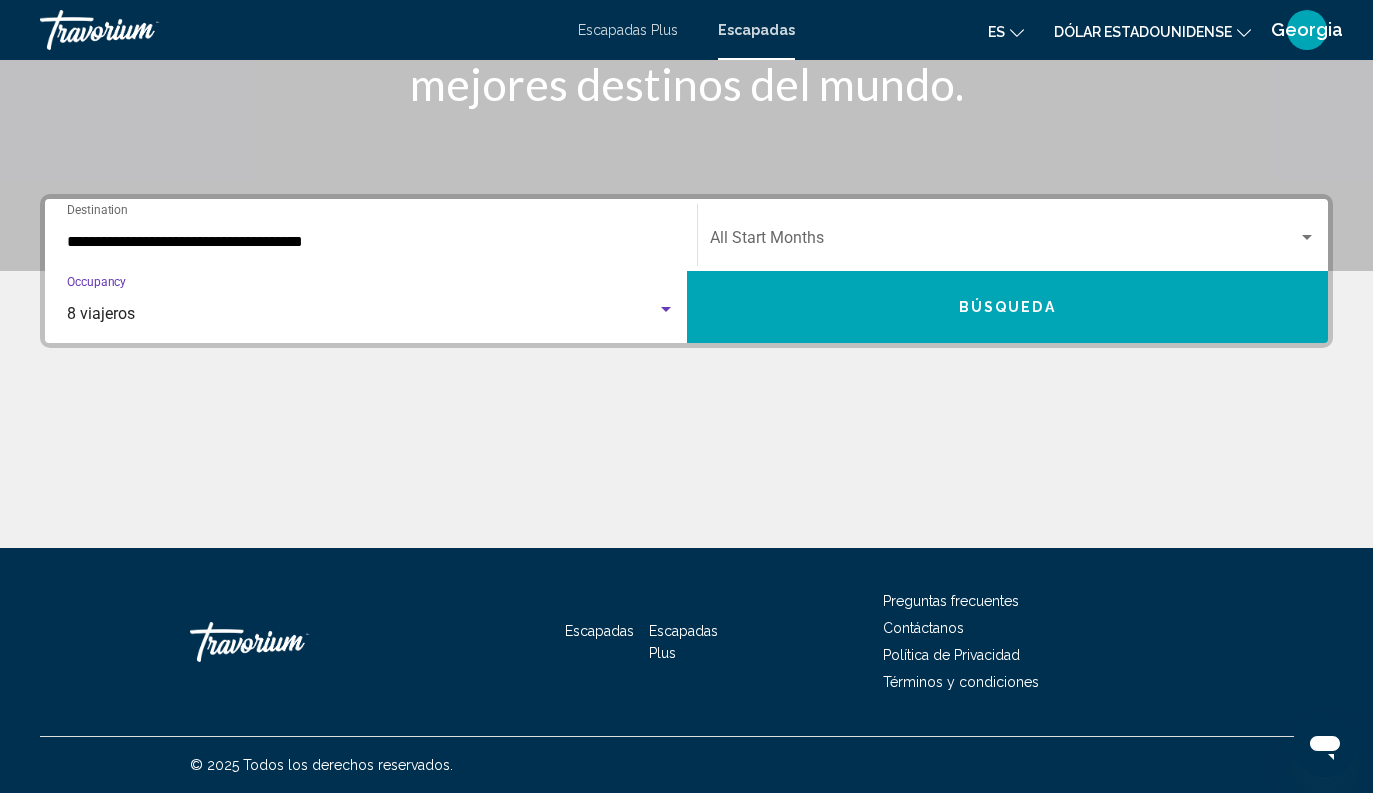 click on "Búsqueda" at bounding box center [1008, 307] 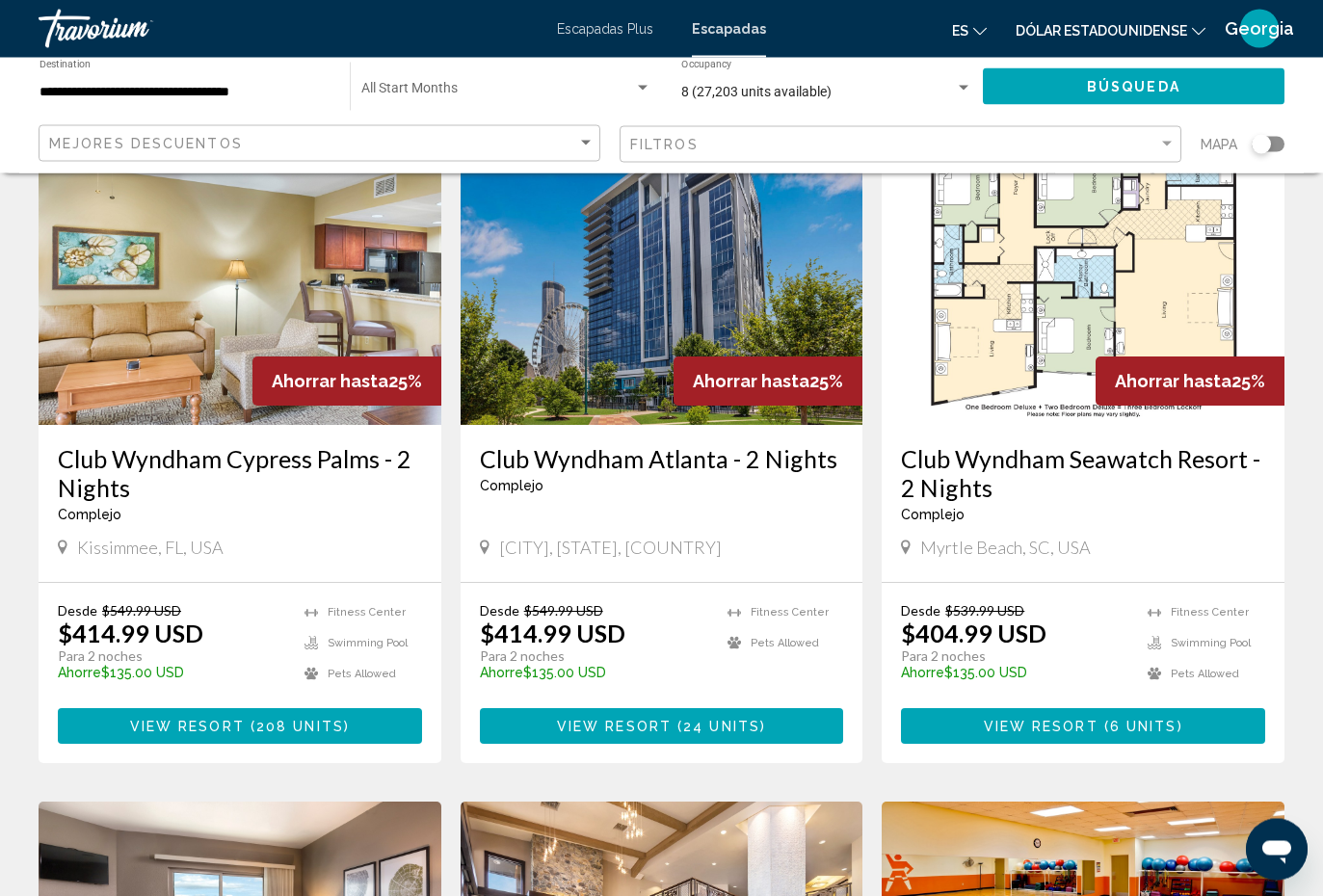 scroll, scrollTop: 144, scrollLeft: 0, axis: vertical 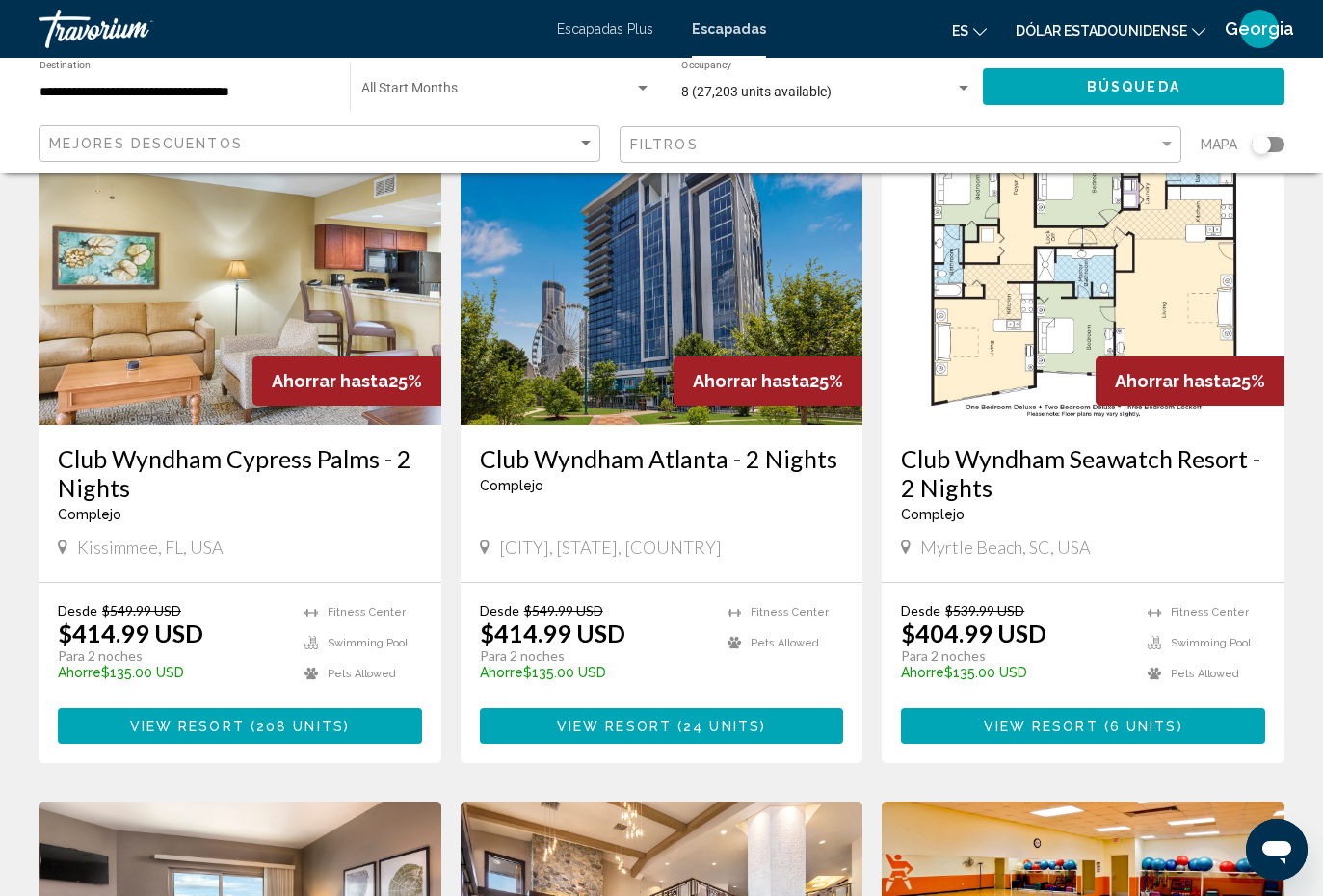 click on "View Resort" at bounding box center [614, 726] 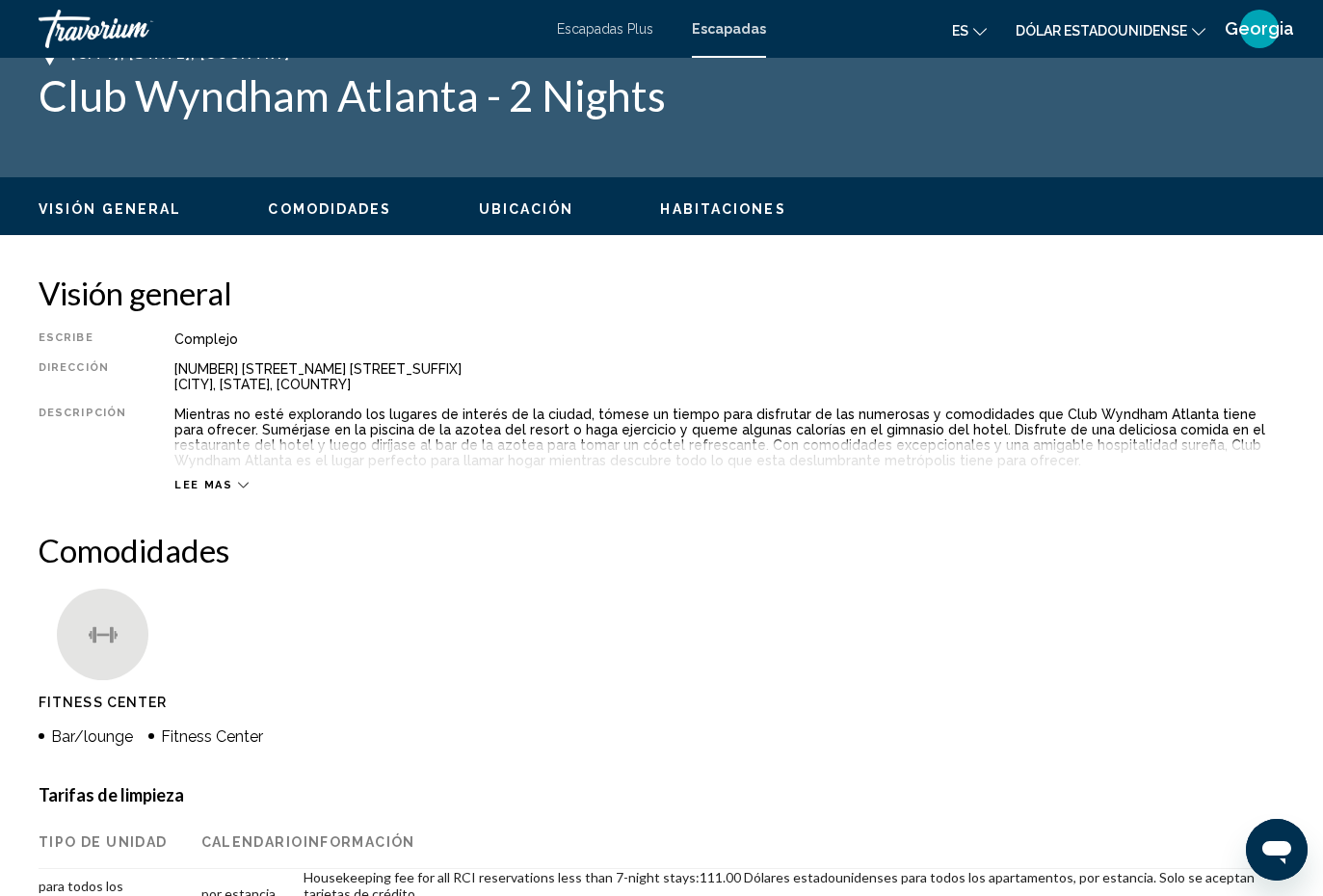 scroll, scrollTop: 31, scrollLeft: 0, axis: vertical 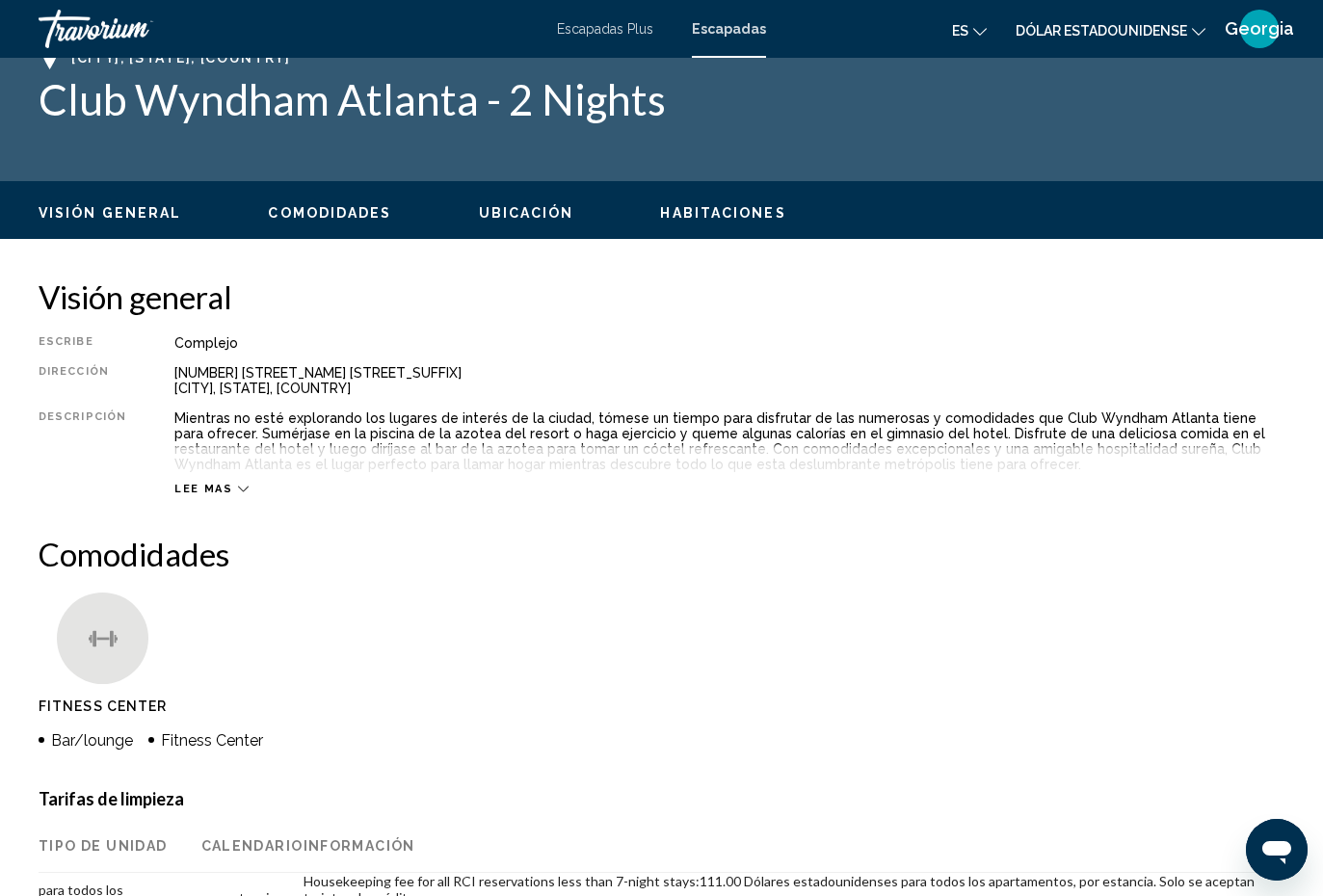 click on "Lee mas" at bounding box center [203, 488] 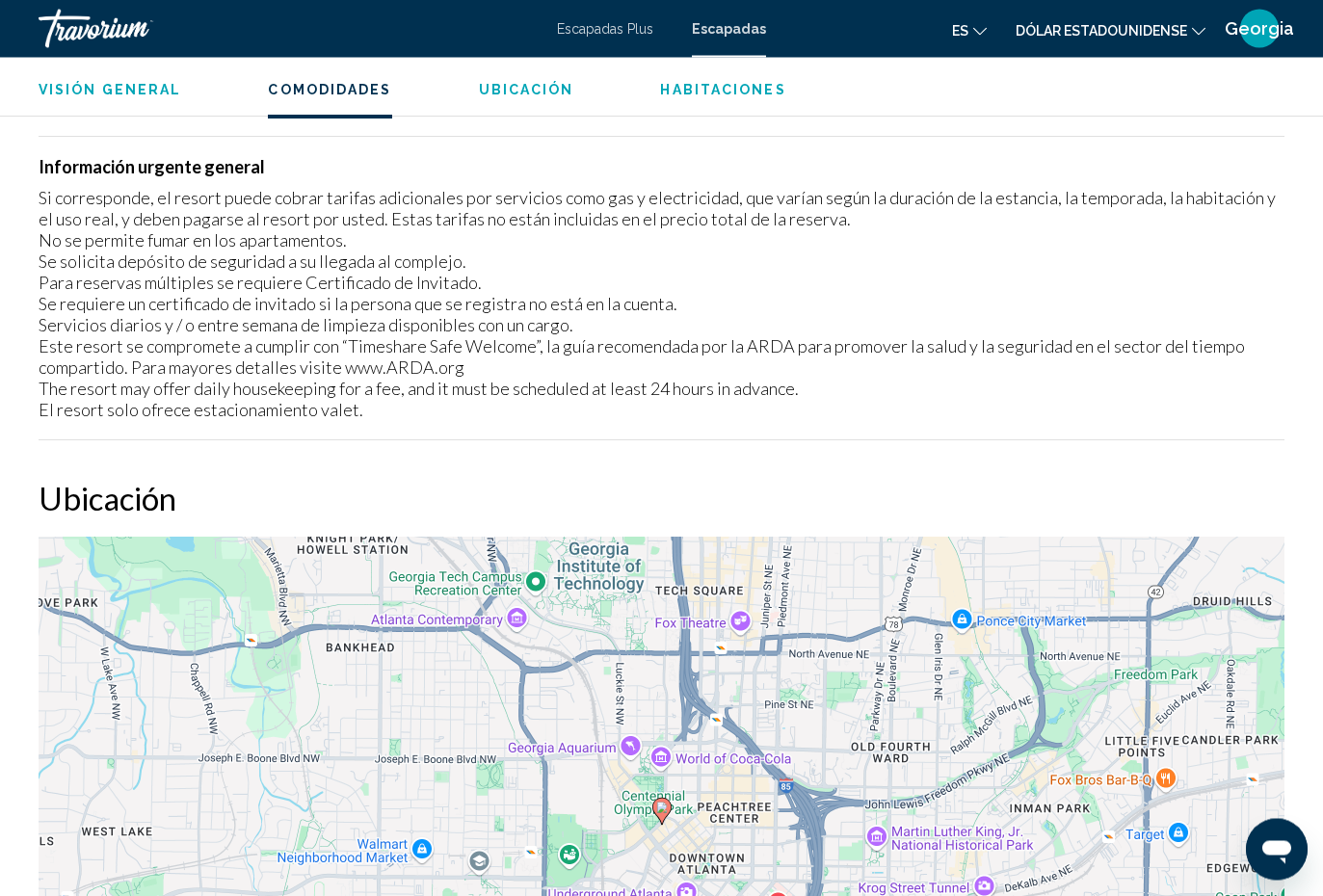 scroll, scrollTop: 1294, scrollLeft: 0, axis: vertical 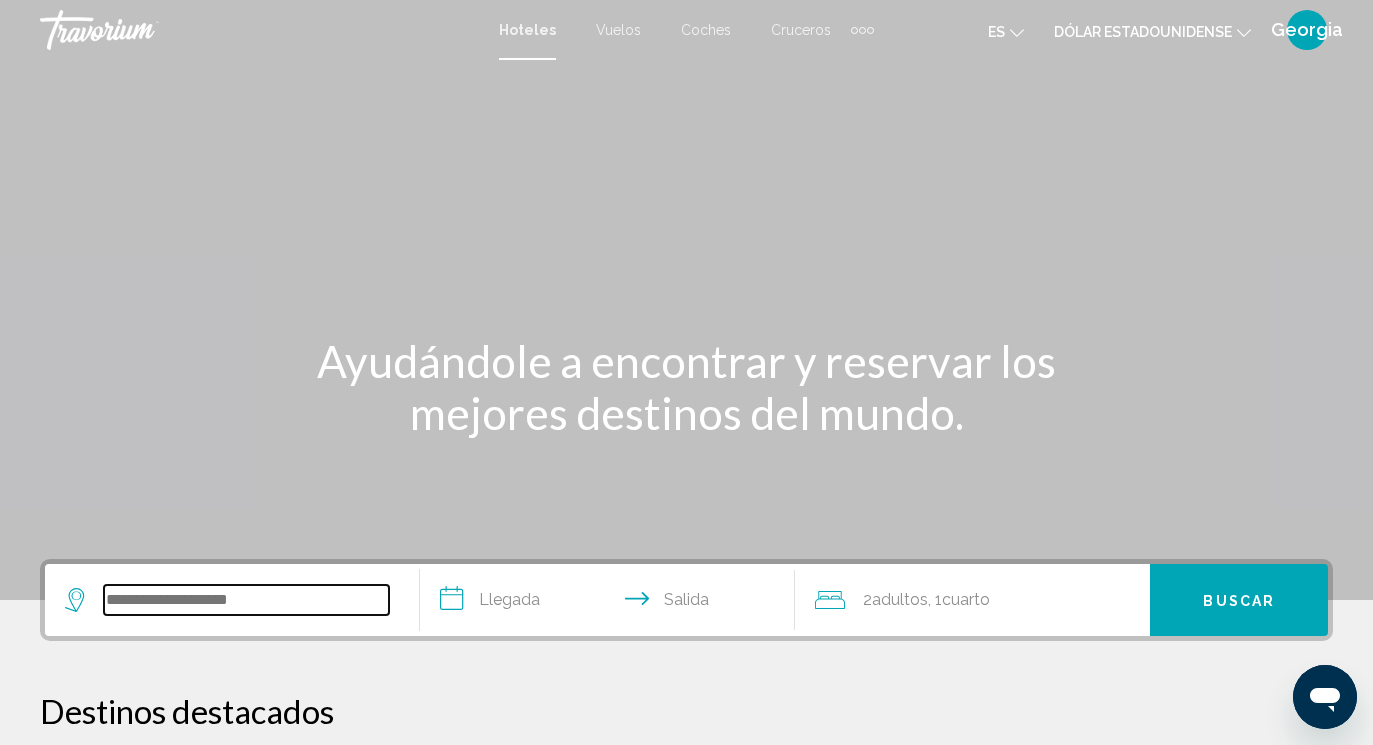 click at bounding box center [246, 600] 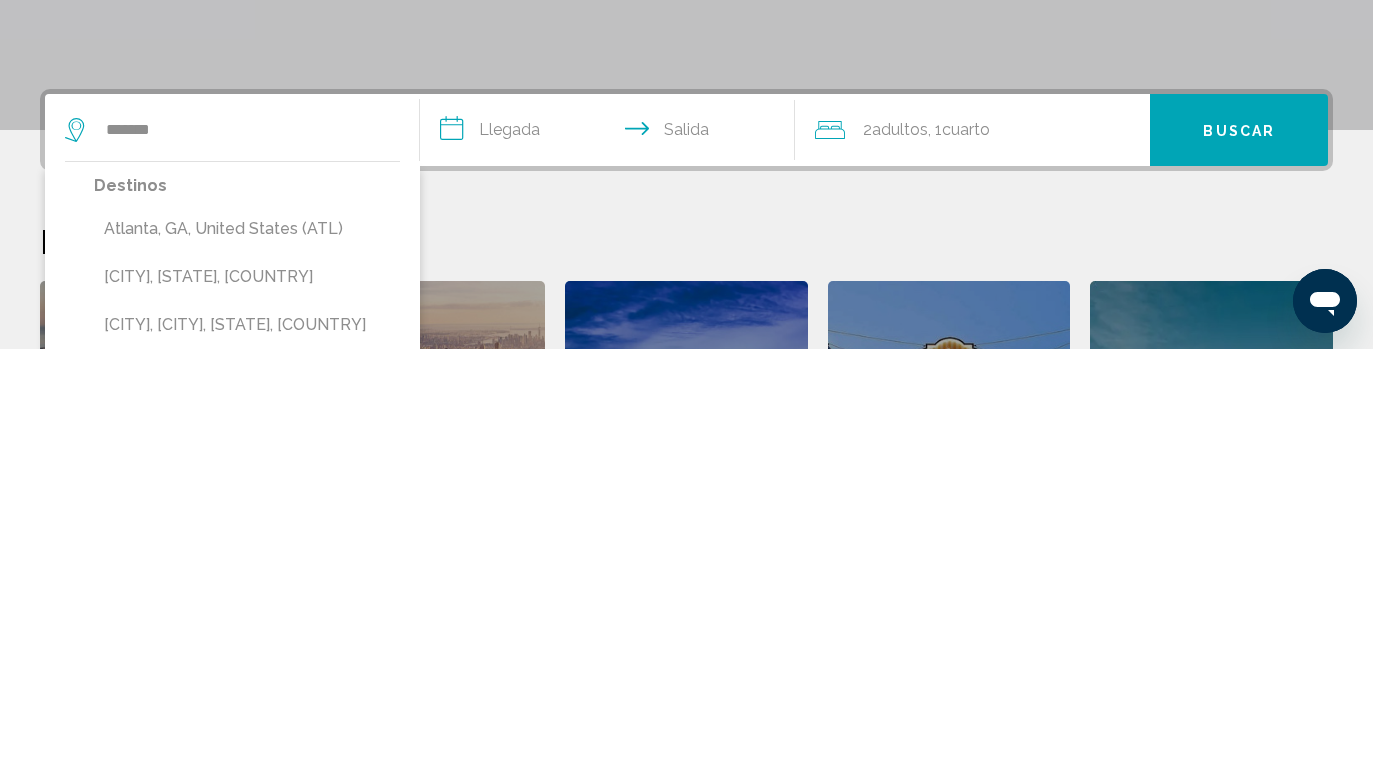 click on "Atlanta, GA, United States (ATL)" at bounding box center [247, 656] 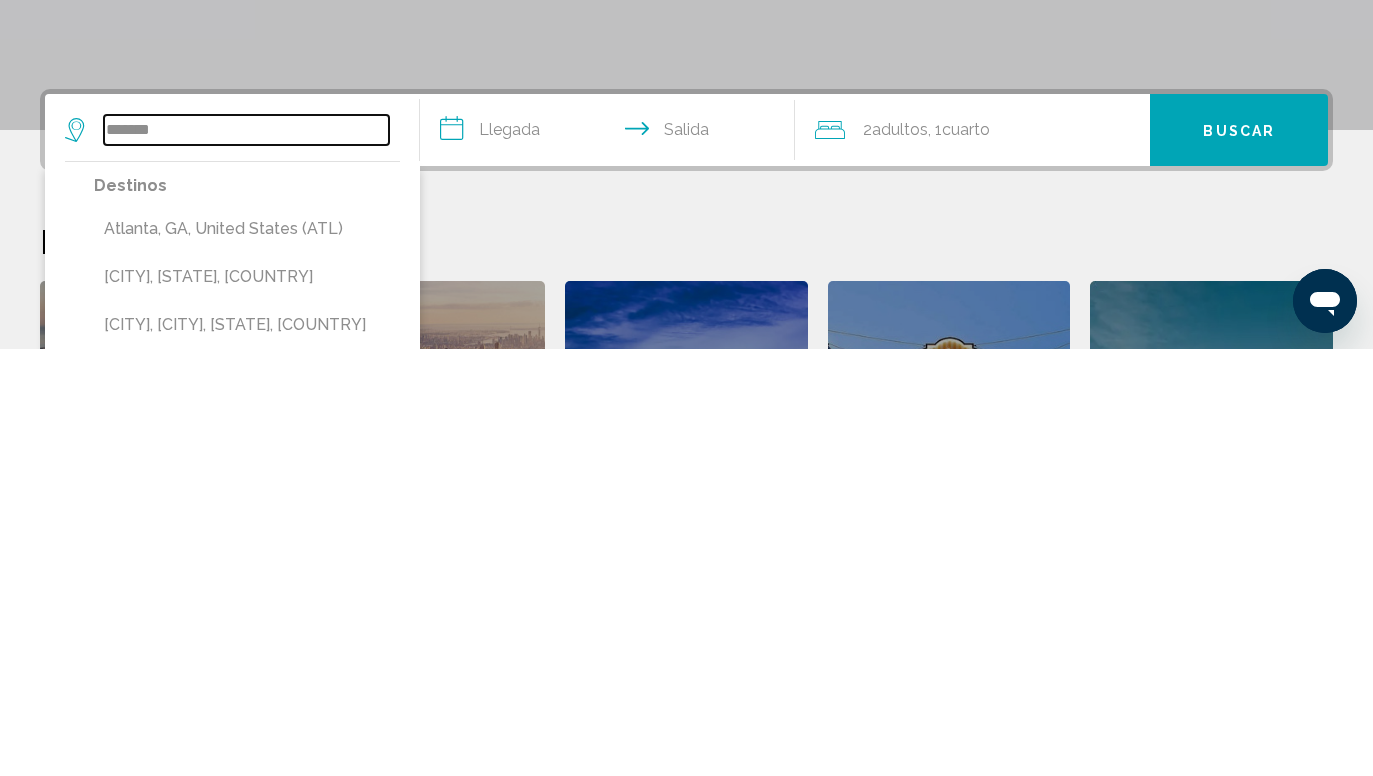 type on "**********" 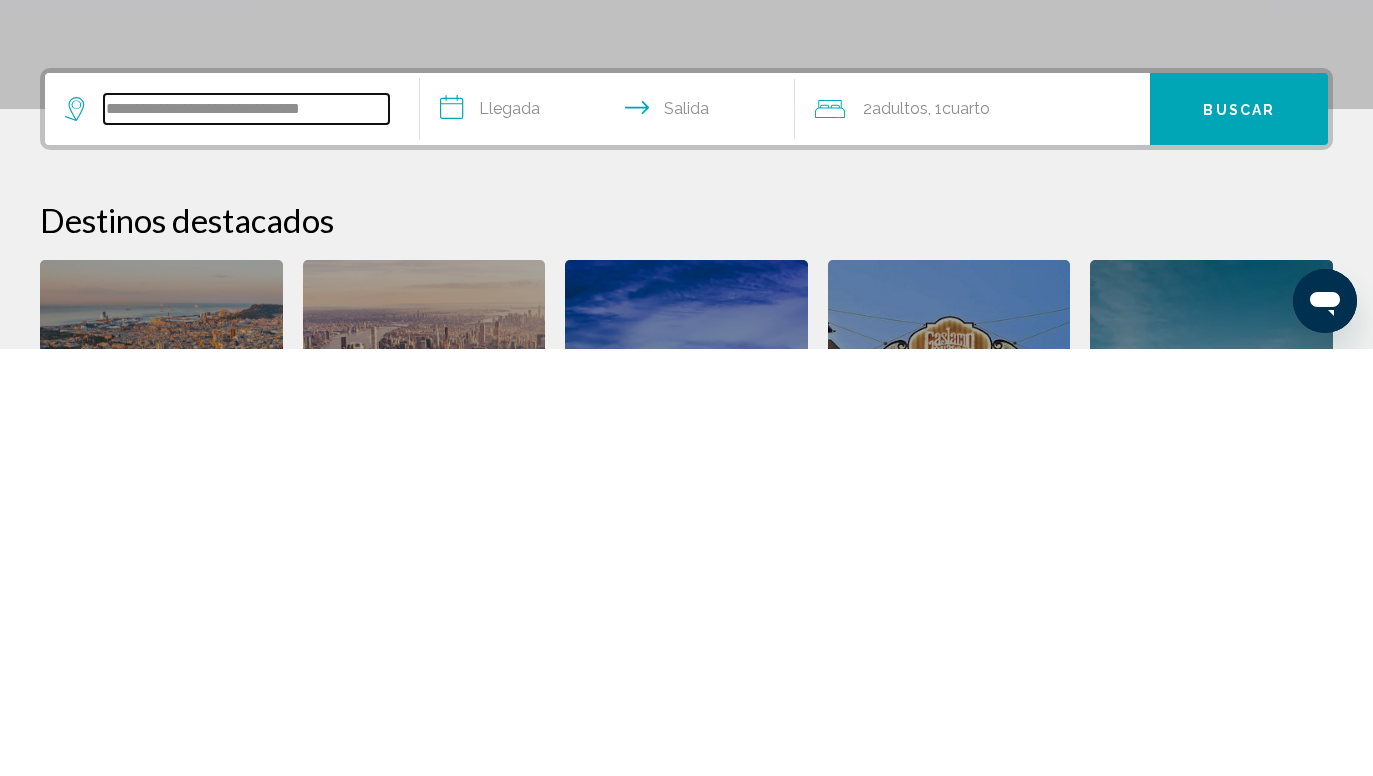scroll, scrollTop: 67, scrollLeft: 0, axis: vertical 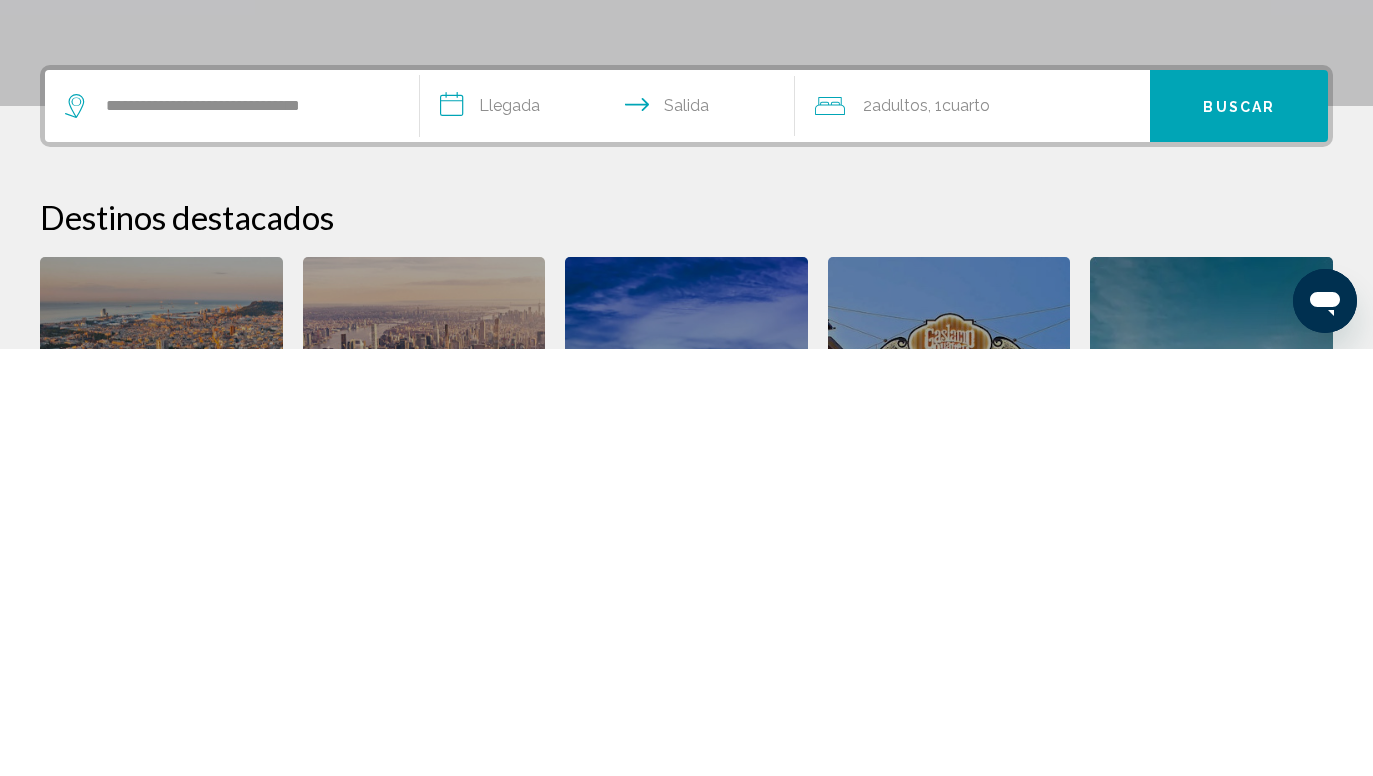 click on "**********" at bounding box center (611, 536) 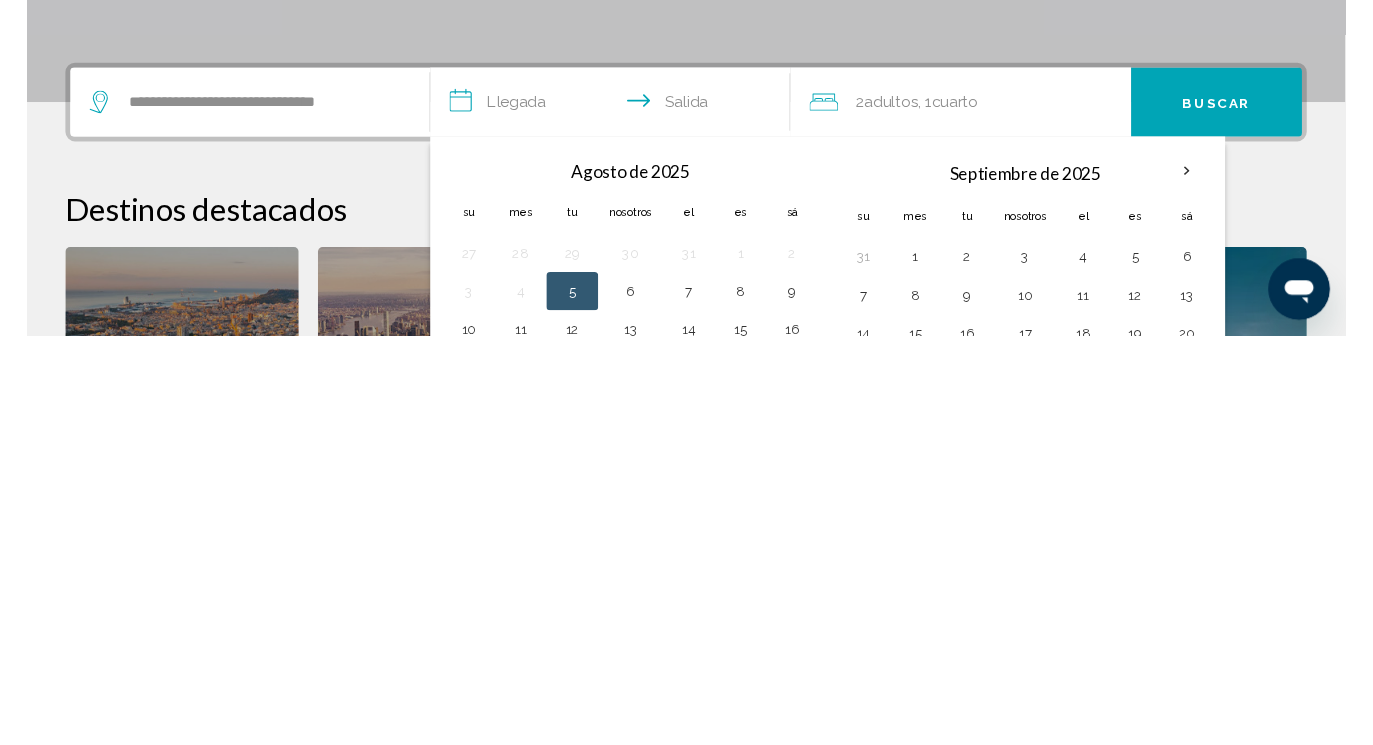 scroll, scrollTop: 494, scrollLeft: 0, axis: vertical 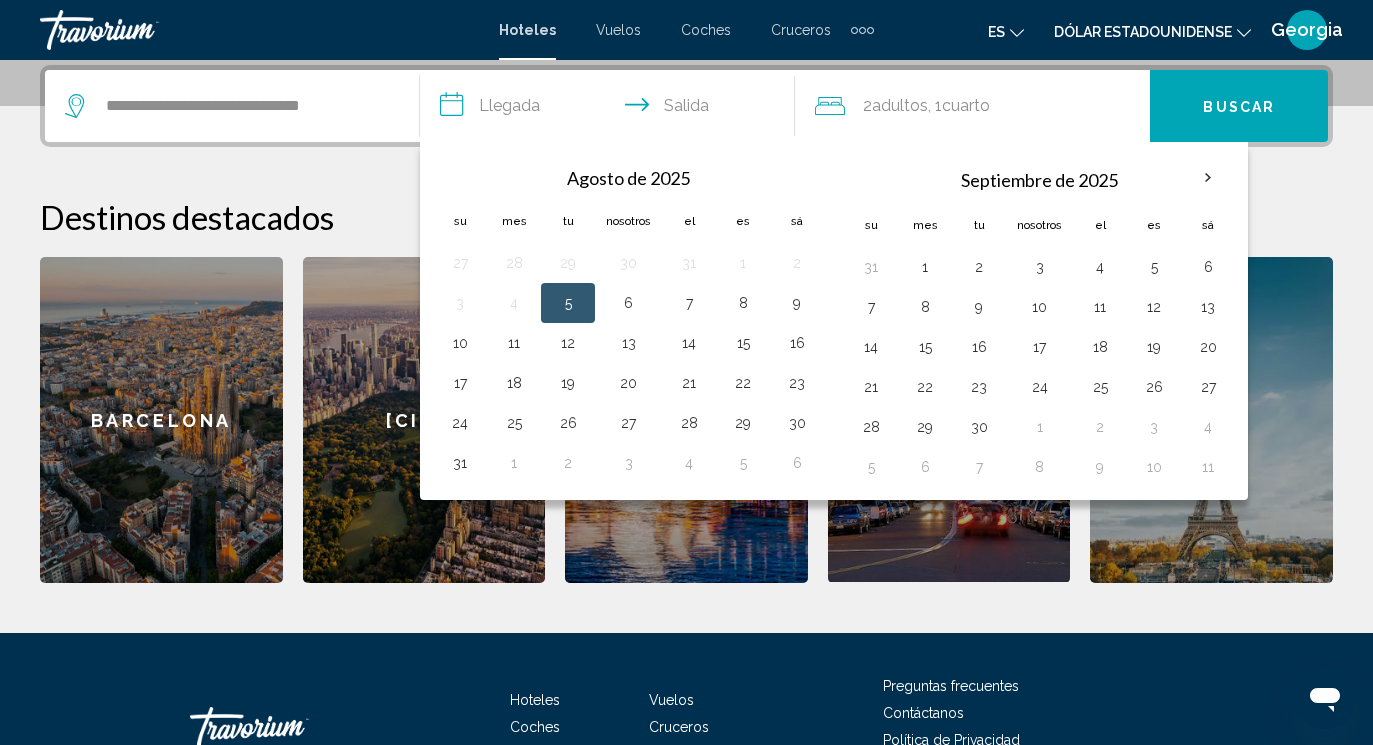 click on "26" at bounding box center (1154, 387) 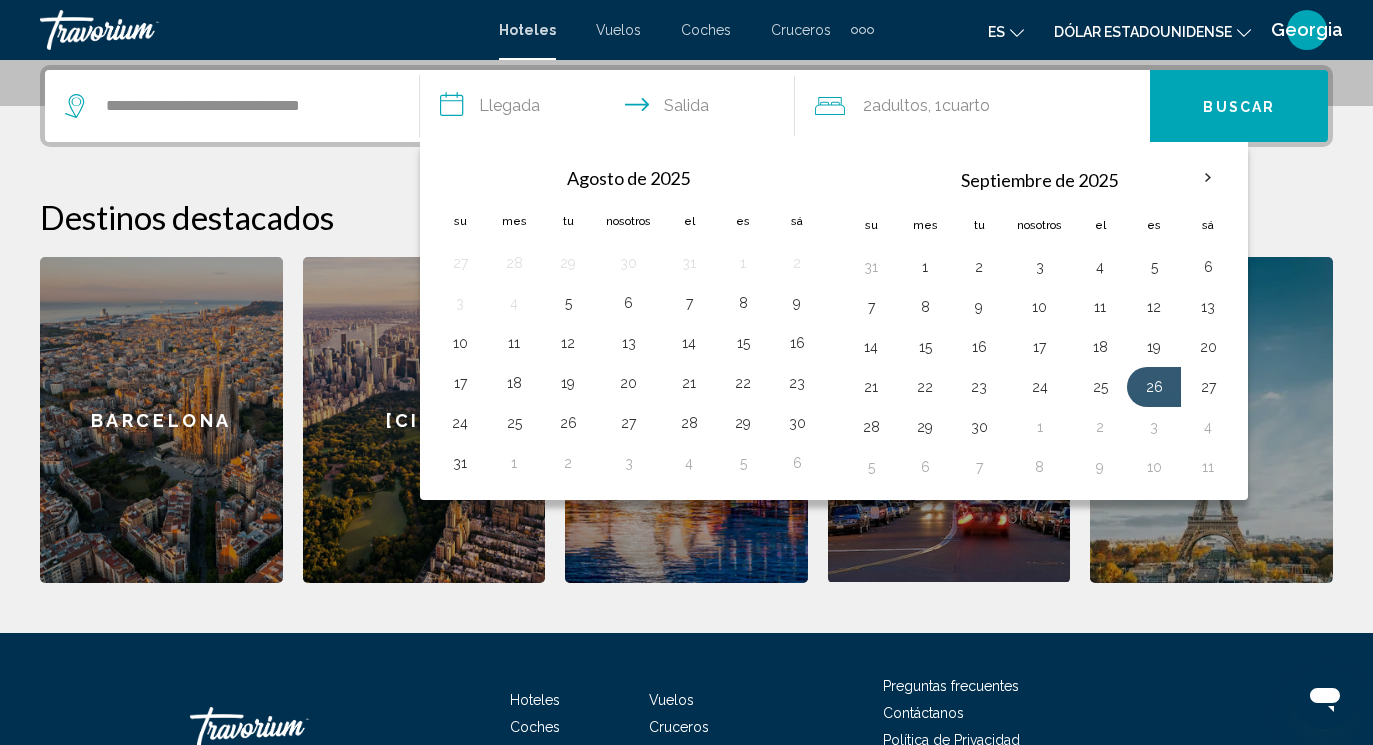 click on "28" at bounding box center [871, 427] 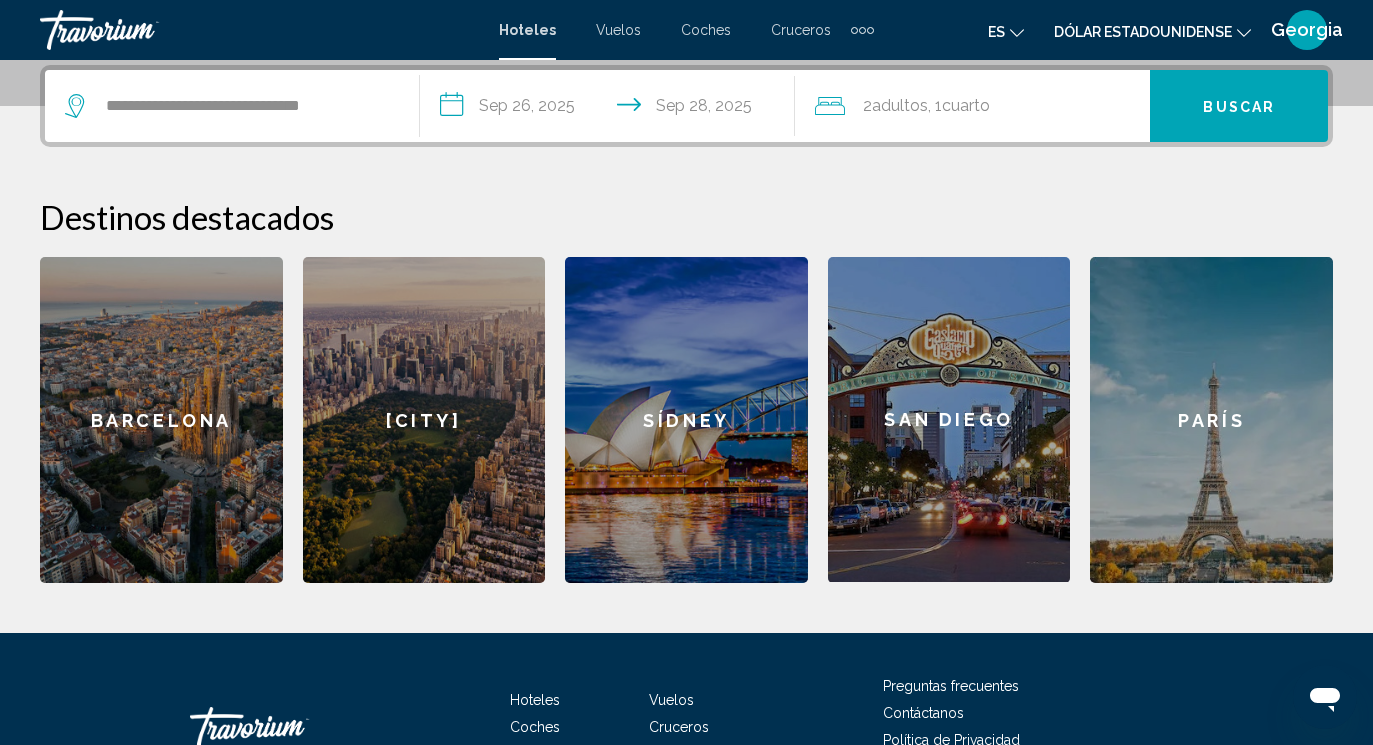 click on "2  adultos Adulto , 1  Cuarto habitaciones" 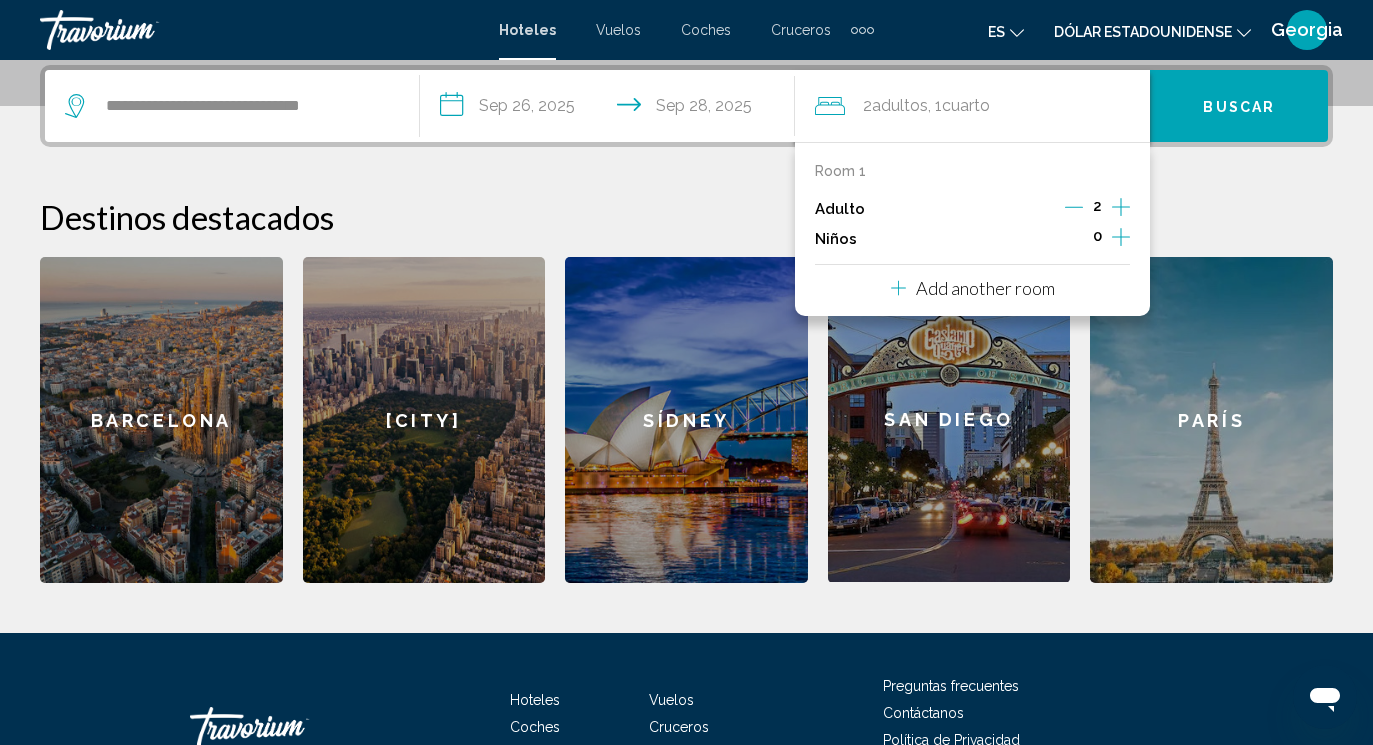 click 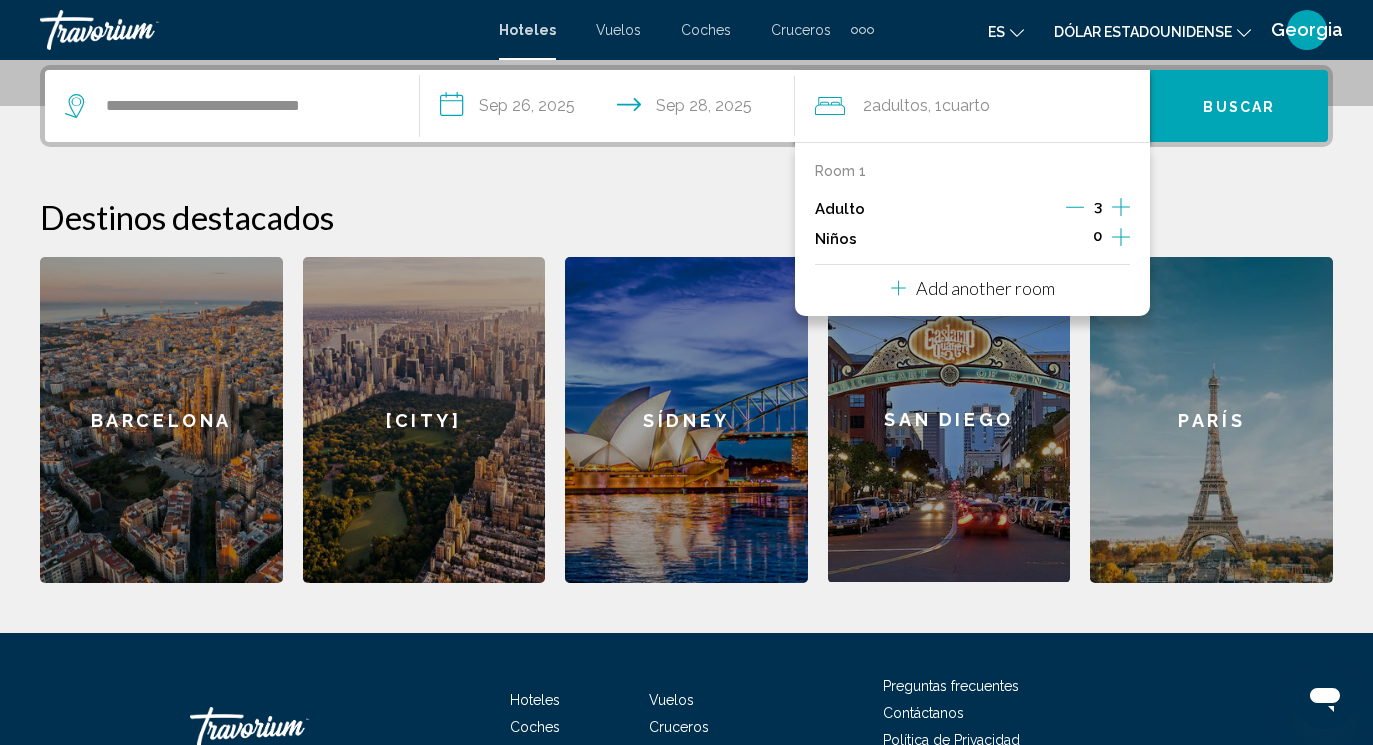 click 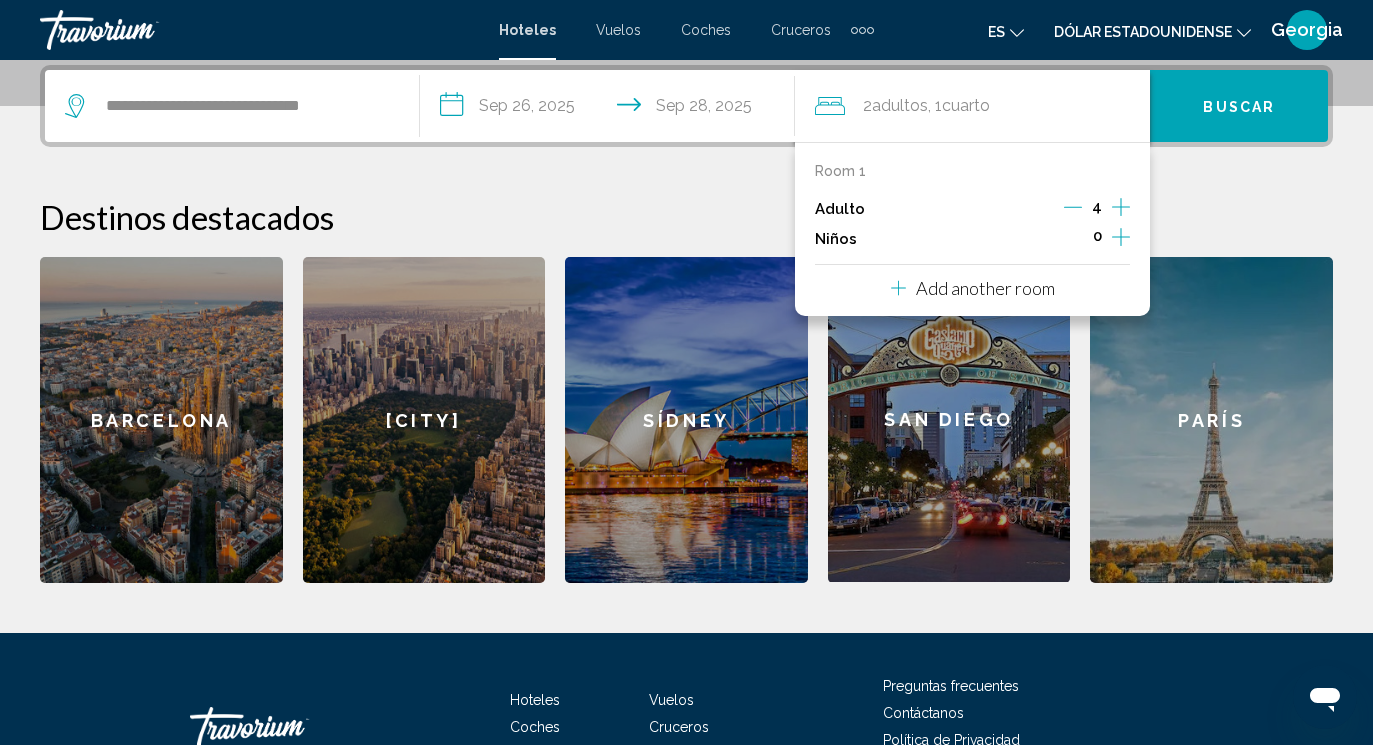 click 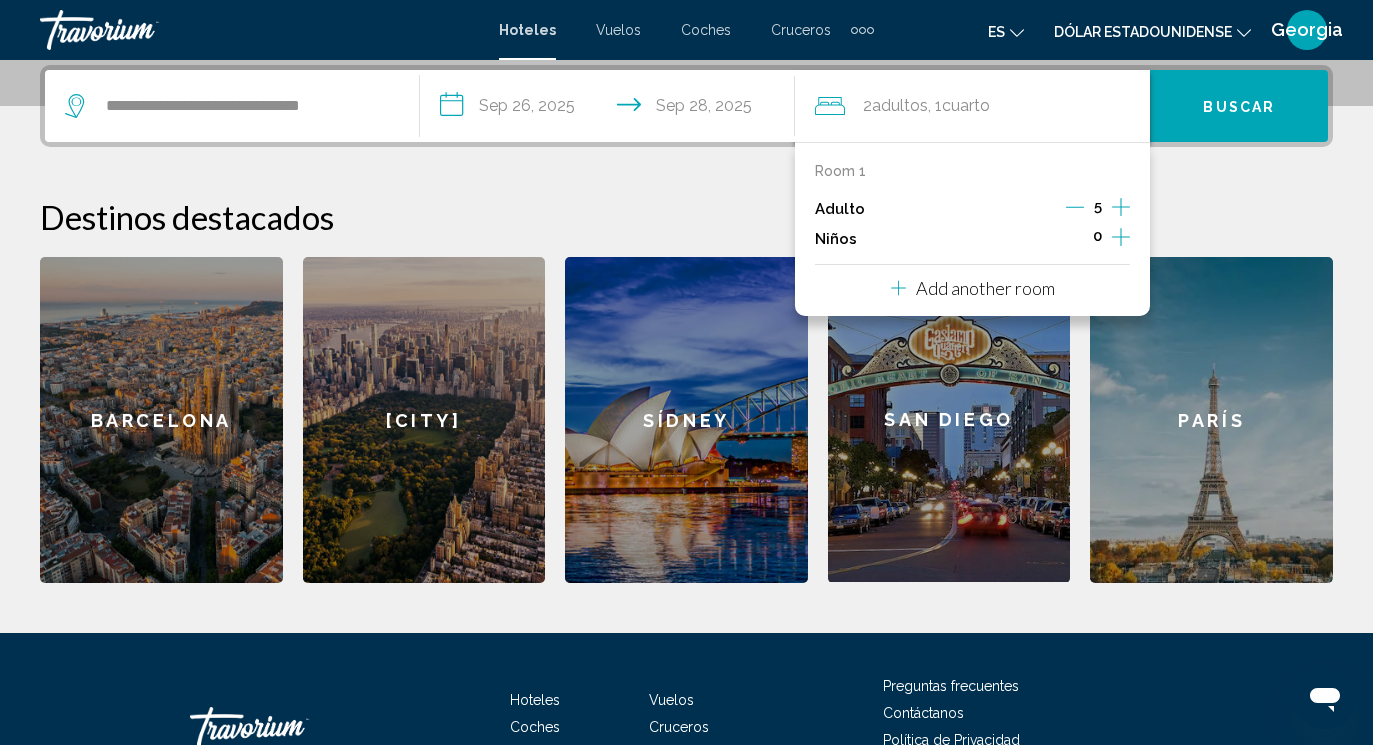 click 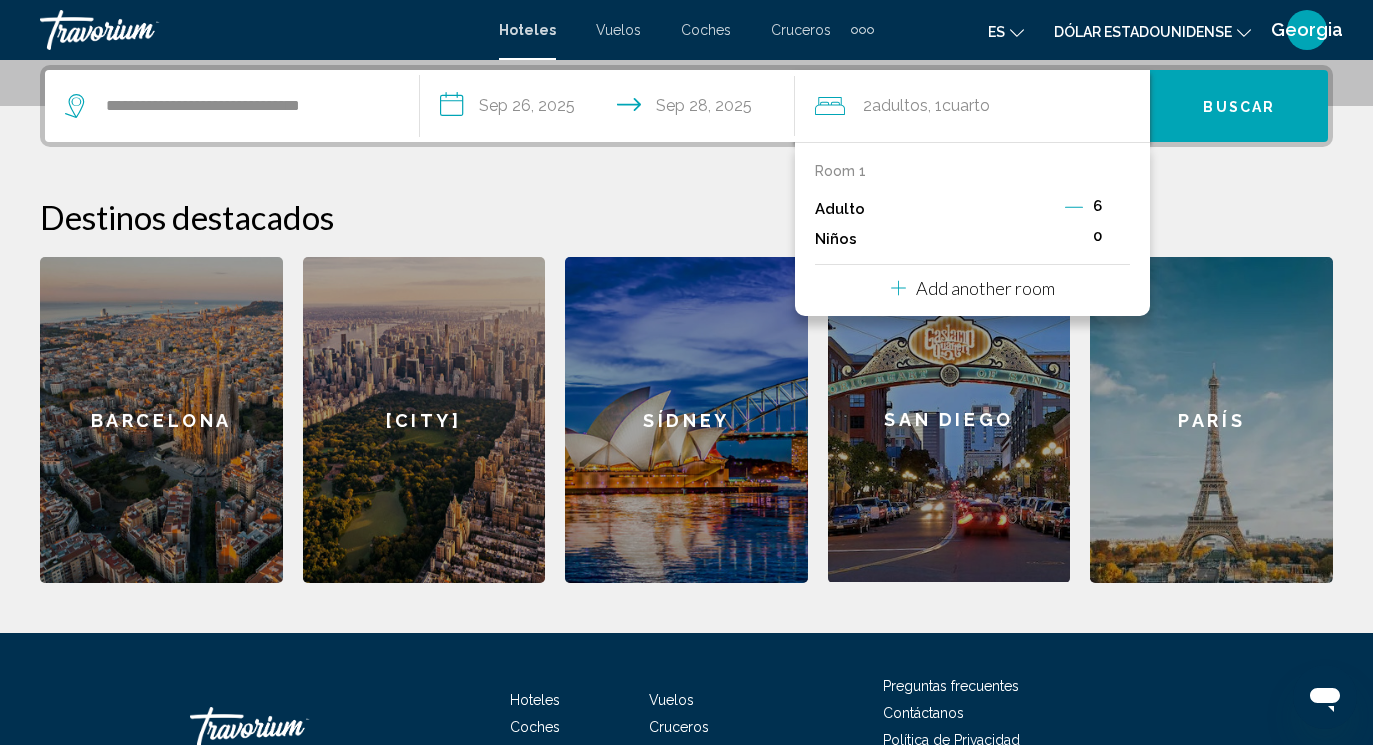 click on "Add another room" at bounding box center [985, 288] 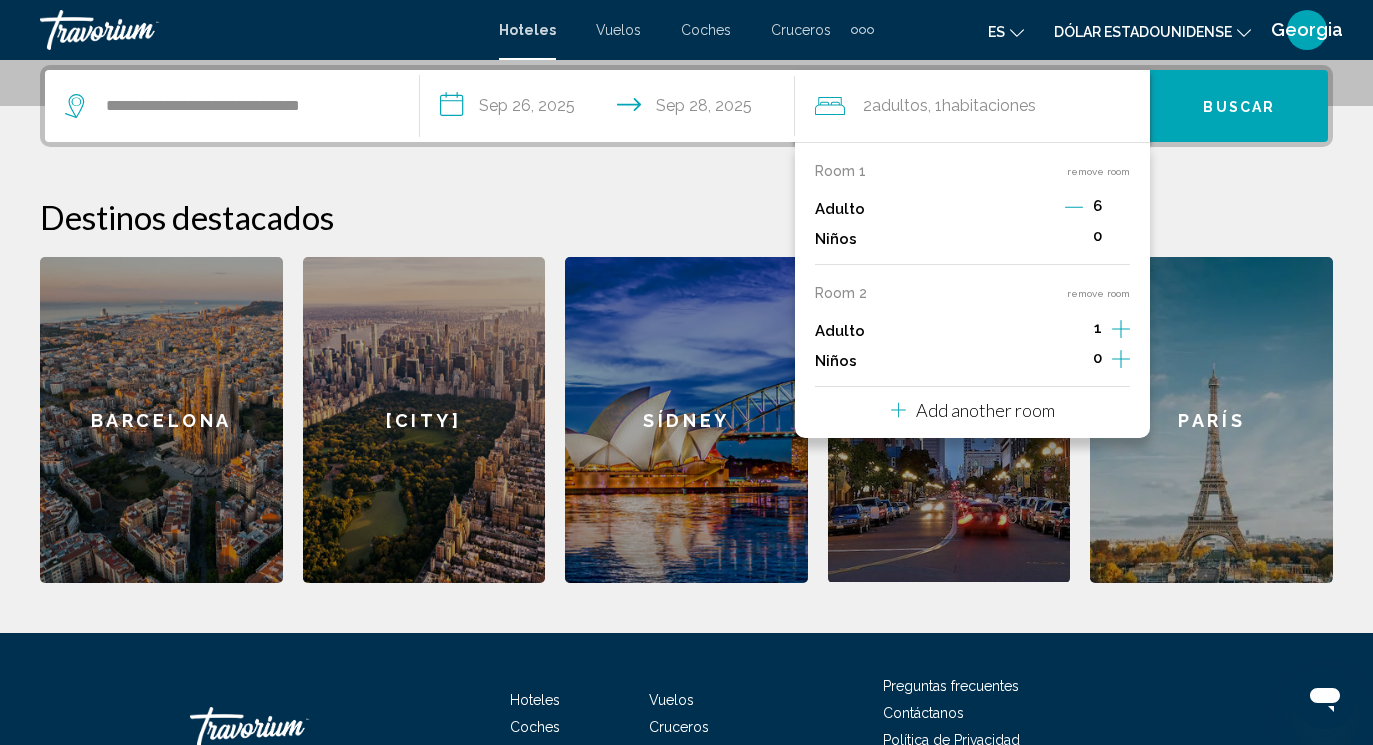 click 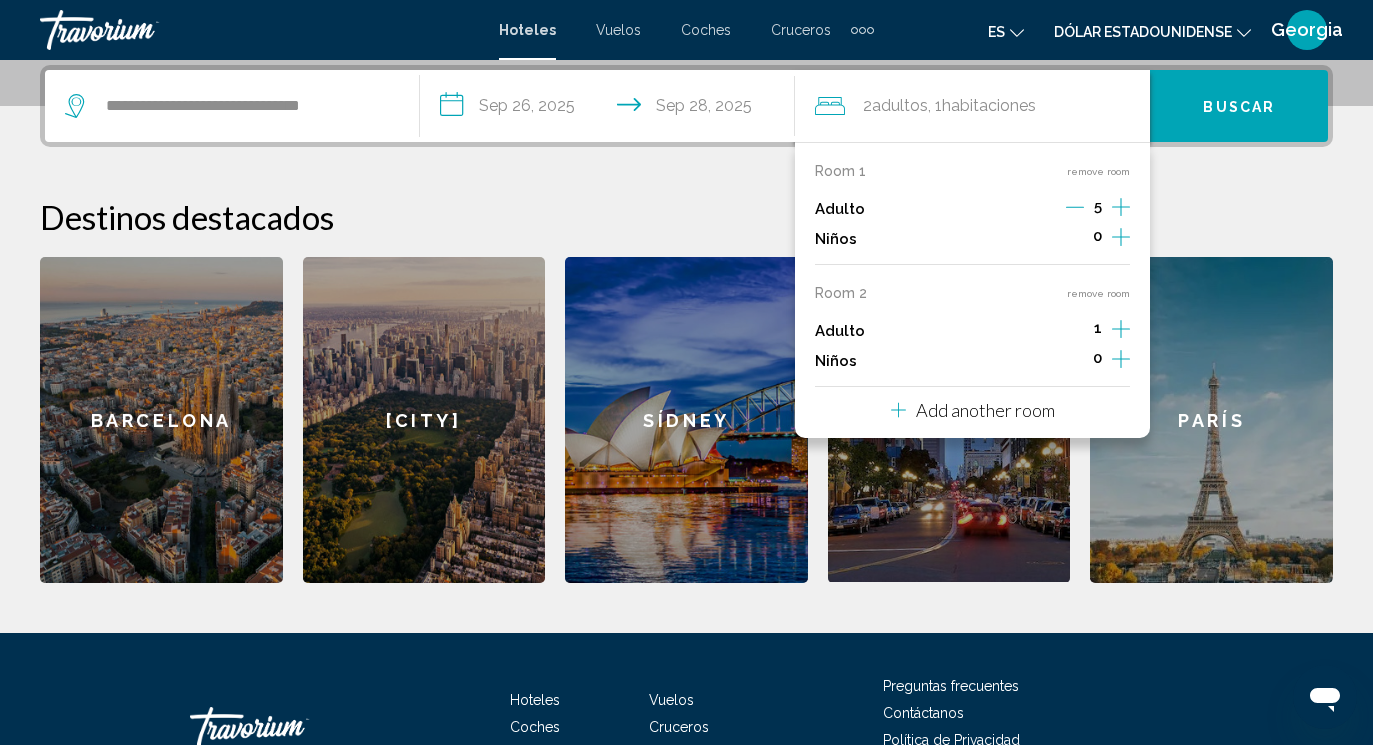 click 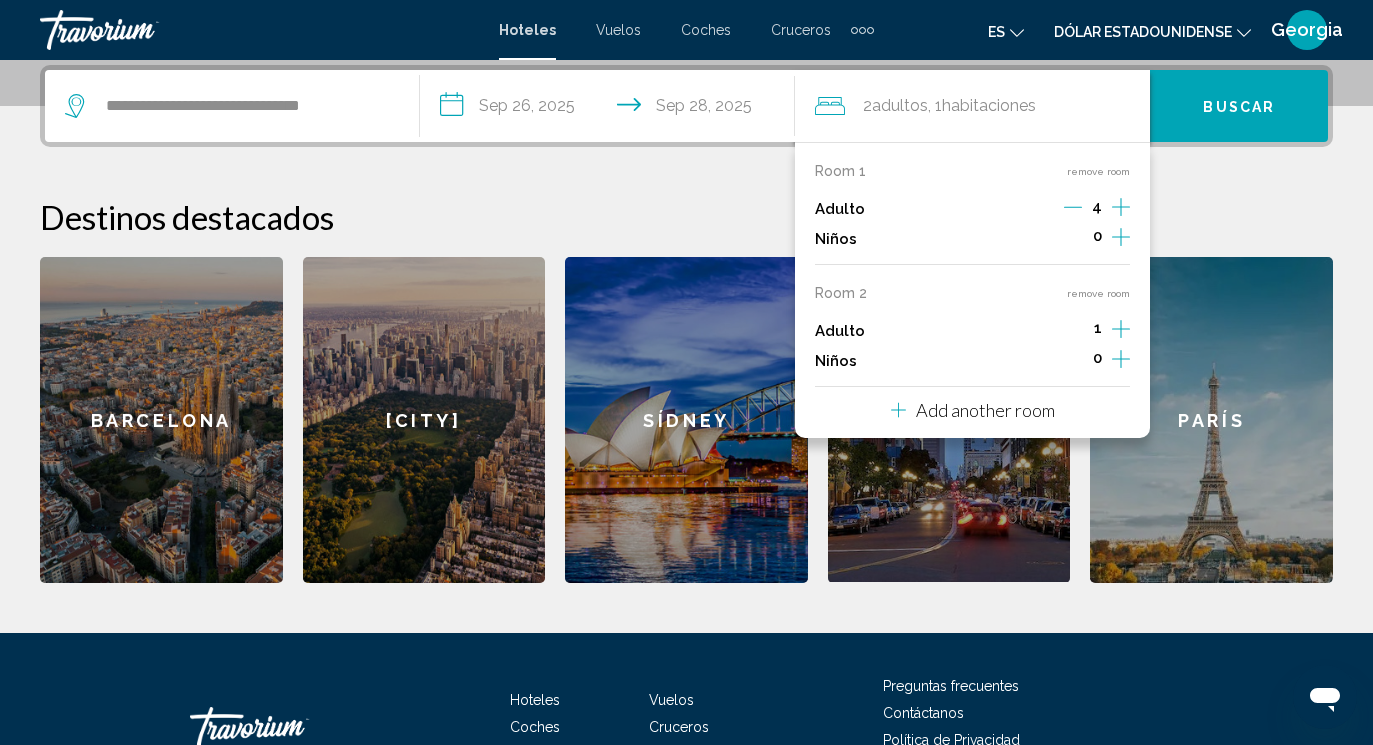 click 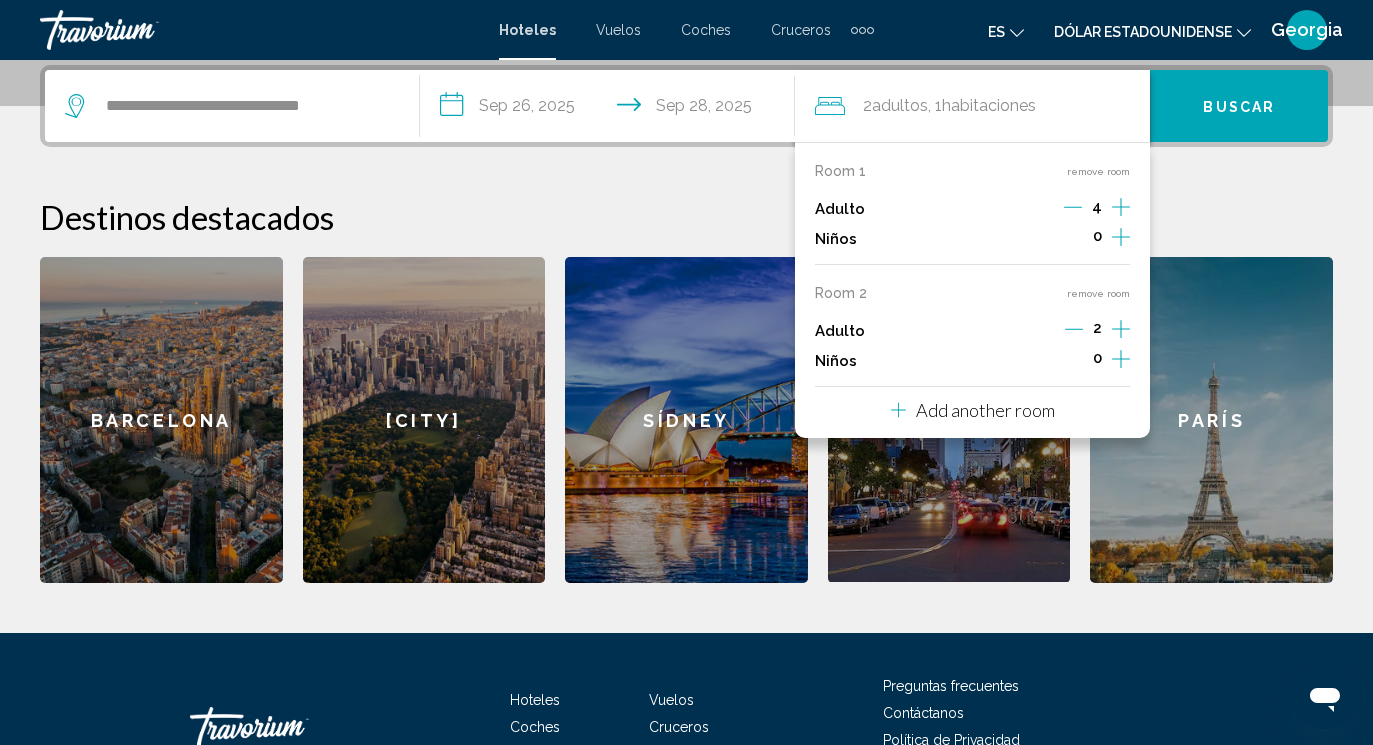 click 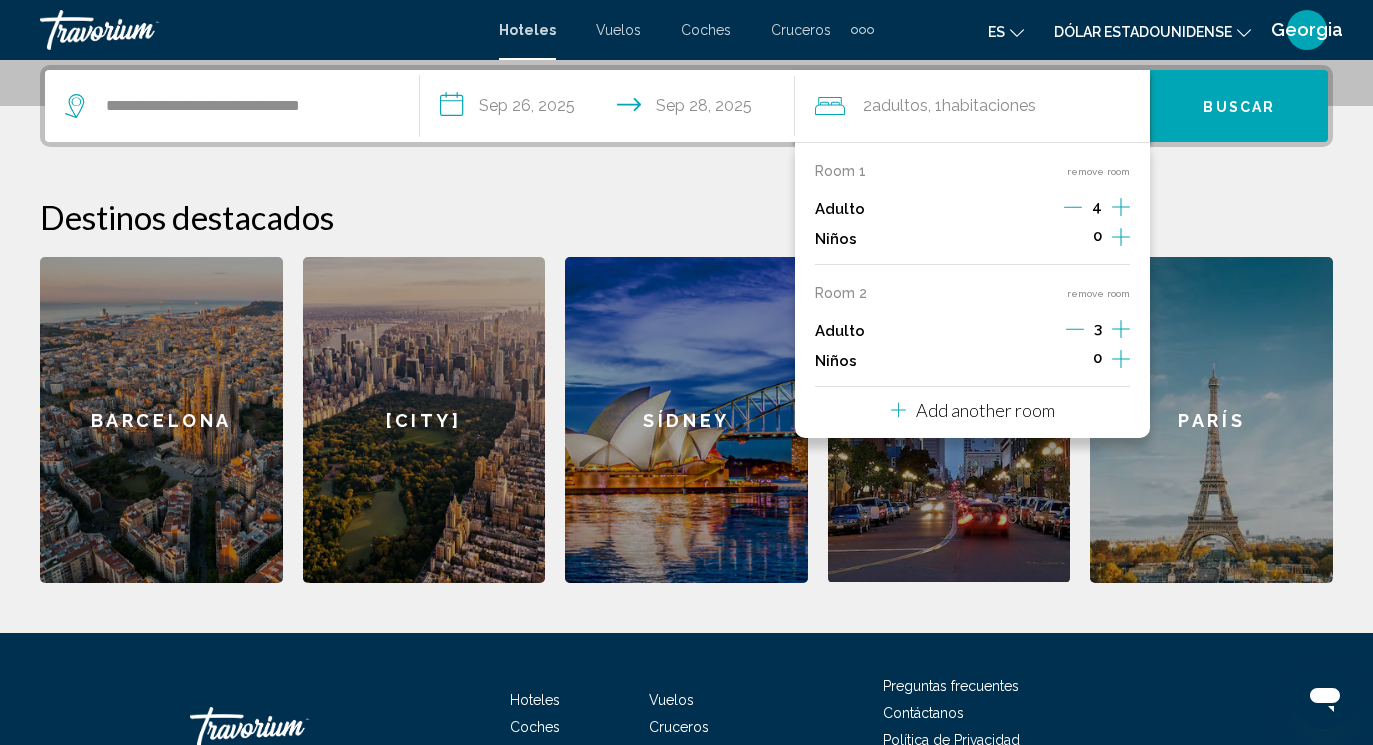 click 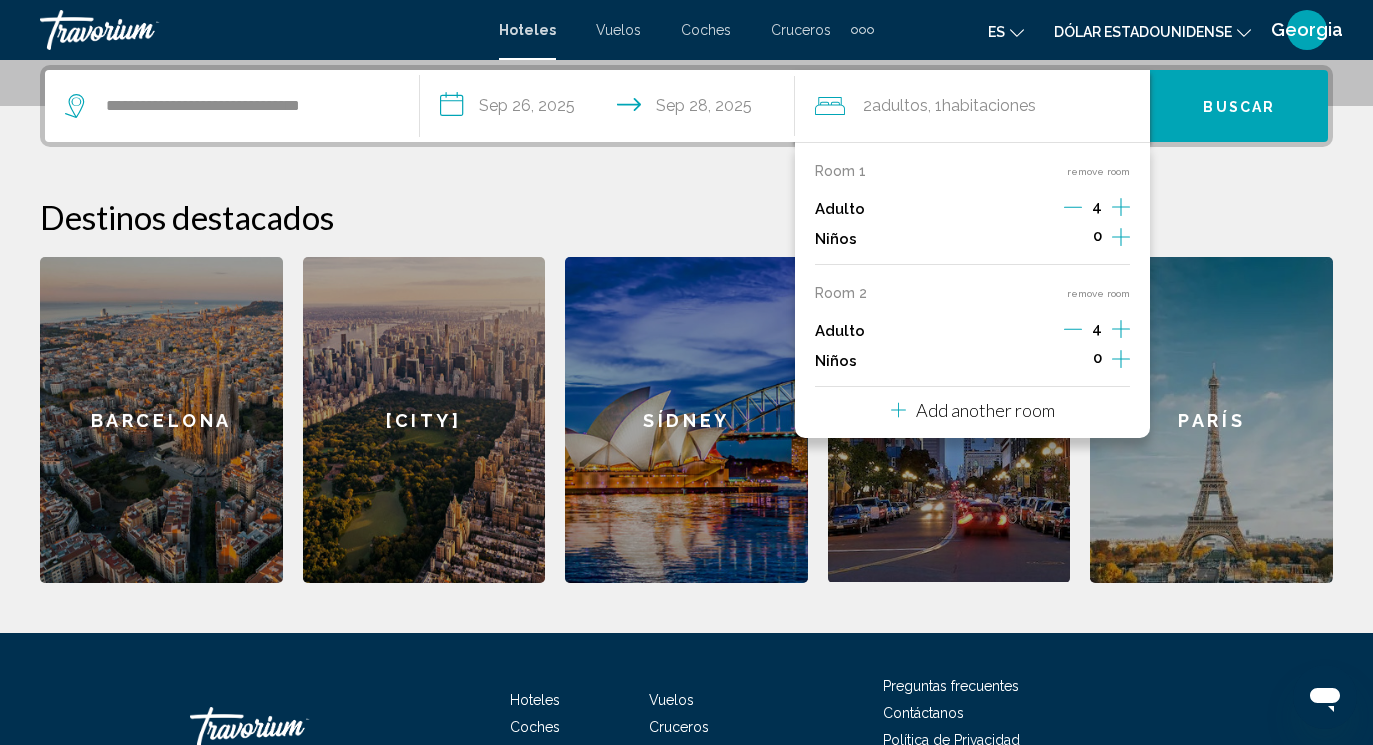 click at bounding box center [1121, 239] 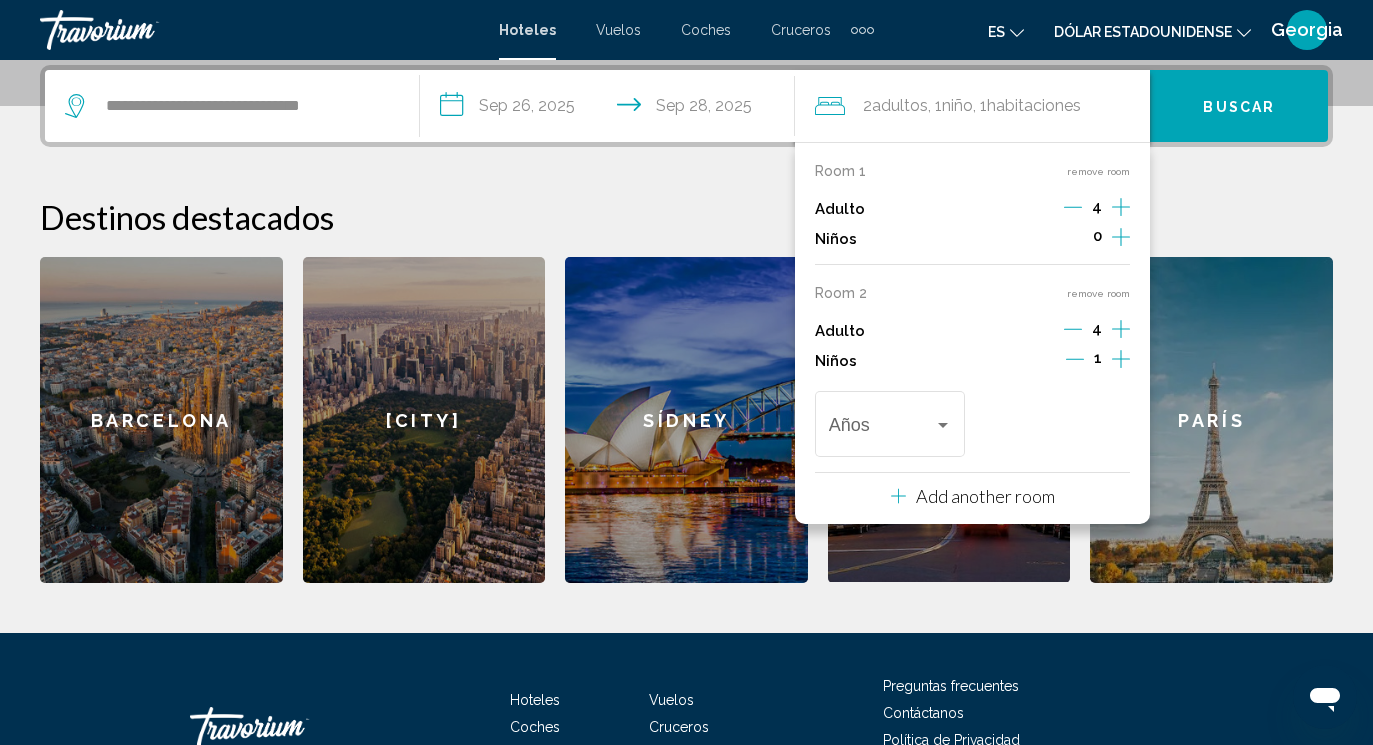 click on "Buscar" at bounding box center (1239, 107) 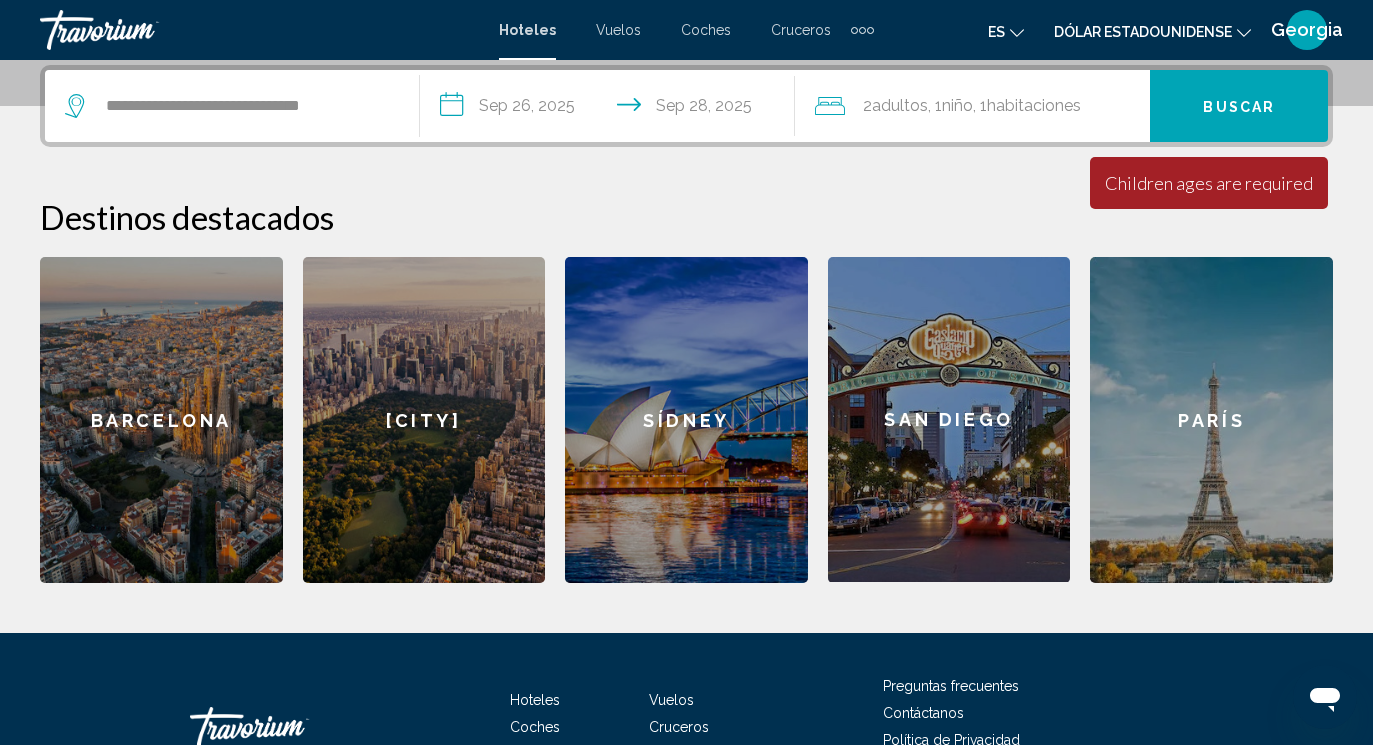 click on "2  adultos Adulto , 1  Niño Niños , 1  Cuarto habitaciones" 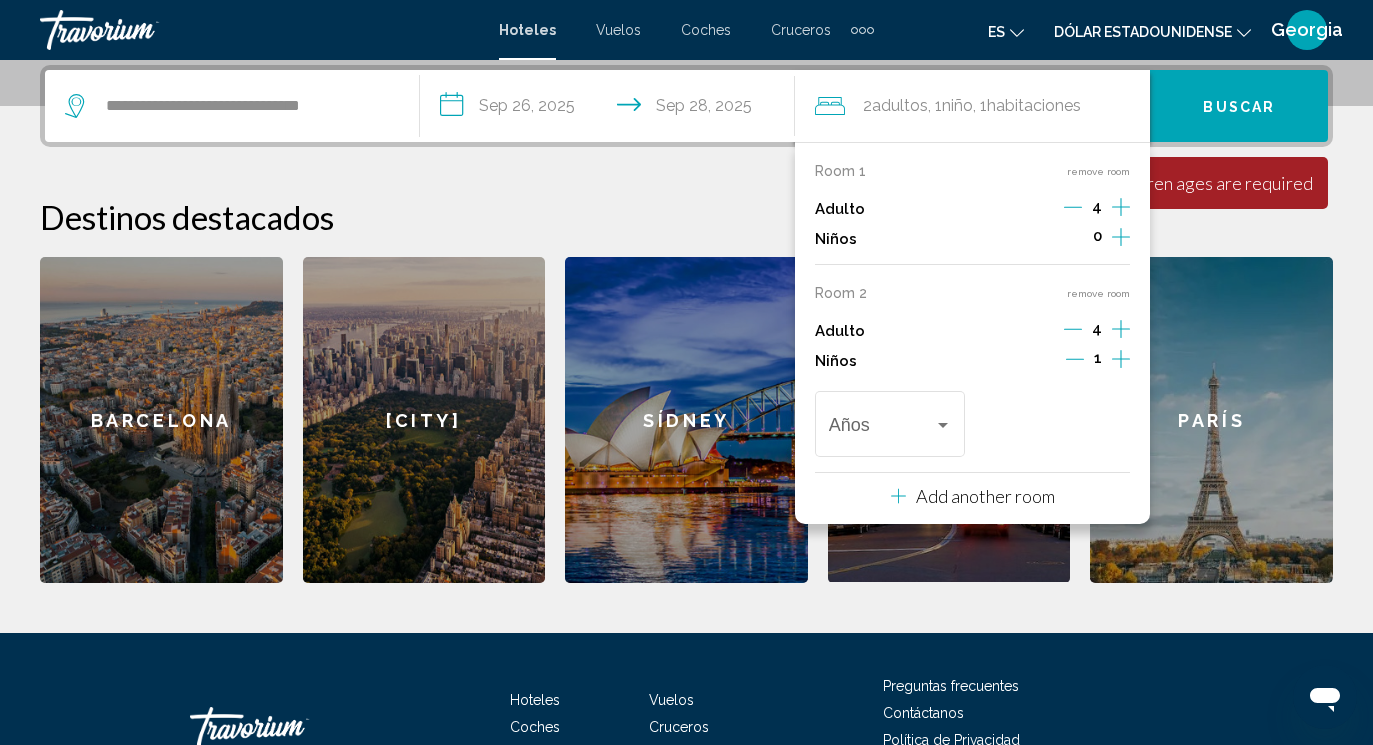 click at bounding box center (943, 425) 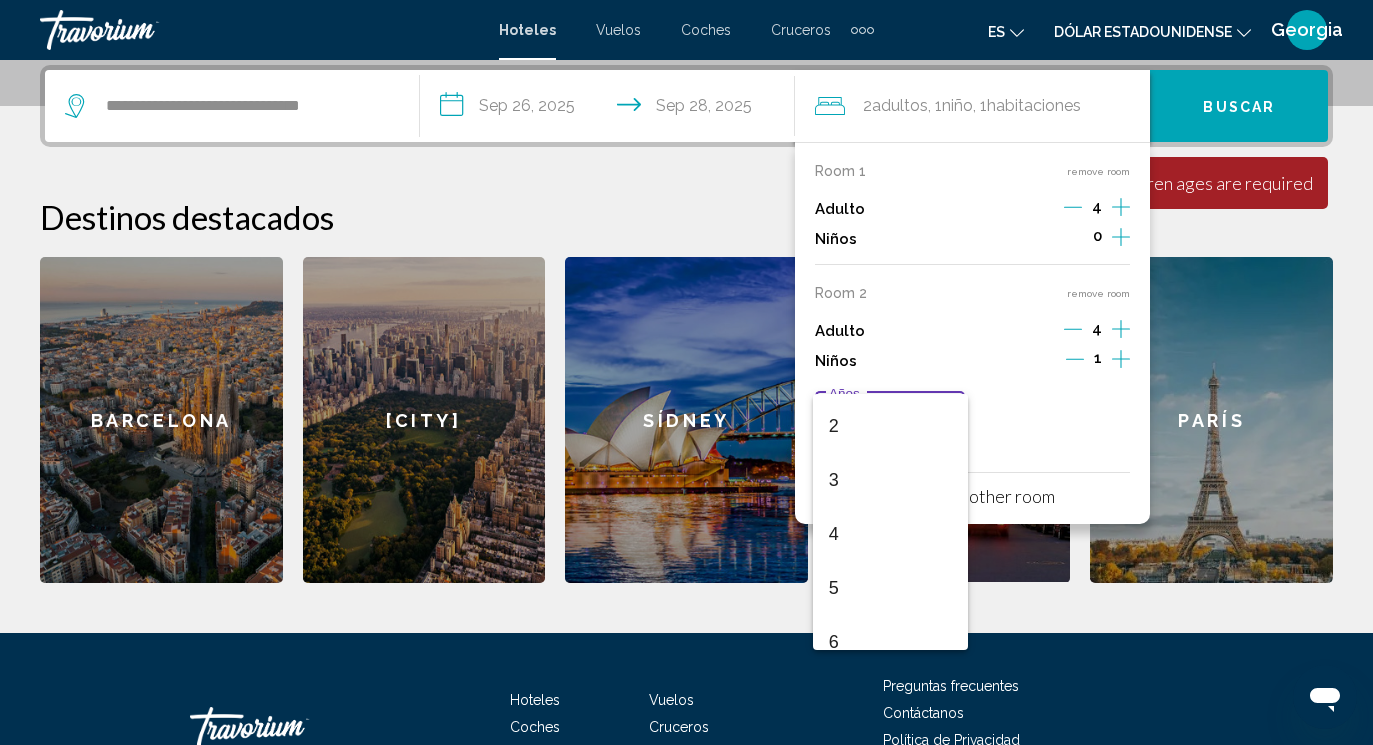 scroll, scrollTop: 102, scrollLeft: 0, axis: vertical 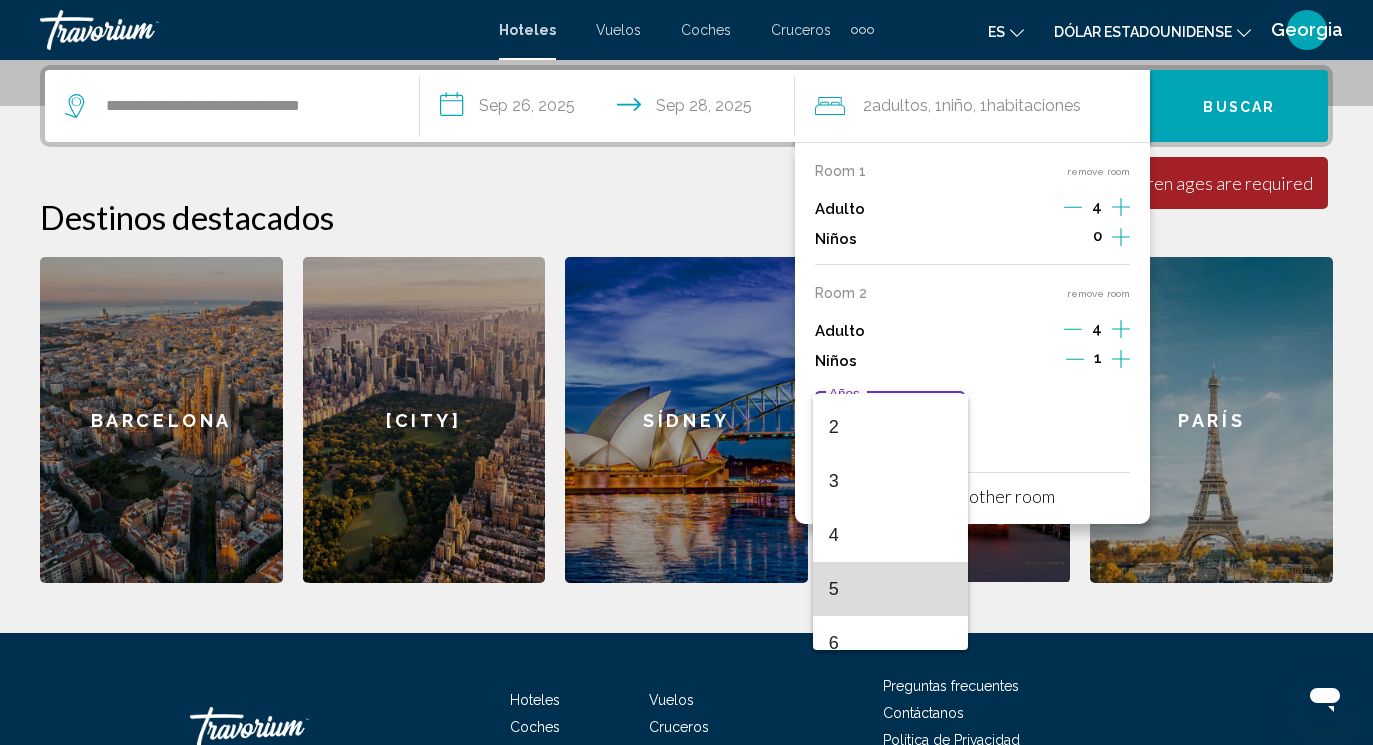 click on "5" at bounding box center (890, 589) 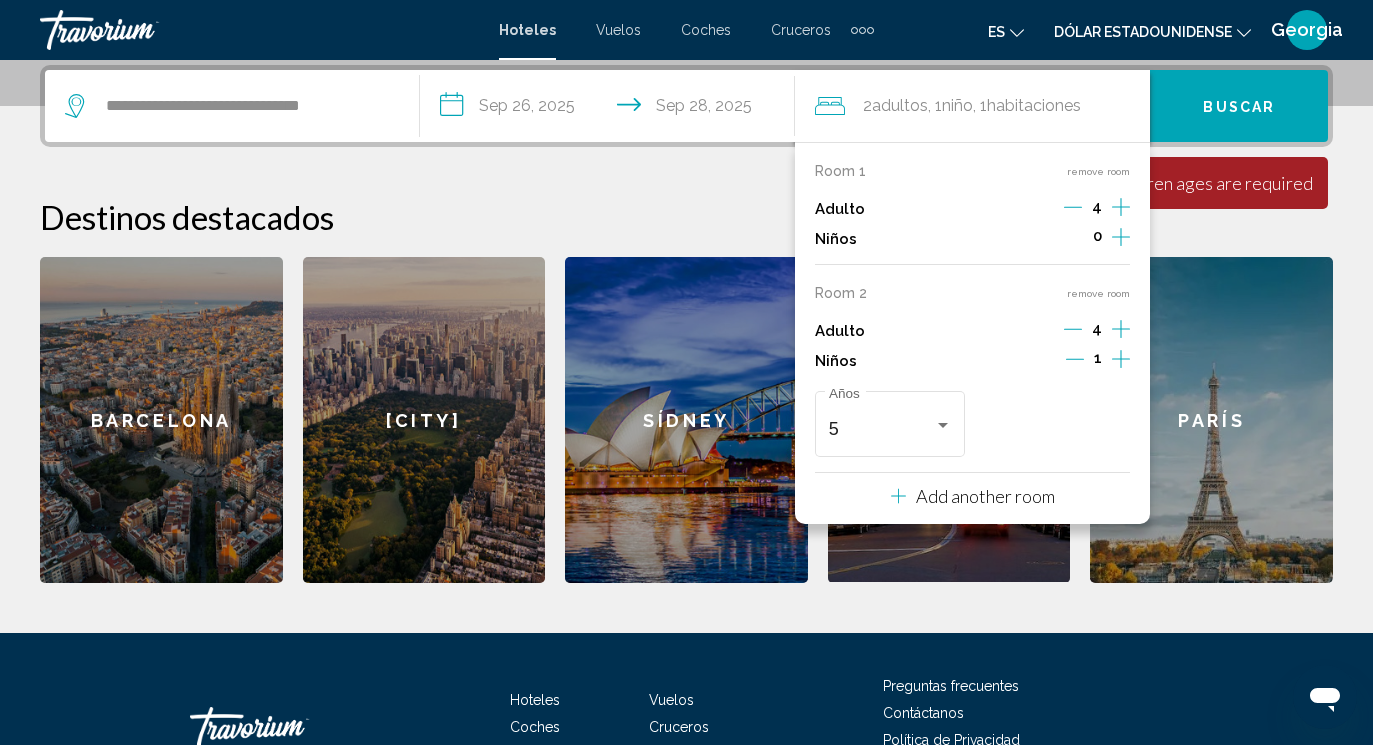 click on "Buscar" at bounding box center [1239, 107] 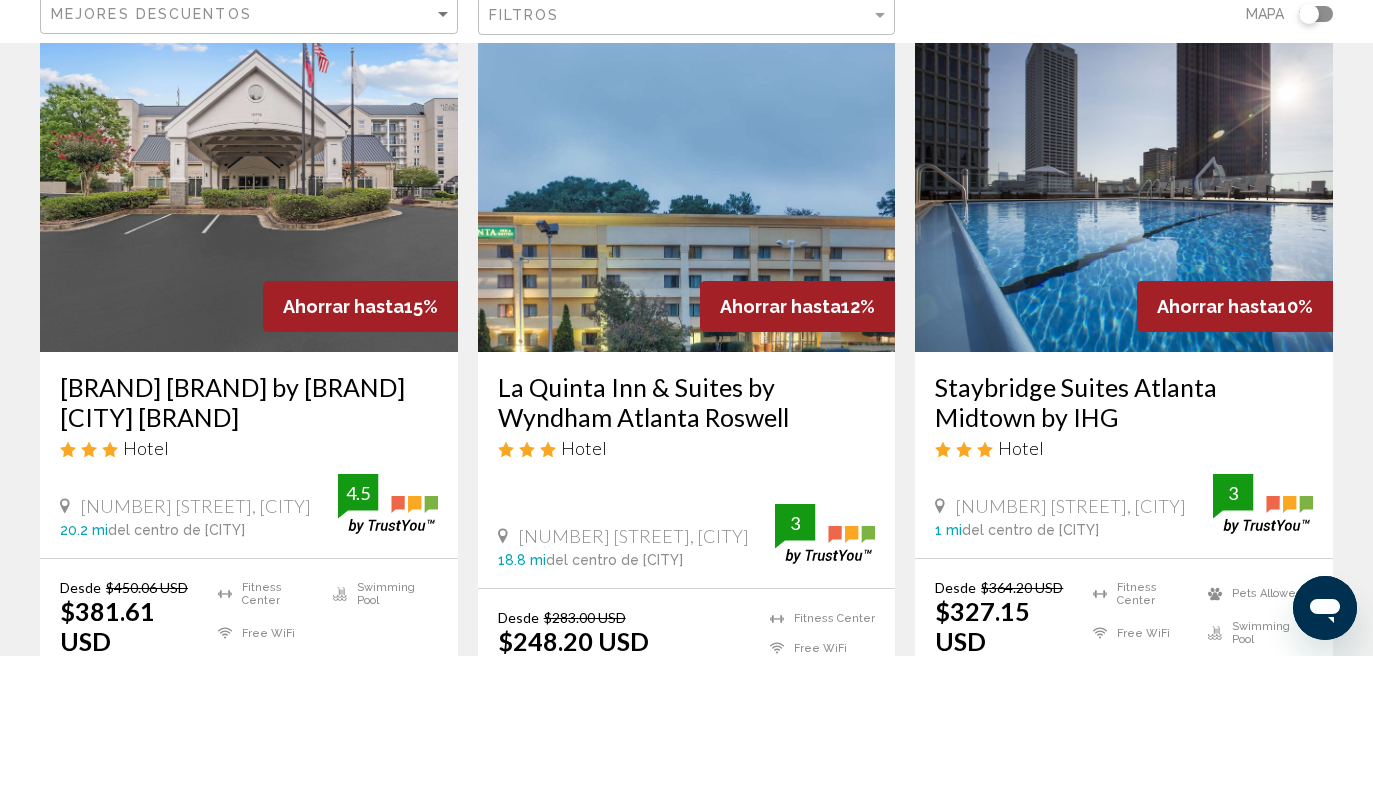 scroll, scrollTop: 2798, scrollLeft: 0, axis: vertical 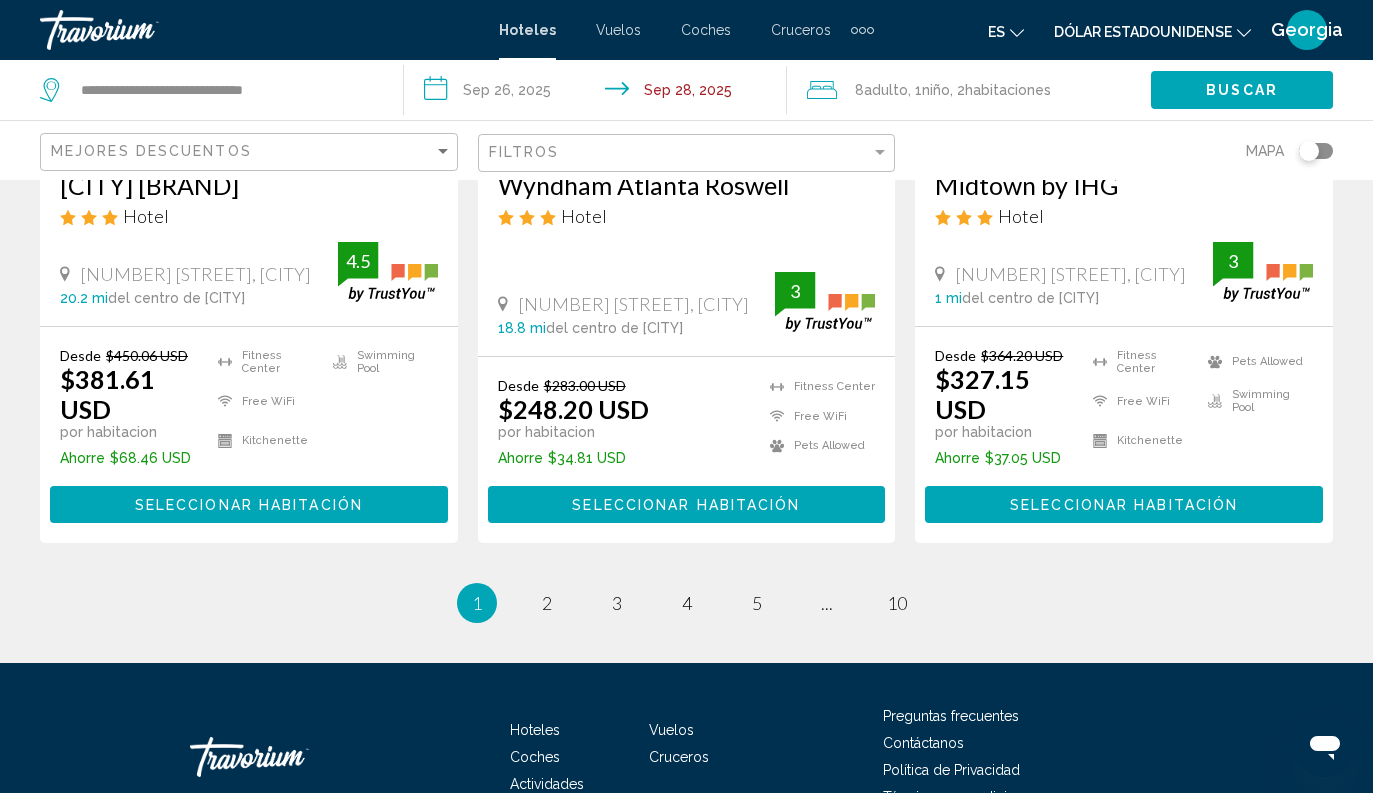 click on "Seleccionar habitación" at bounding box center [1124, 505] 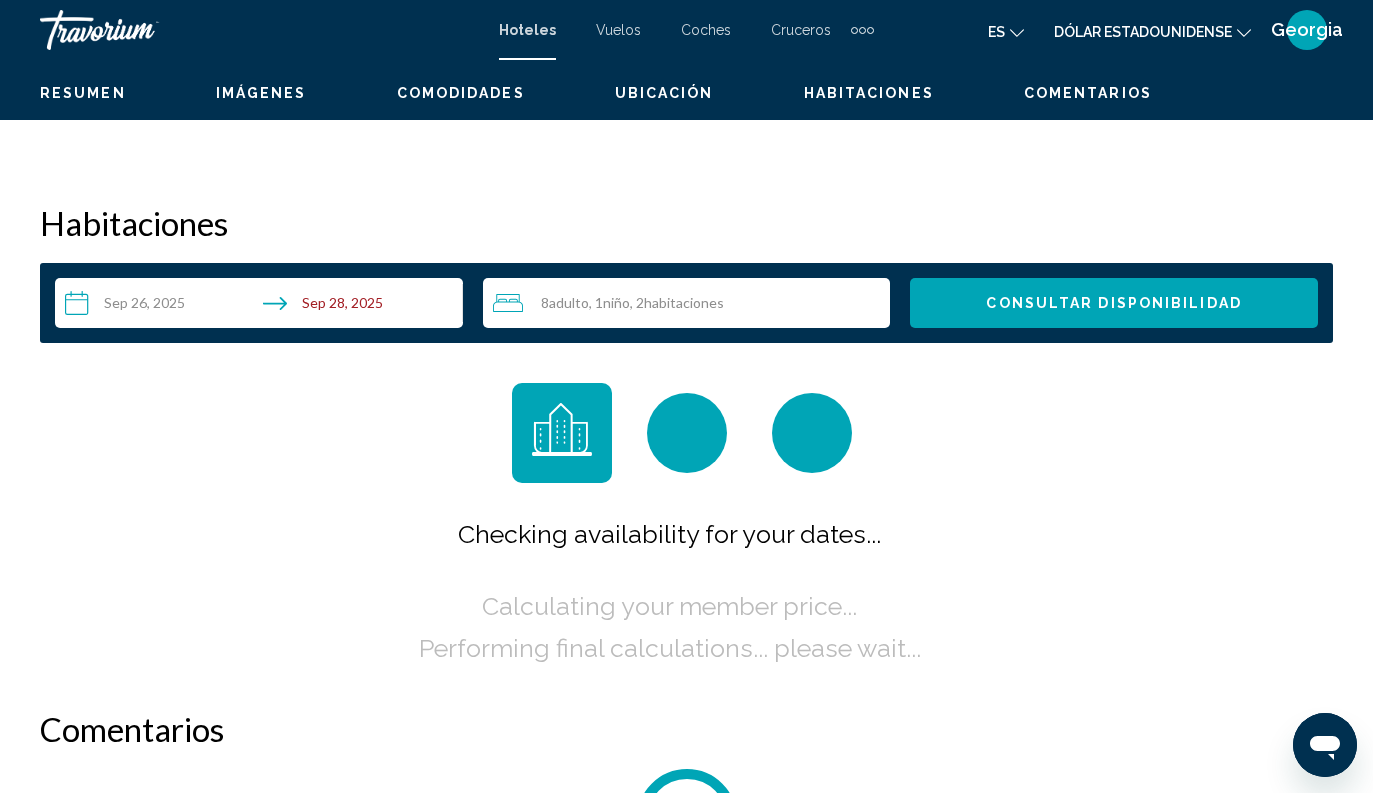 scroll, scrollTop: 0, scrollLeft: 0, axis: both 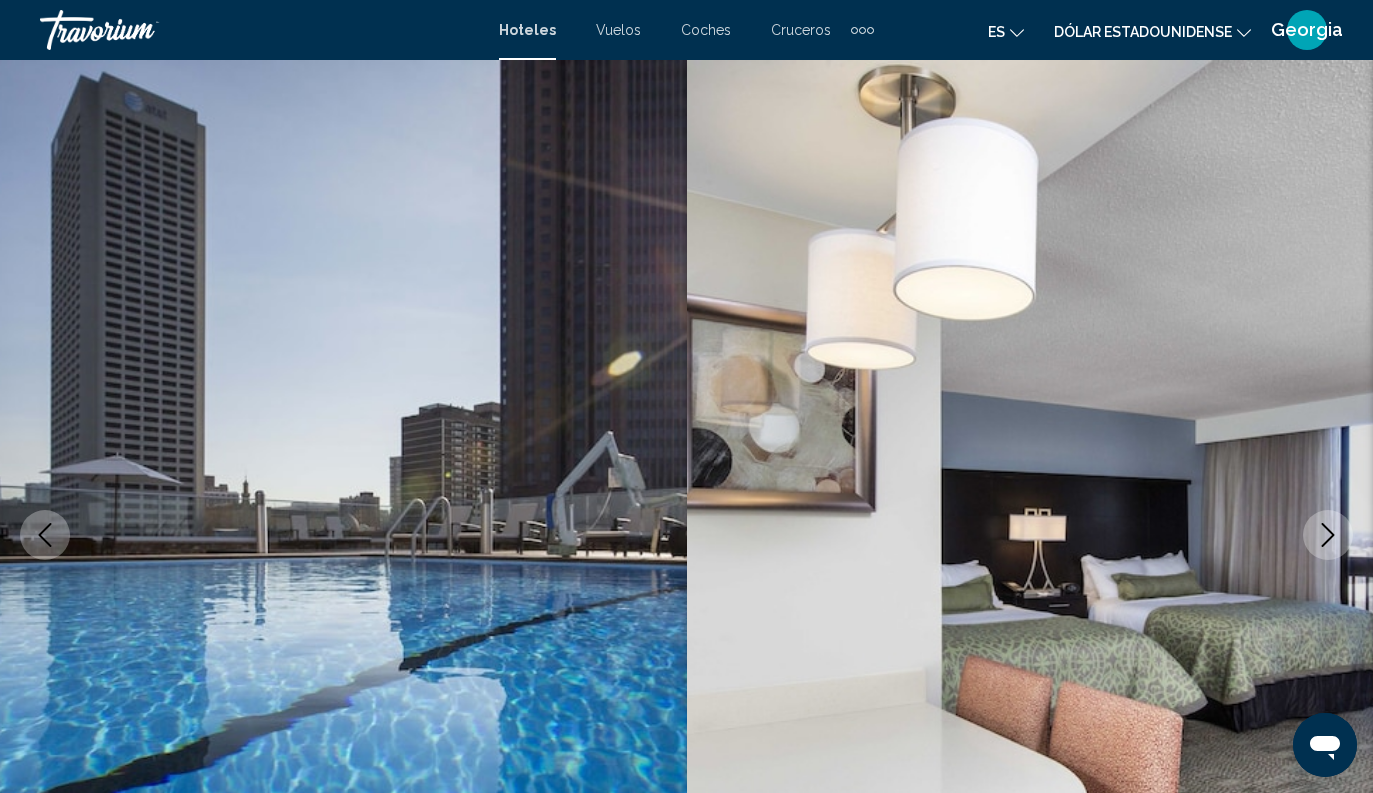click 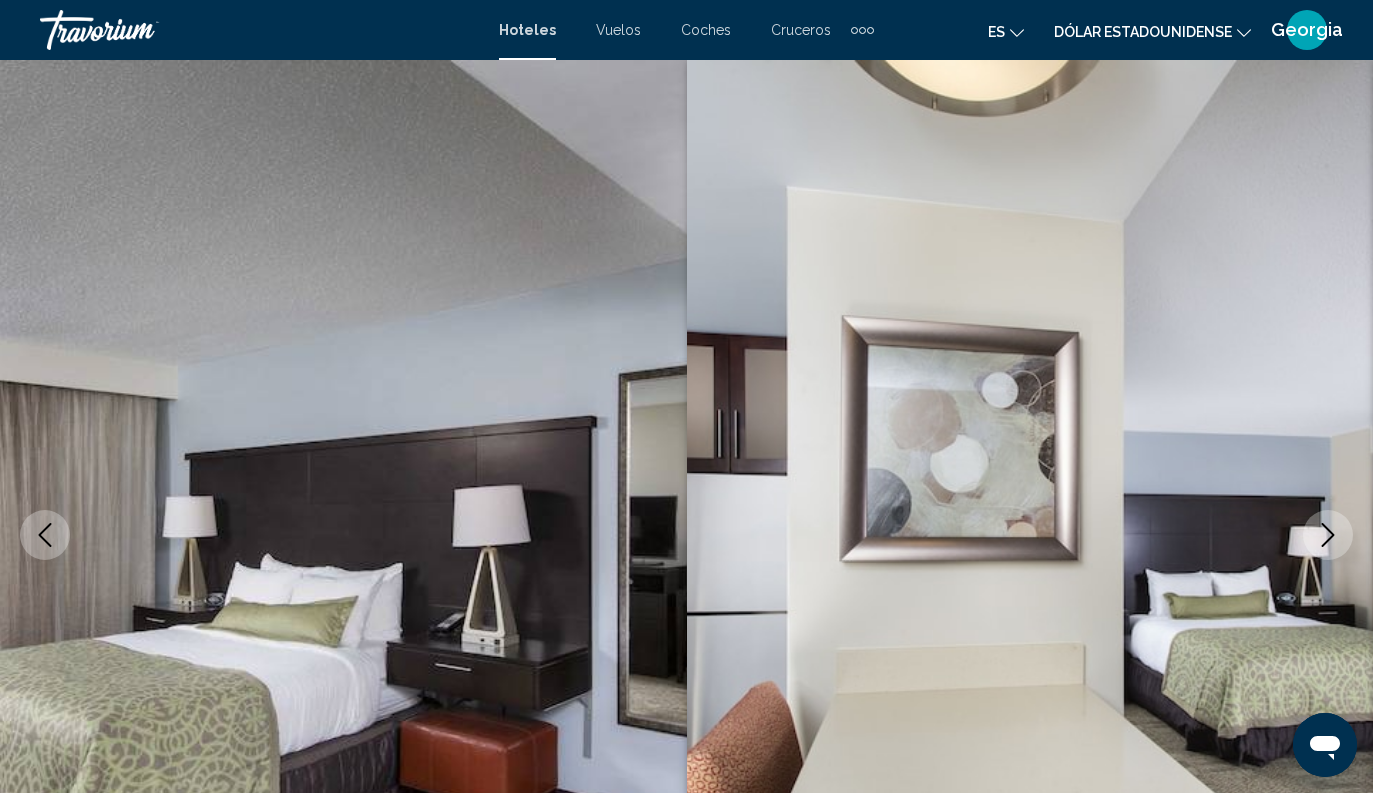 click at bounding box center [1328, 535] 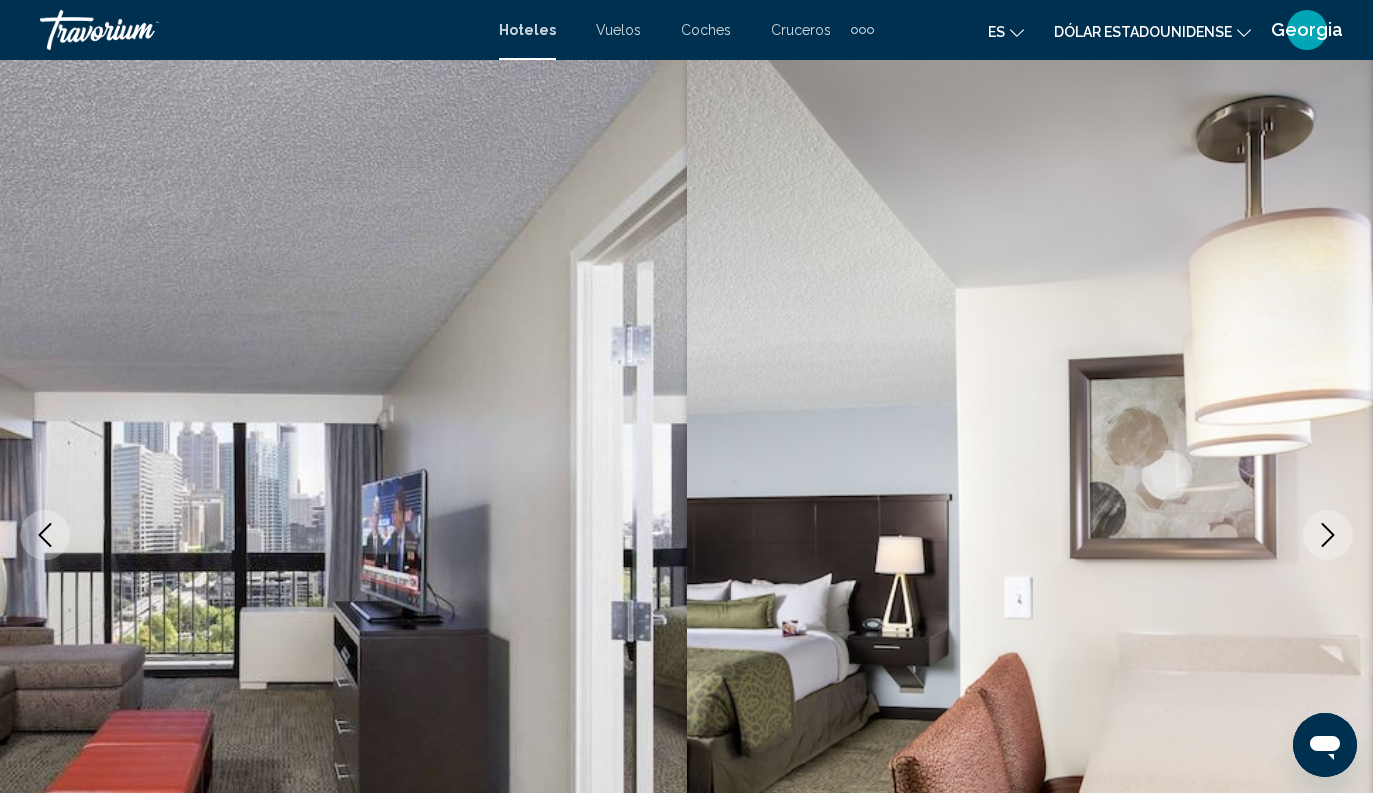 click at bounding box center (1328, 535) 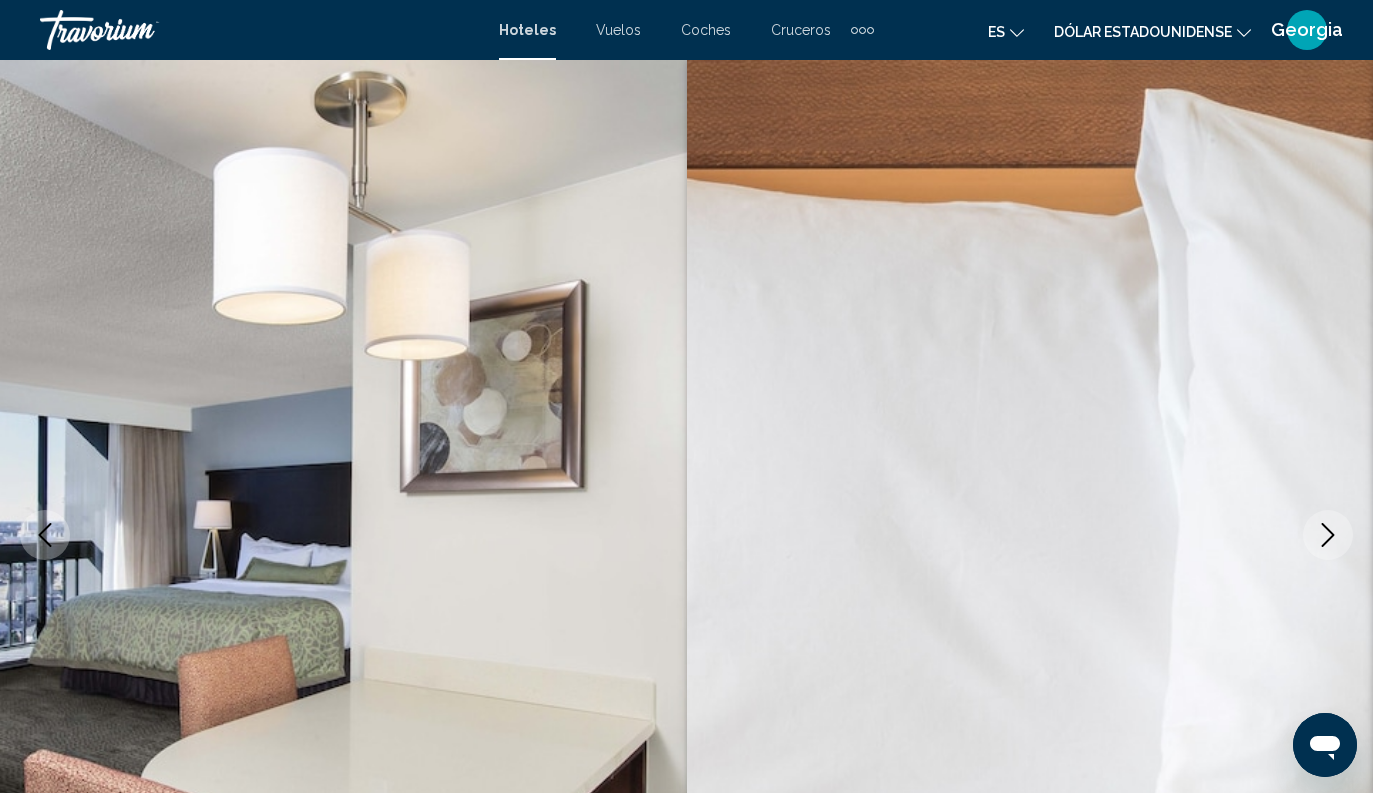 click at bounding box center [1328, 535] 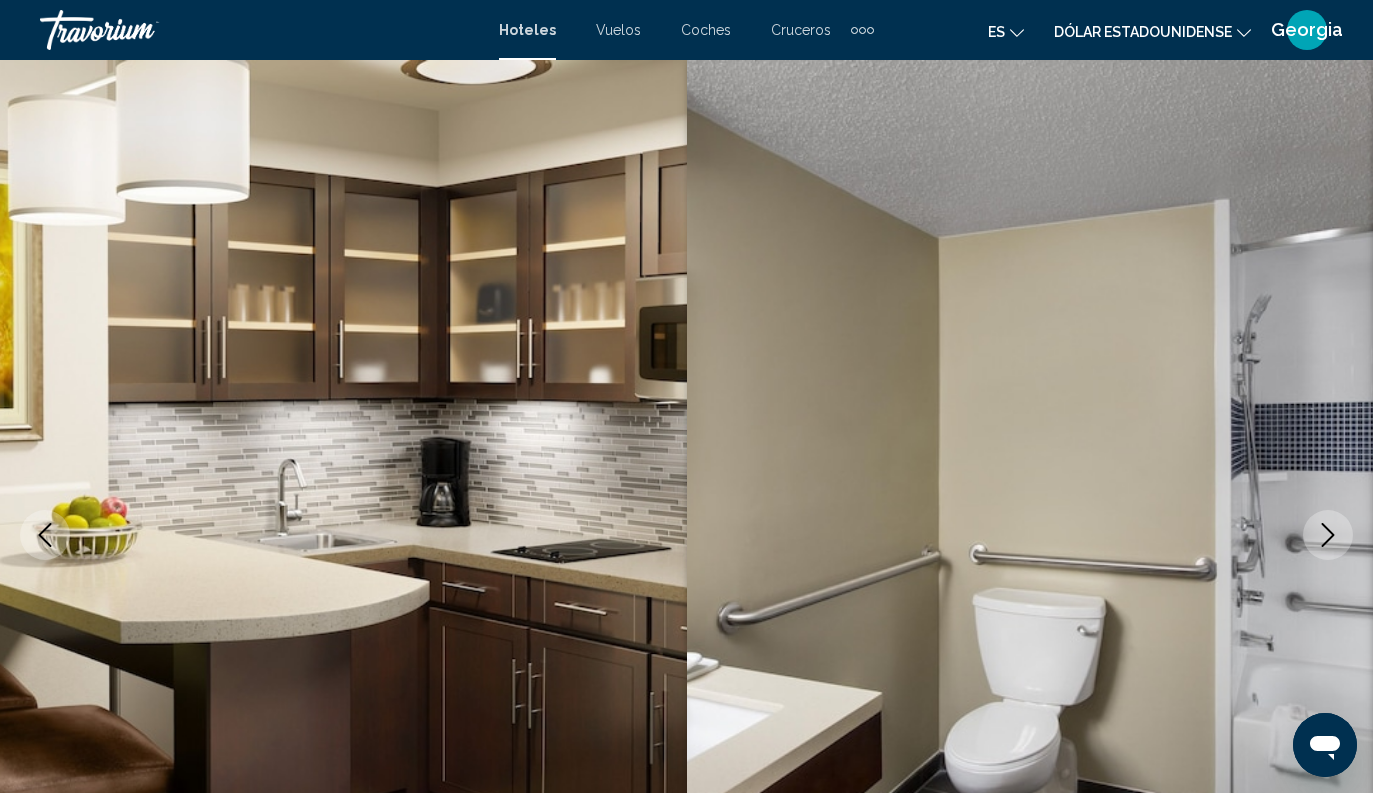 click at bounding box center (1328, 535) 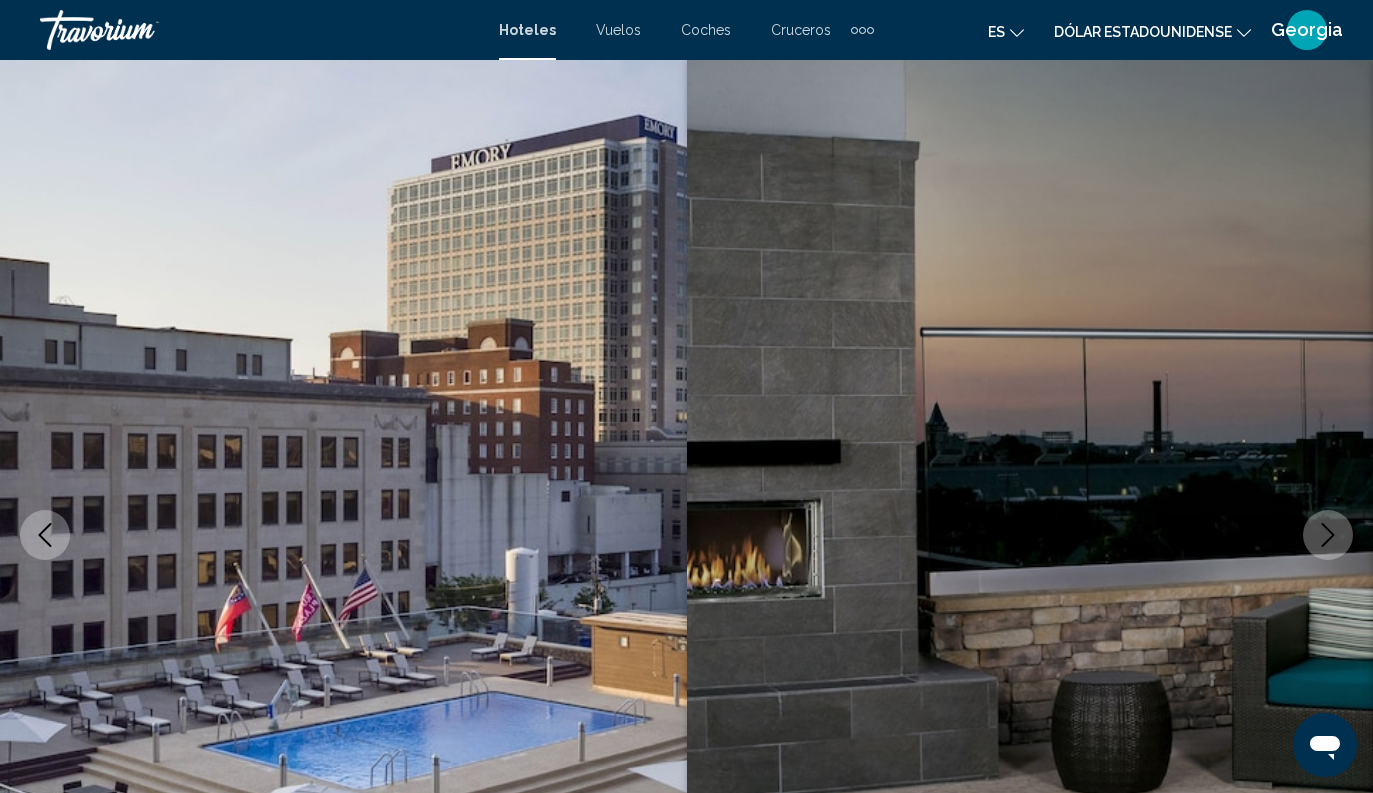 click 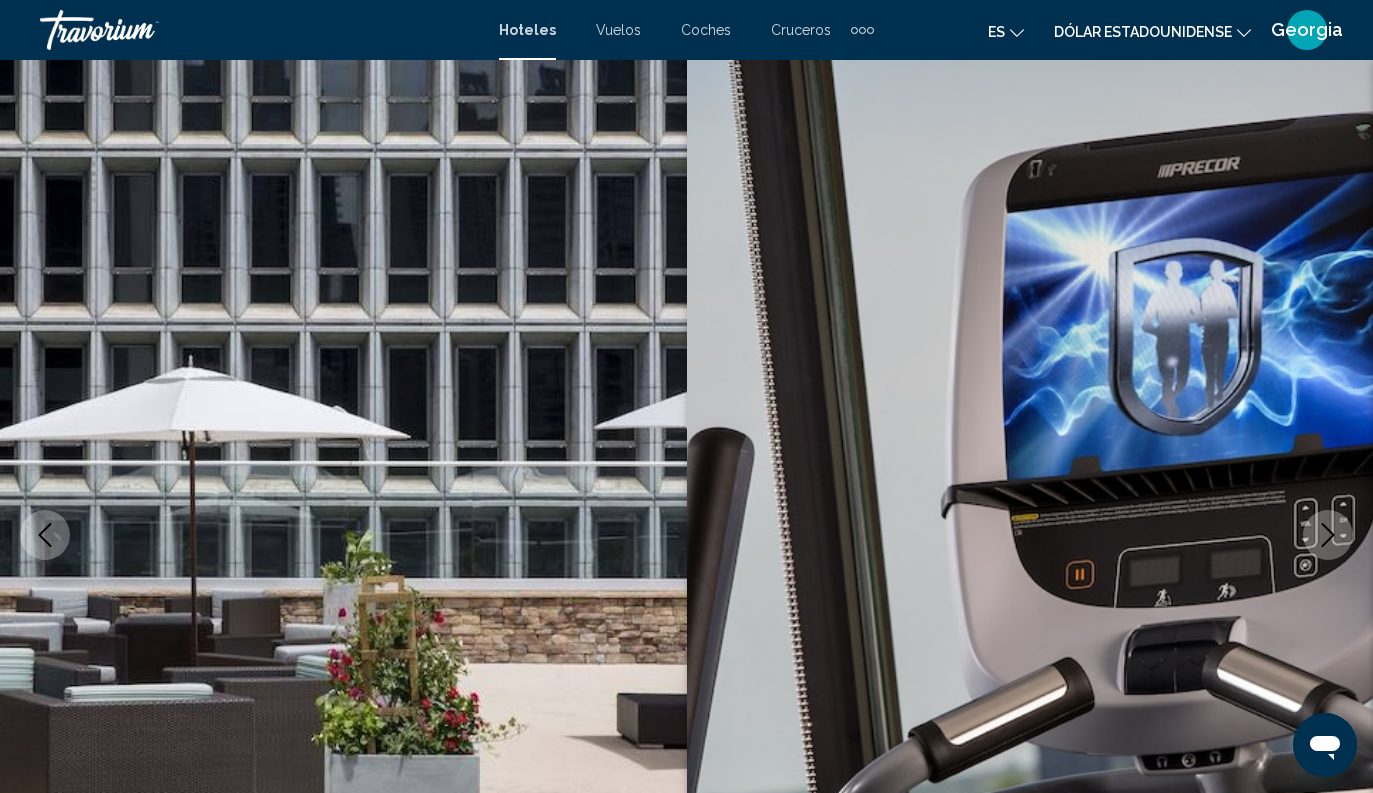 click 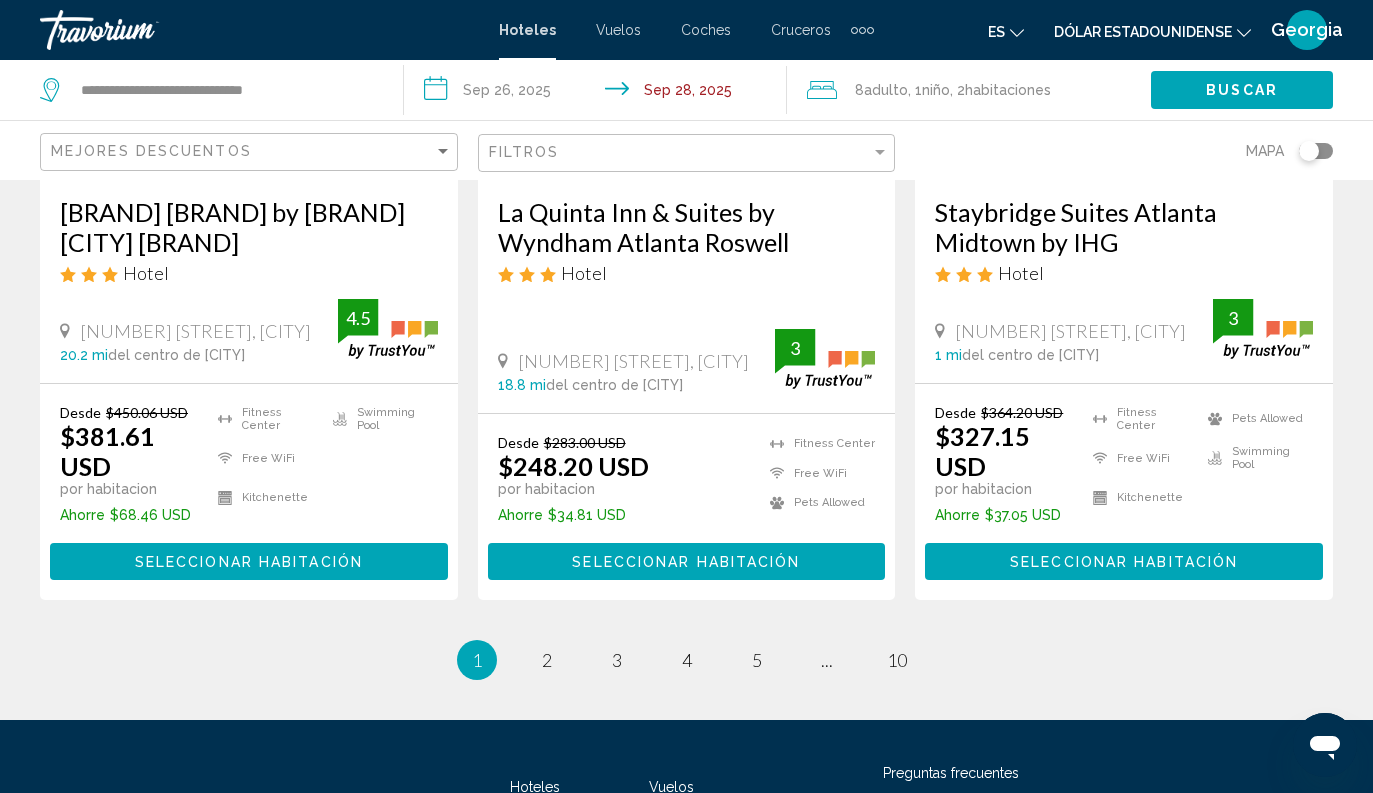 scroll, scrollTop: 2798, scrollLeft: 0, axis: vertical 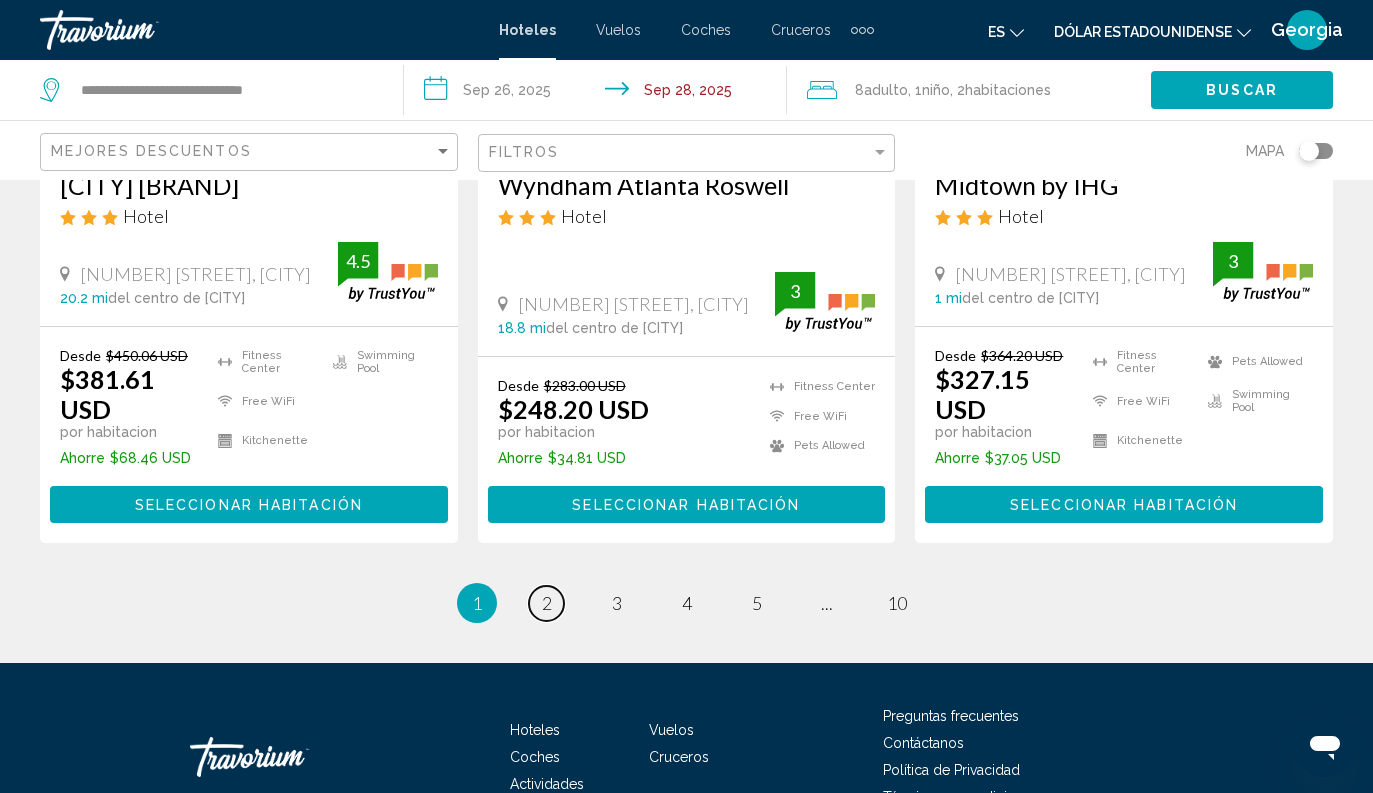 click on "page  2" at bounding box center [546, 603] 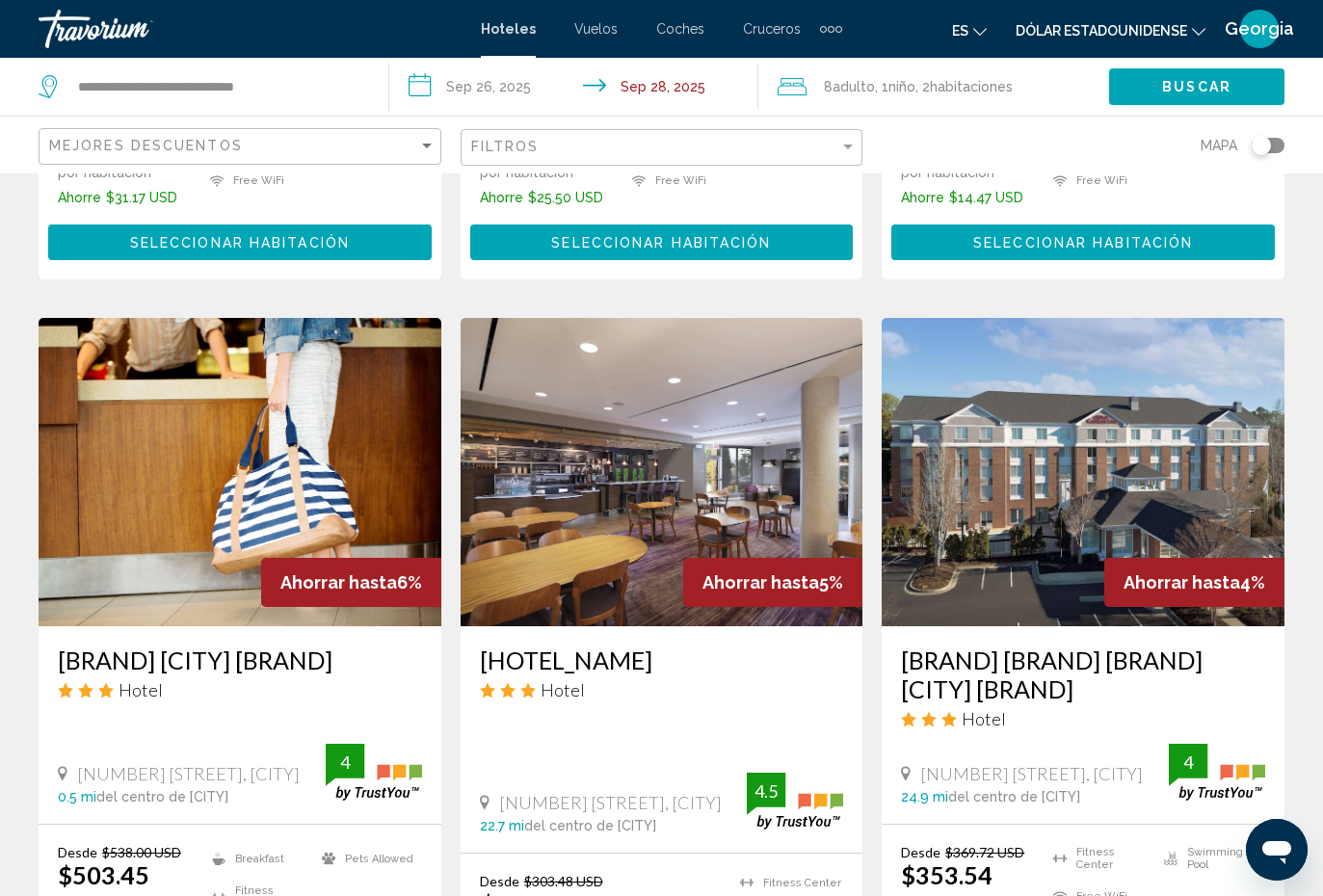 scroll, scrollTop: 2231, scrollLeft: 0, axis: vertical 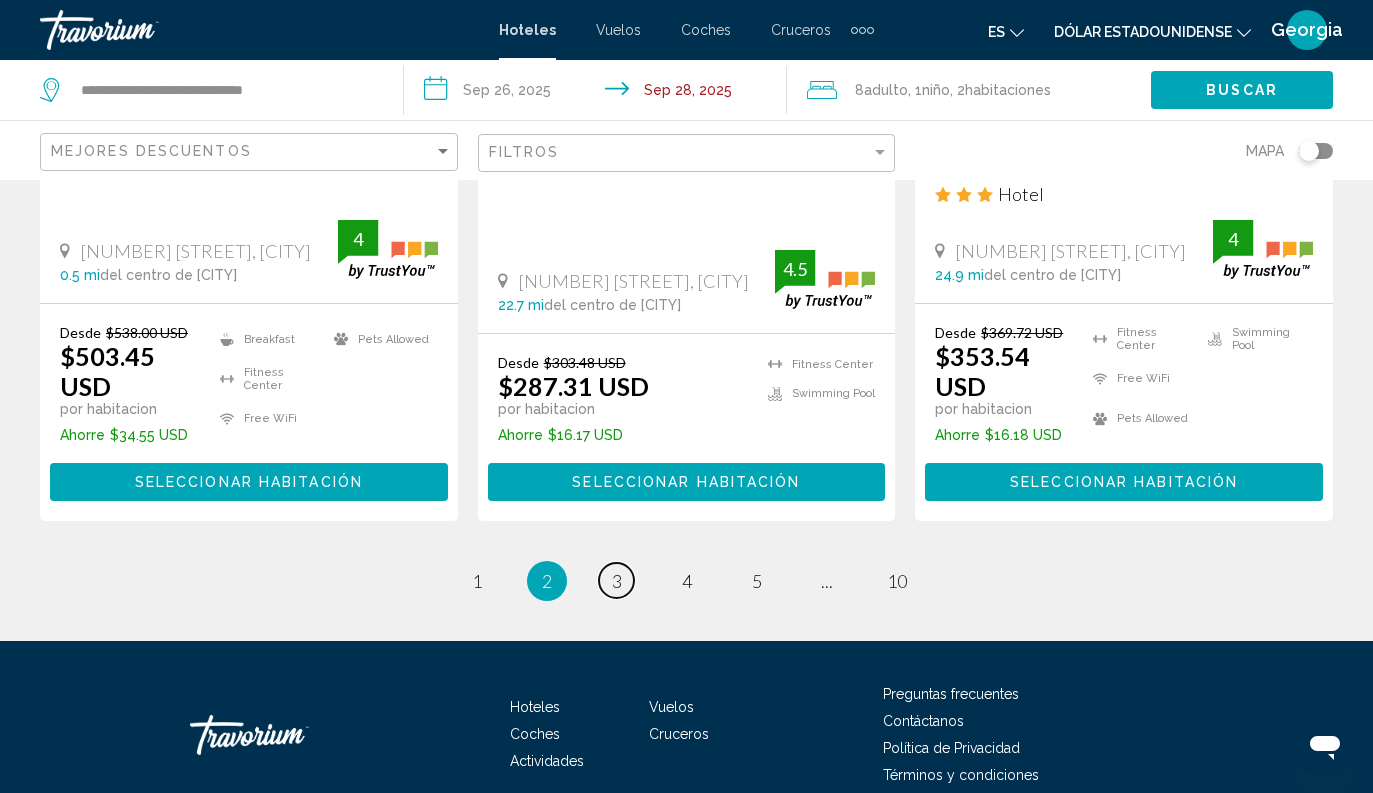 click on "page  3" at bounding box center [616, 580] 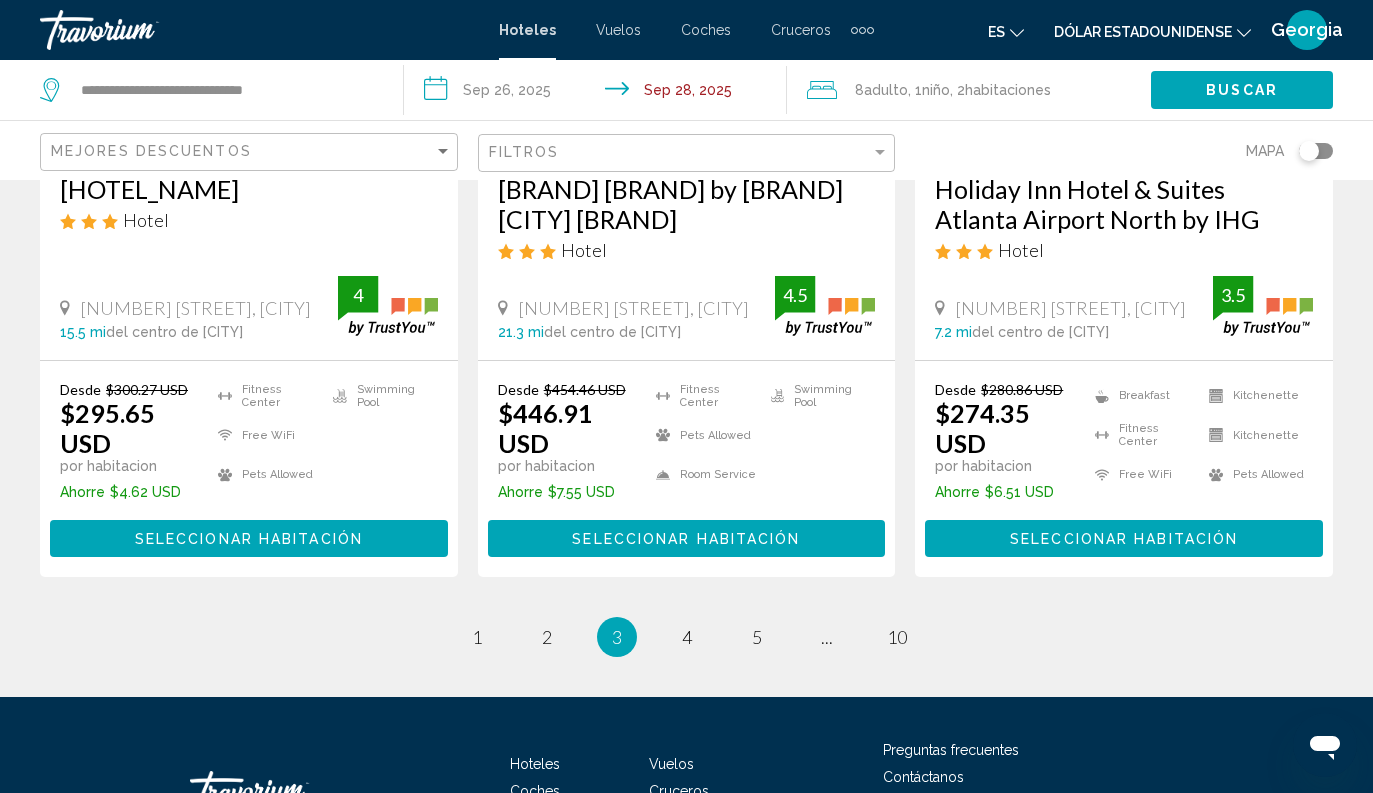 scroll, scrollTop: 2828, scrollLeft: 0, axis: vertical 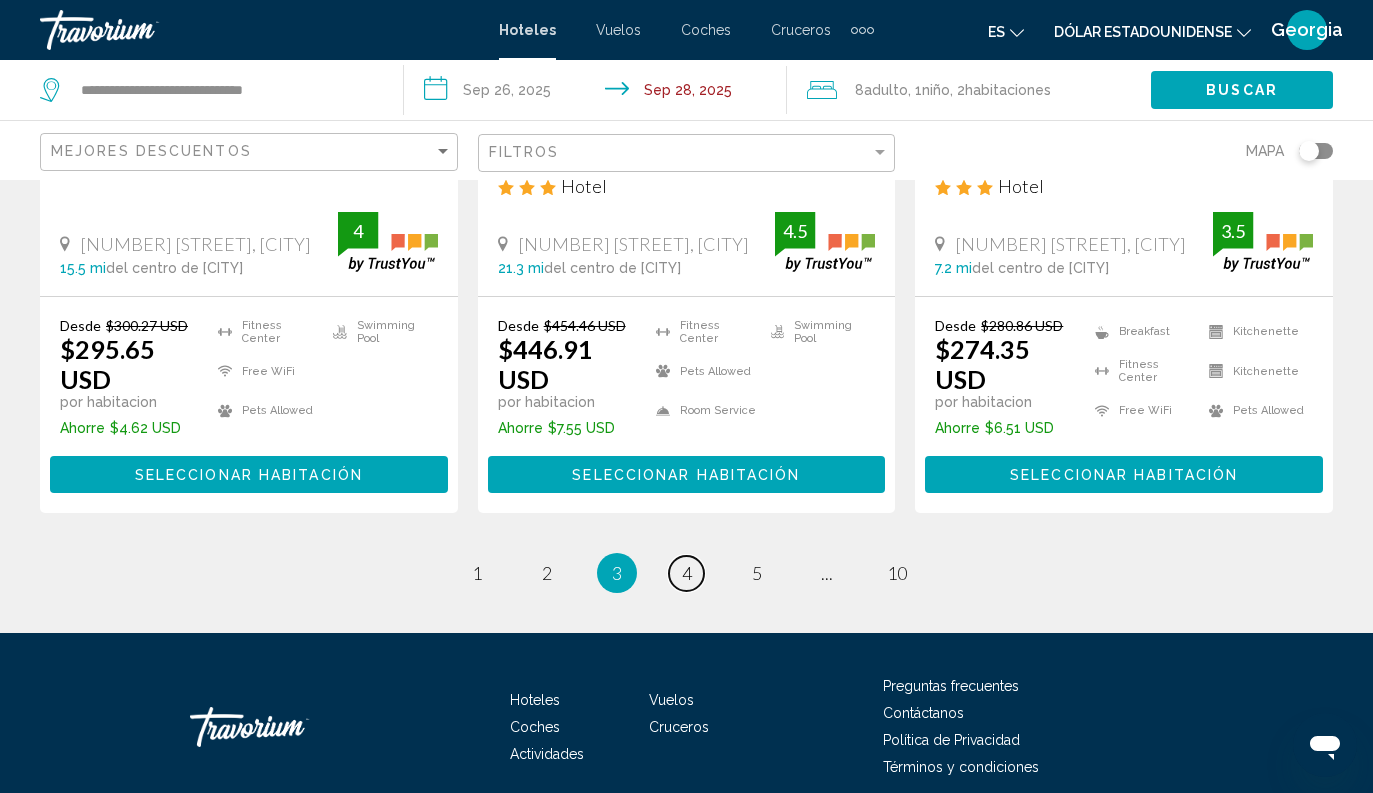 click on "page  4" at bounding box center [686, 573] 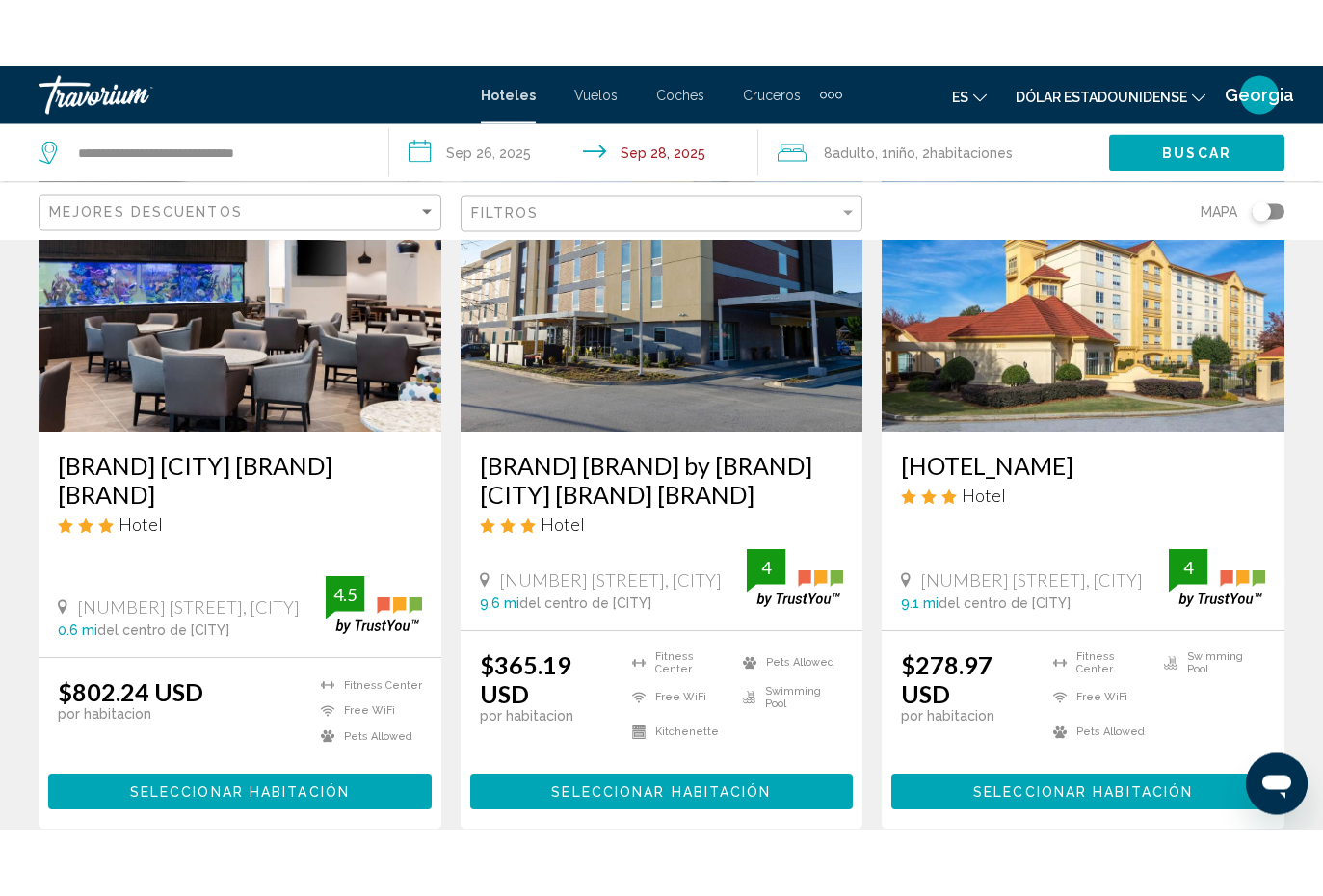 scroll, scrollTop: 2500, scrollLeft: 0, axis: vertical 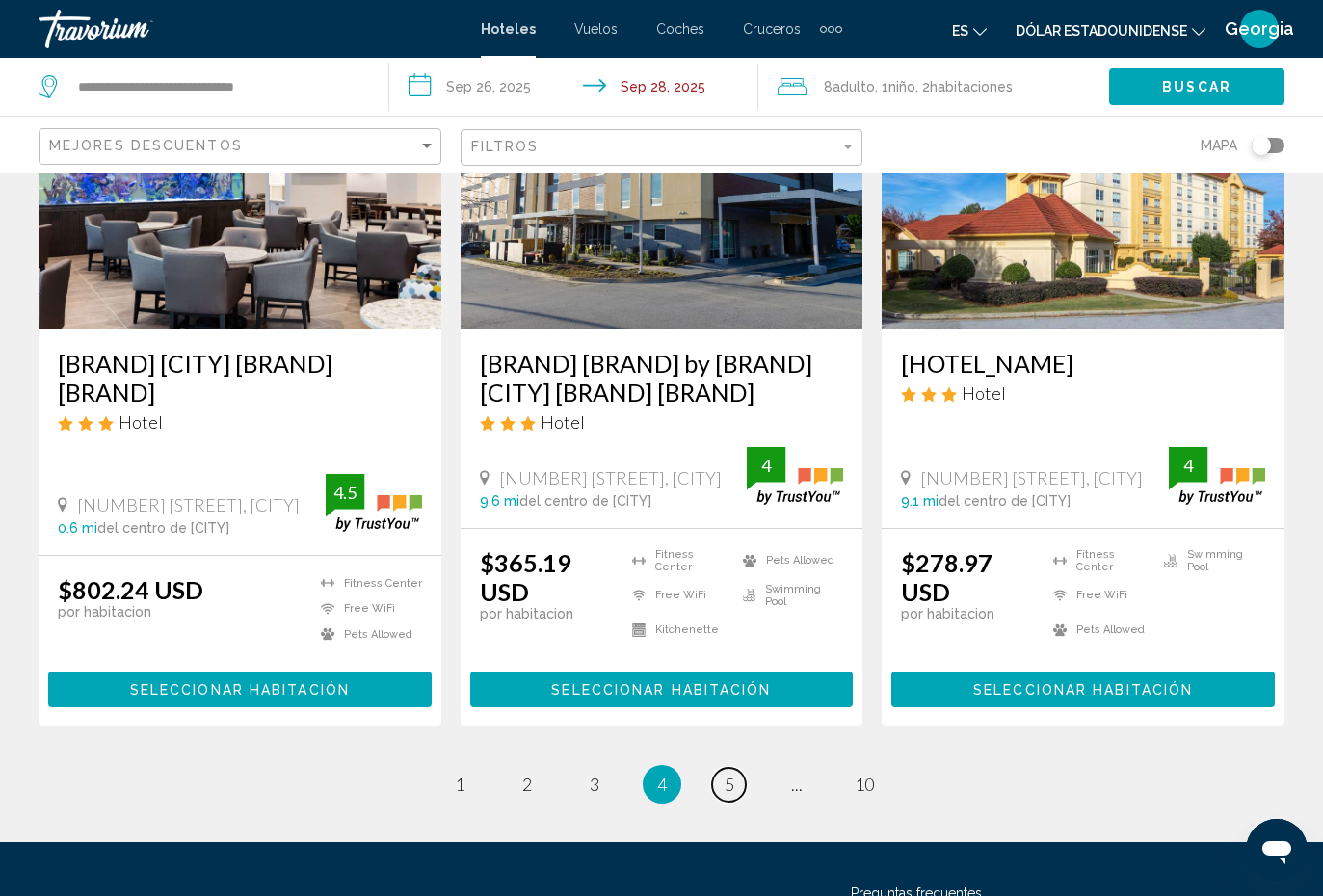 click on "page  5" at bounding box center (728, 784) 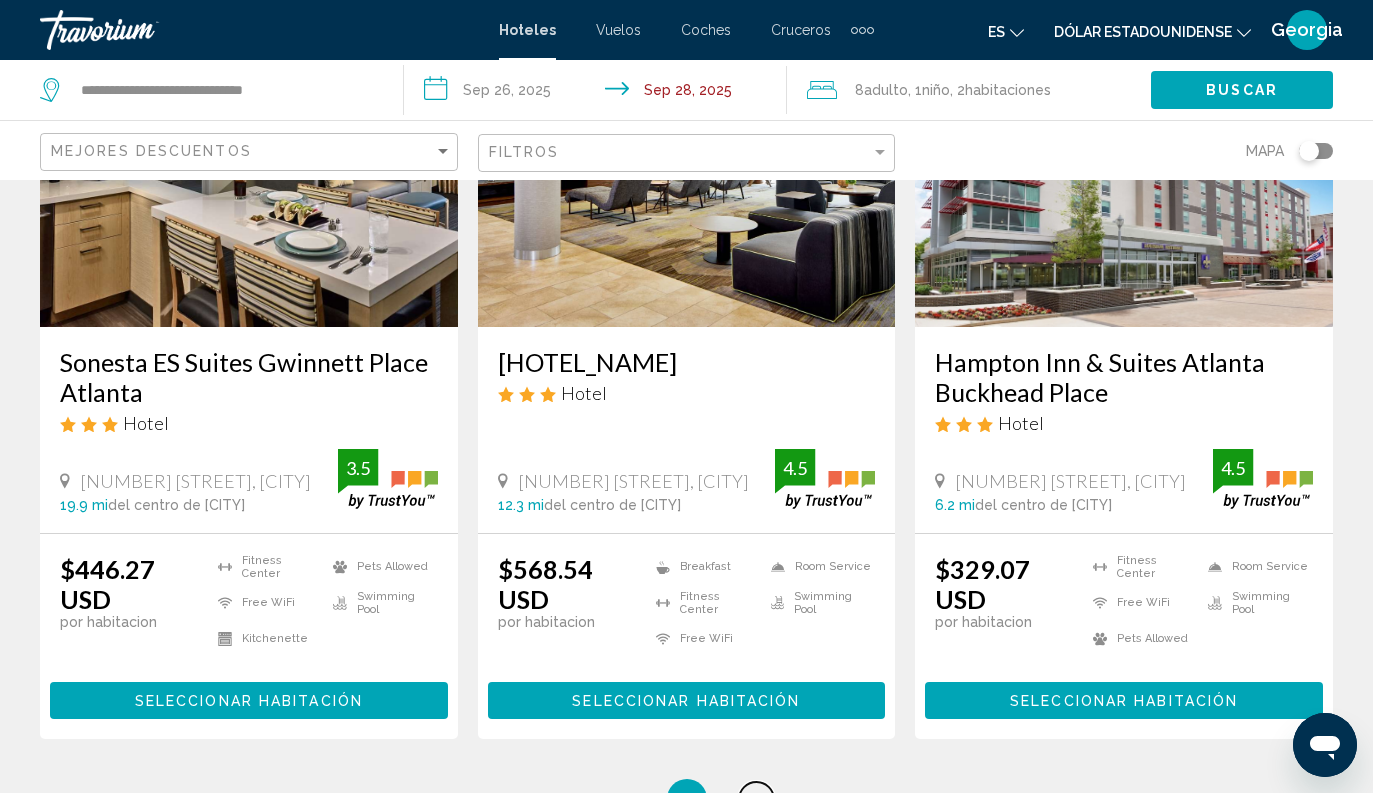 scroll, scrollTop: 2705, scrollLeft: 0, axis: vertical 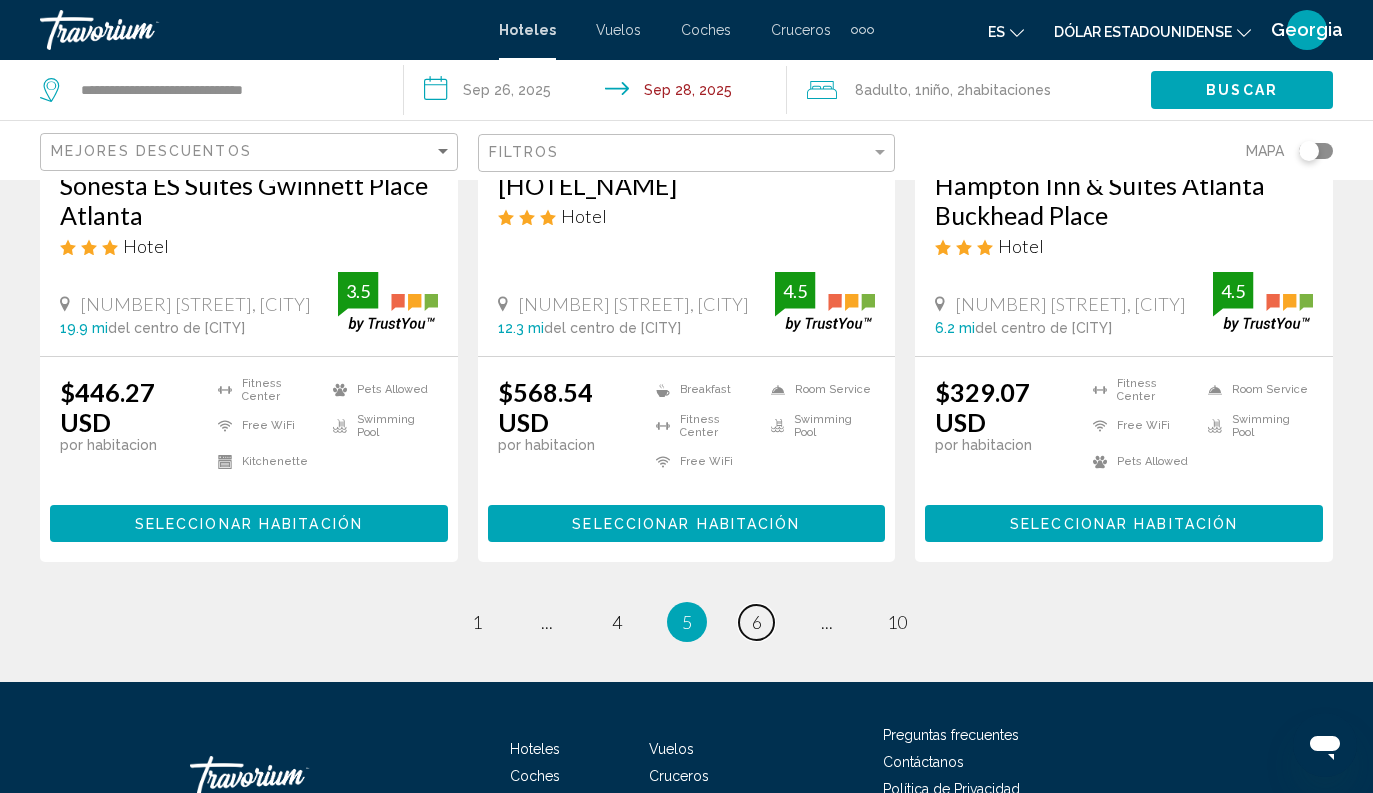 click on "page  6" at bounding box center [756, 622] 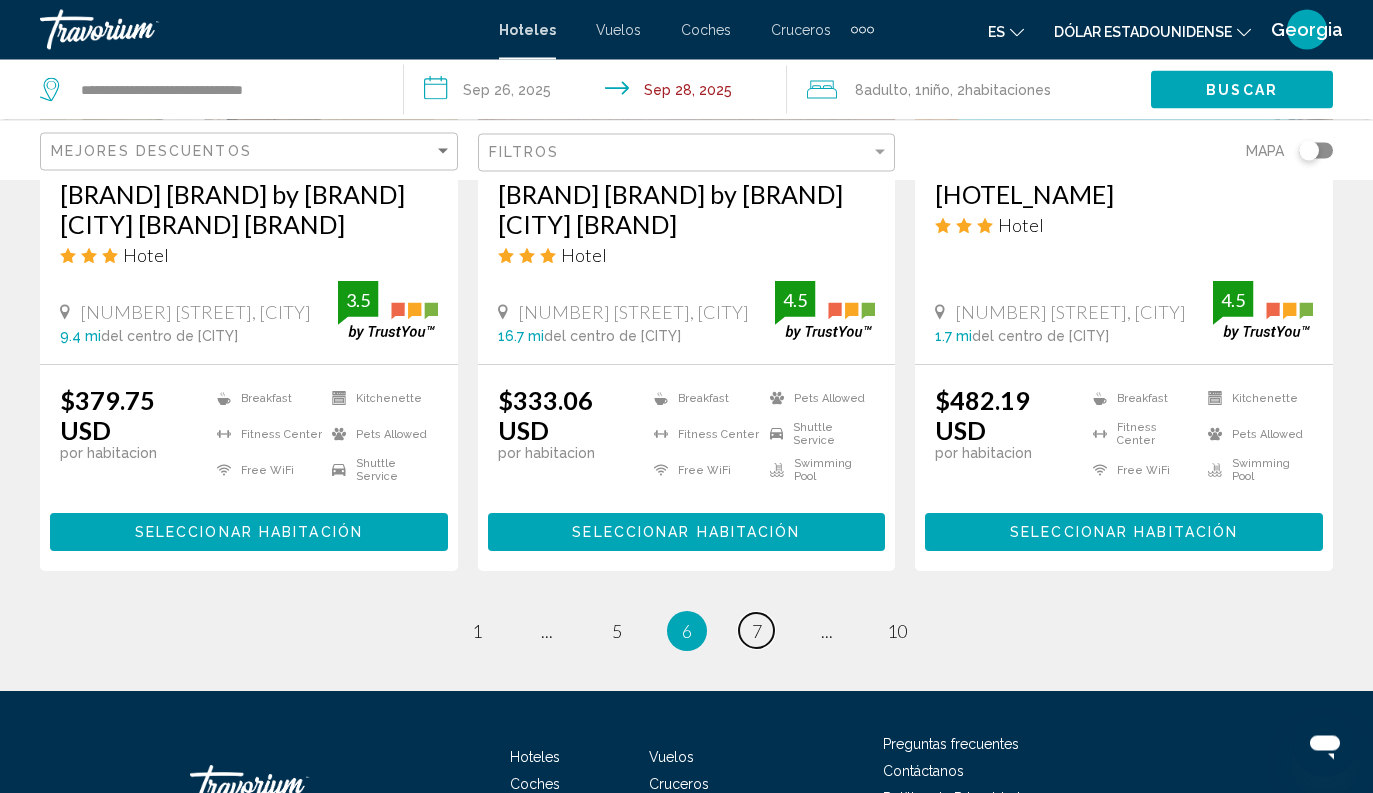 scroll, scrollTop: 2719, scrollLeft: 0, axis: vertical 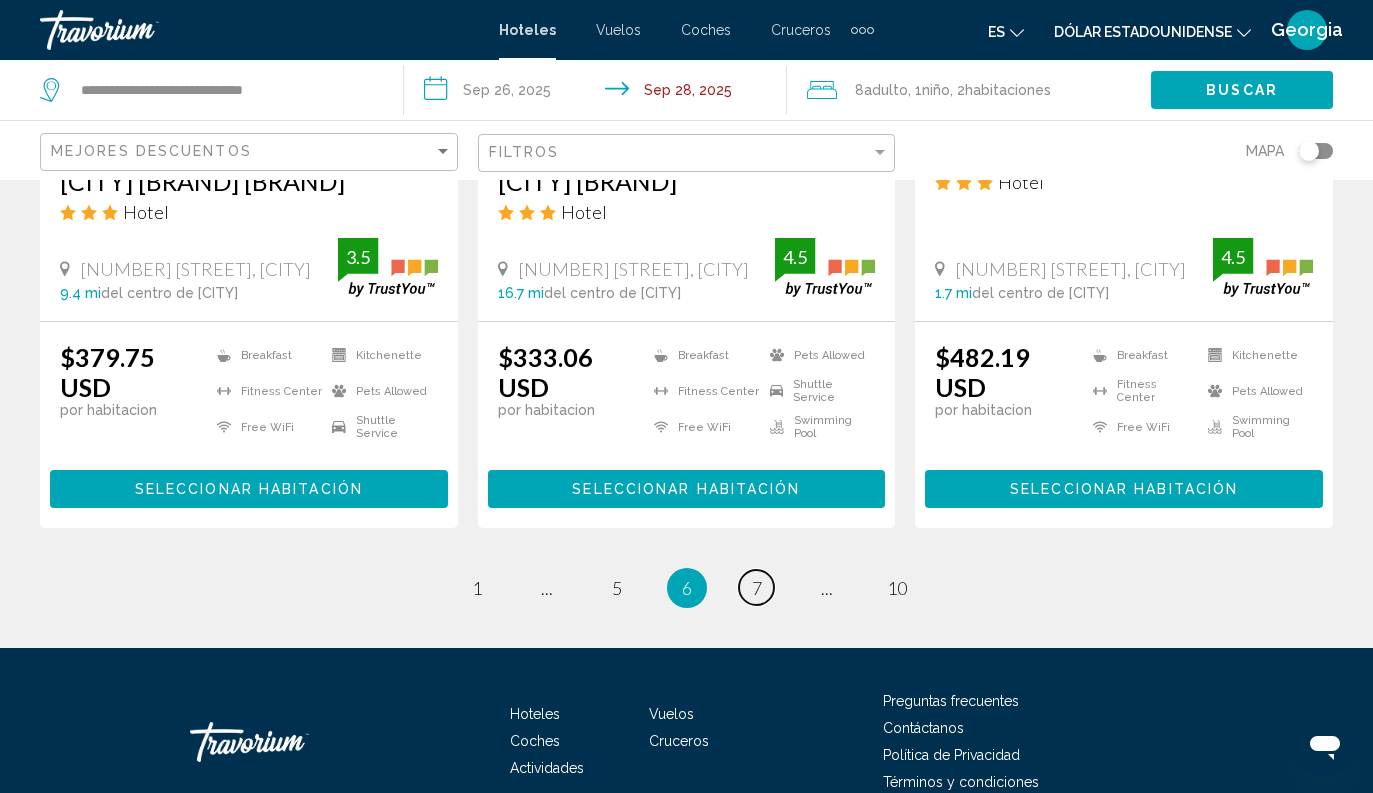 click on "page  7" at bounding box center [756, 587] 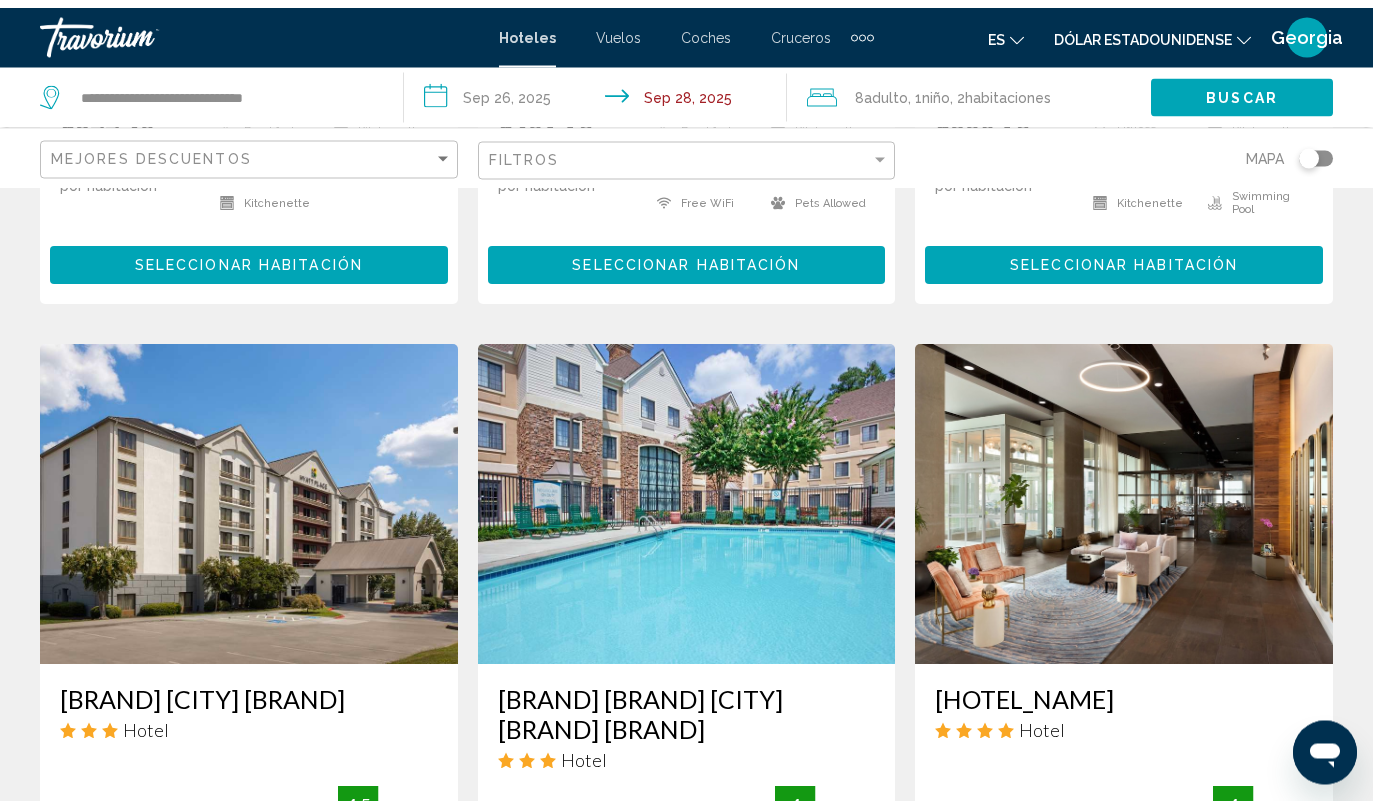 scroll, scrollTop: 2263, scrollLeft: 0, axis: vertical 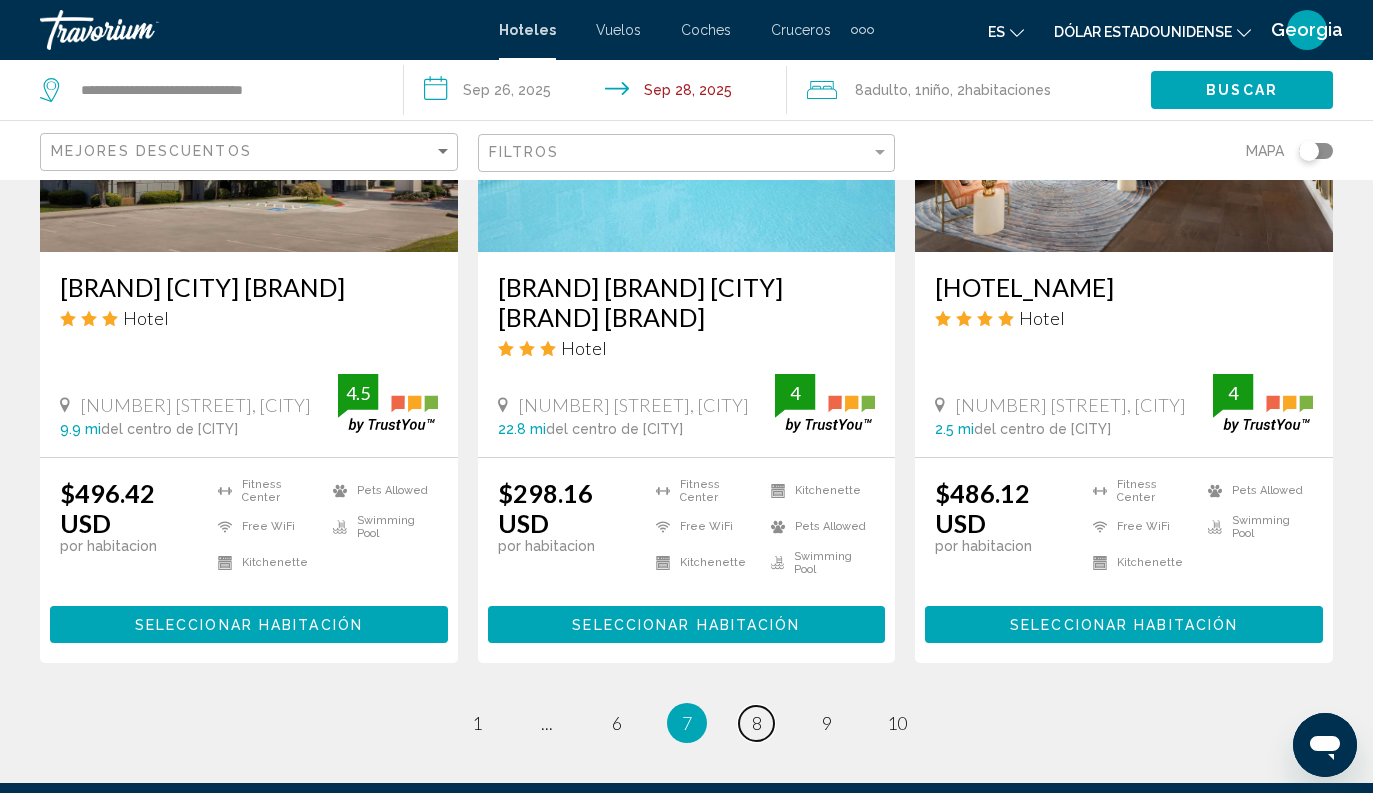 click on "8" at bounding box center (757, 723) 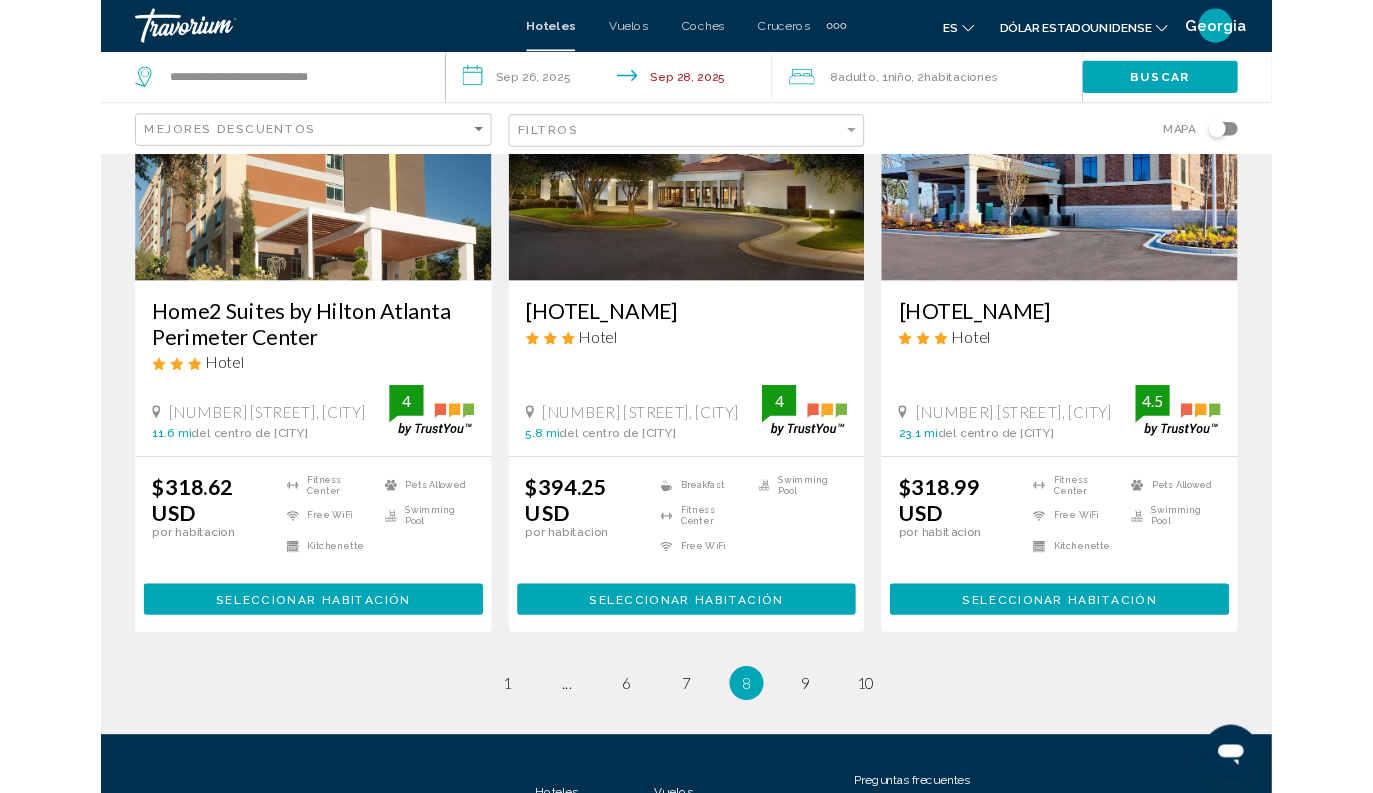scroll, scrollTop: 2589, scrollLeft: 0, axis: vertical 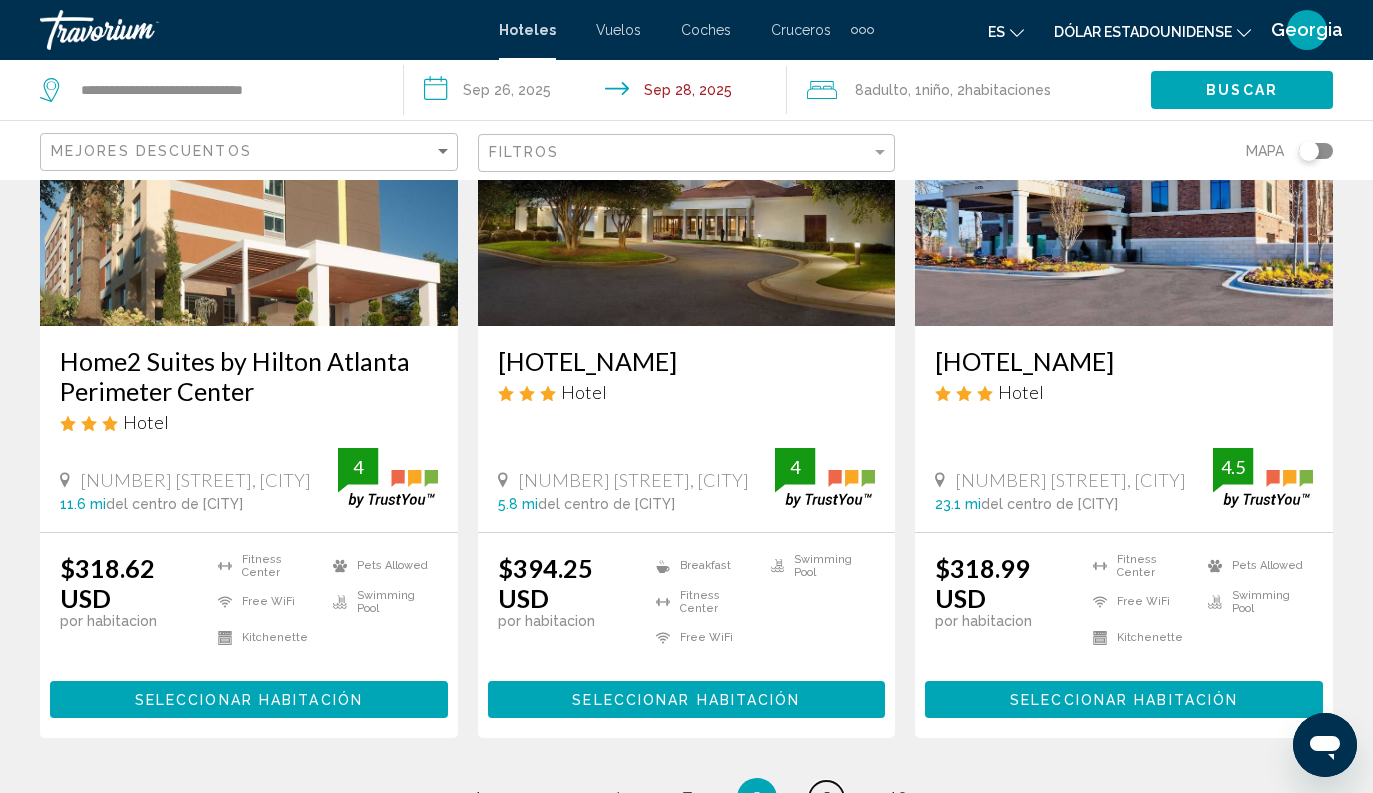 click on "page  9" at bounding box center [826, 798] 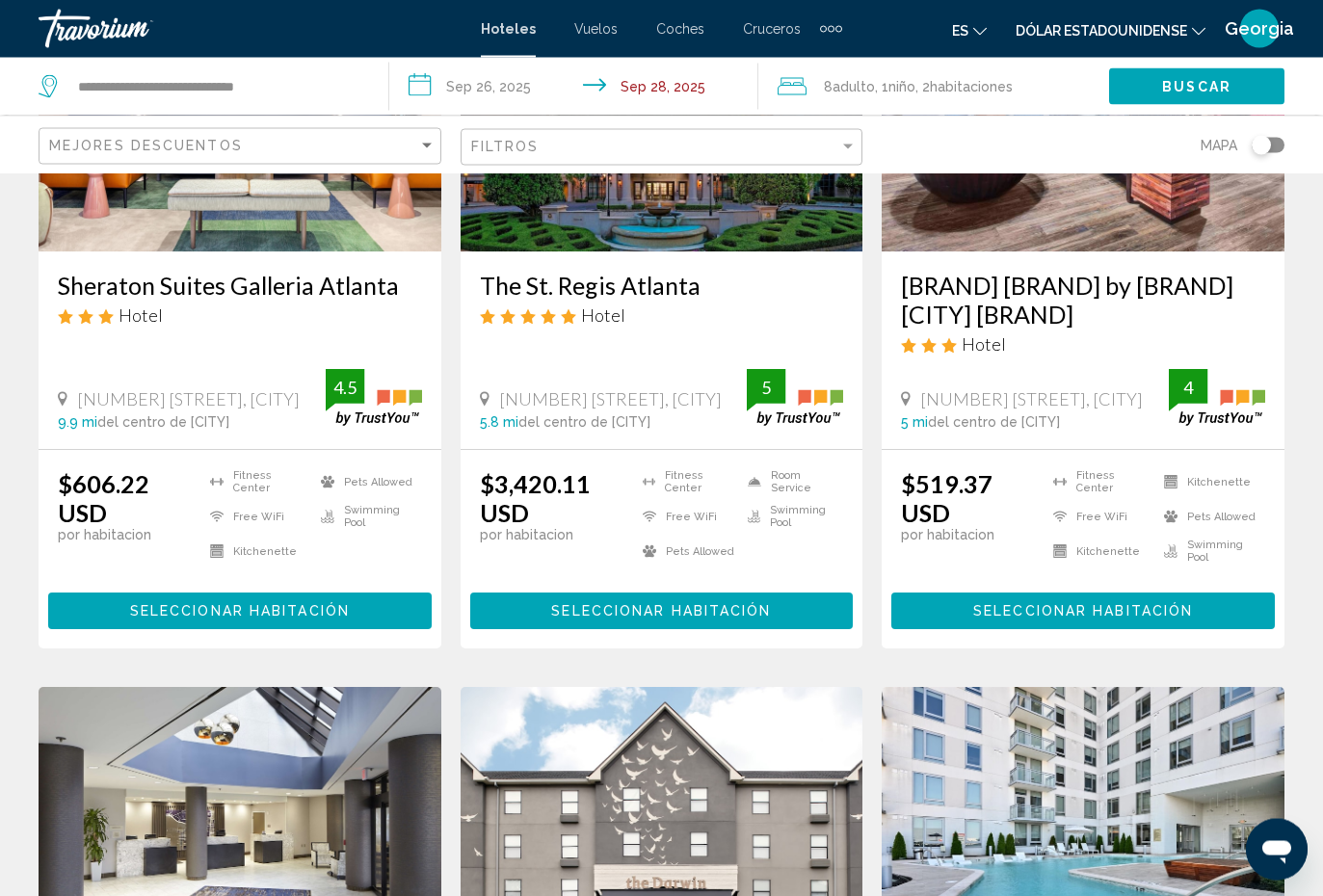 scroll, scrollTop: 346, scrollLeft: 0, axis: vertical 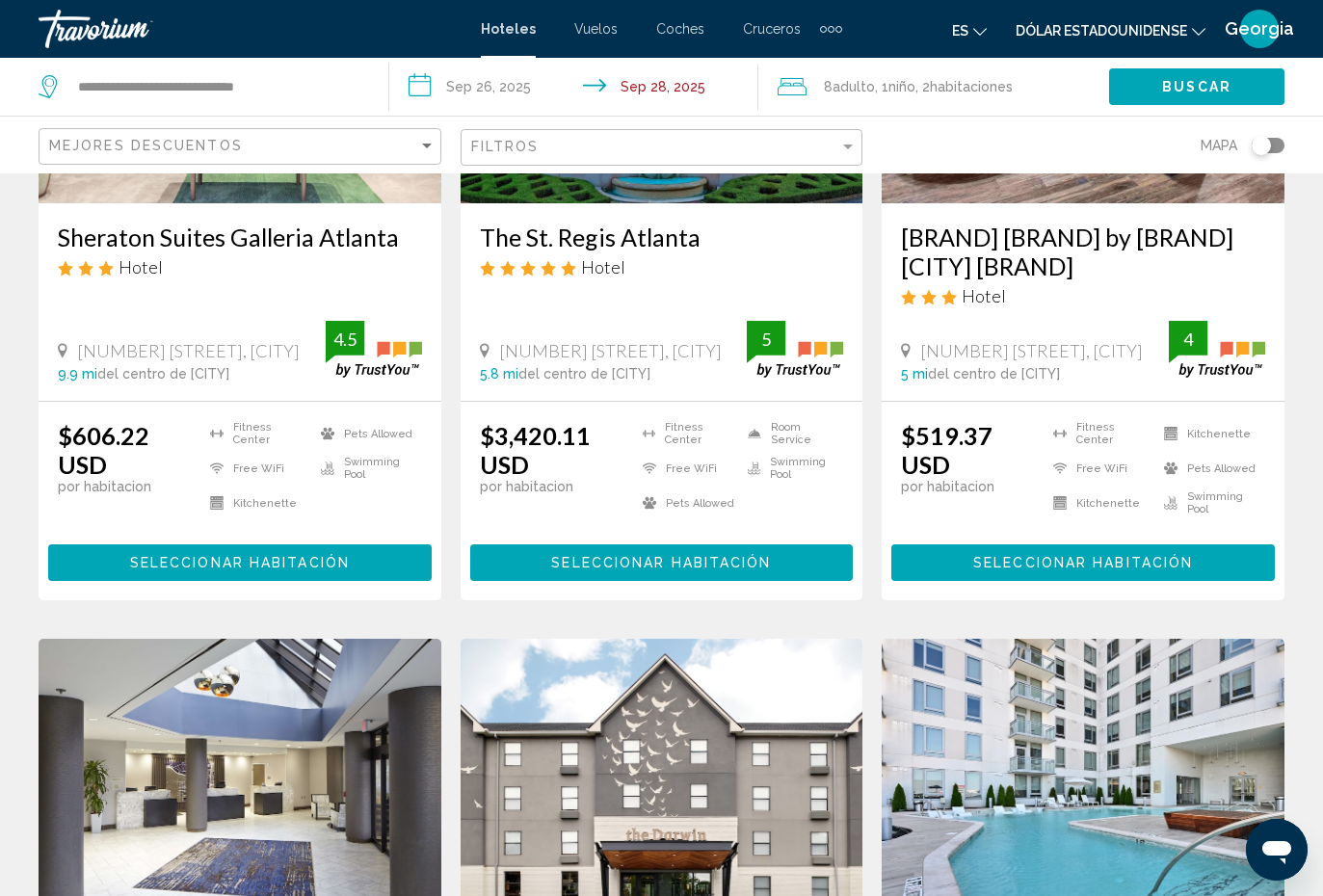 click on "Seleccionar habitación" at bounding box center [1083, 562] 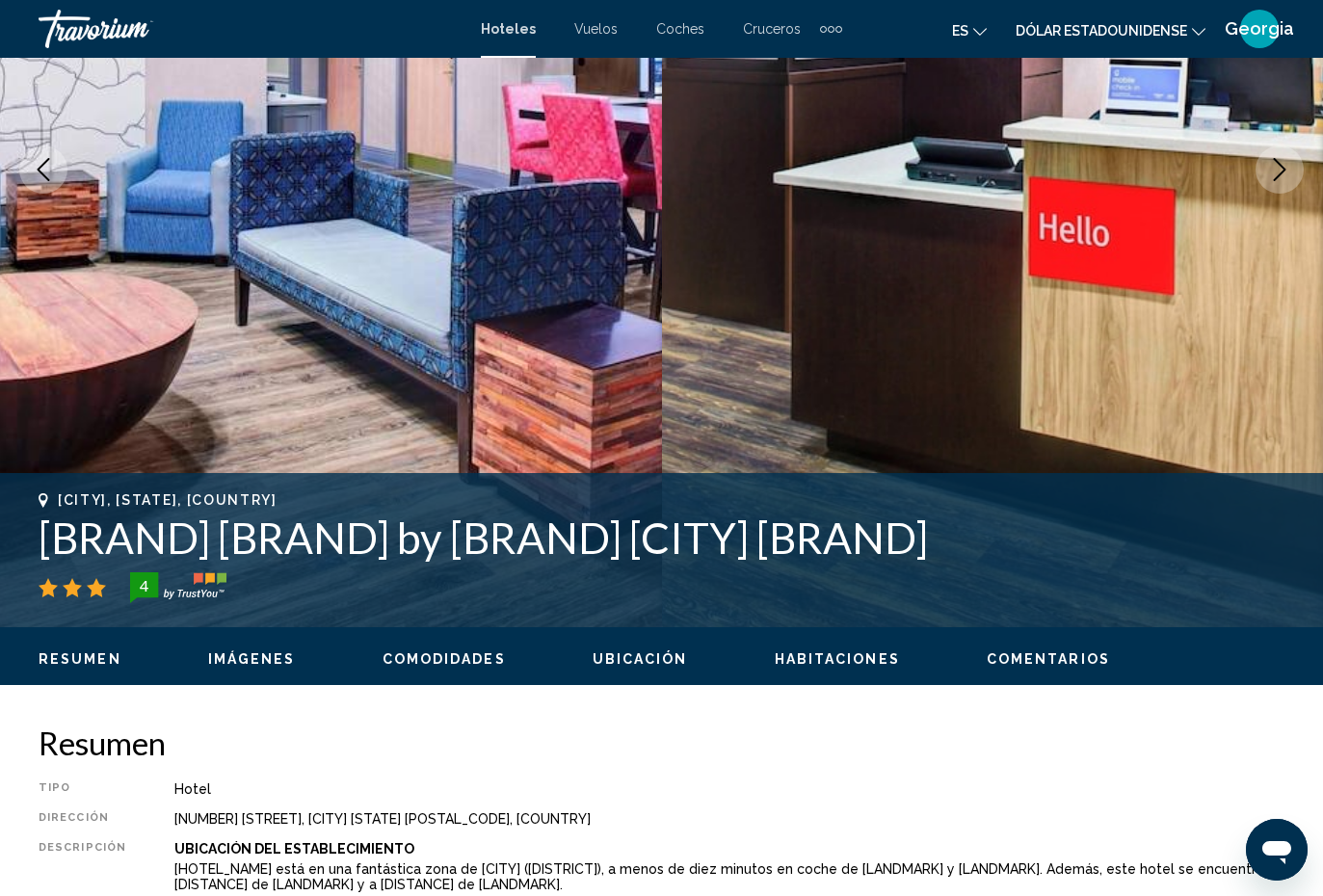 scroll, scrollTop: 0, scrollLeft: 0, axis: both 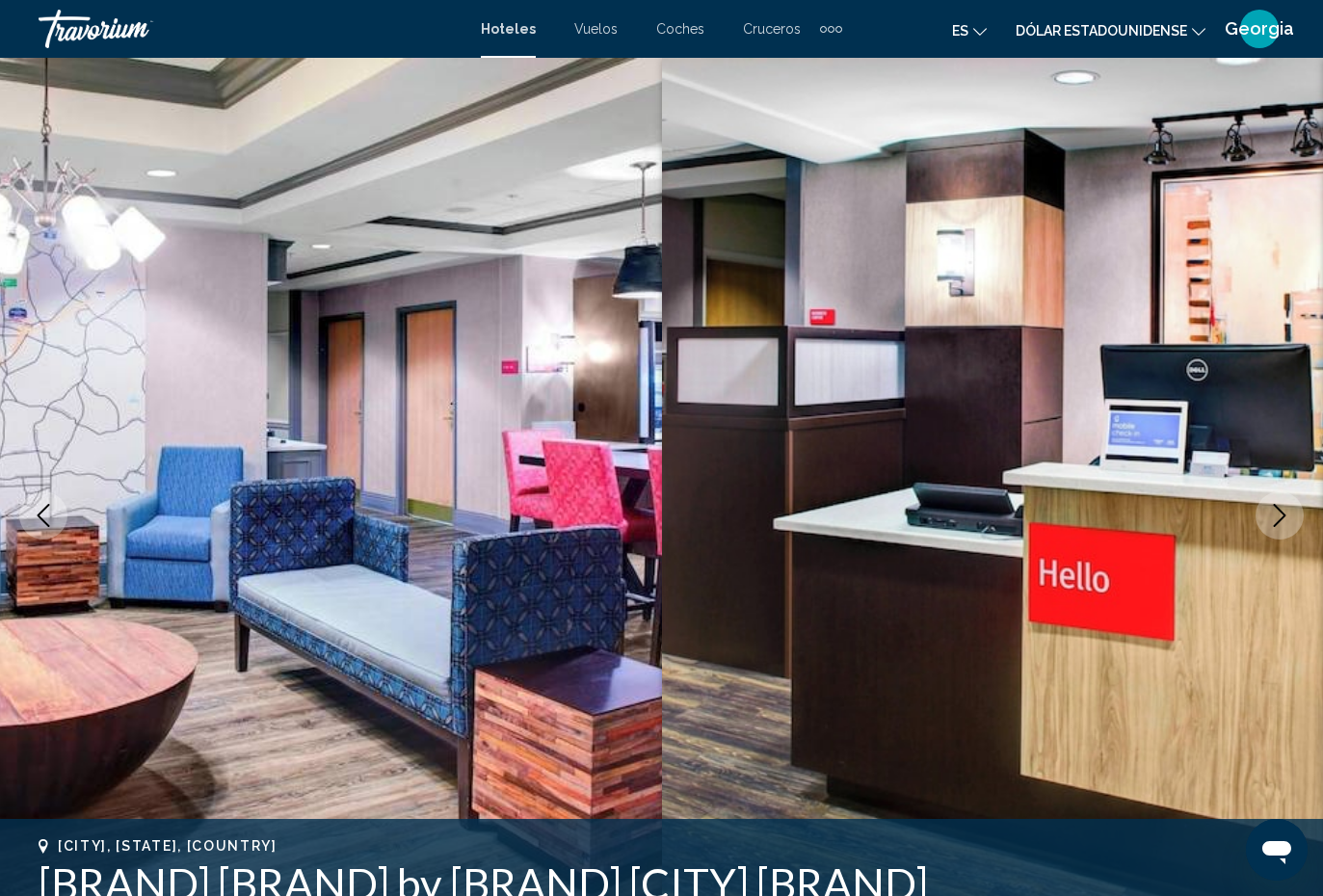 click 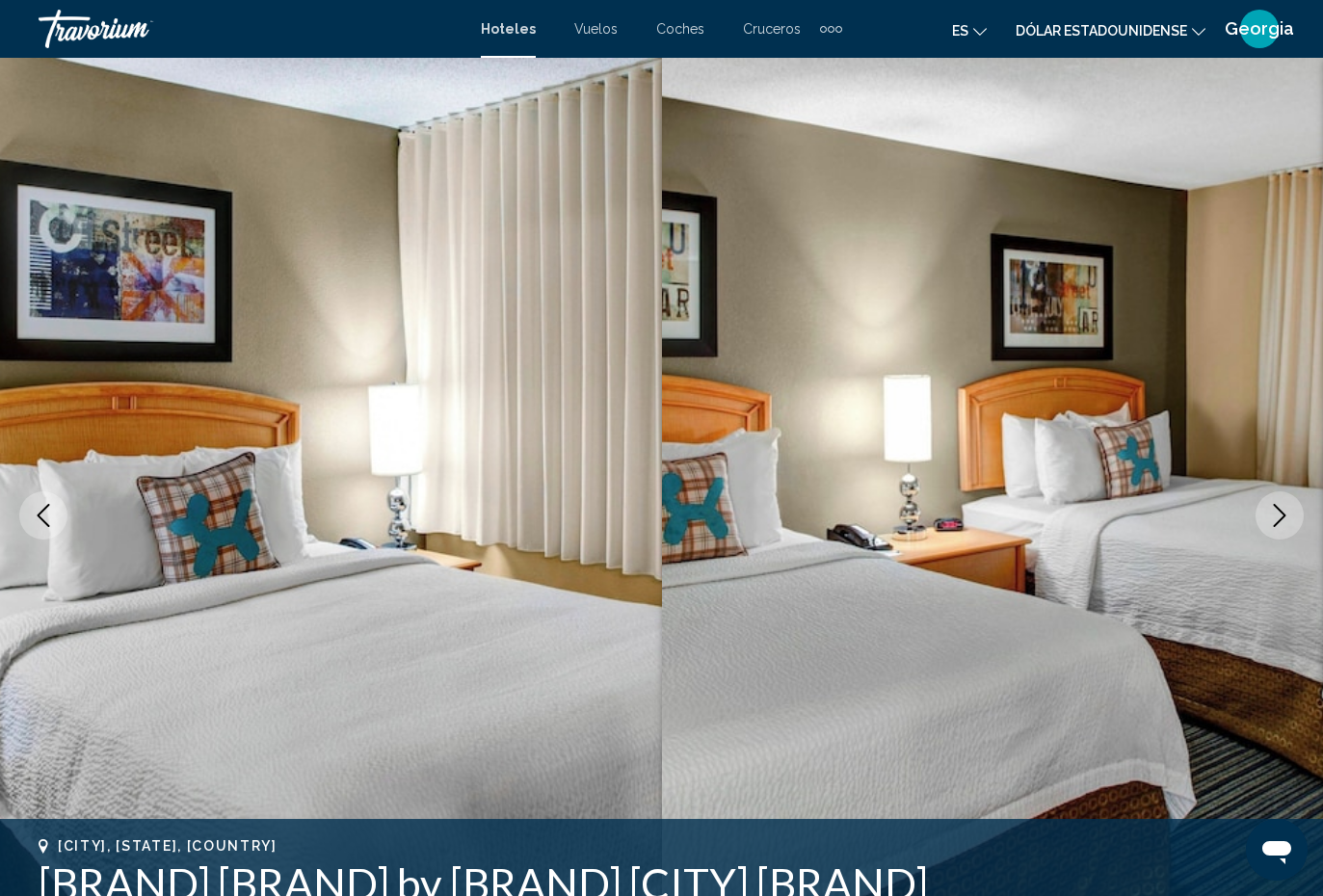 click 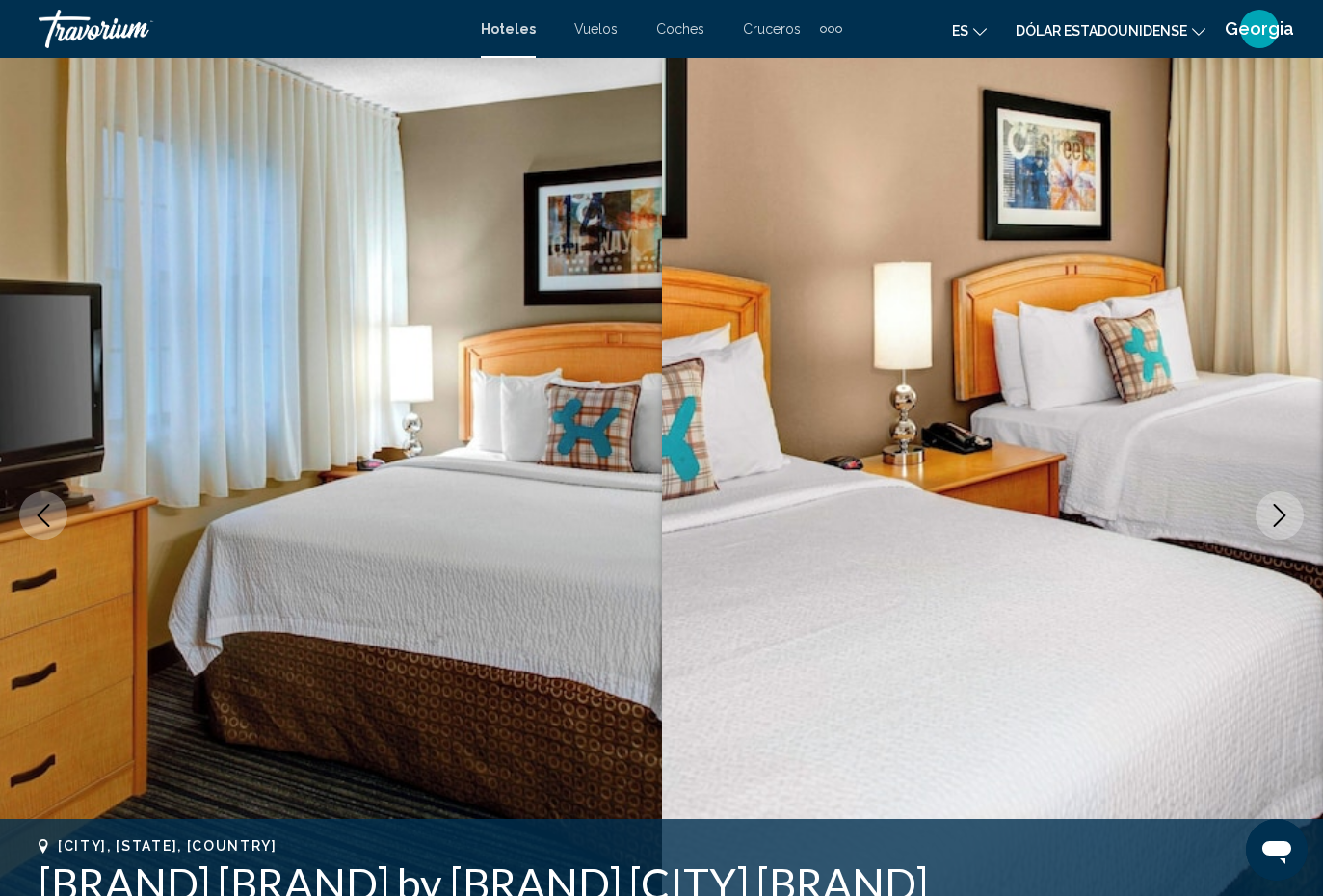 click at bounding box center [1280, 515] 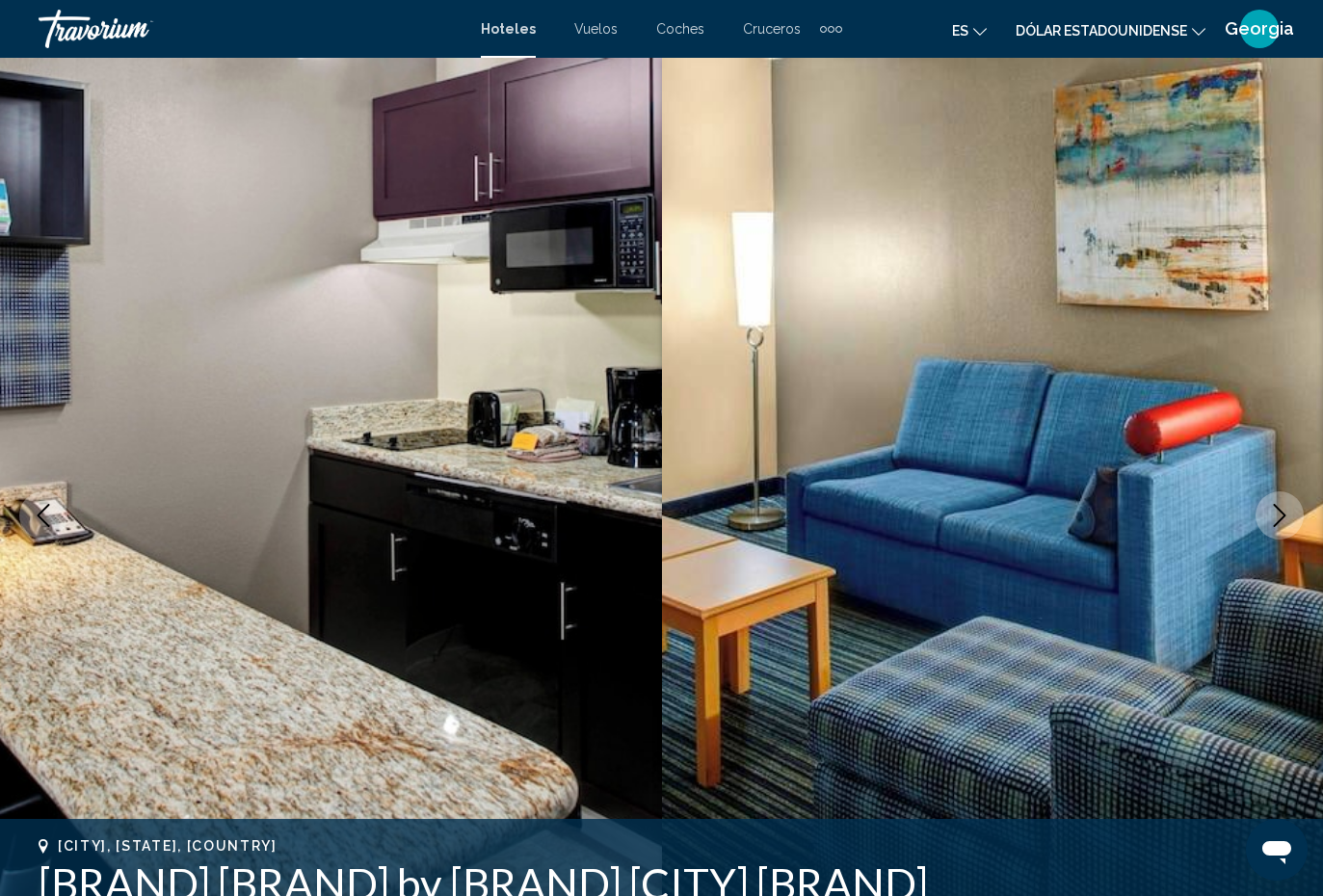 click at bounding box center (1280, 515) 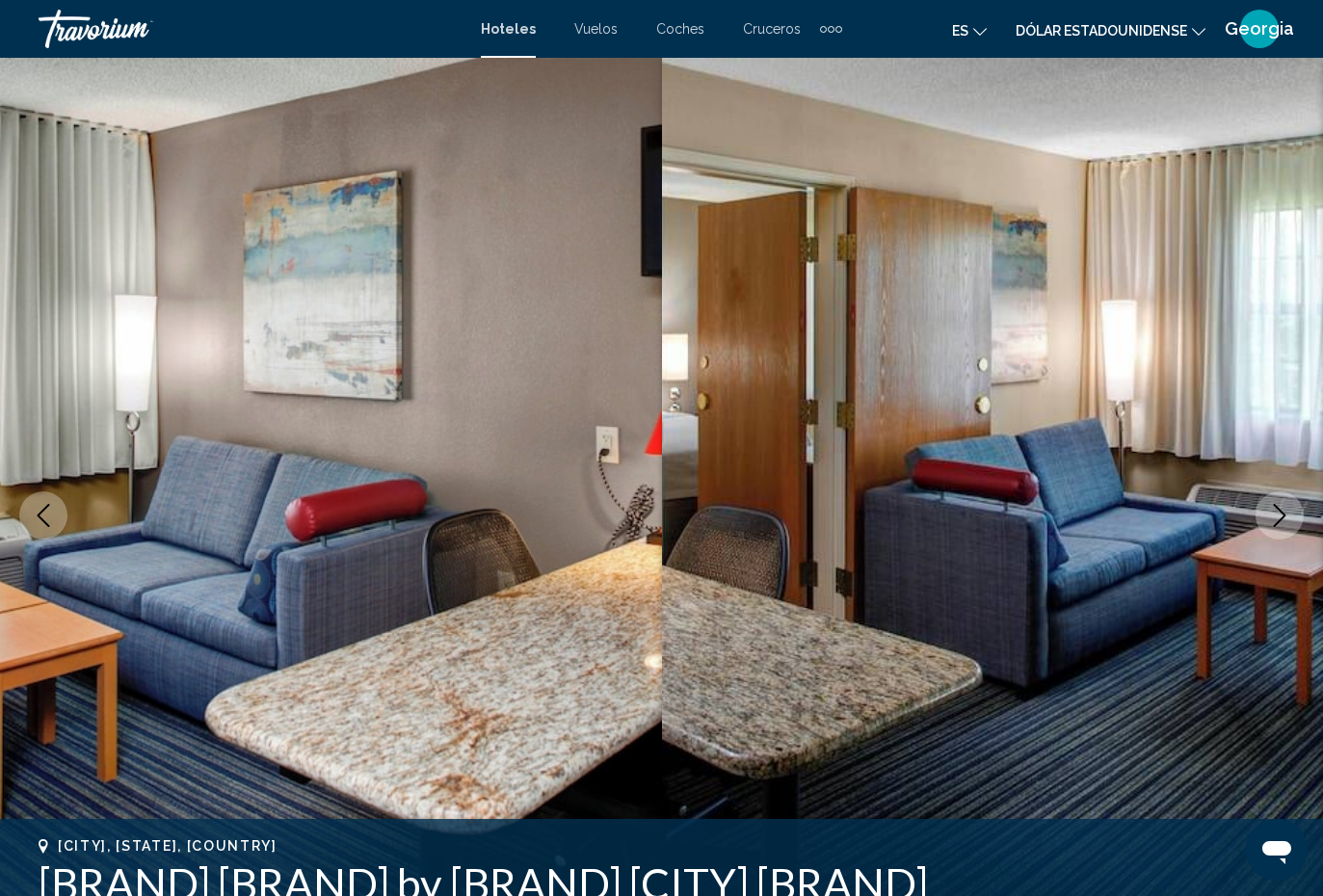 click at bounding box center (1280, 515) 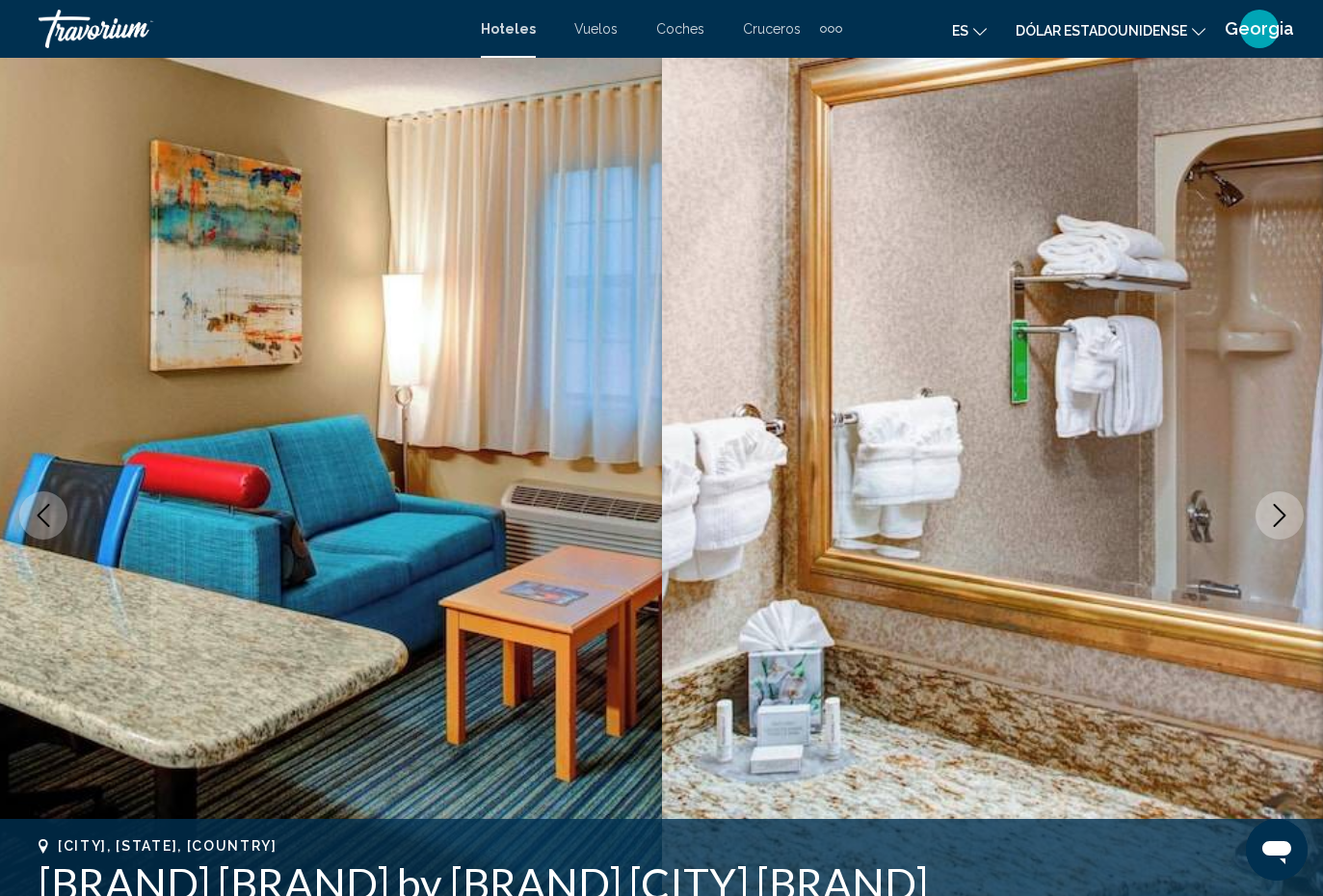 click 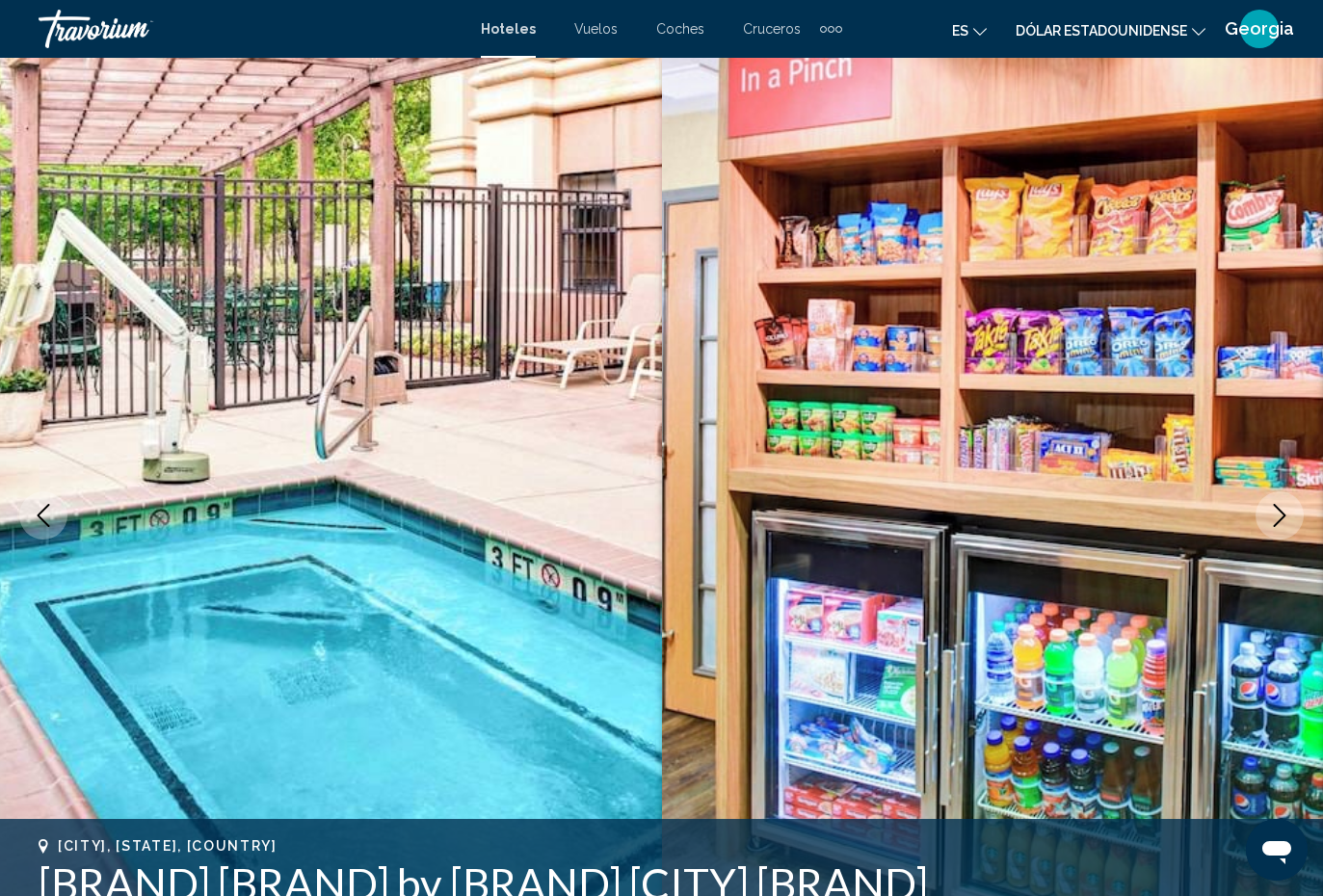 click 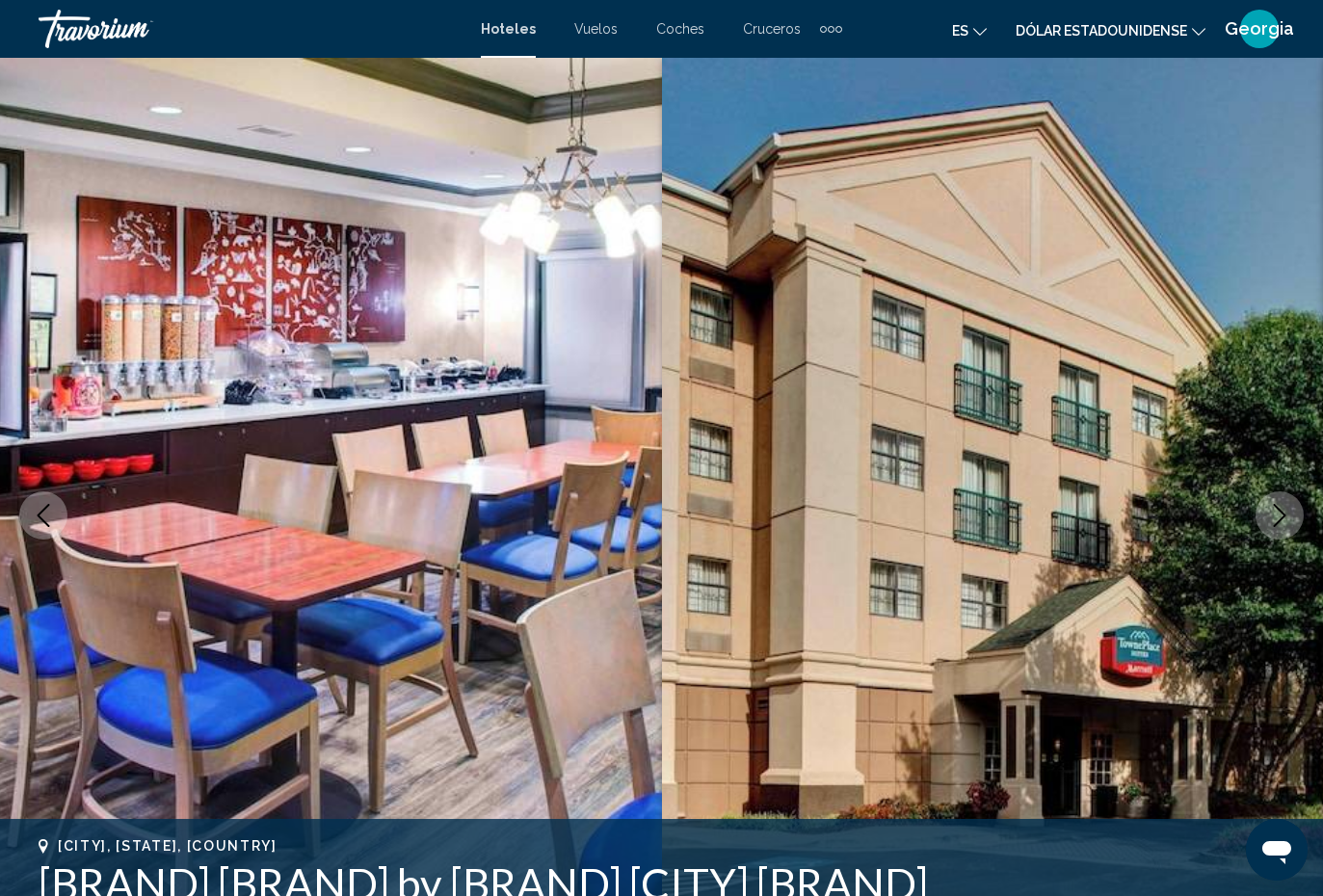 click 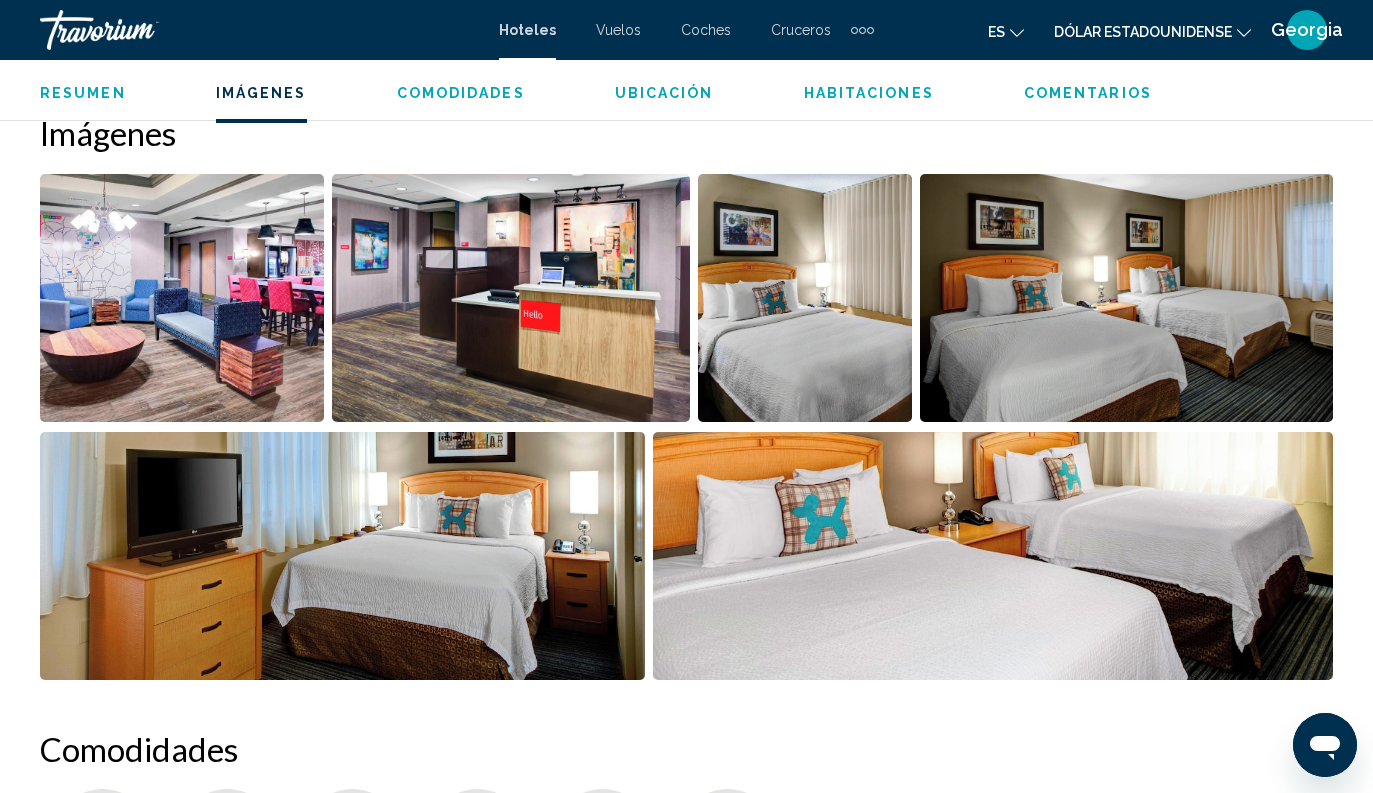 scroll, scrollTop: 1292, scrollLeft: 0, axis: vertical 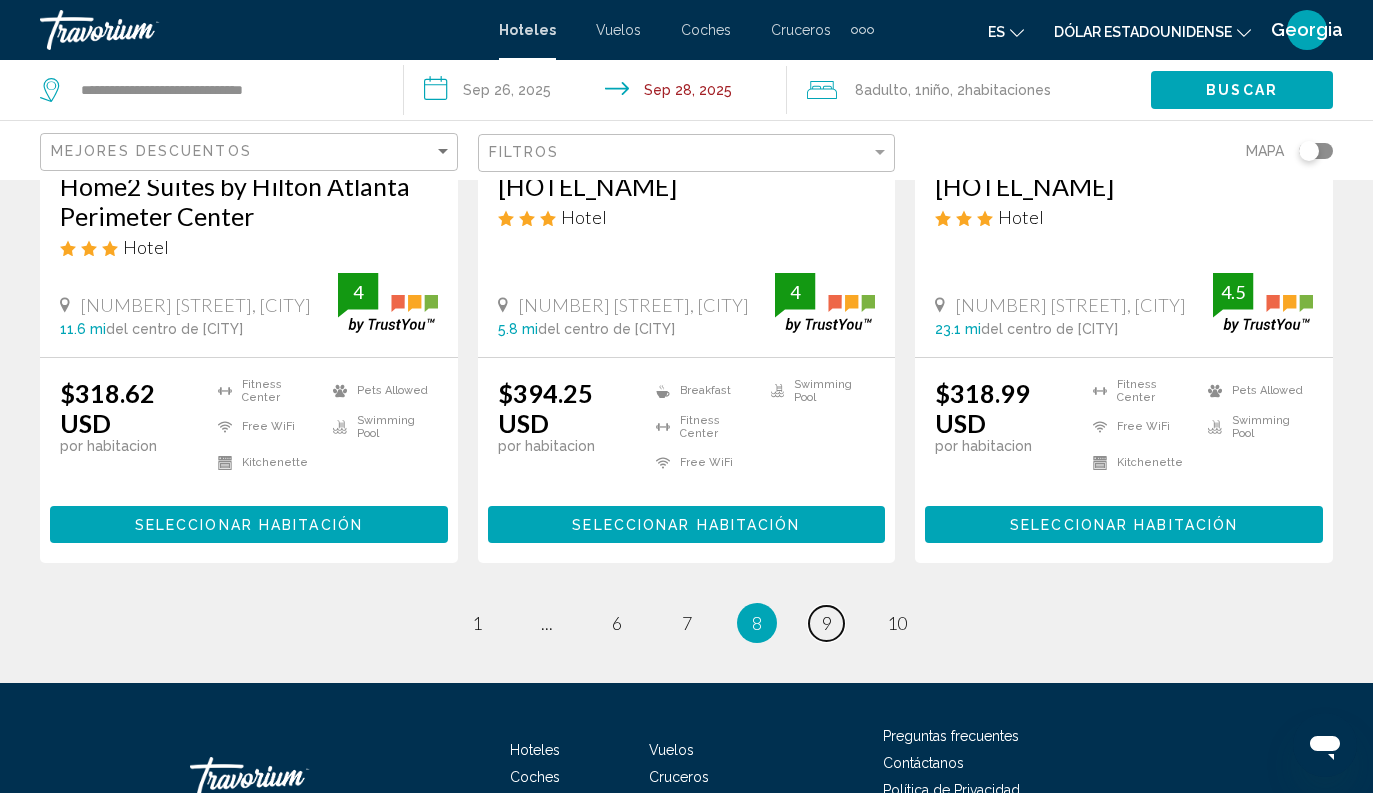 click on "9" at bounding box center [827, 623] 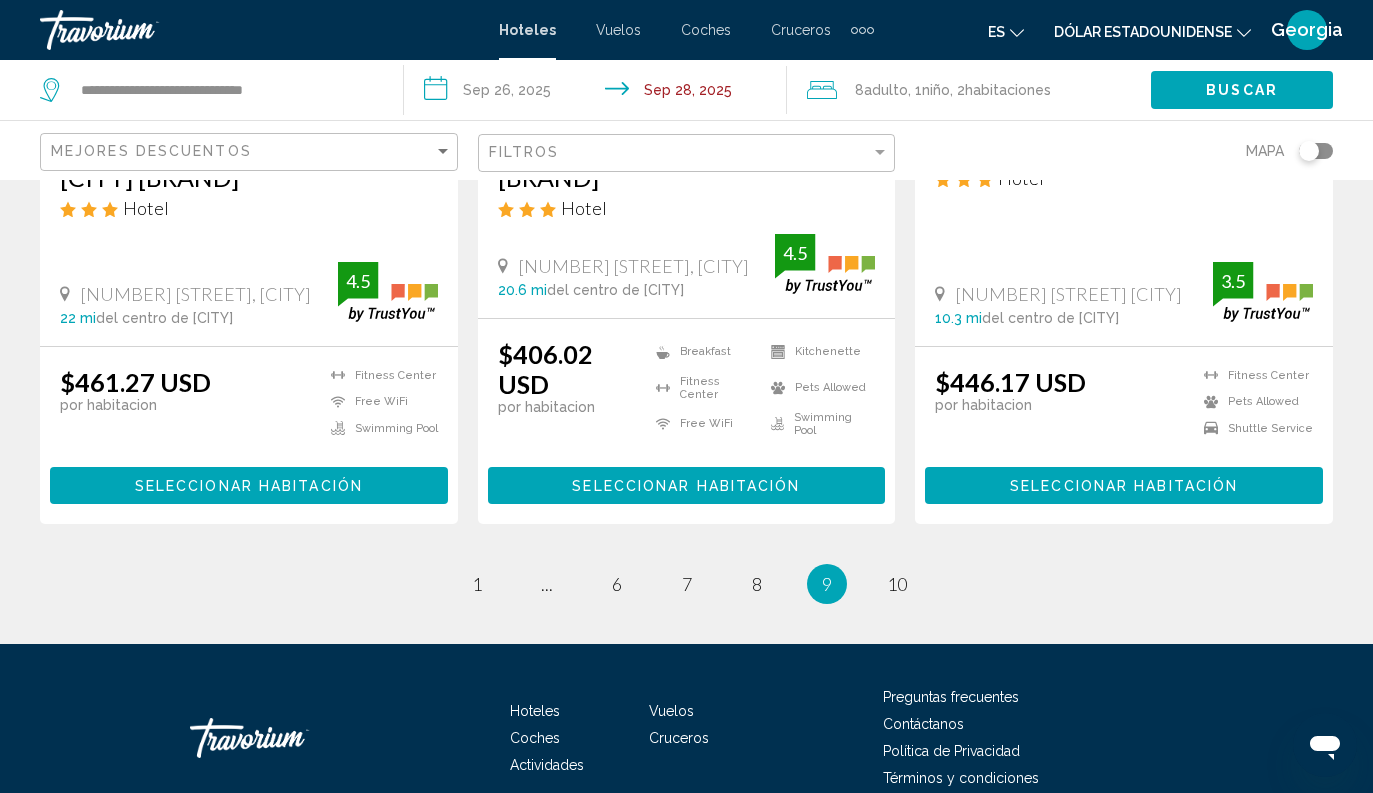 scroll, scrollTop: 2762, scrollLeft: 0, axis: vertical 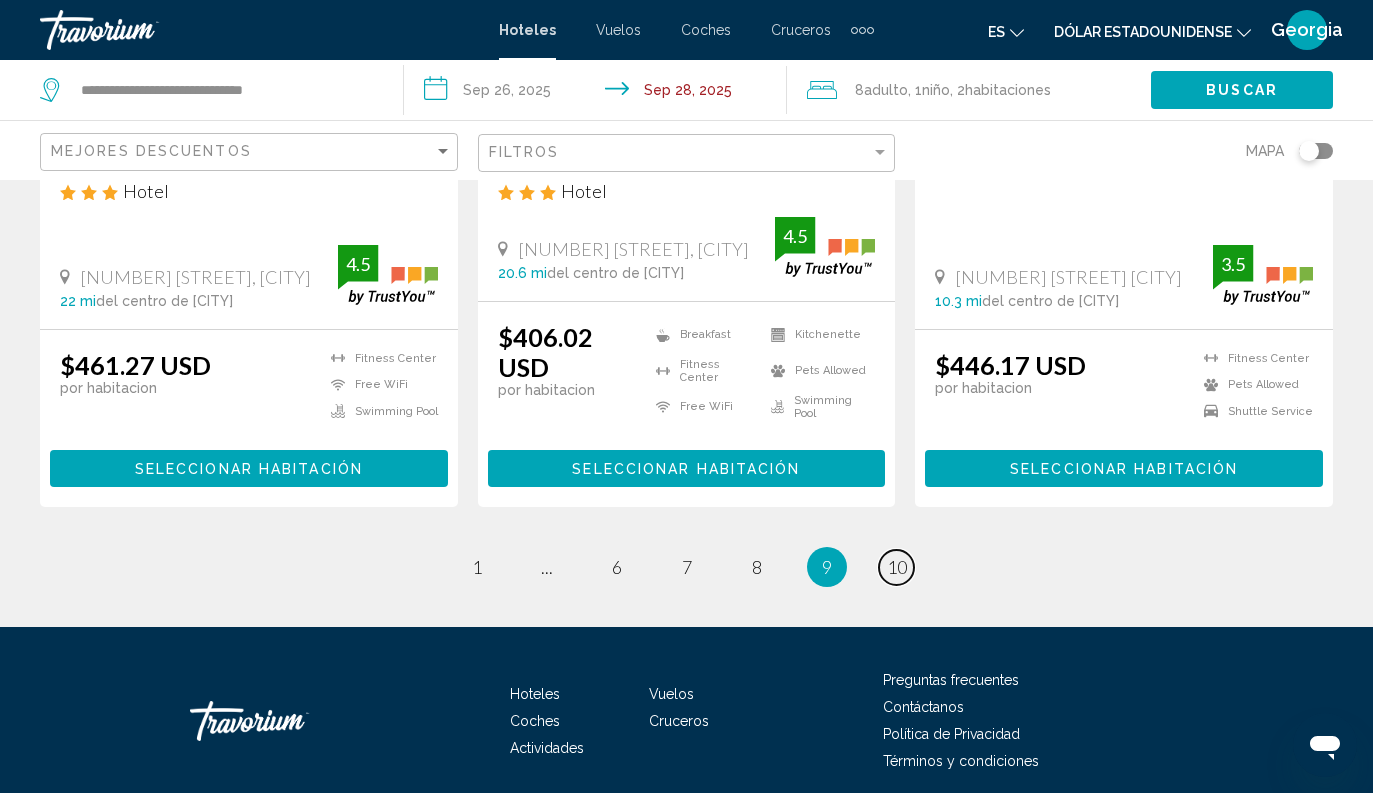 click on "10" at bounding box center (897, 567) 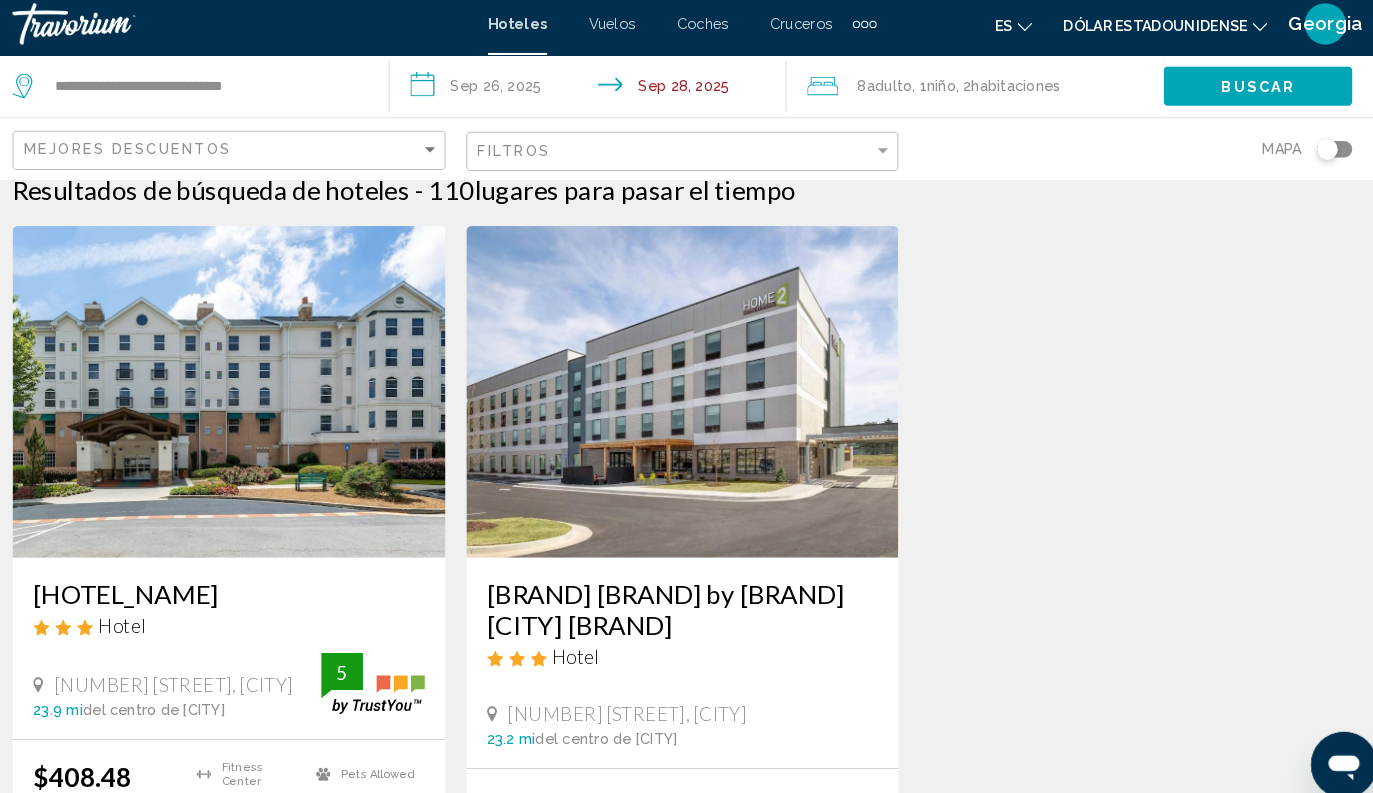 scroll, scrollTop: 0, scrollLeft: 0, axis: both 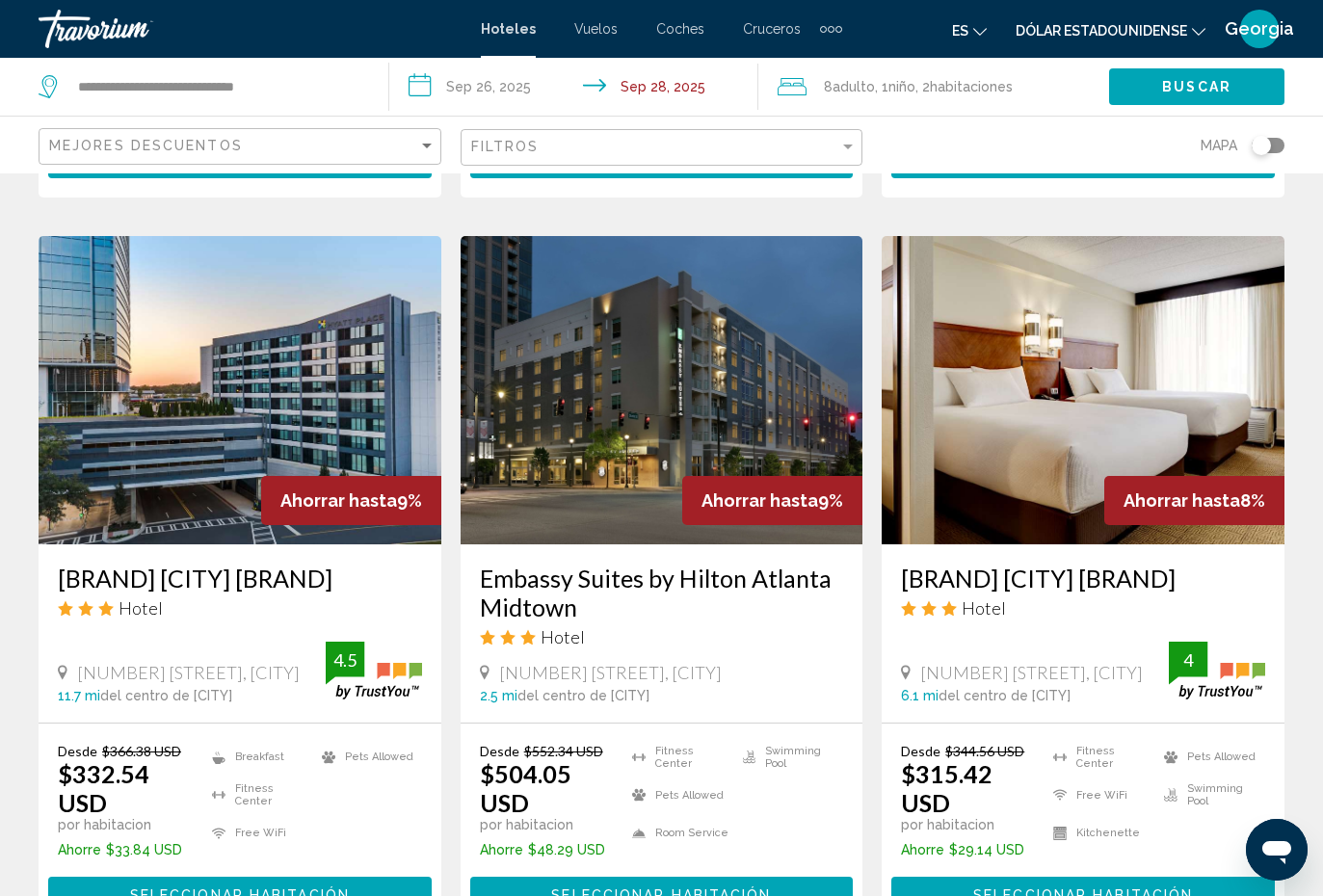 click at bounding box center (240, 390) 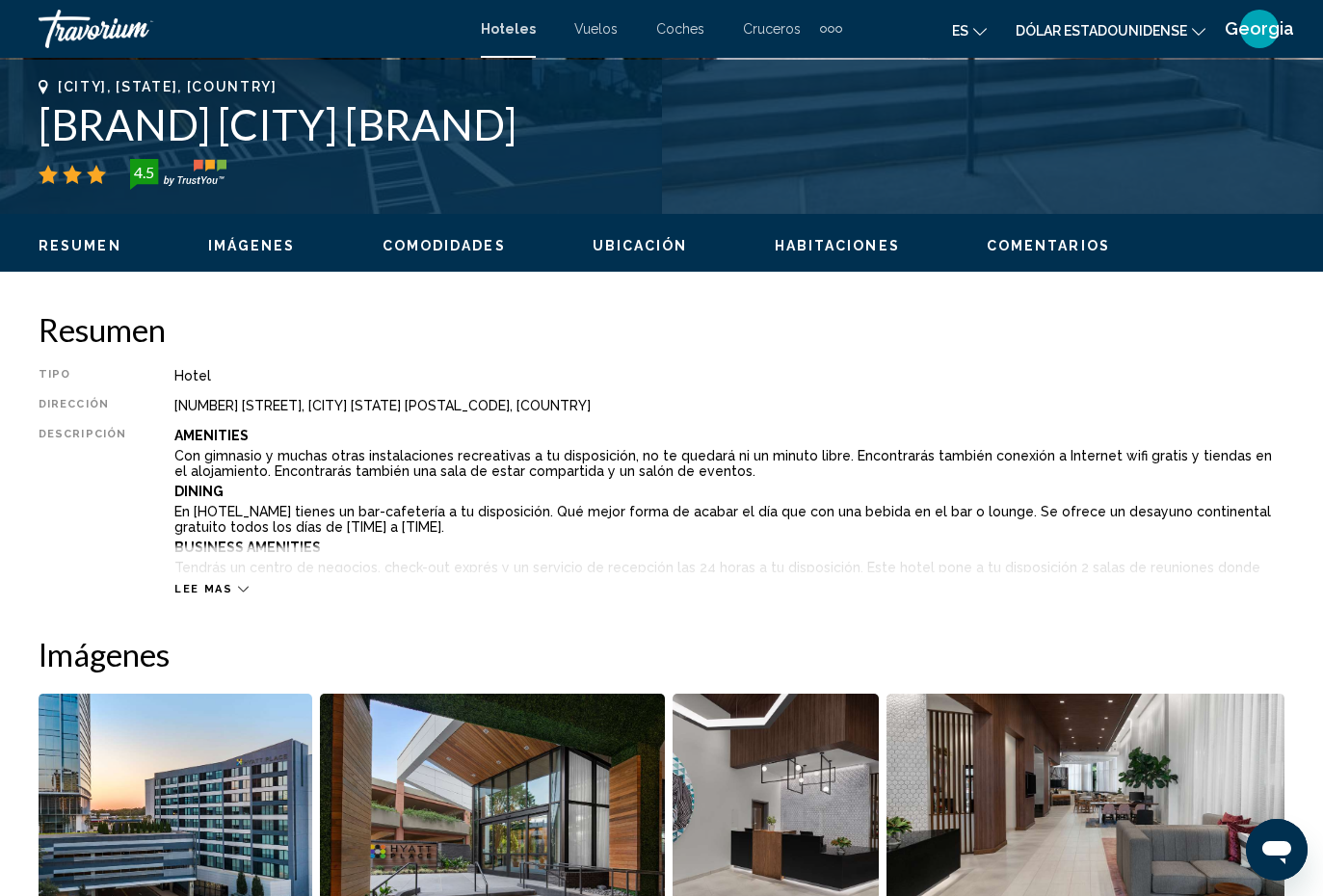 scroll, scrollTop: 0, scrollLeft: 0, axis: both 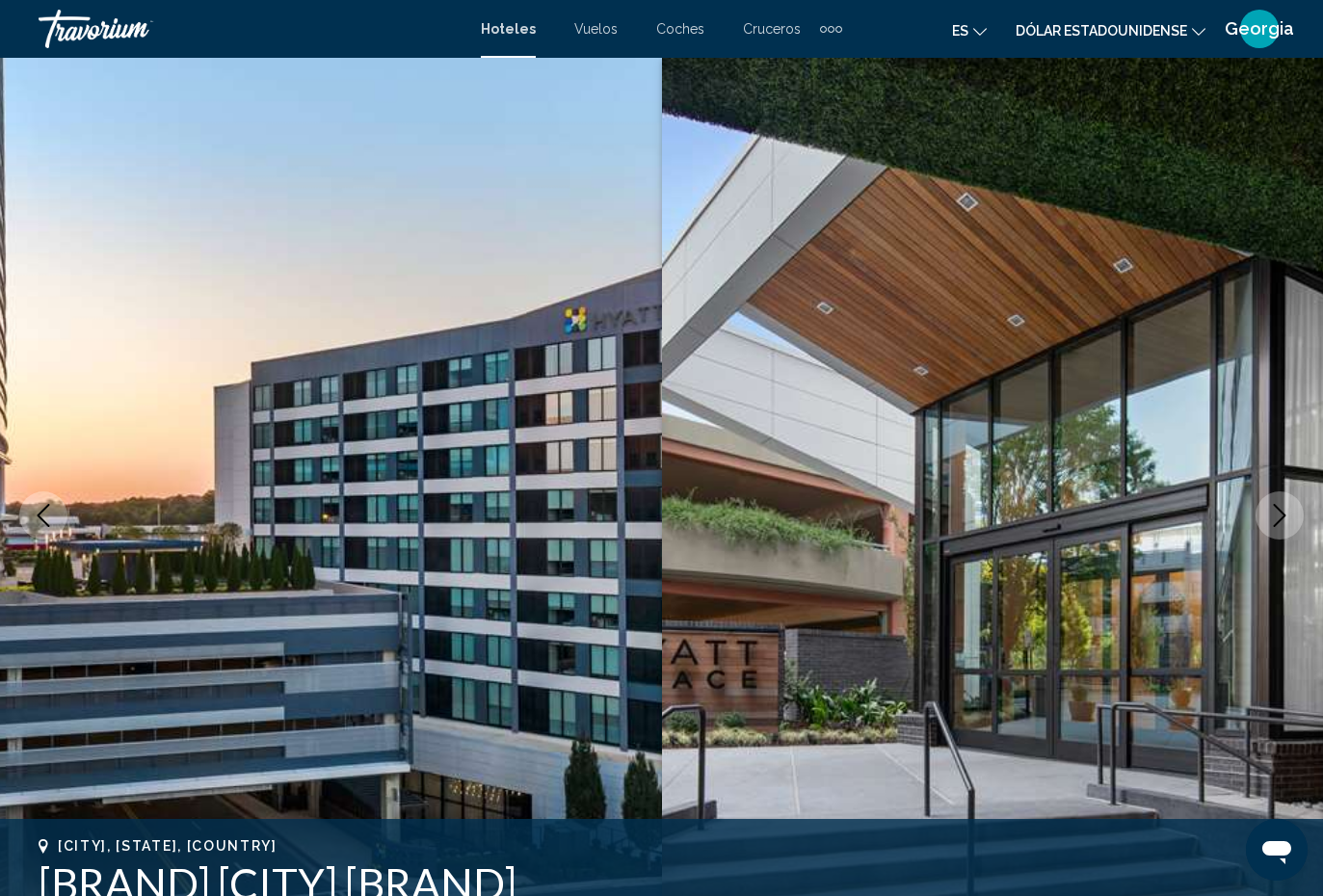 click at bounding box center (992, 515) 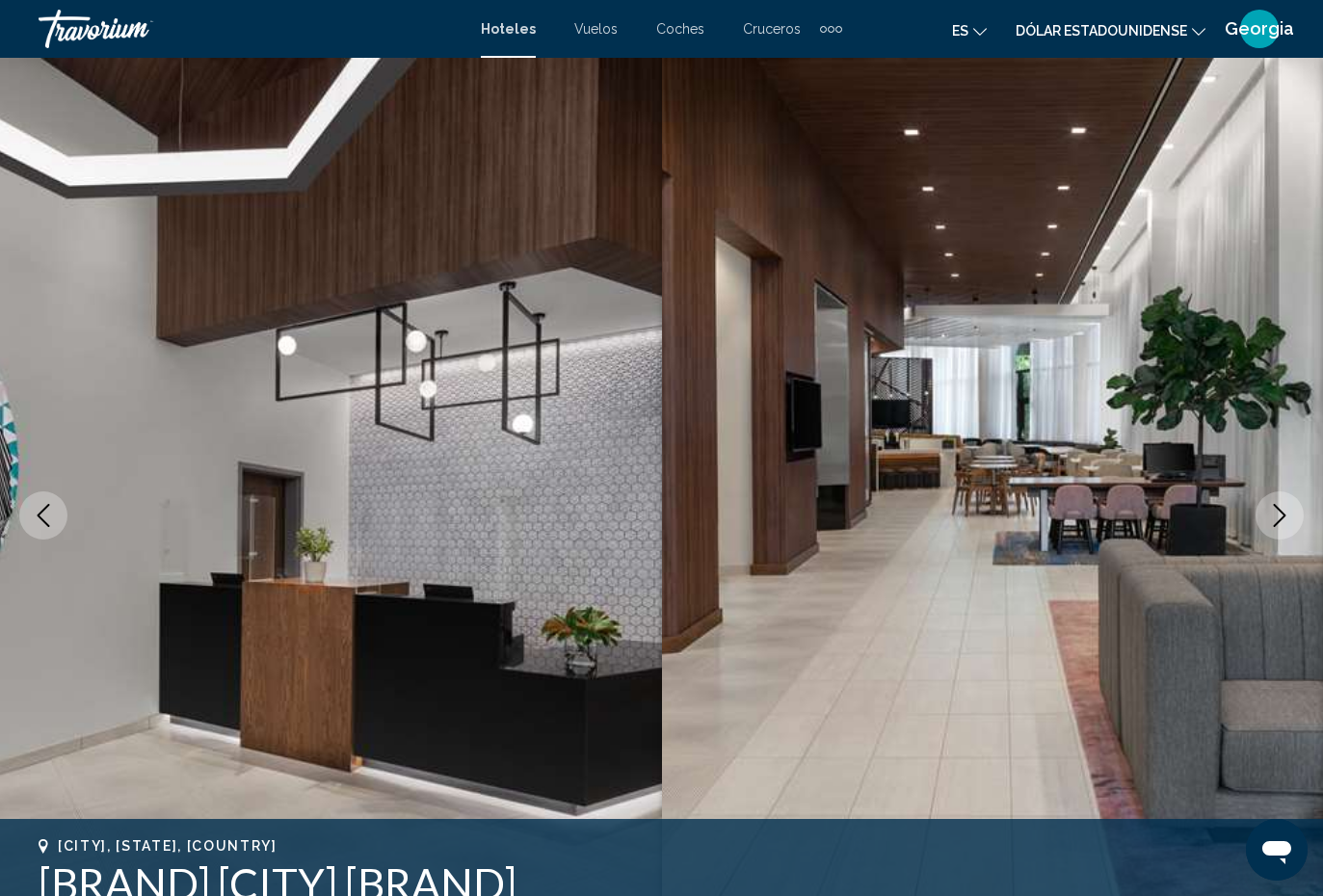click at bounding box center [1280, 515] 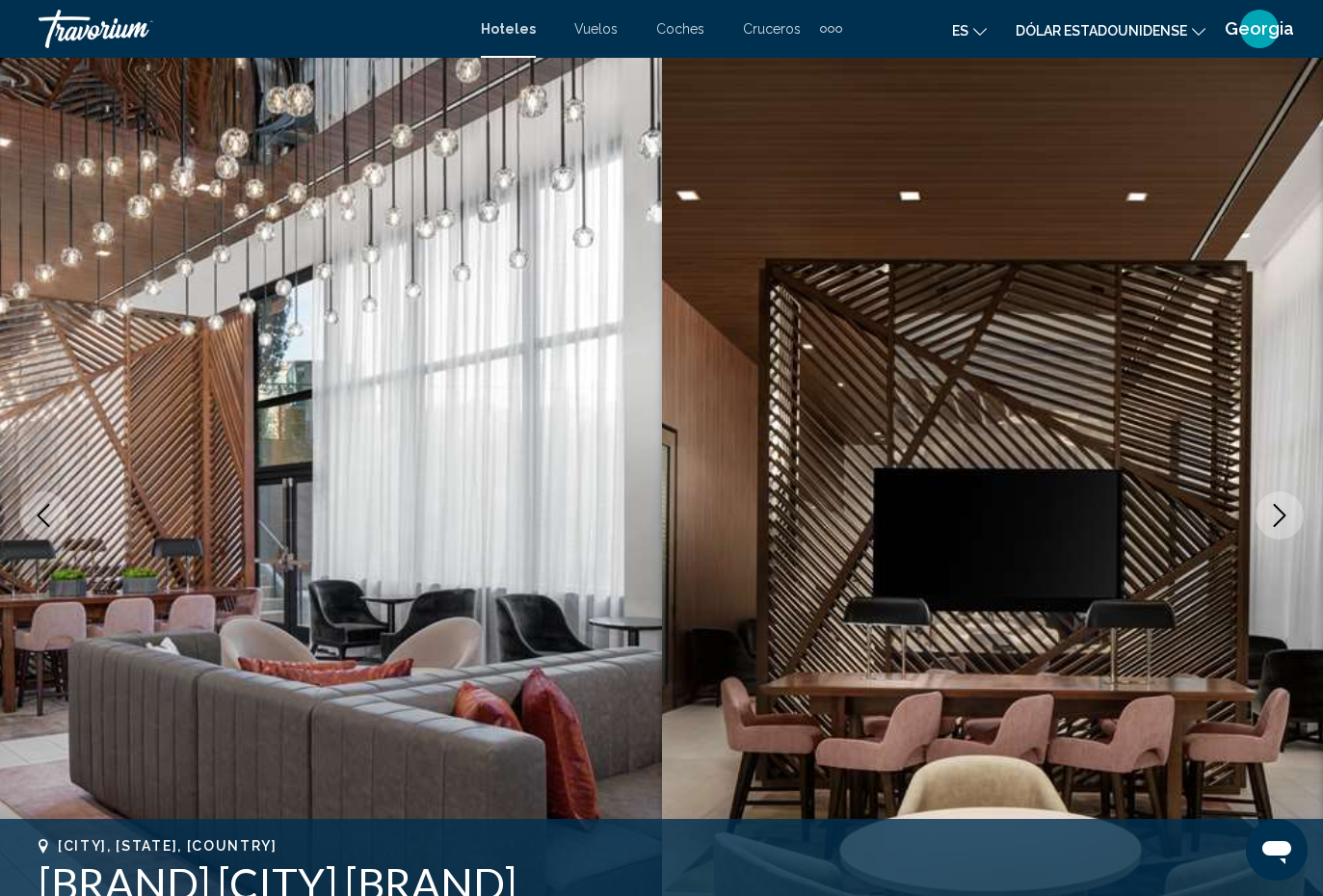 click at bounding box center [1280, 515] 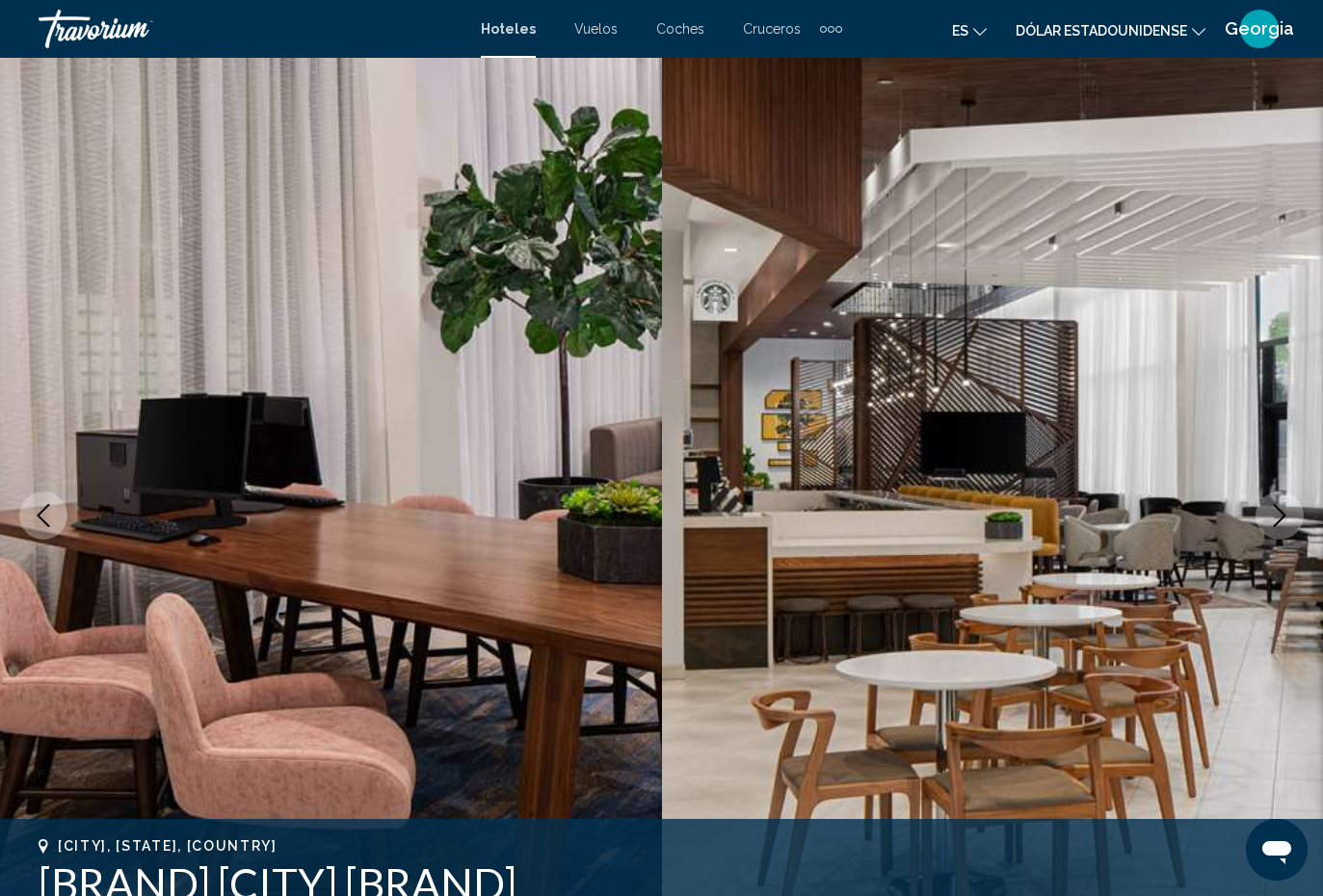 click at bounding box center (1280, 515) 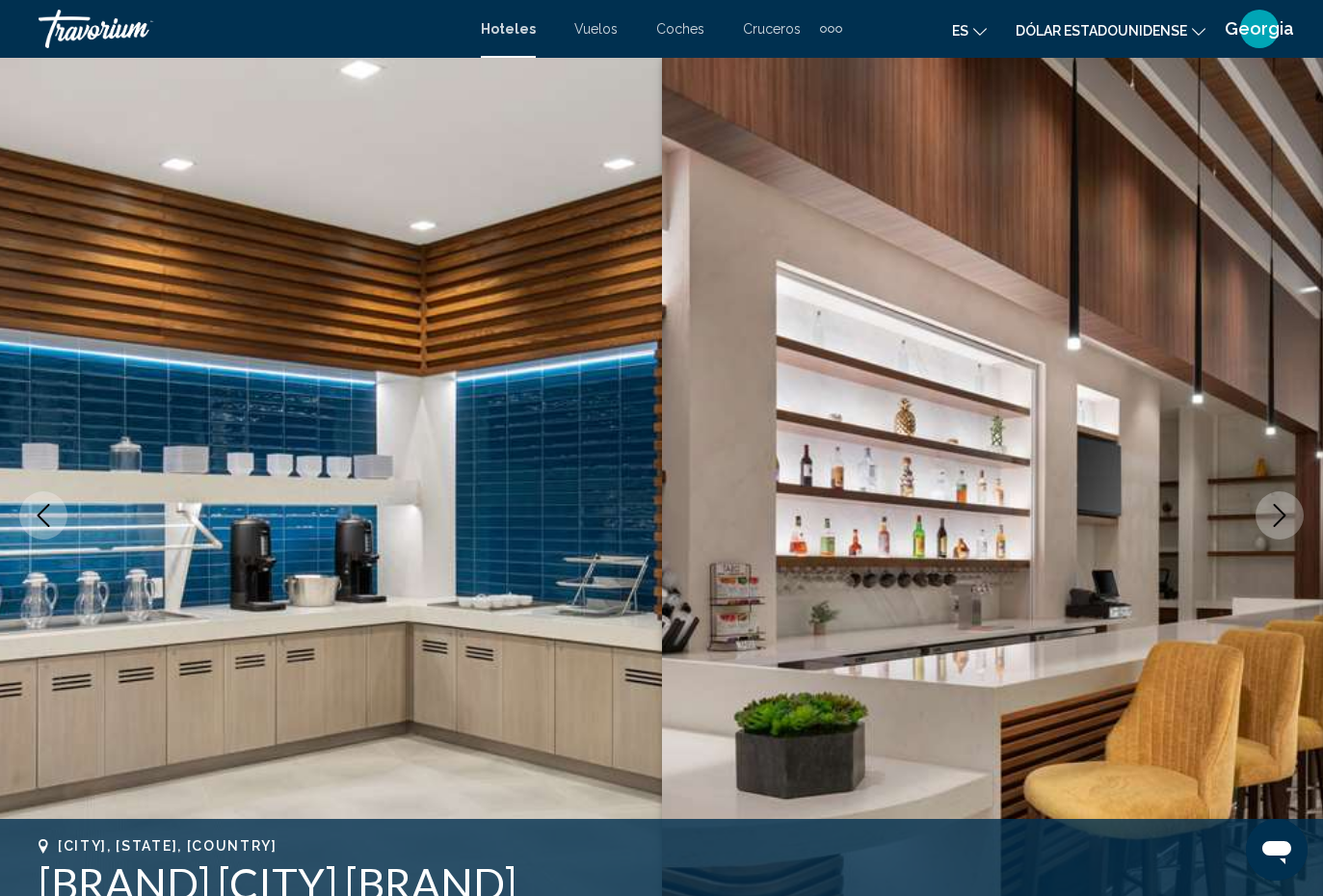 click at bounding box center (1280, 515) 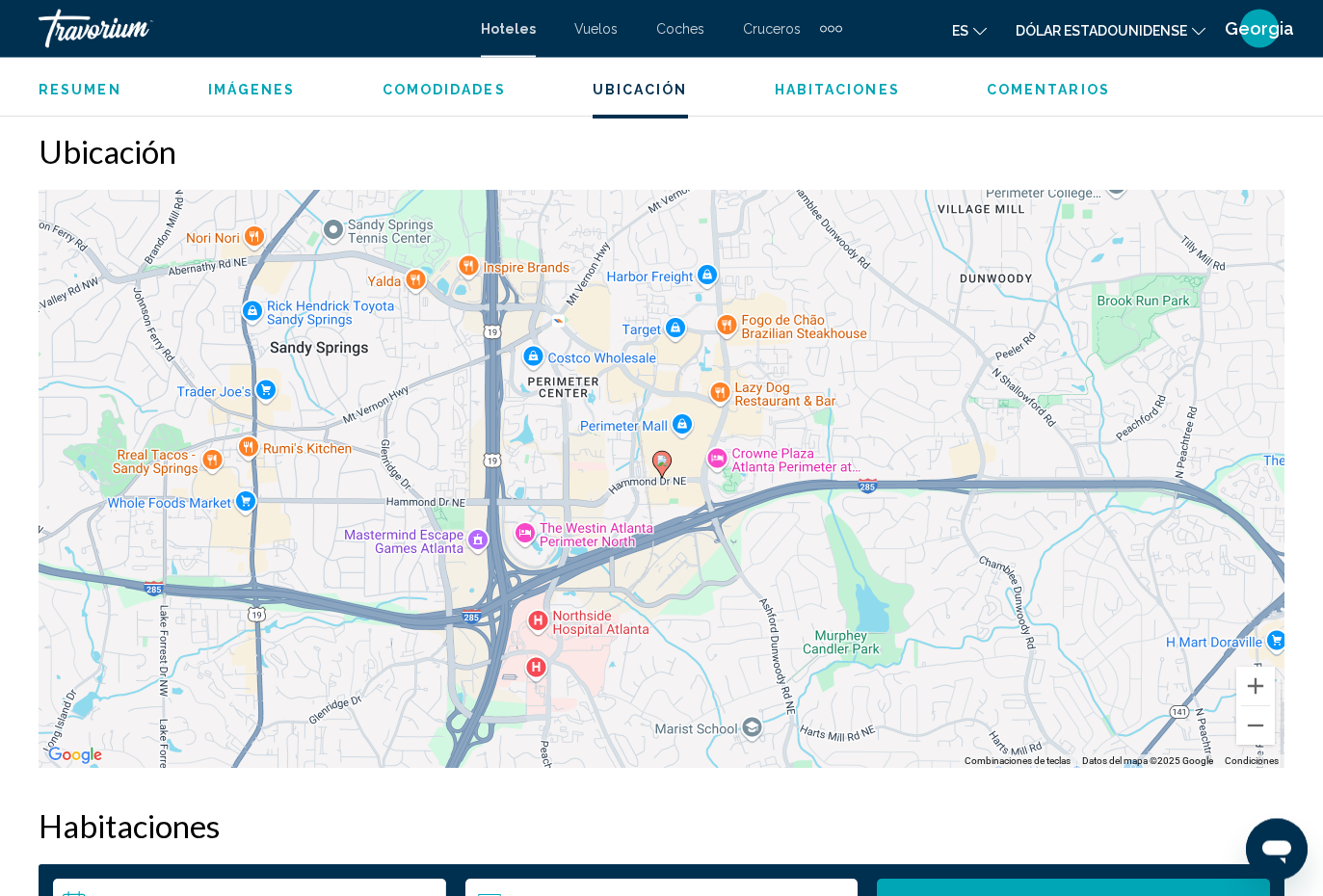scroll, scrollTop: 2086, scrollLeft: 0, axis: vertical 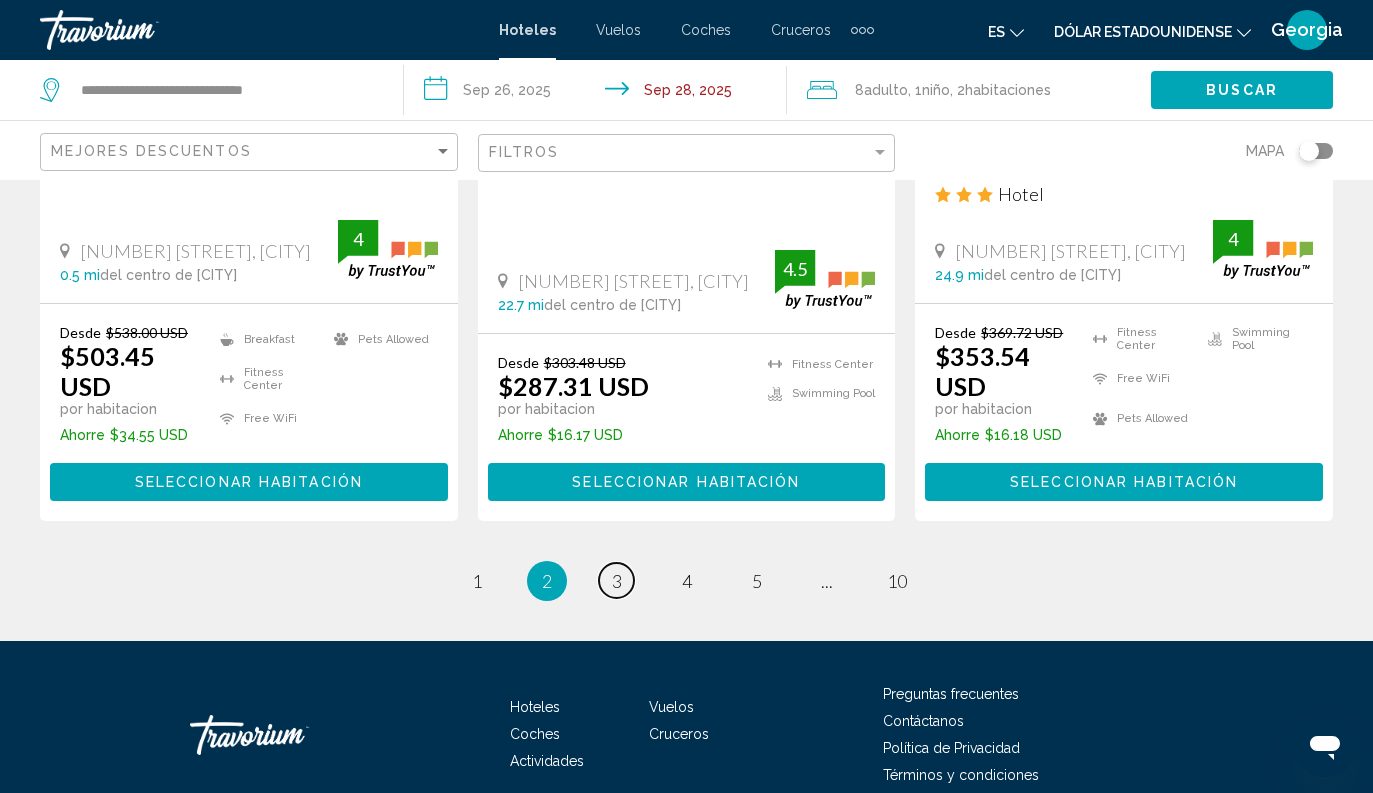 click on "3" at bounding box center (617, 581) 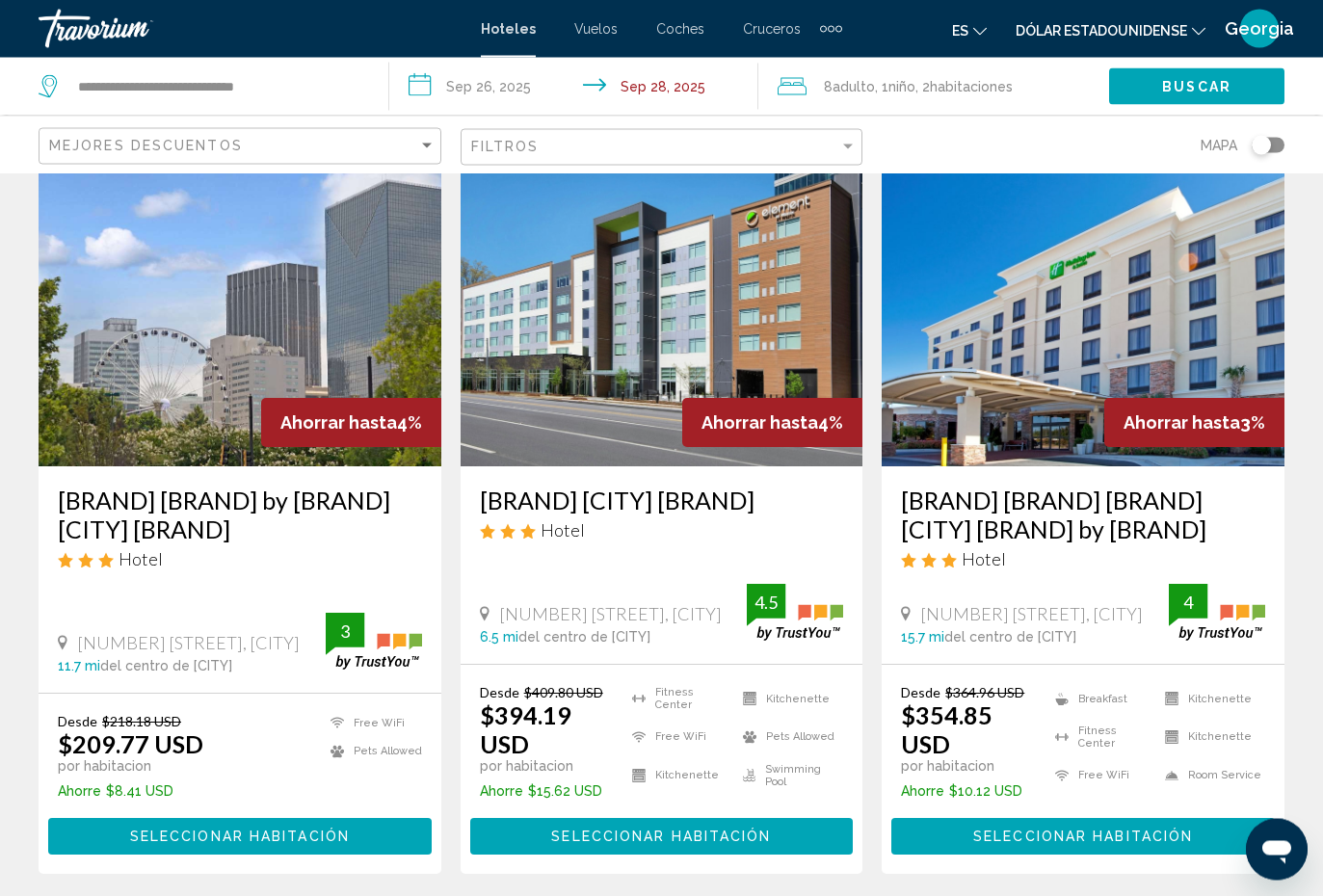 scroll, scrollTop: 83, scrollLeft: 0, axis: vertical 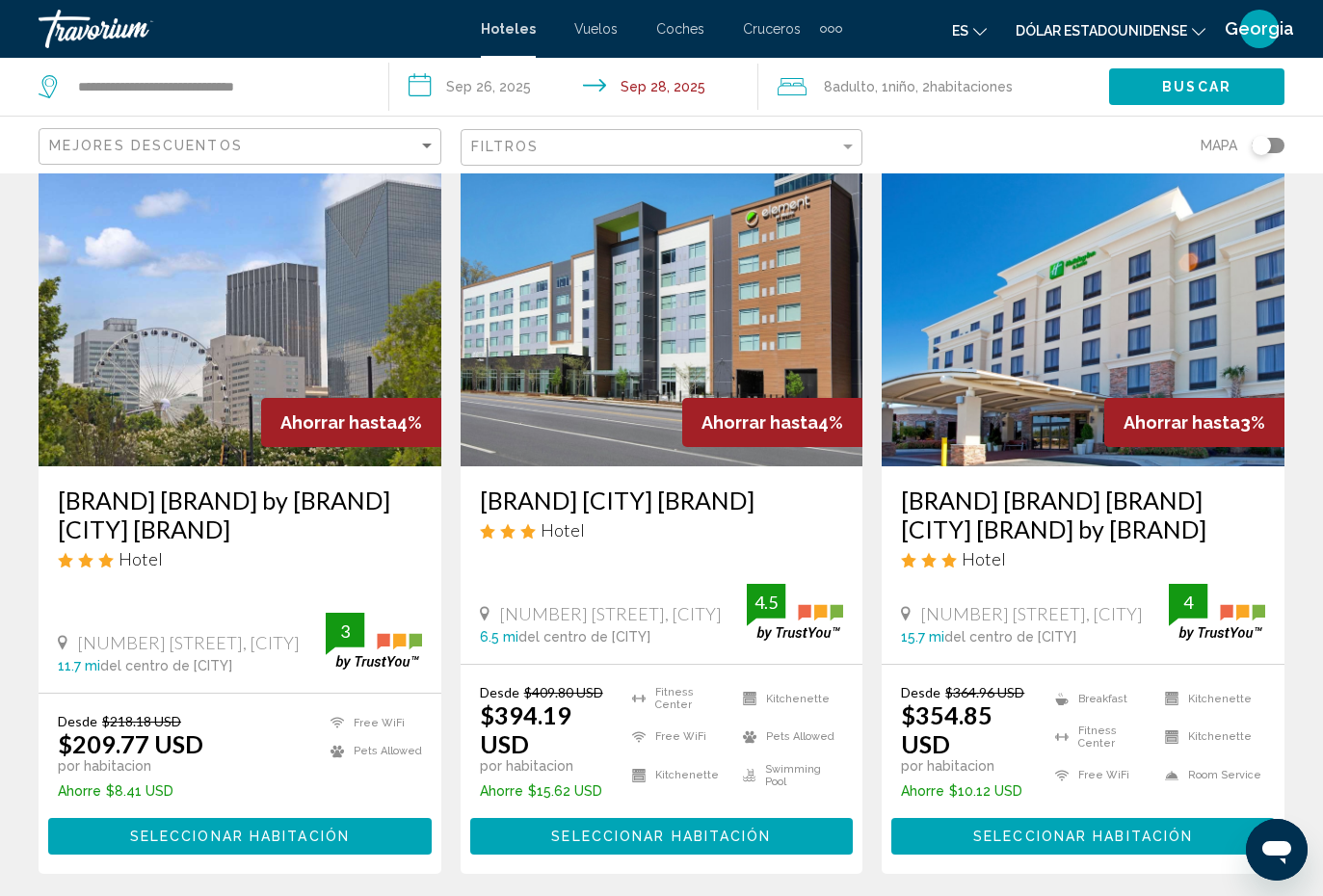 click on "Seleccionar habitación" at bounding box center [240, 837] 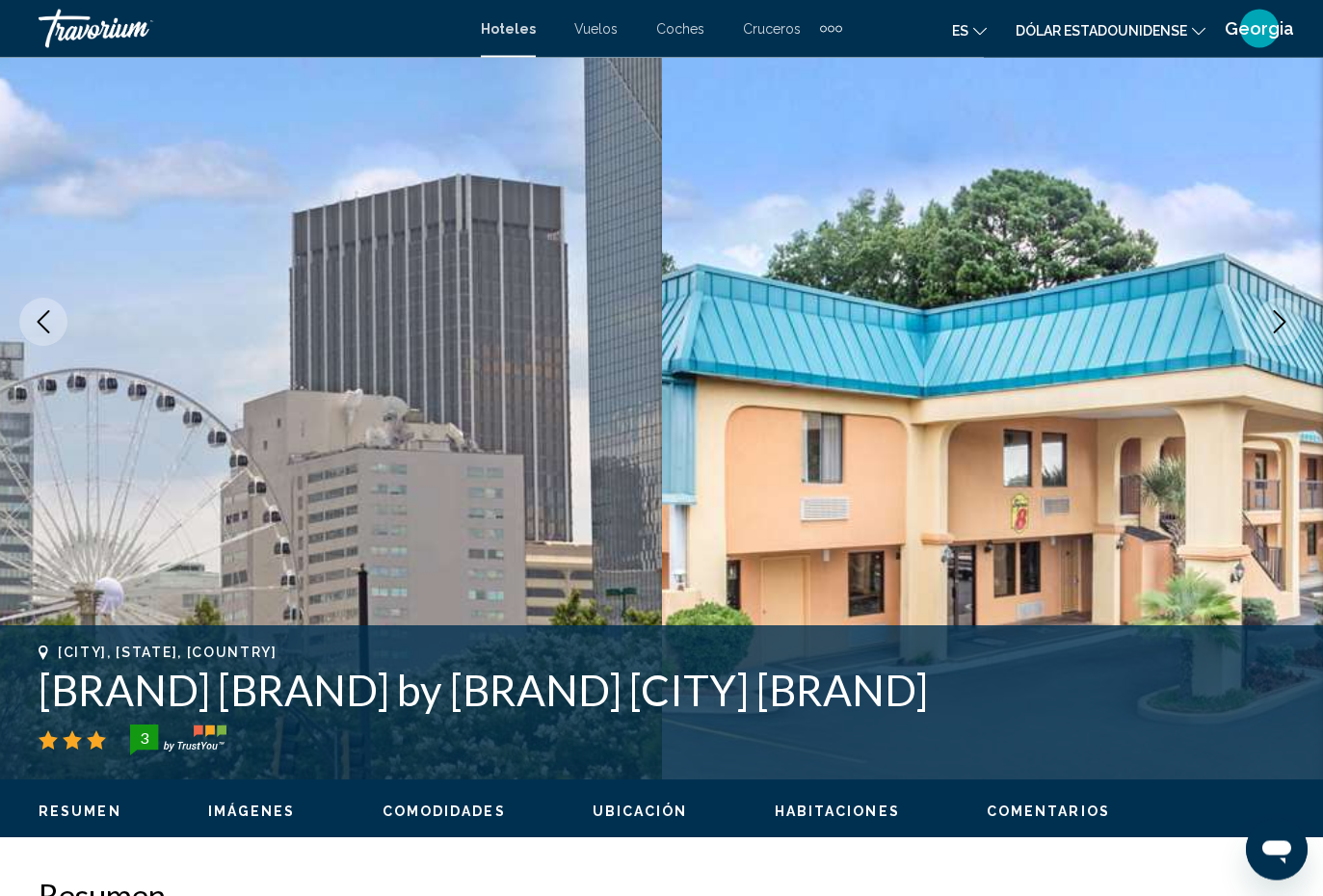 scroll, scrollTop: 196, scrollLeft: 0, axis: vertical 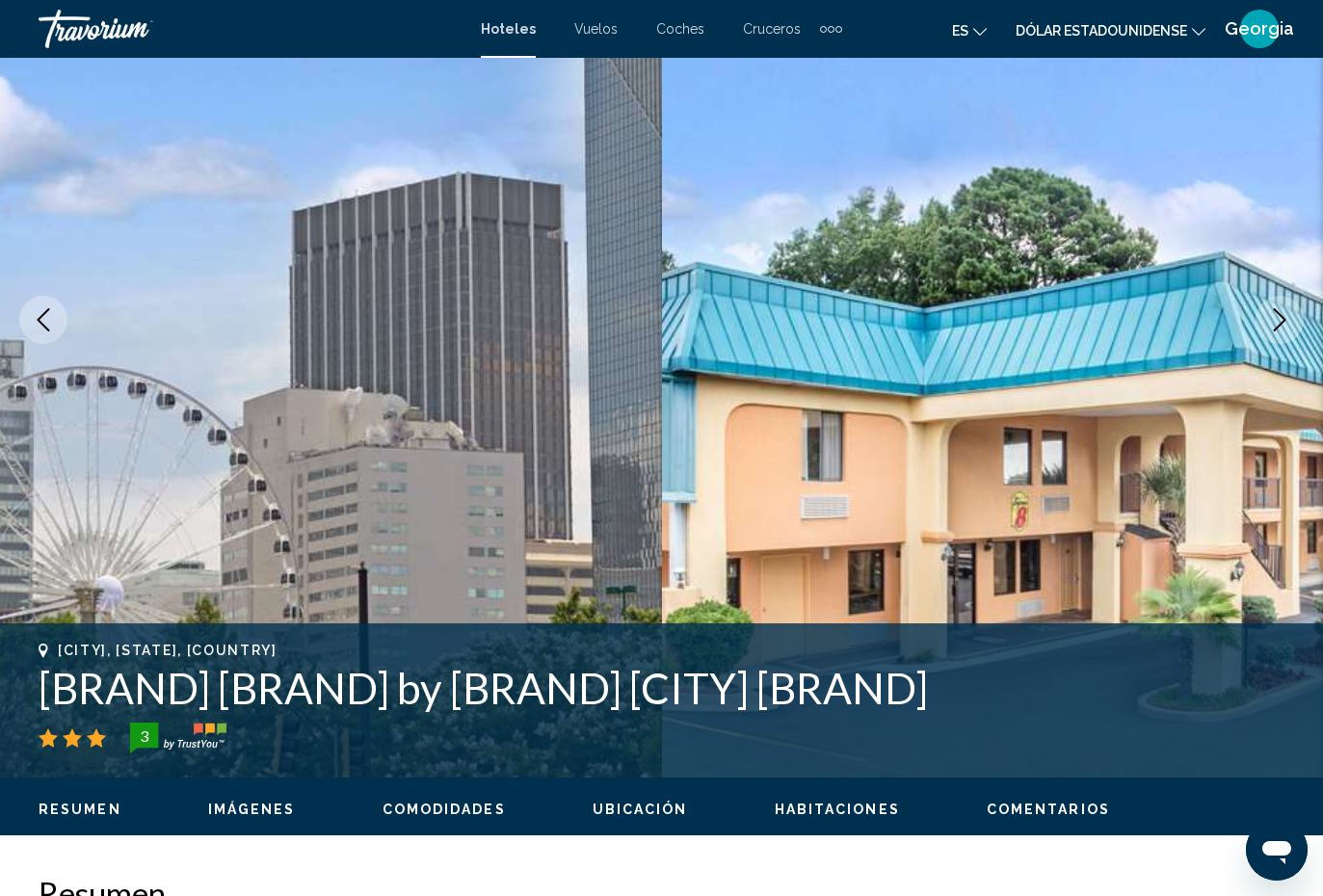 click at bounding box center [1280, 320] 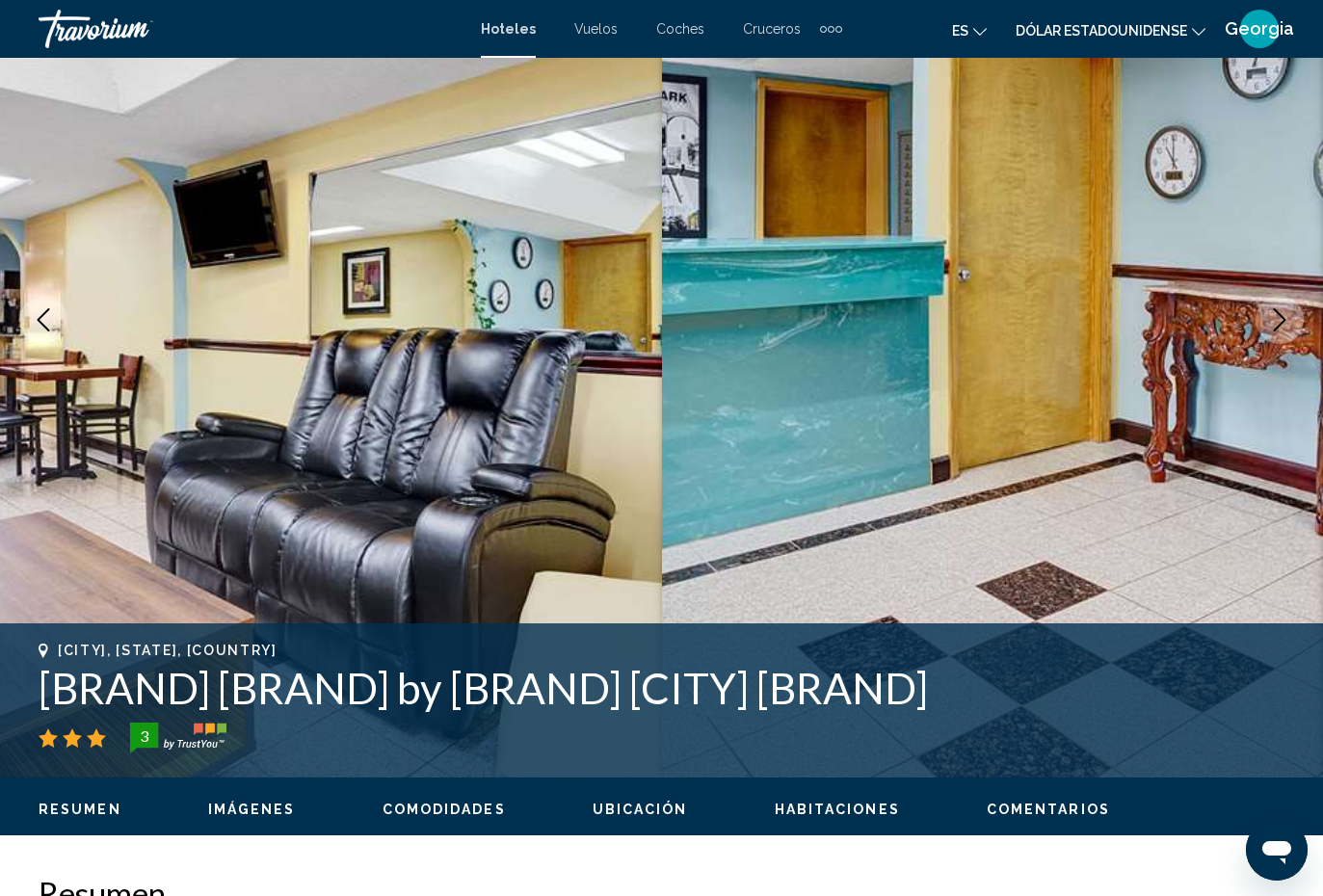 click at bounding box center (1280, 320) 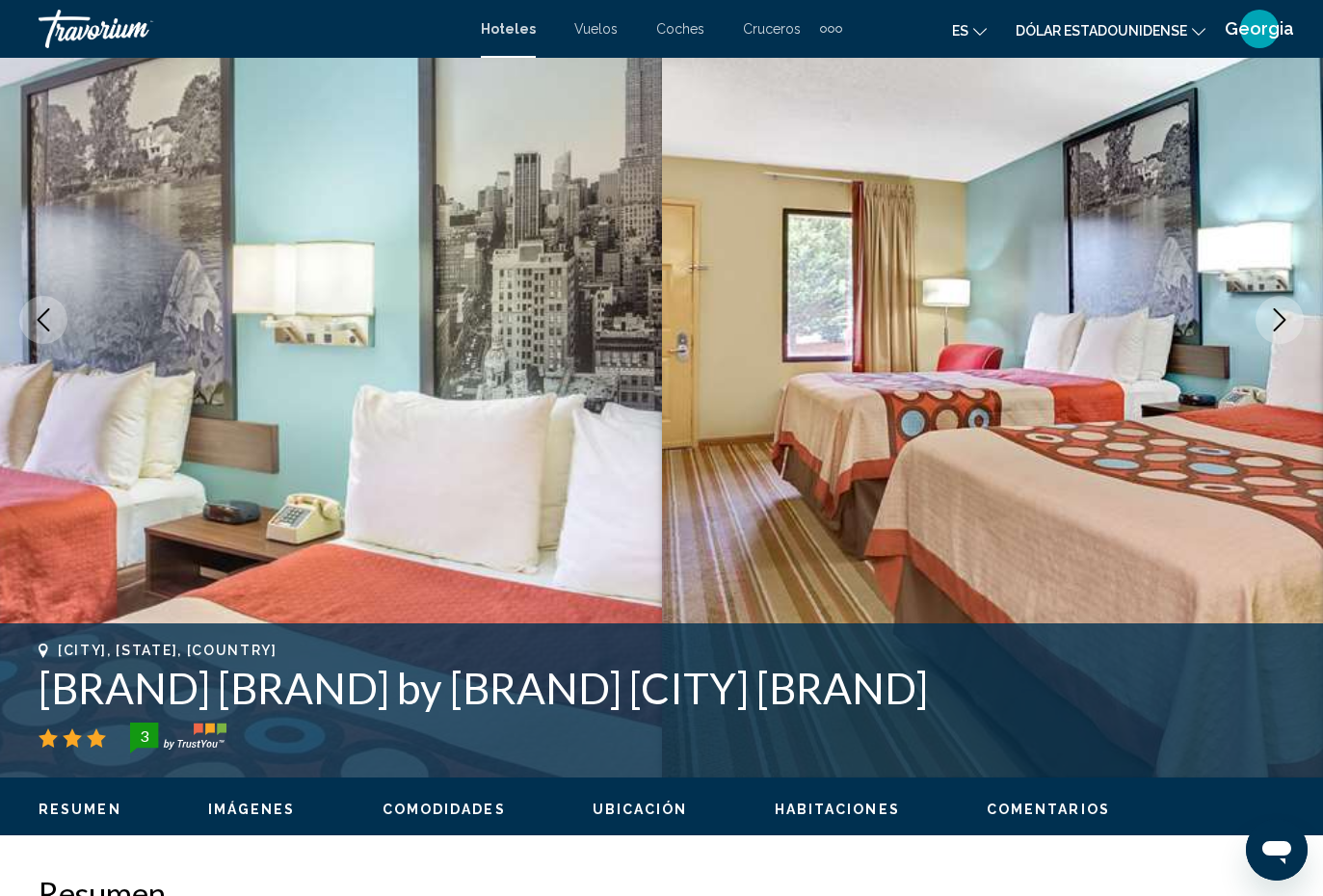 click at bounding box center [1280, 320] 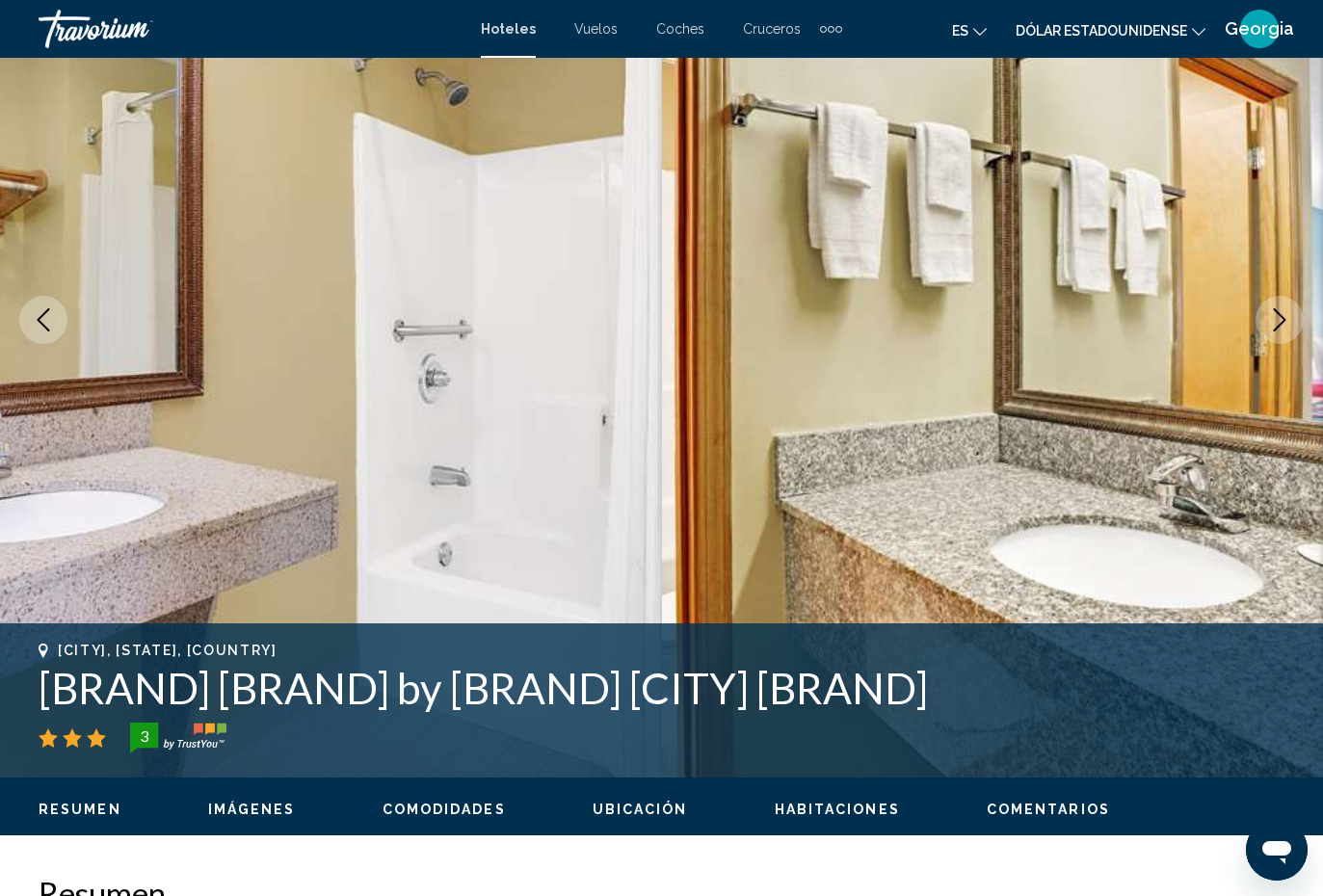 click at bounding box center [1280, 320] 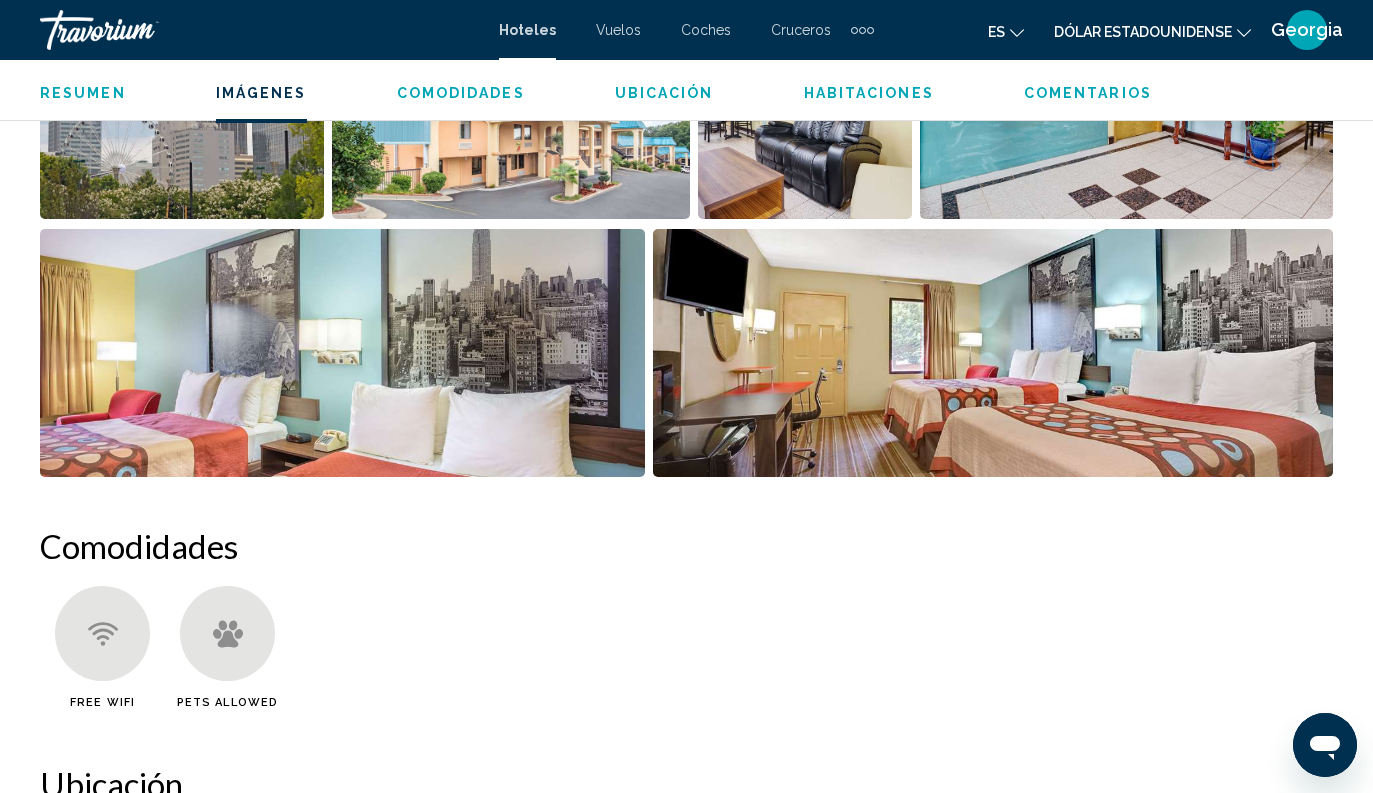 scroll, scrollTop: 1504, scrollLeft: 0, axis: vertical 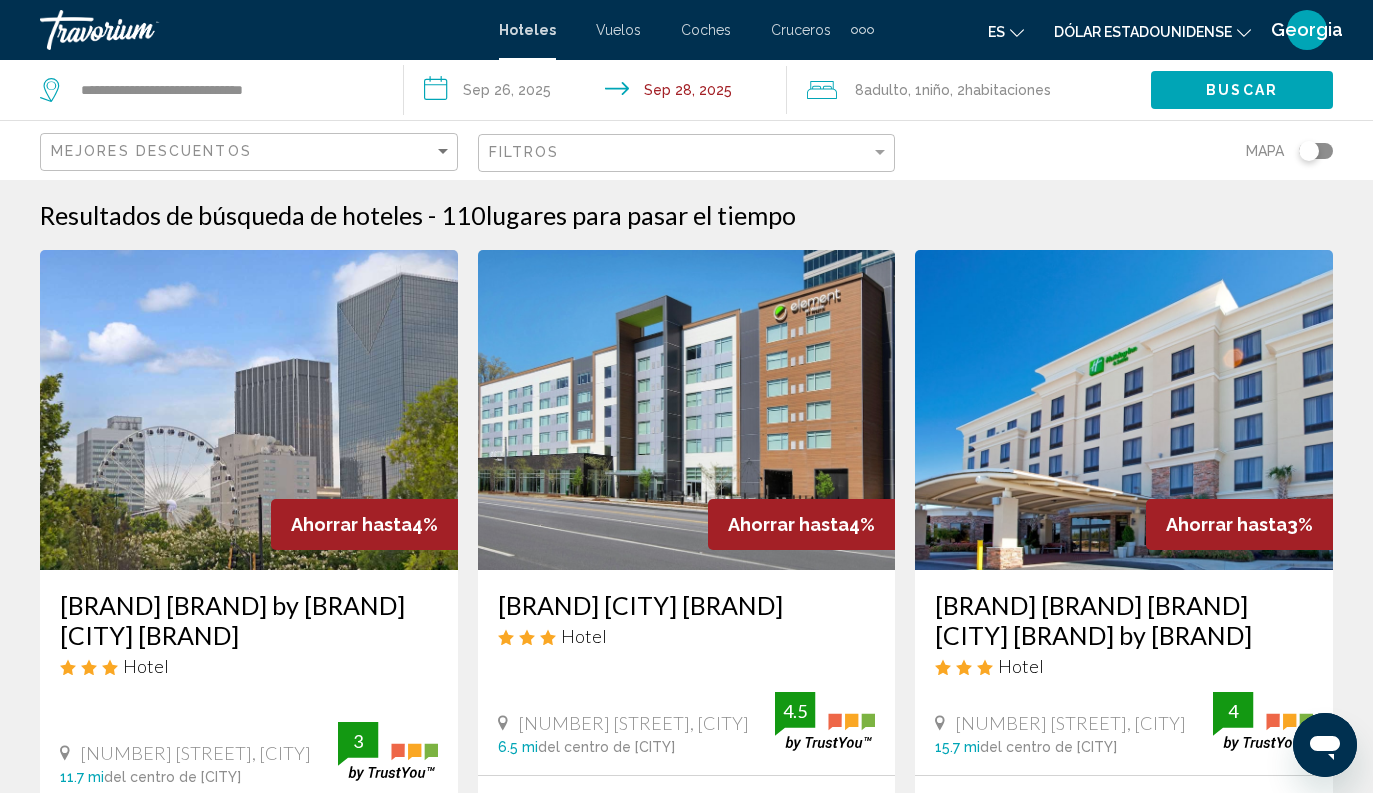 click 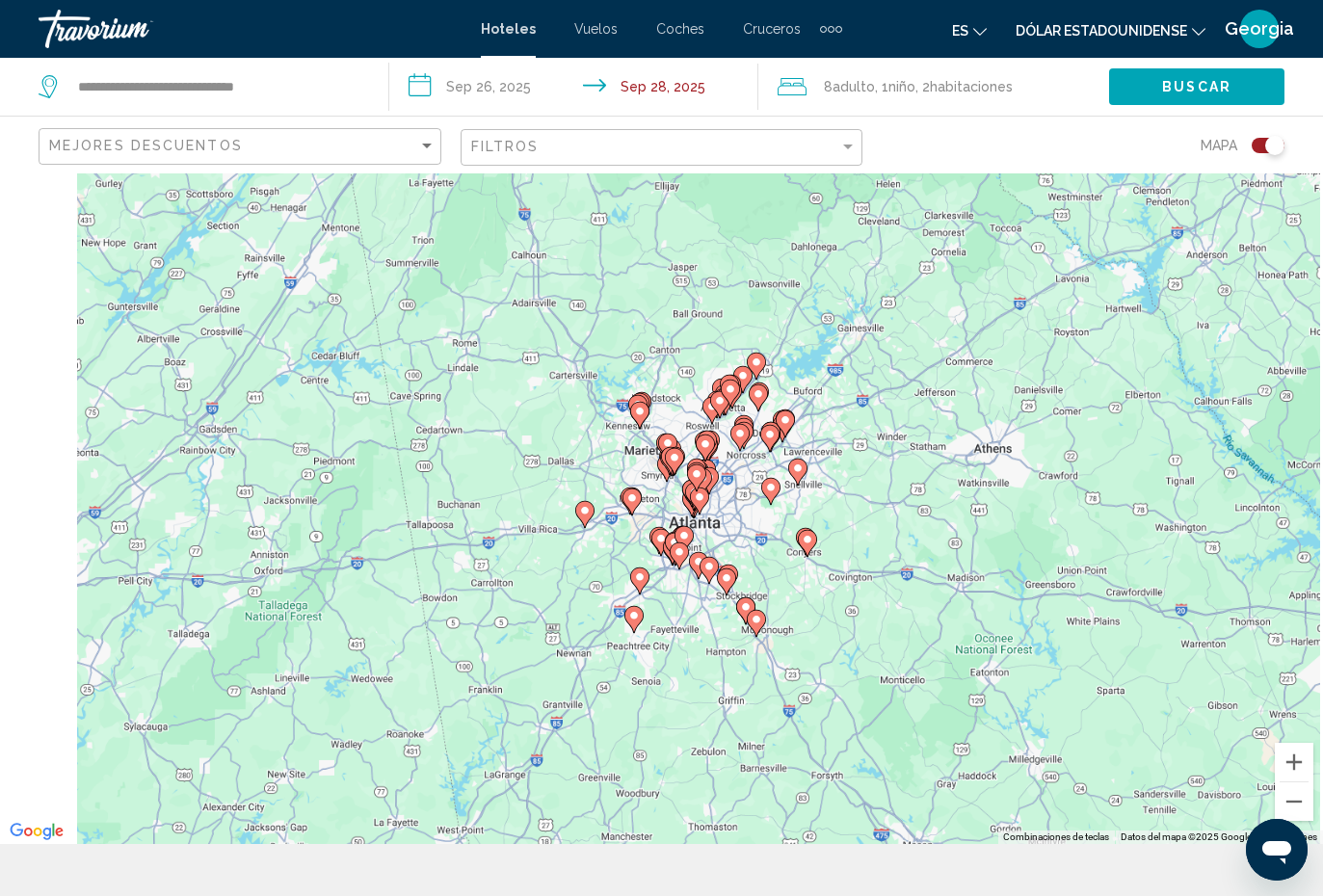 scroll, scrollTop: 51, scrollLeft: 0, axis: vertical 